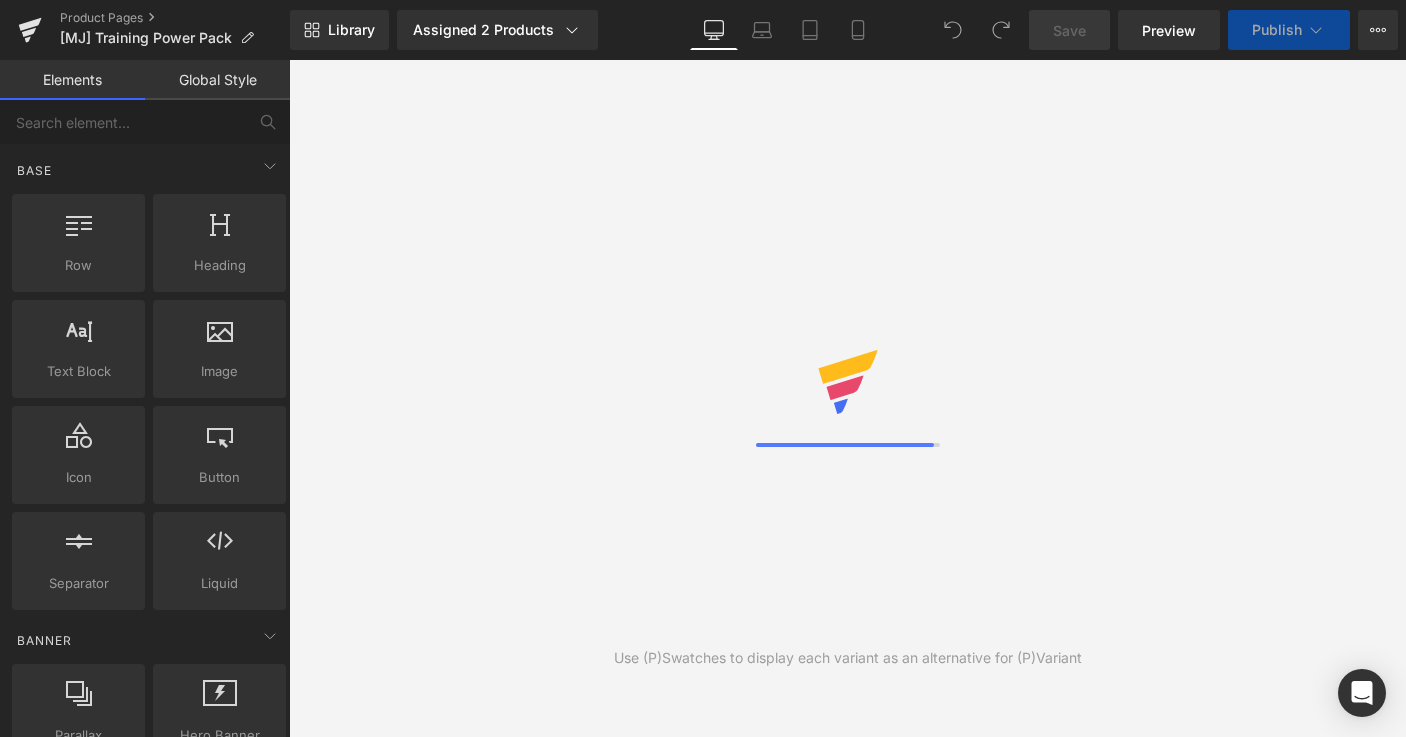 scroll, scrollTop: 0, scrollLeft: 0, axis: both 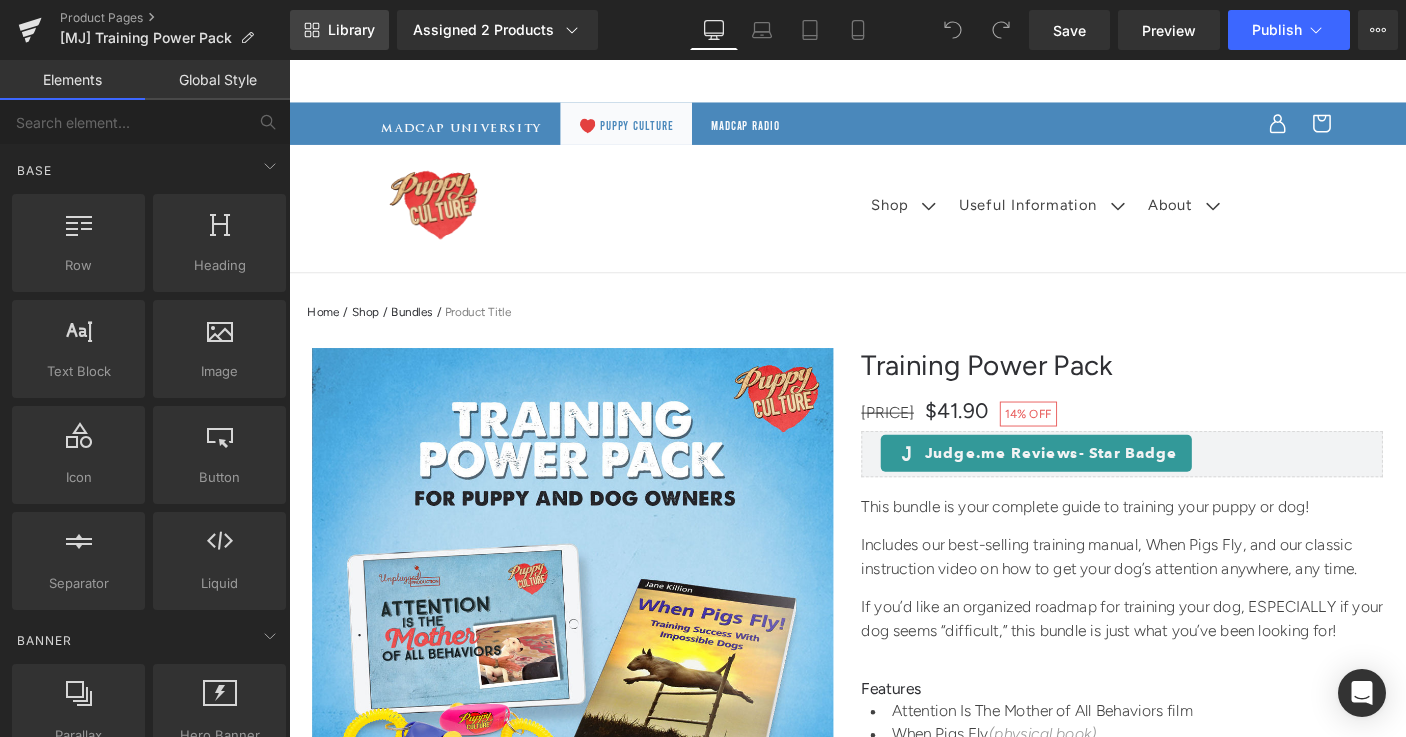 click on "Library" at bounding box center [351, 30] 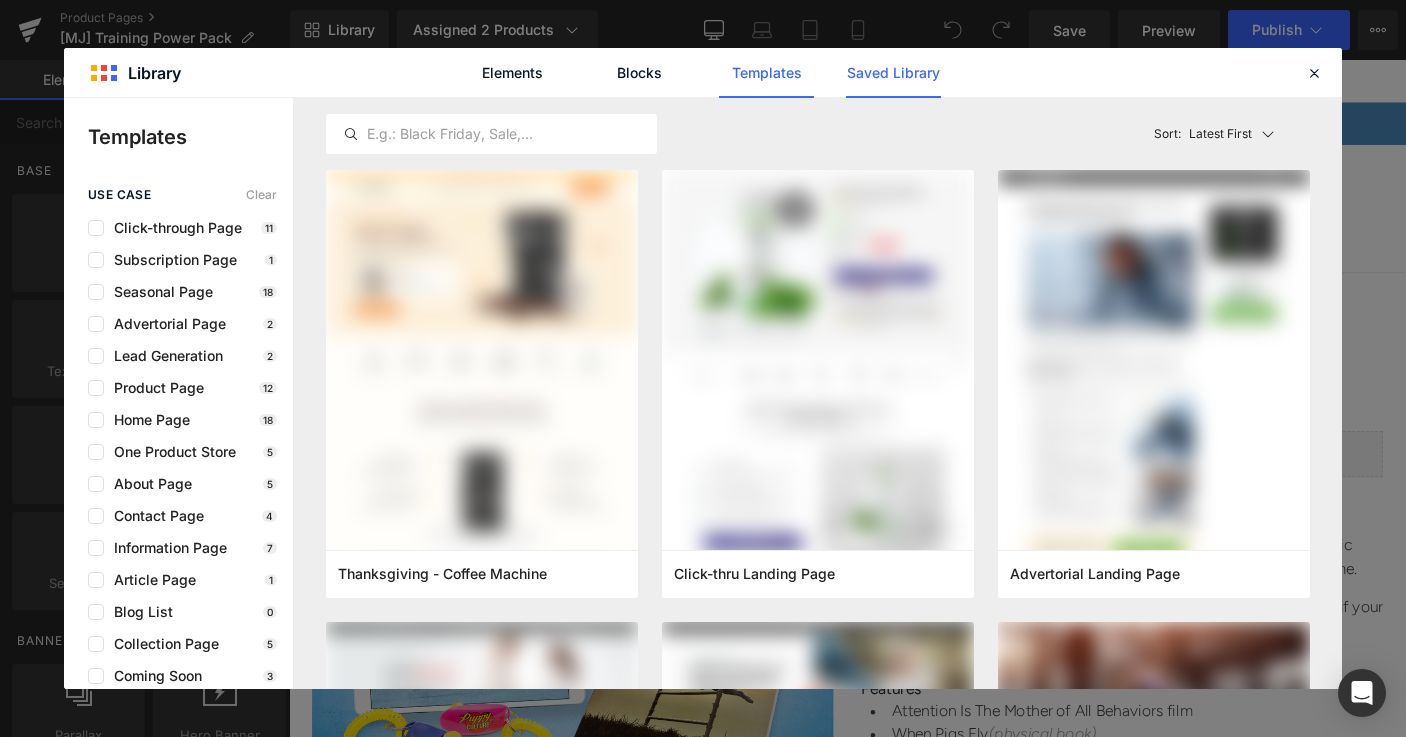 click on "Saved Library" 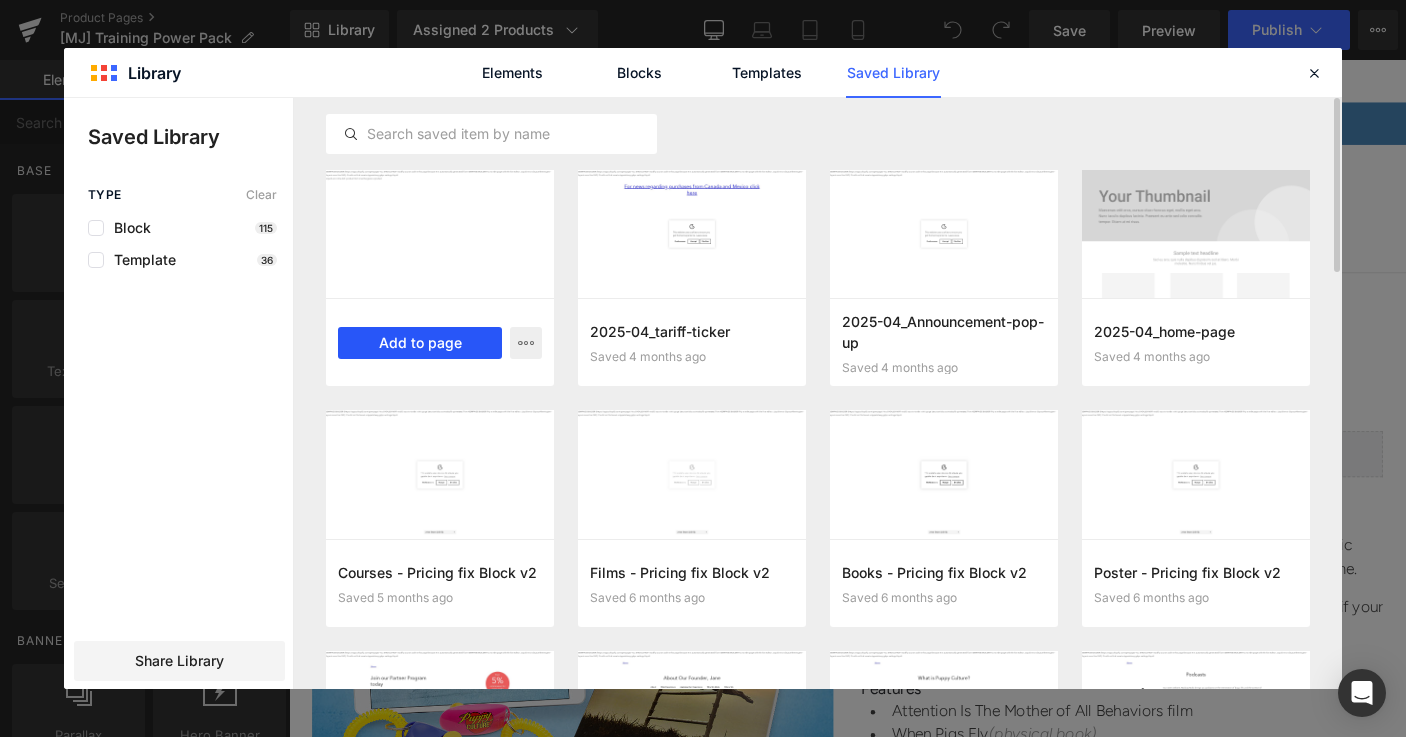 click on "Add to page" at bounding box center (420, 343) 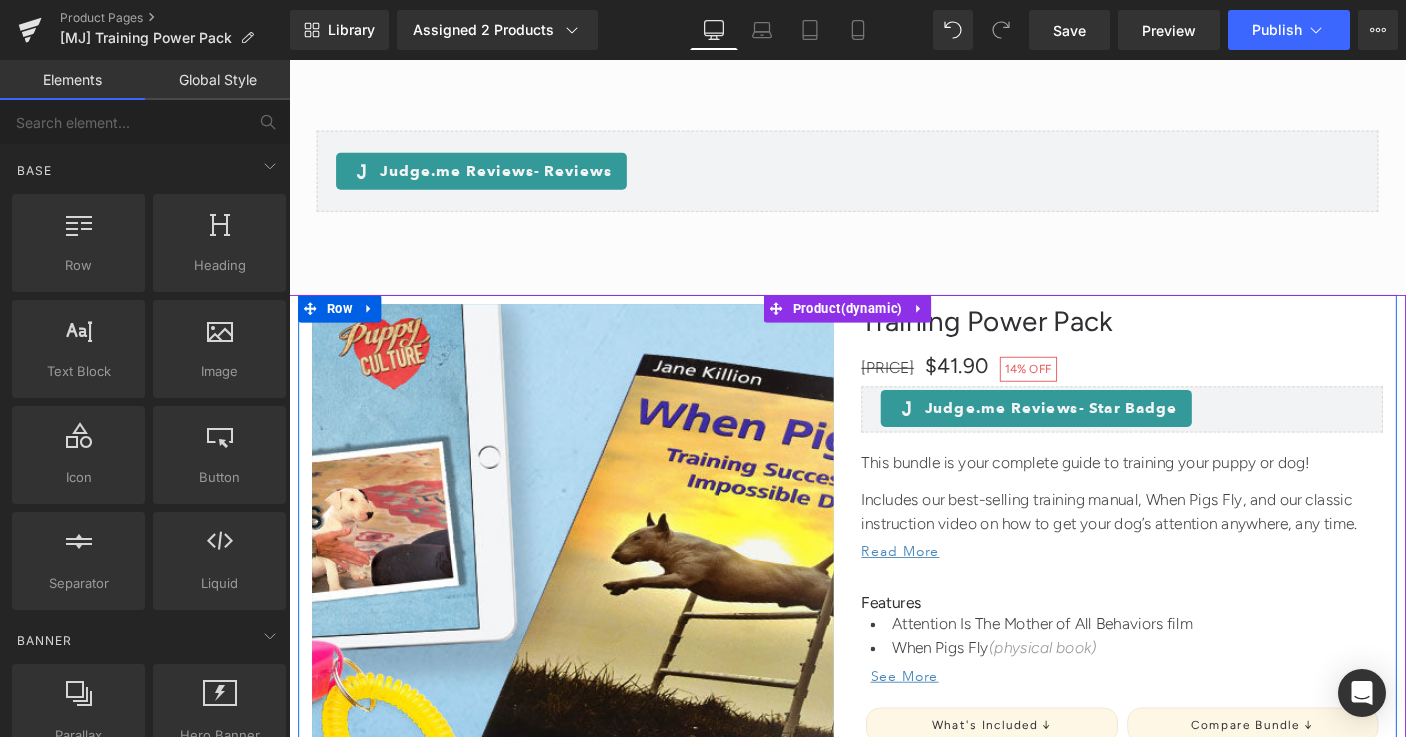 scroll, scrollTop: 4744, scrollLeft: 0, axis: vertical 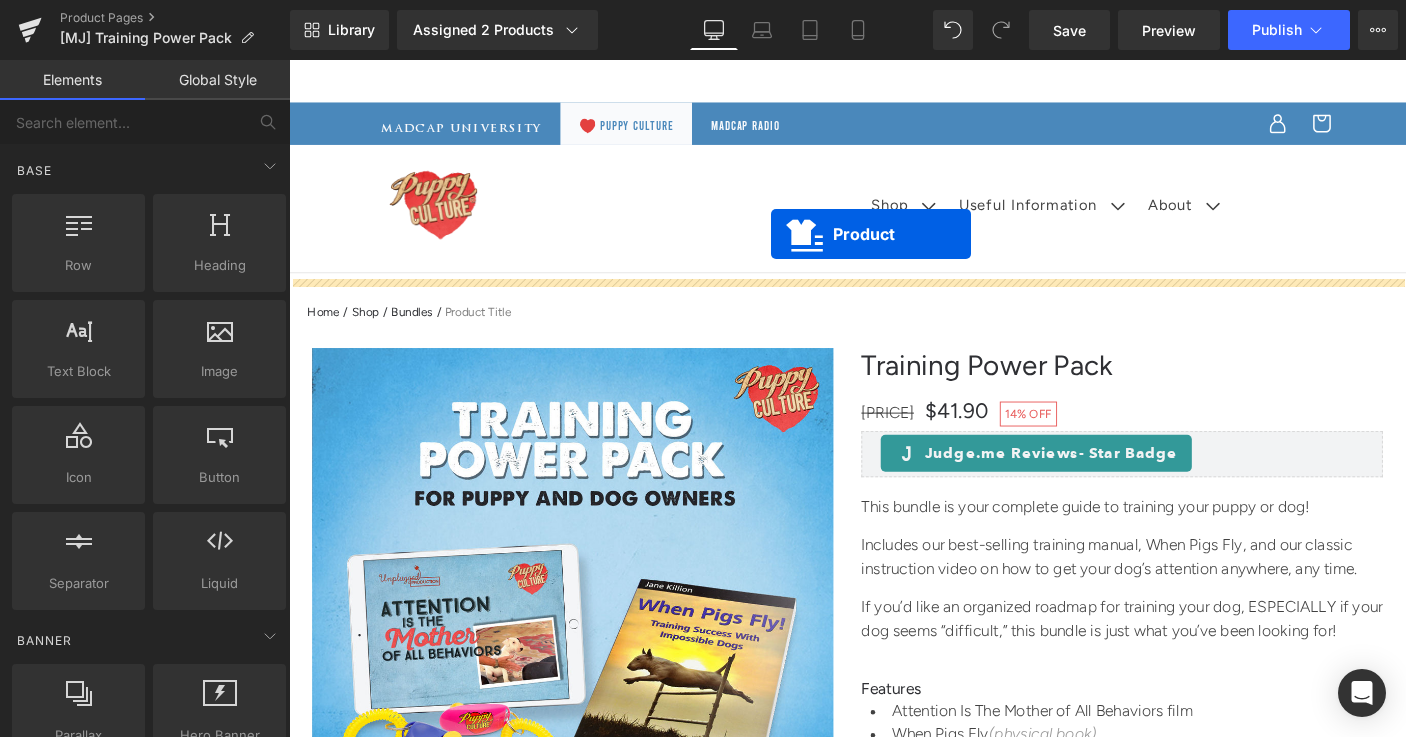 drag, startPoint x: 815, startPoint y: 332, endPoint x: 811, endPoint y: 248, distance: 84.095184 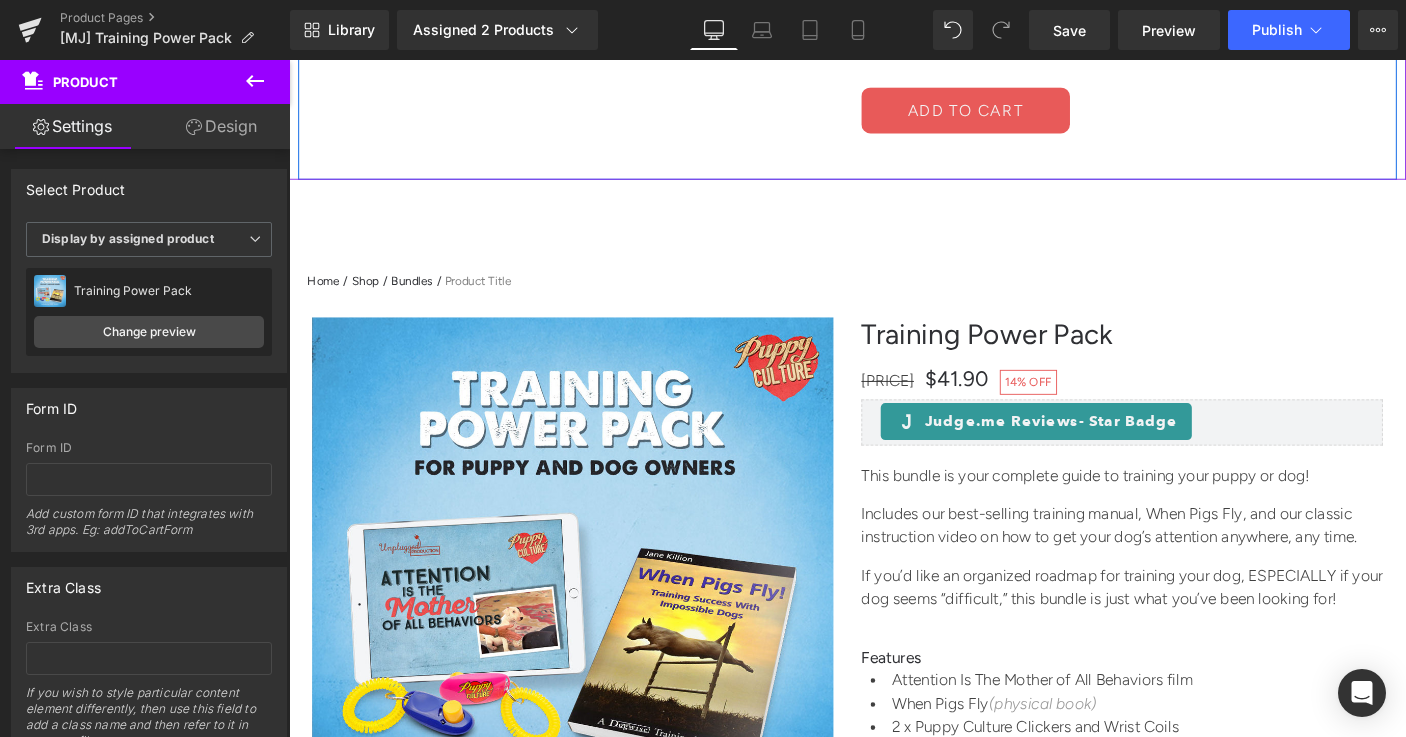 scroll, scrollTop: 1201, scrollLeft: 0, axis: vertical 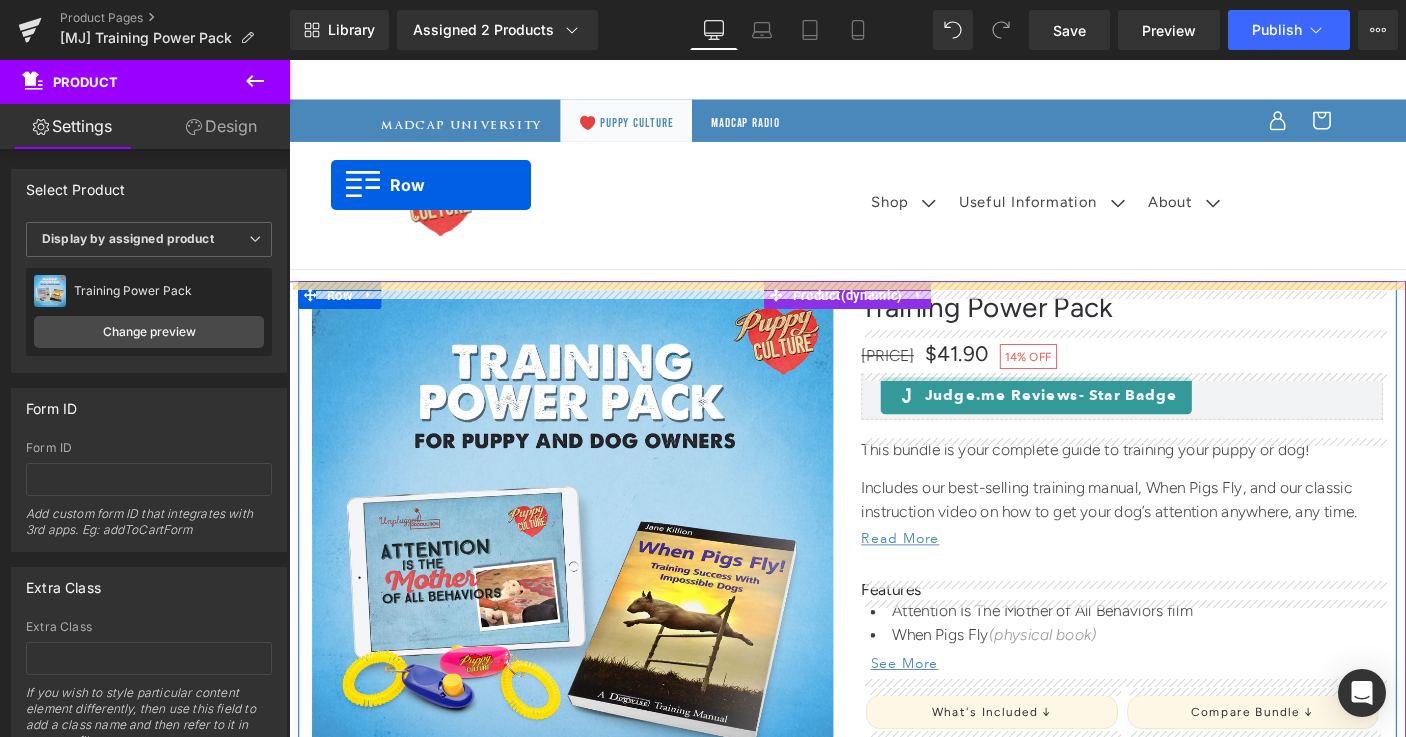 drag, startPoint x: 300, startPoint y: 269, endPoint x: 334, endPoint y: 194, distance: 82.346825 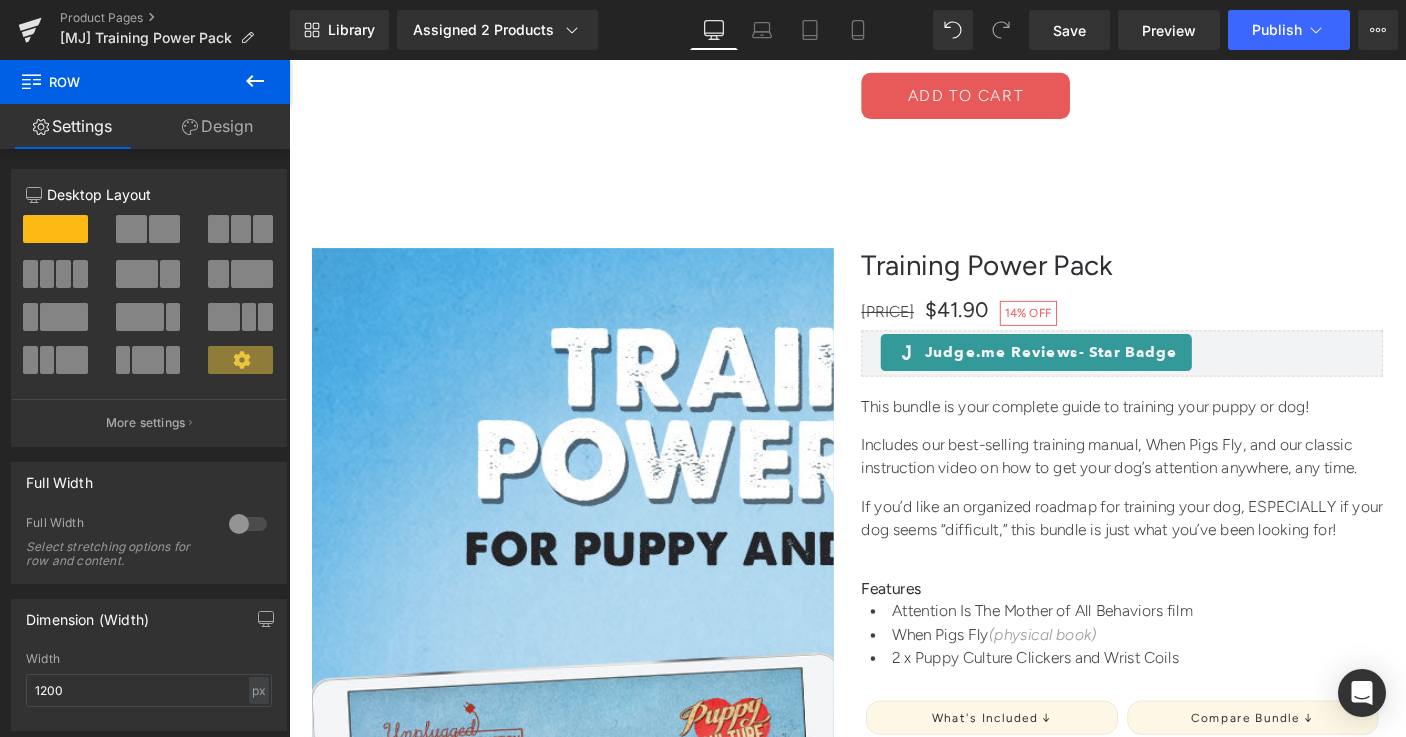 scroll, scrollTop: 1266, scrollLeft: 0, axis: vertical 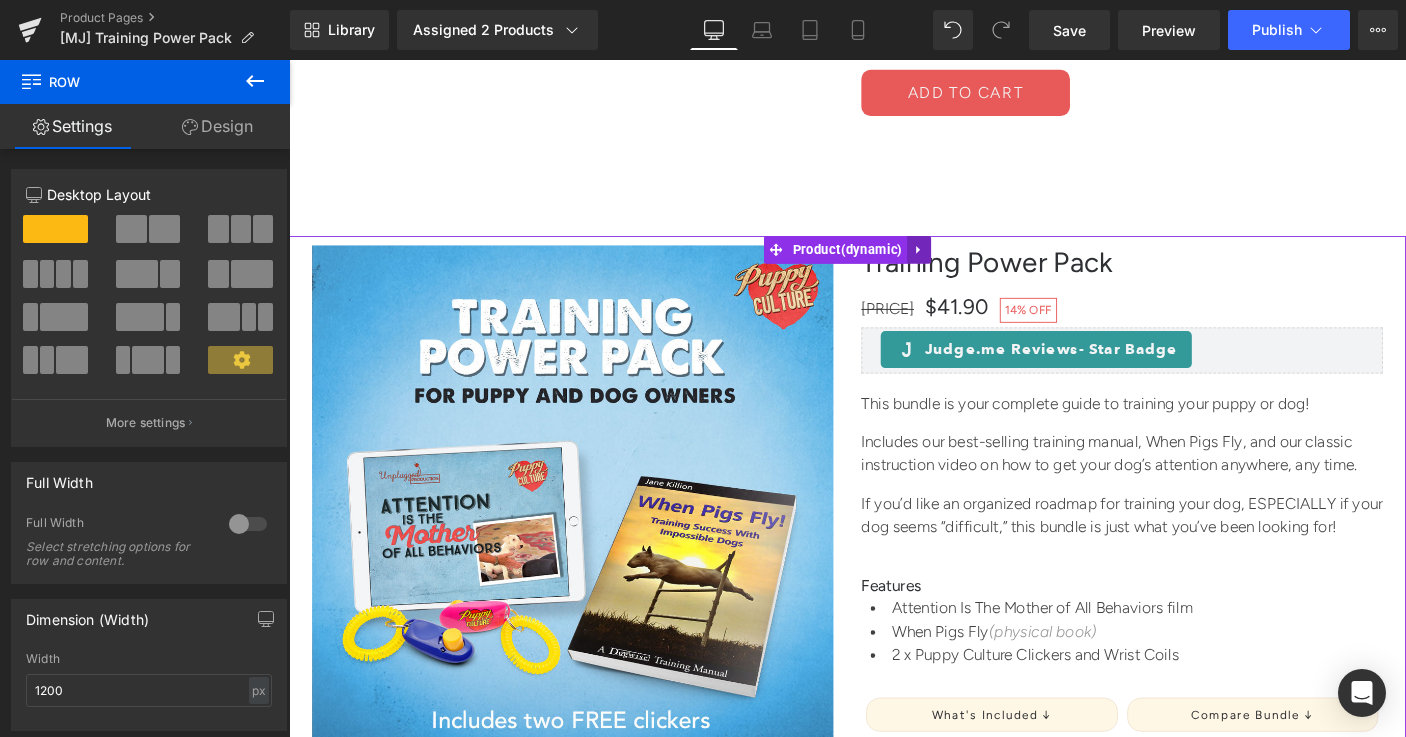 click 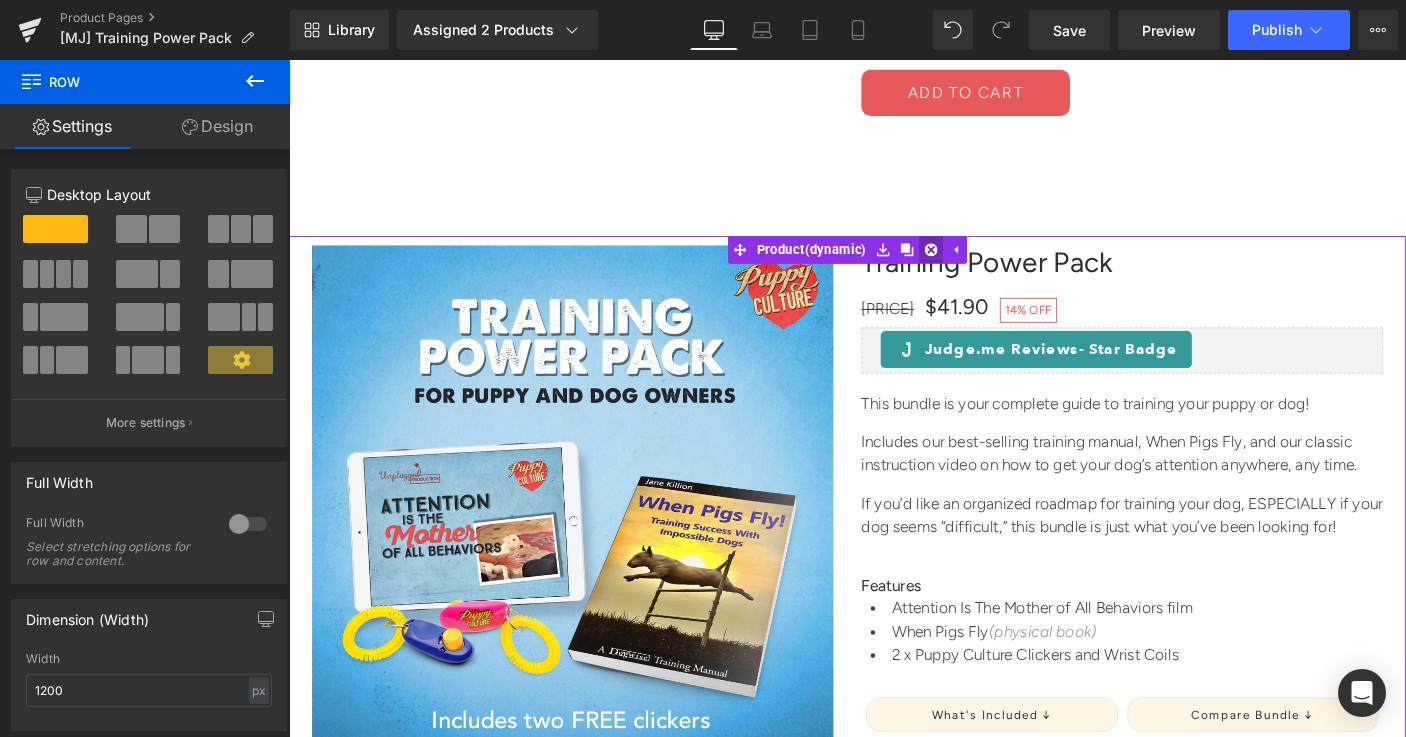click 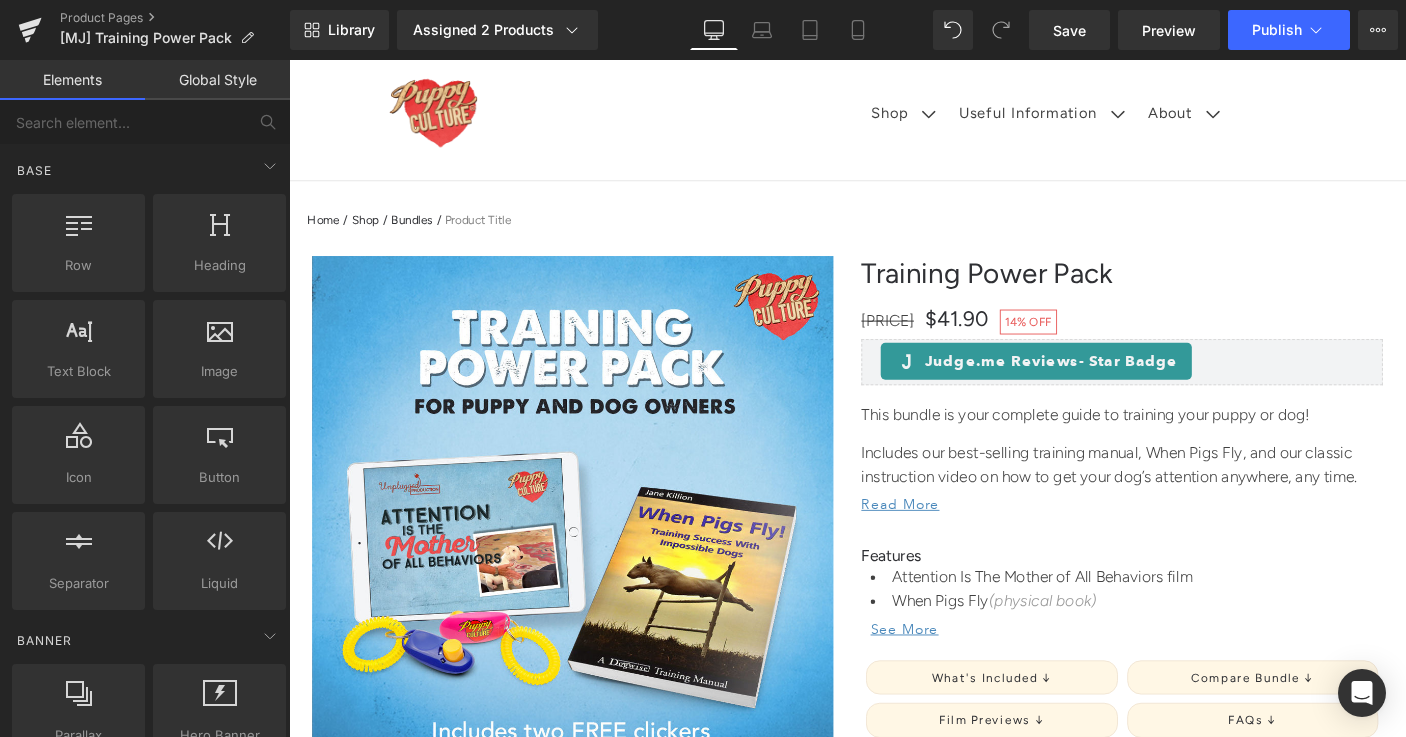 scroll, scrollTop: 95, scrollLeft: 0, axis: vertical 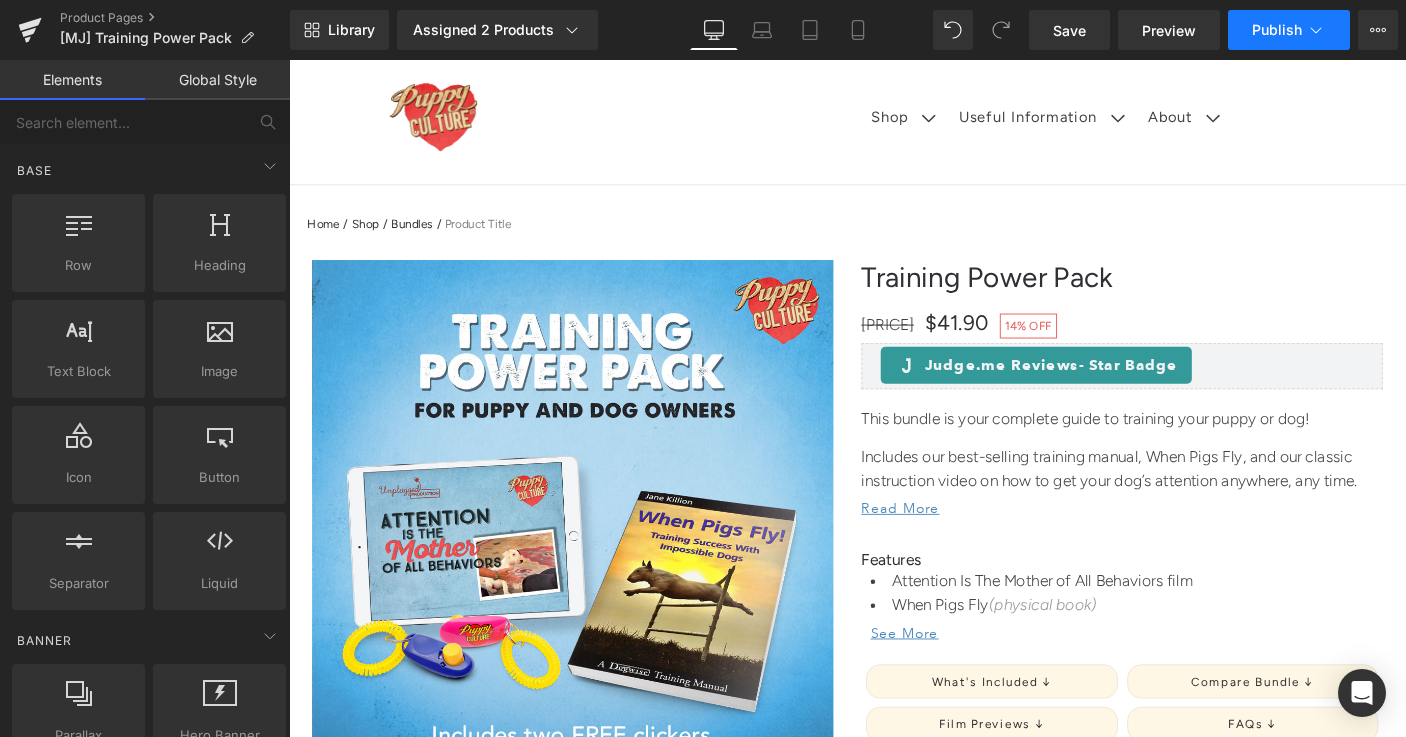 click on "Publish" at bounding box center [1277, 30] 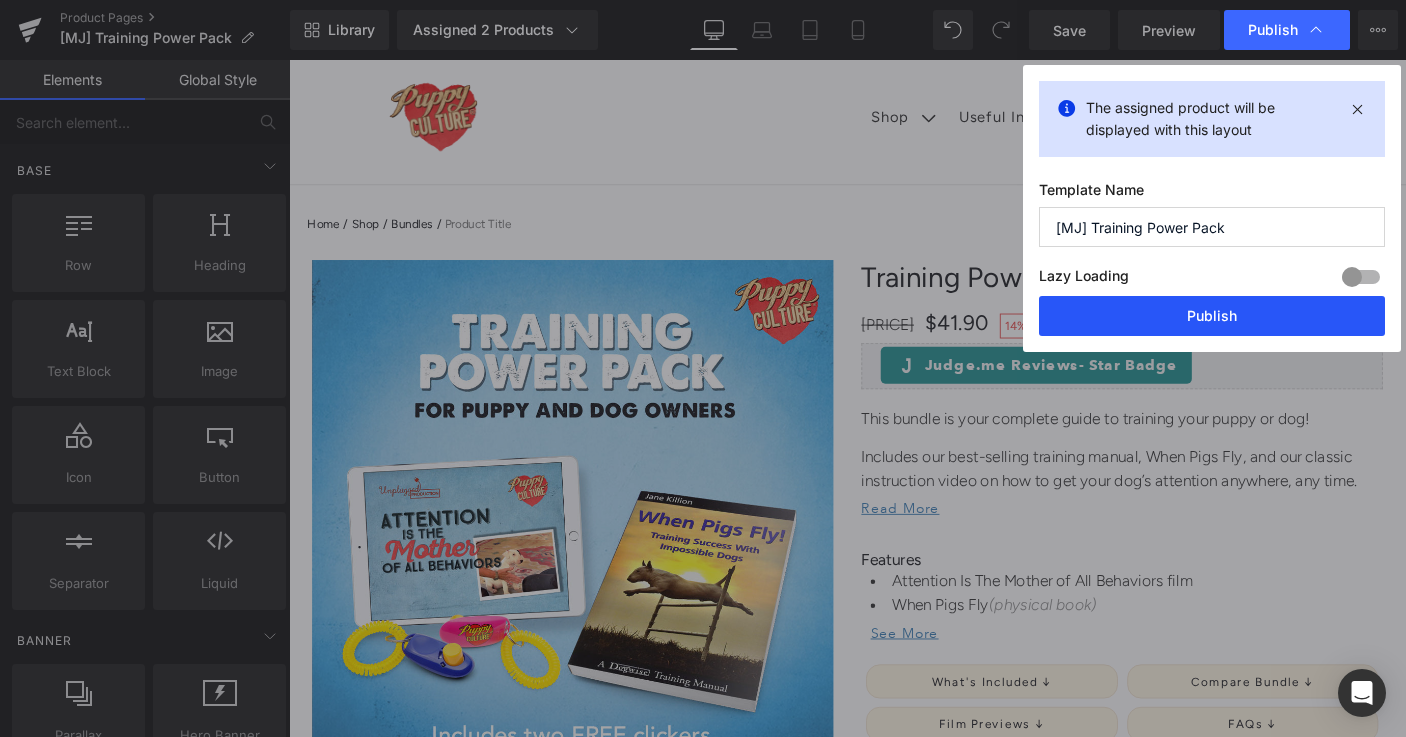 click on "Publish" at bounding box center [1212, 316] 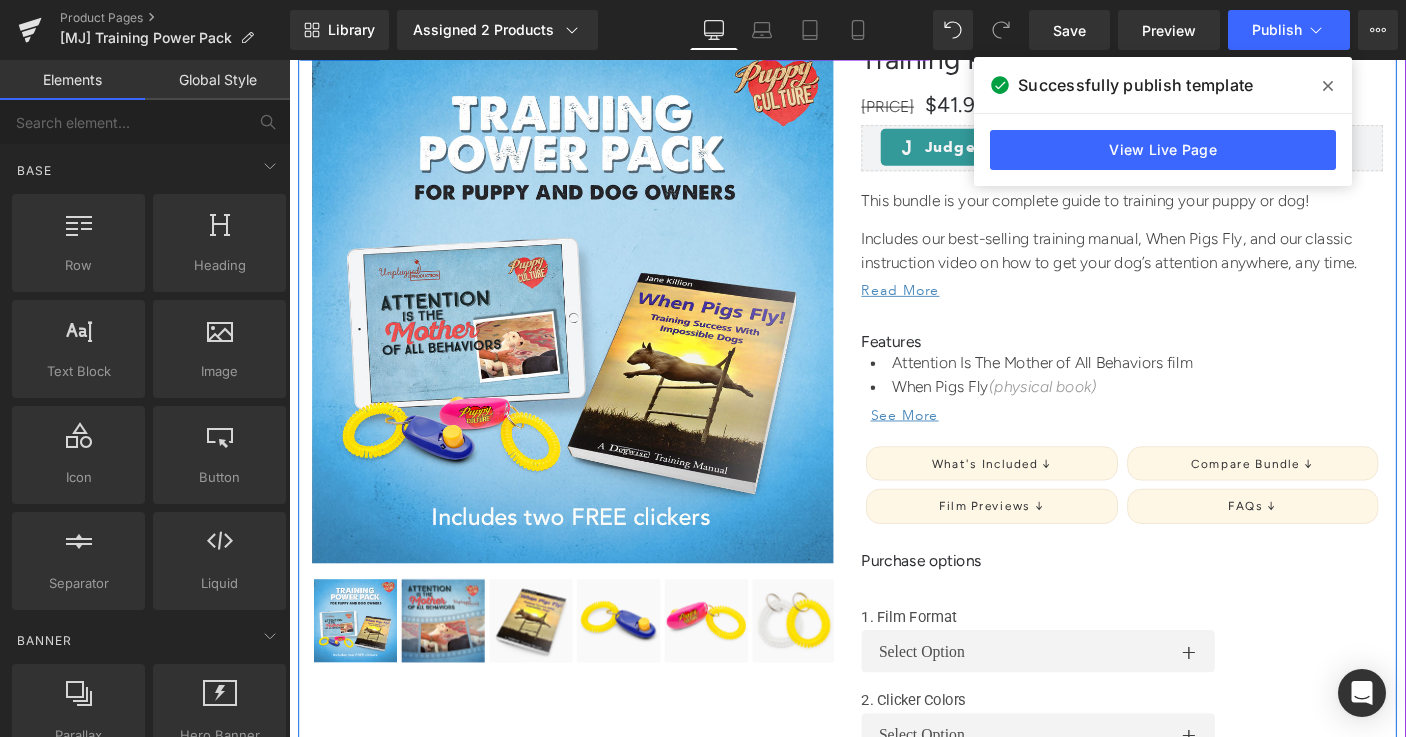 scroll, scrollTop: 332, scrollLeft: 0, axis: vertical 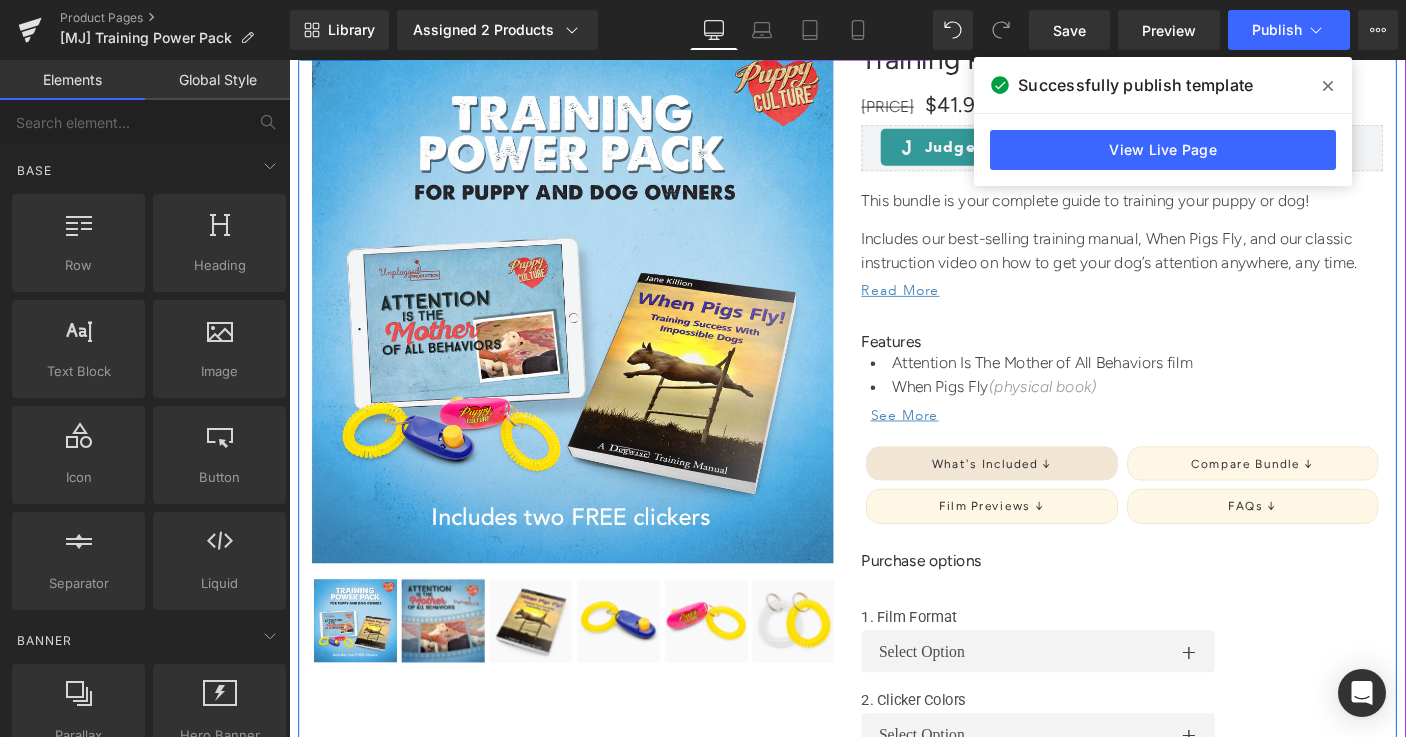 click on "What's Included ↓ Button" at bounding box center (1050, 492) 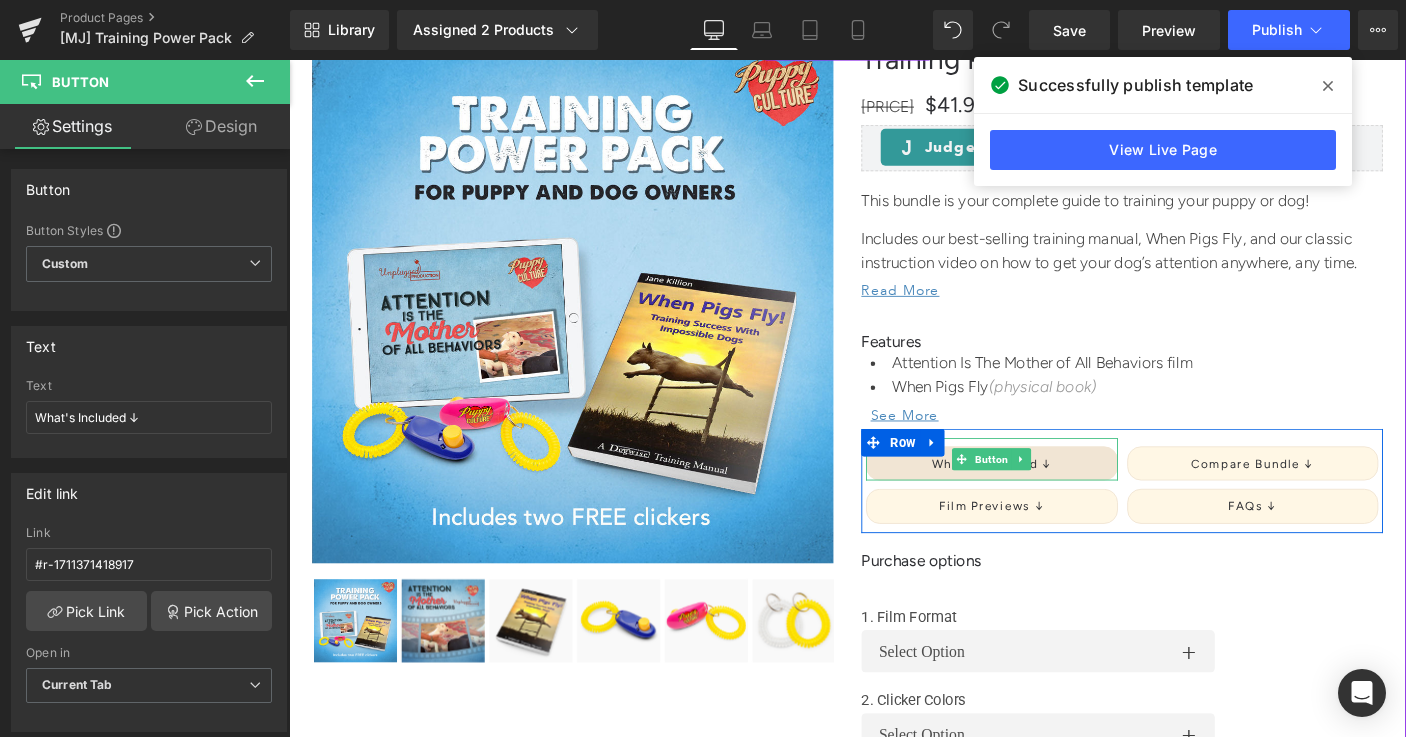 click on "Button" at bounding box center [1050, 492] 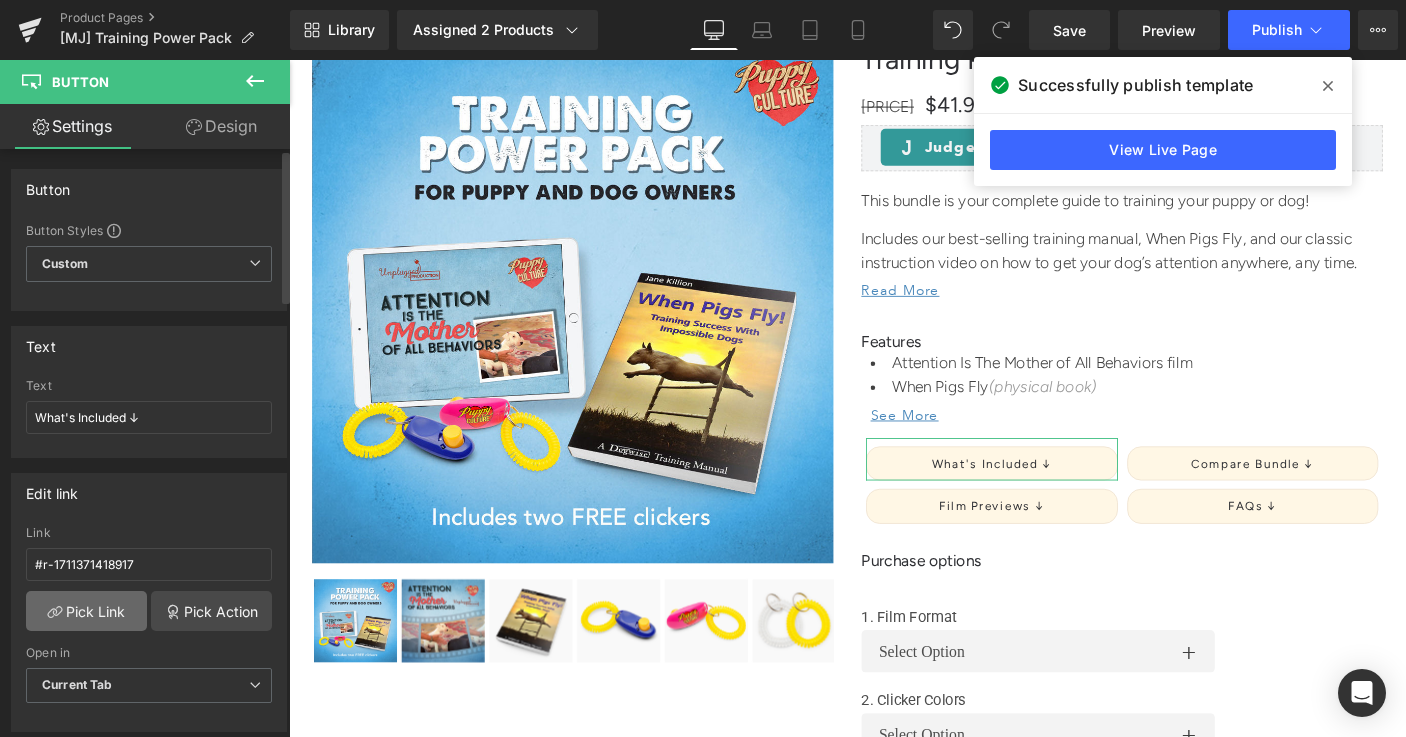click on "Pick Link" at bounding box center (86, 611) 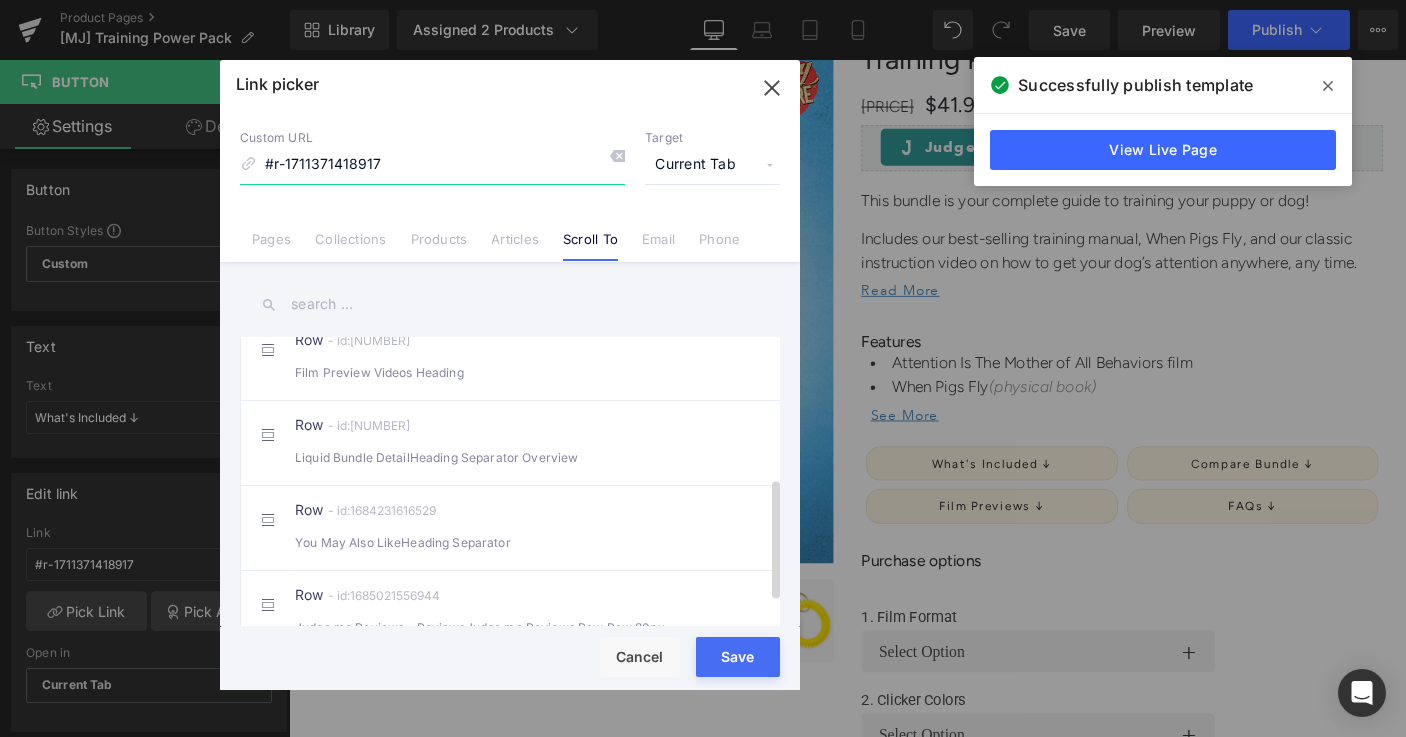 scroll, scrollTop: 339, scrollLeft: 0, axis: vertical 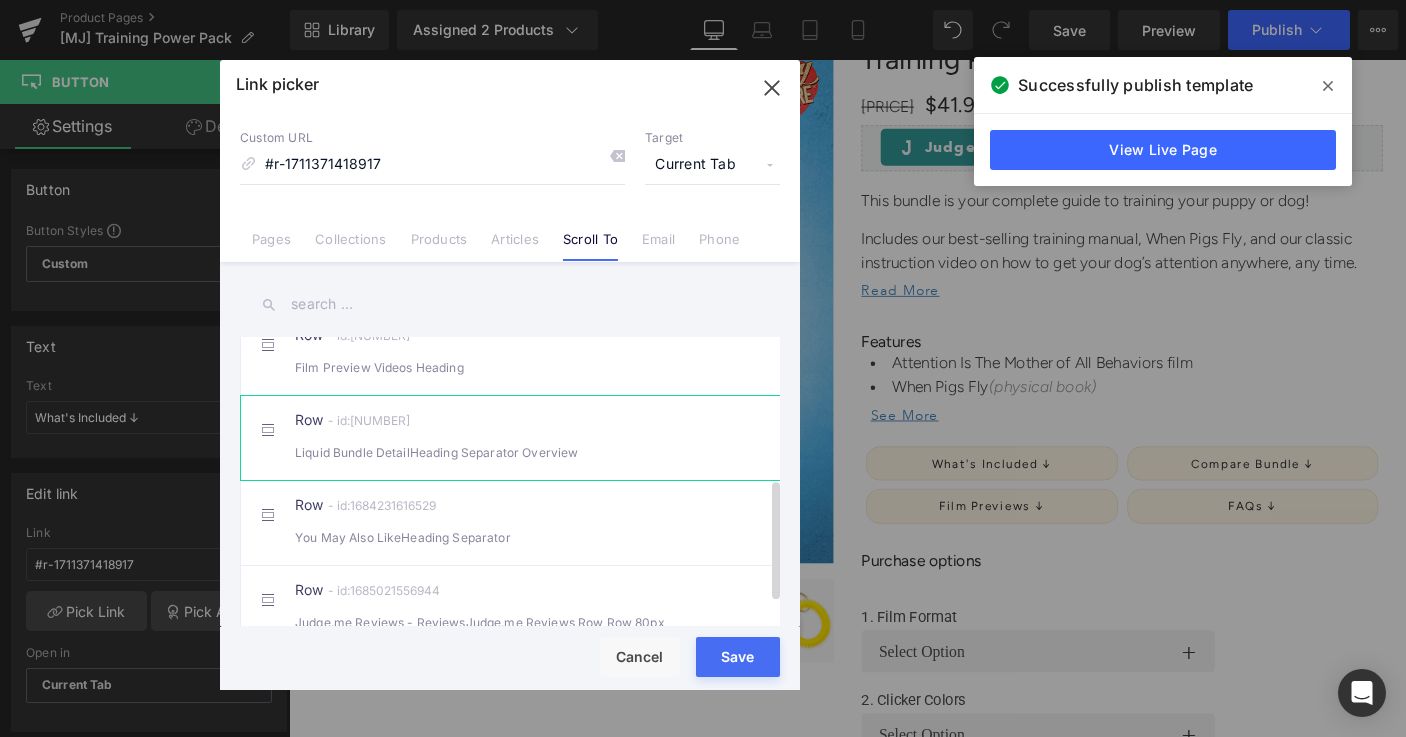 click on "Liquid    Bundle DetailHeading    Separator
Overview" at bounding box center (510, 452) 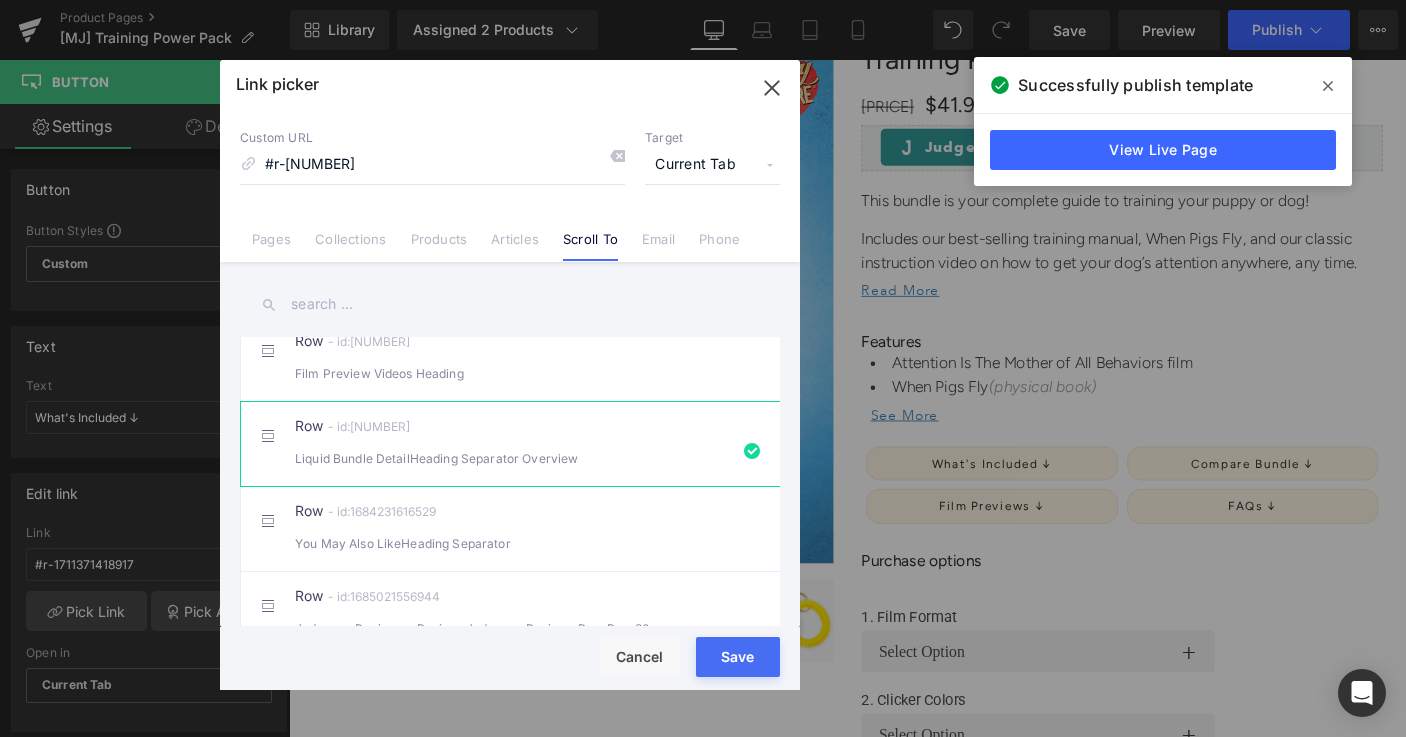click on "Loading Product Data" at bounding box center [703, 658] 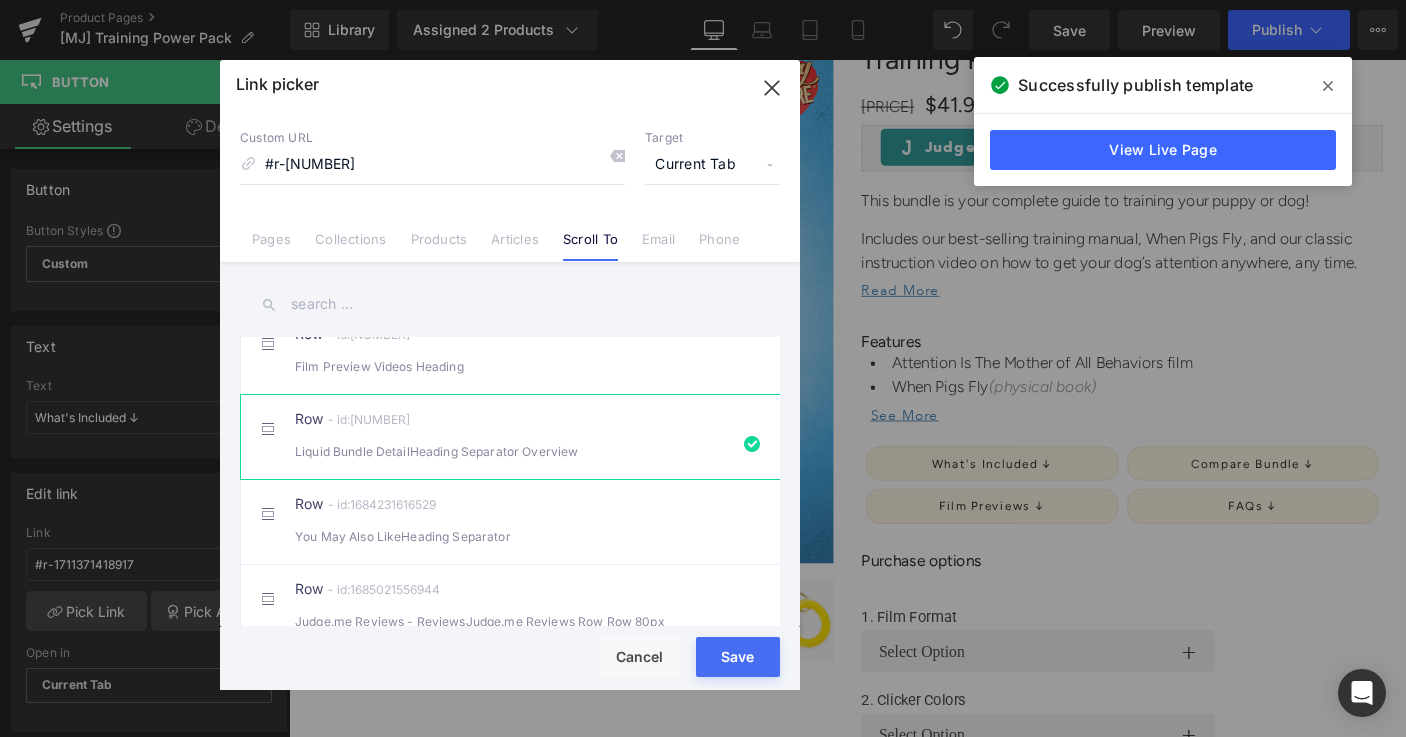 click on "Save" at bounding box center [738, 657] 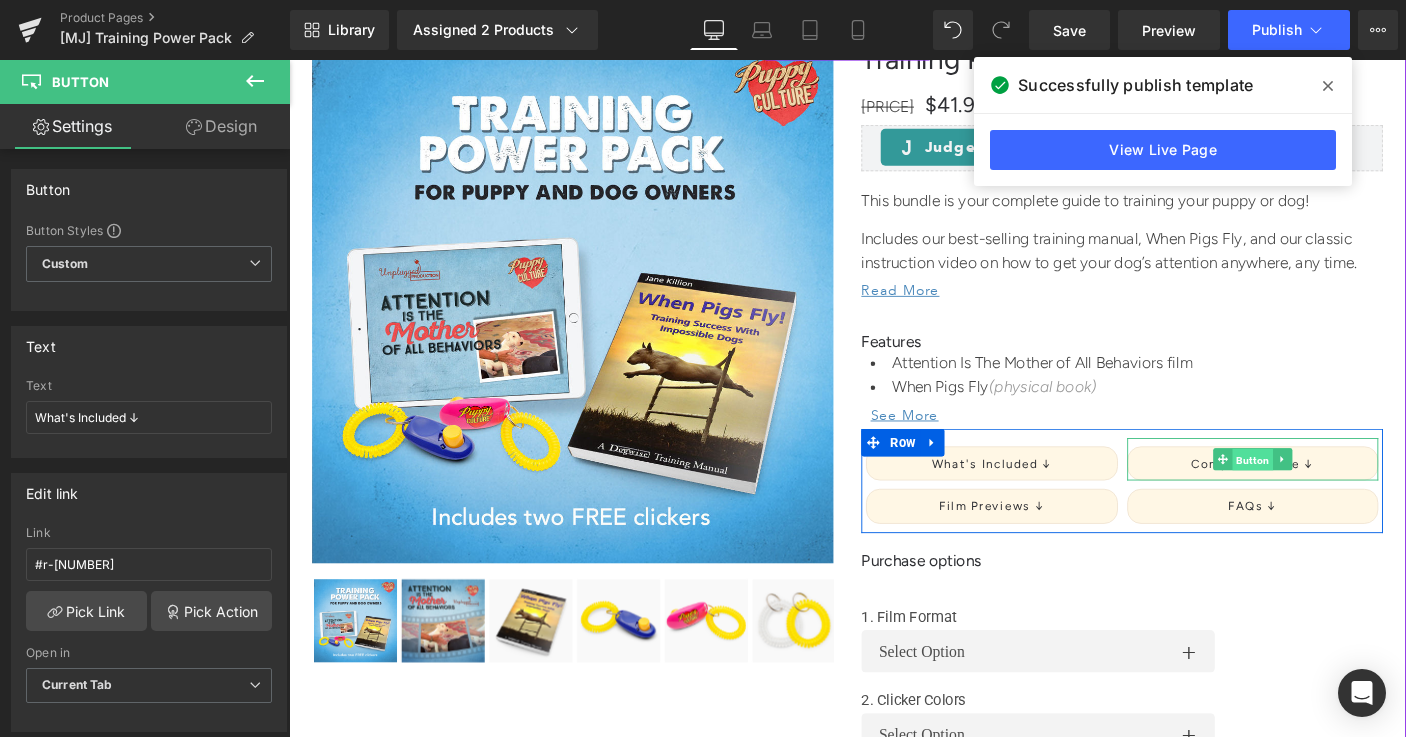 click on "Button" at bounding box center [1333, 493] 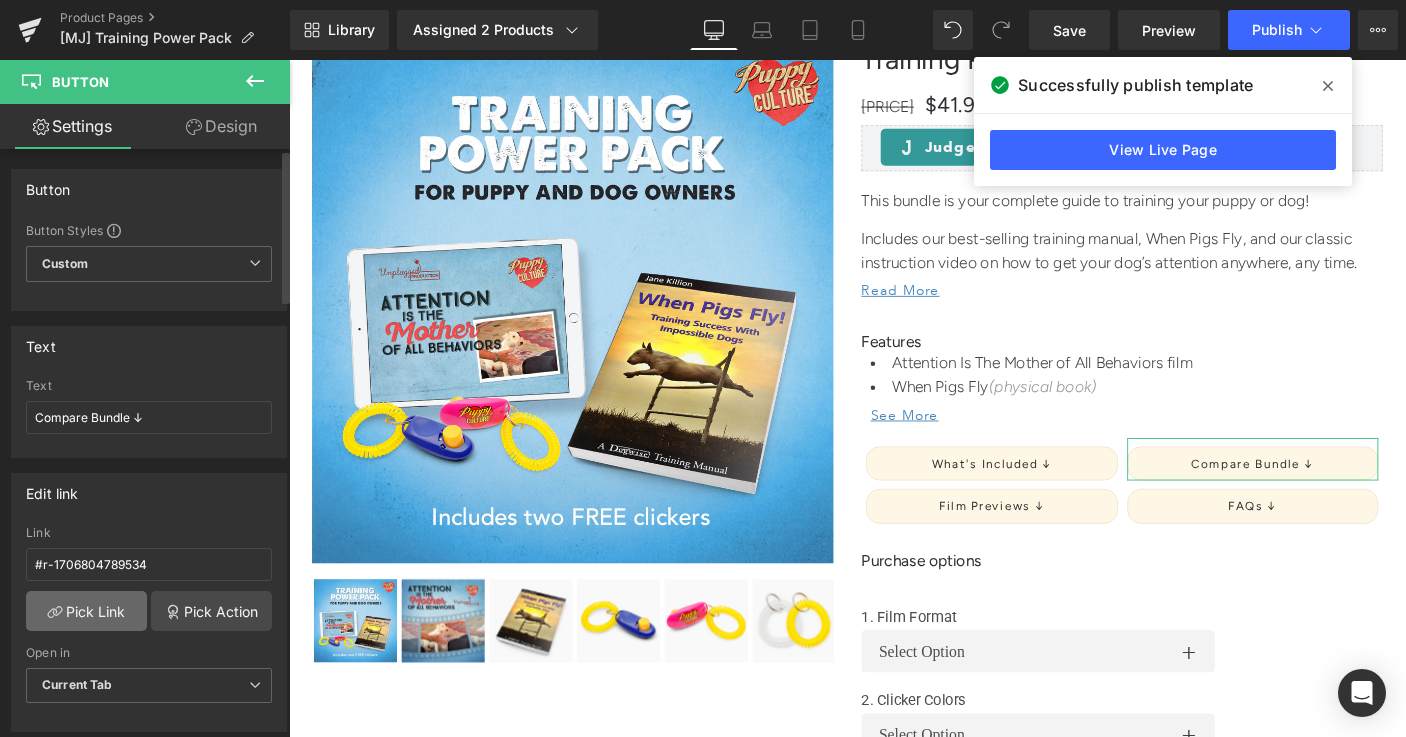 click on "Pick Link" at bounding box center [86, 611] 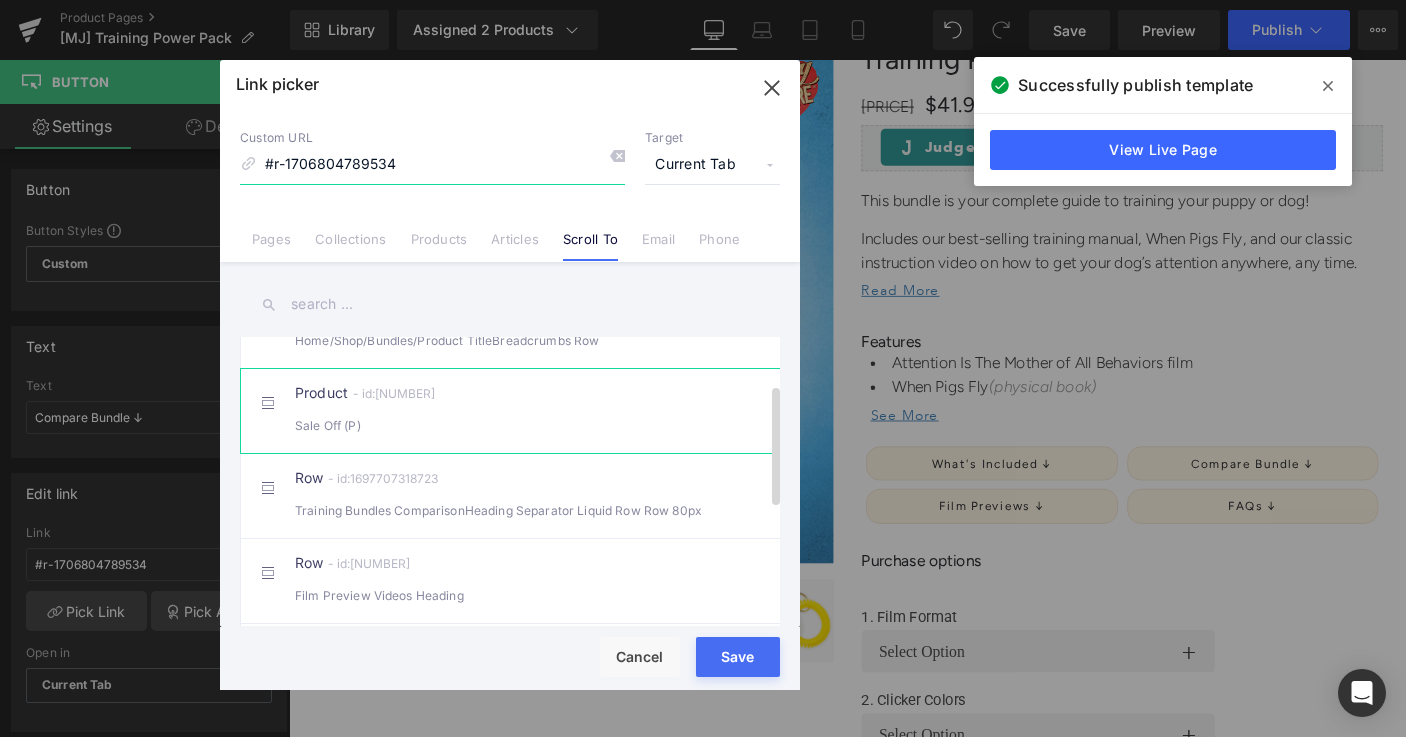 scroll, scrollTop: 114, scrollLeft: 0, axis: vertical 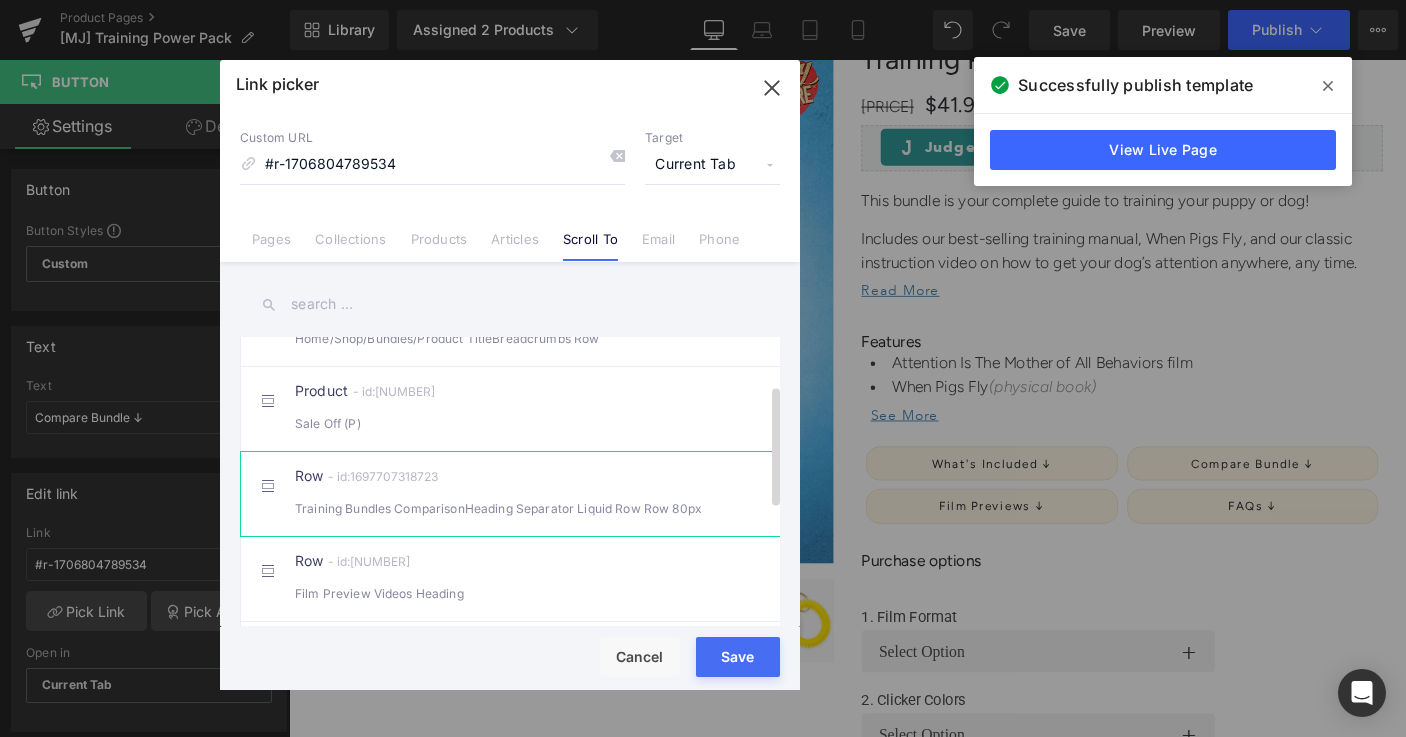 click on "Row - id:1697707318723 Training Bundles ComparisonHeading    Separator    Liquid    Row    Row 80px" at bounding box center (540, 494) 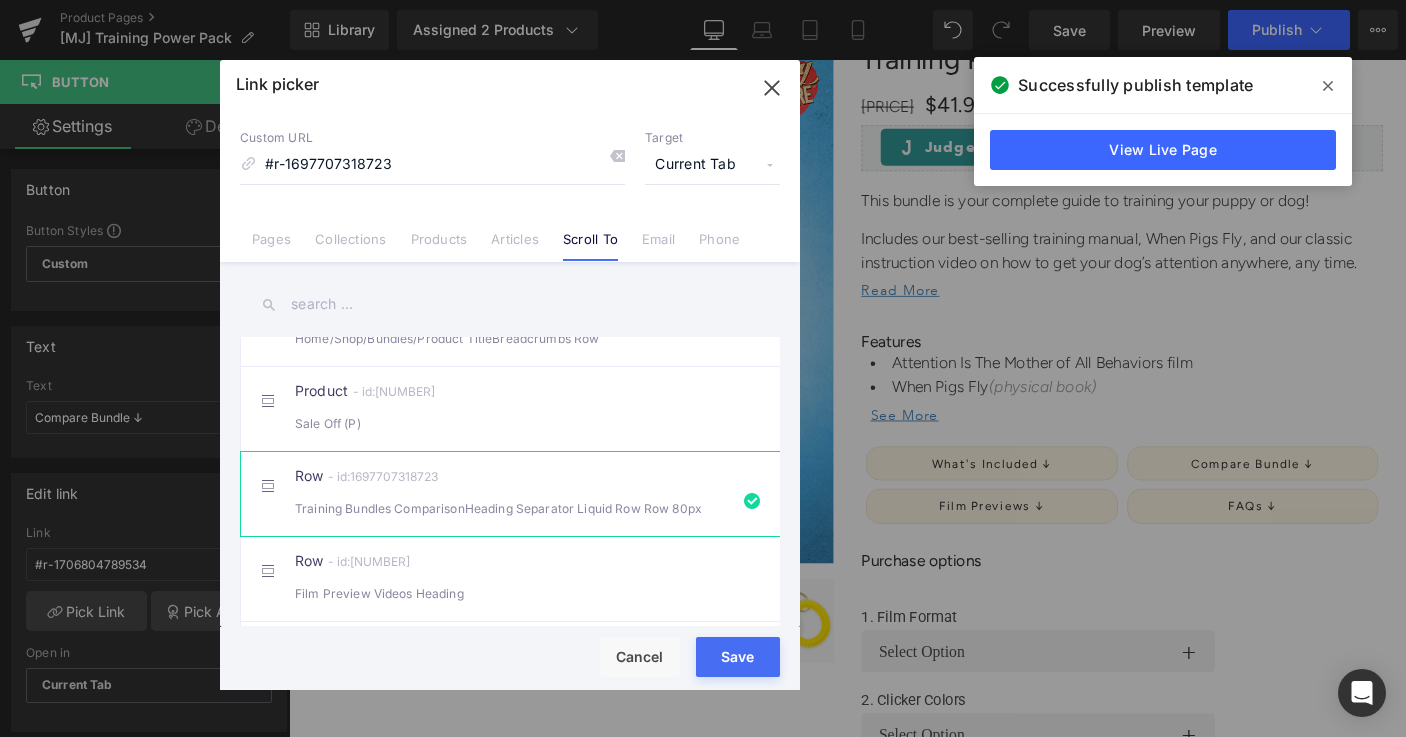 click on "Save" at bounding box center [738, 657] 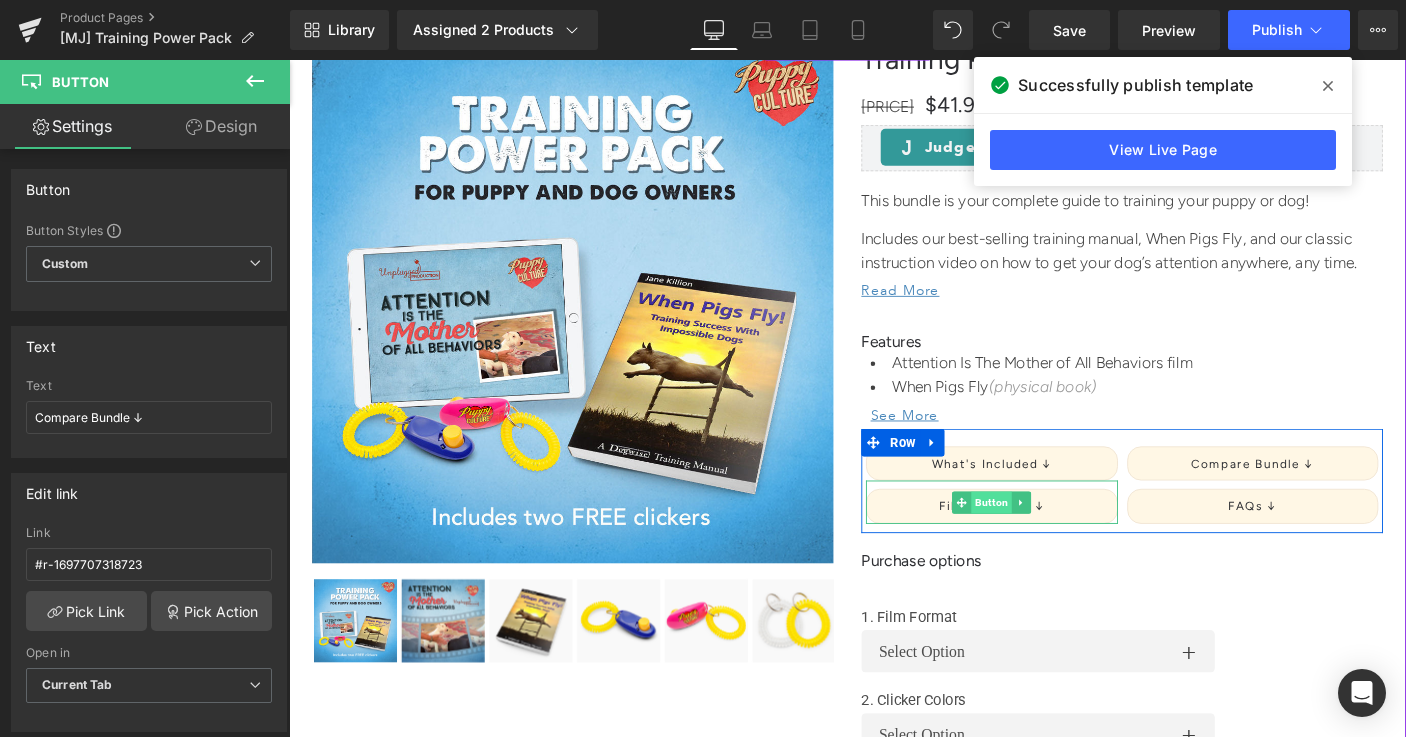 click on "Button" at bounding box center (1050, 539) 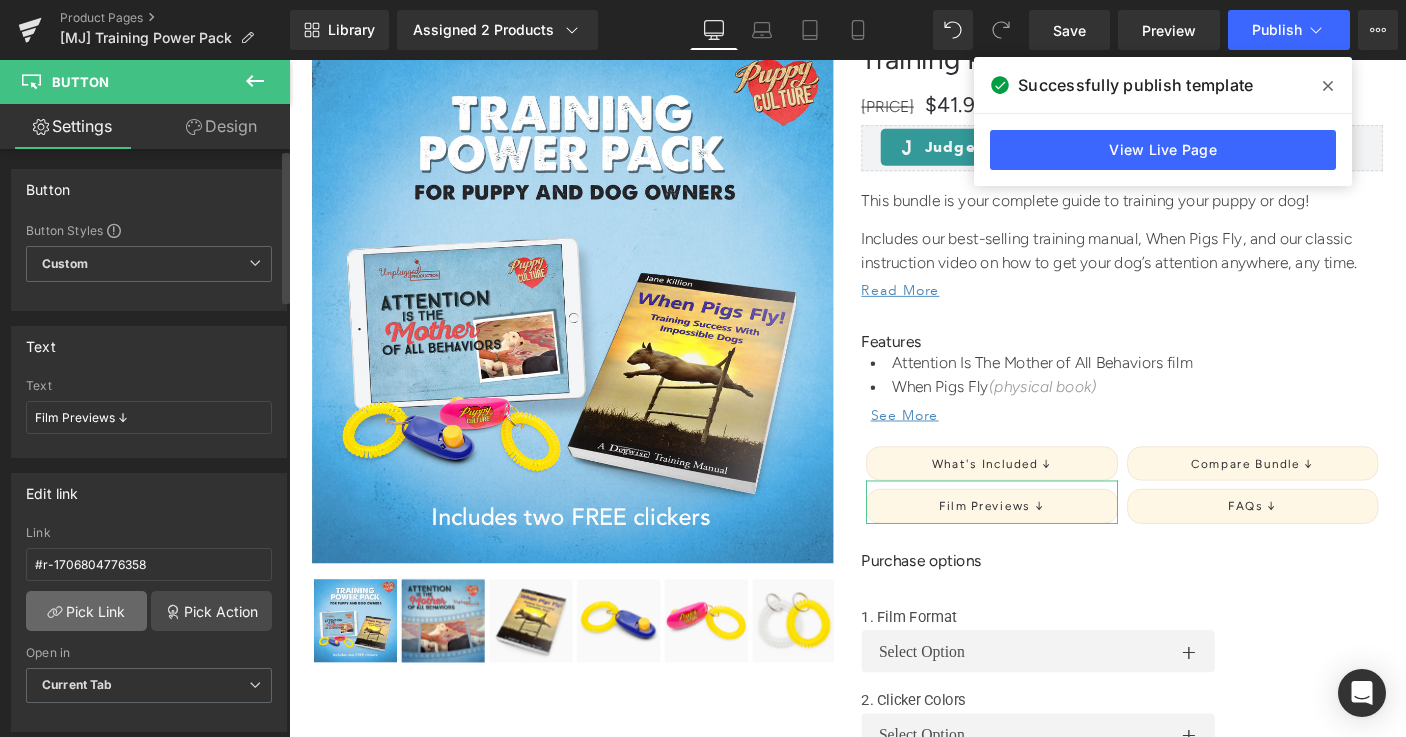 click on "Pick Link" at bounding box center (86, 611) 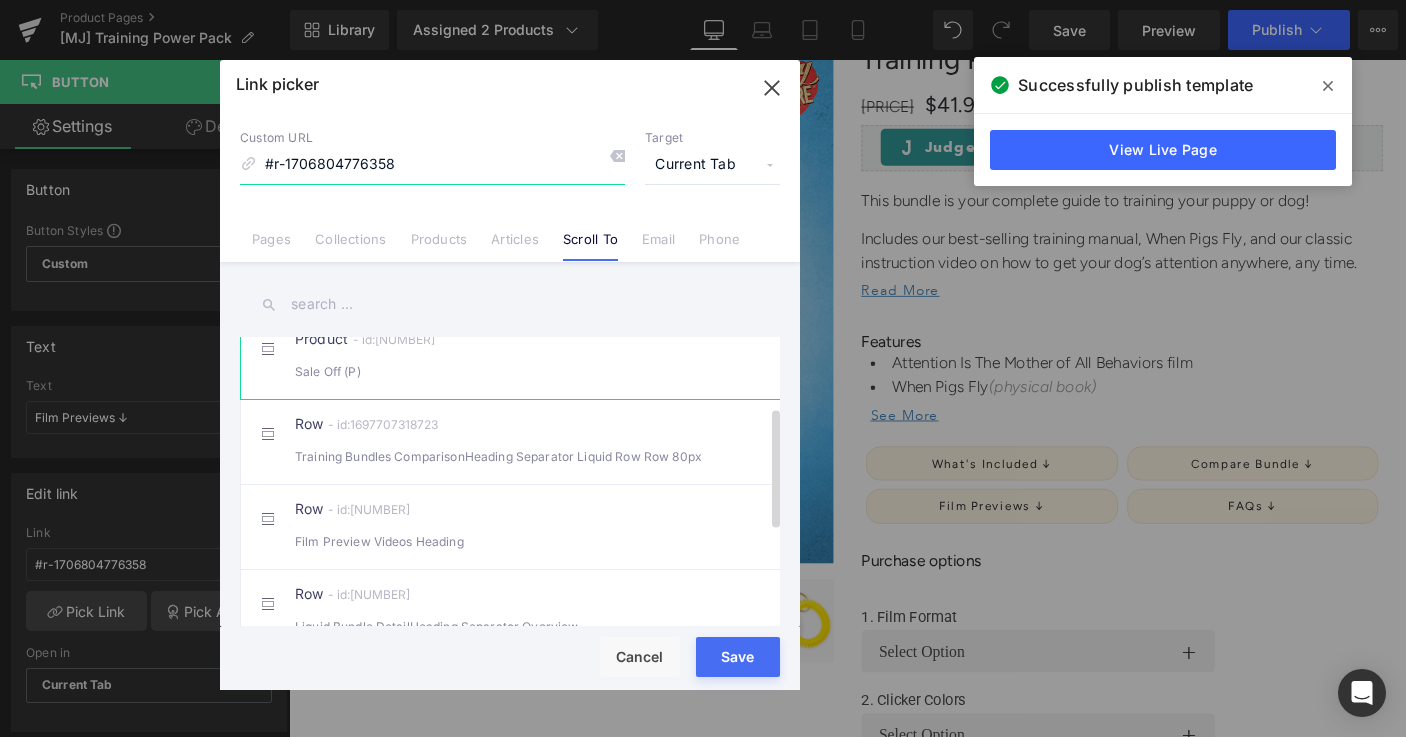 scroll, scrollTop: 167, scrollLeft: 0, axis: vertical 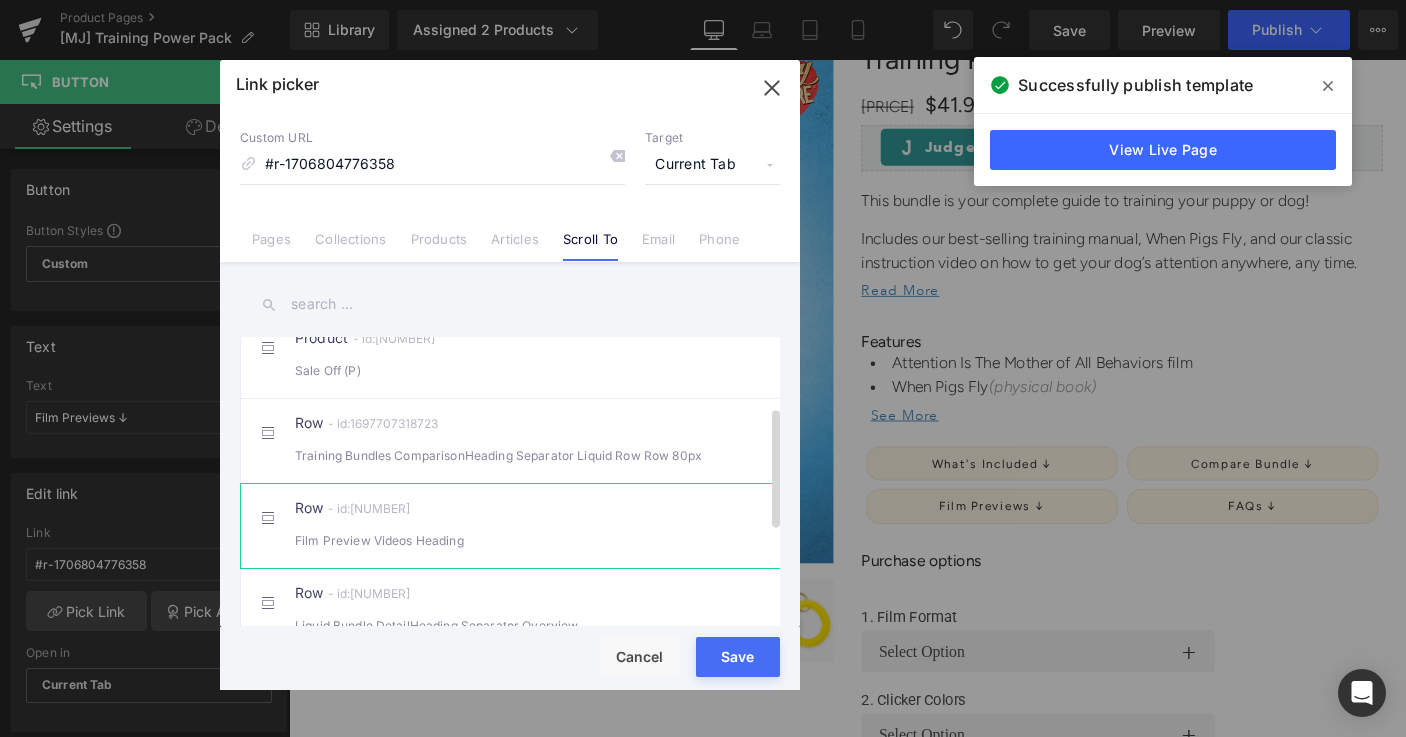 click on "Film Preview Videos
Heading" at bounding box center [510, 540] 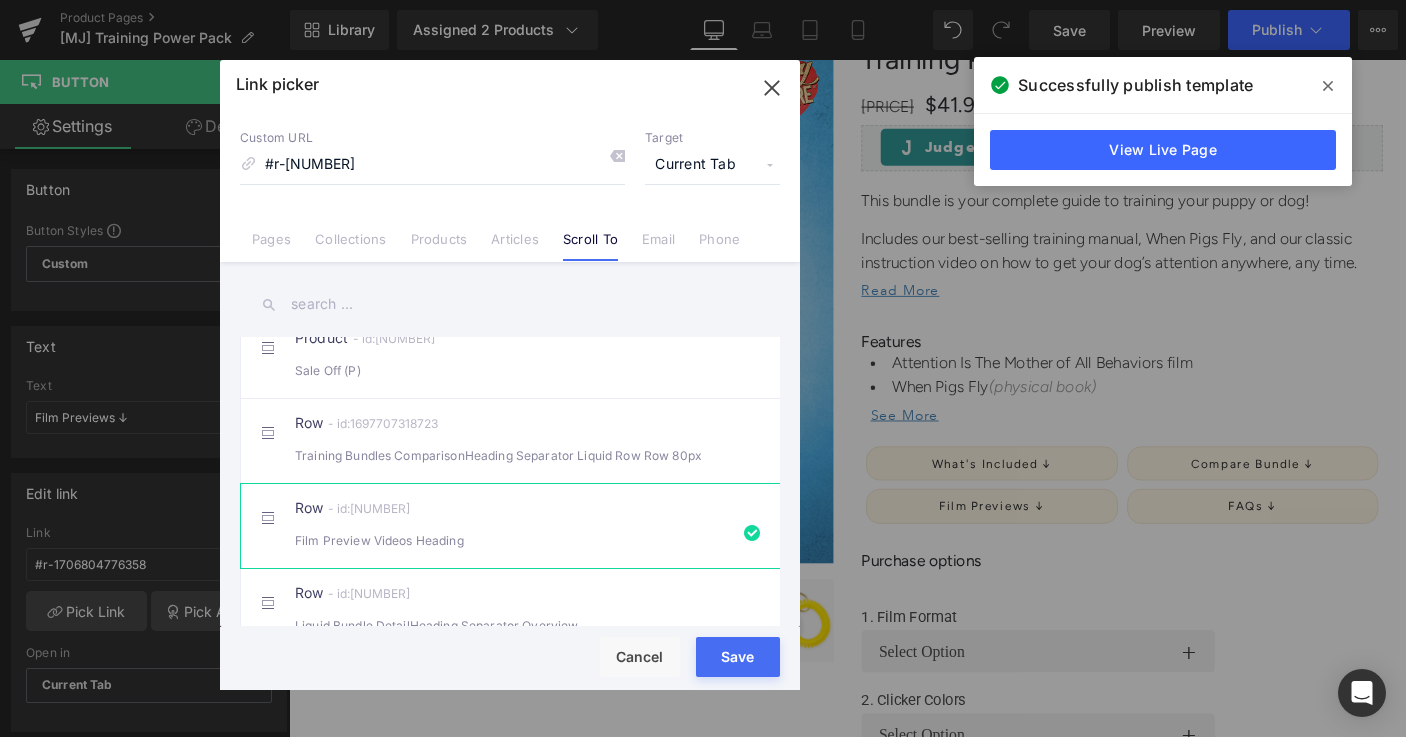 click on "Save" at bounding box center [738, 657] 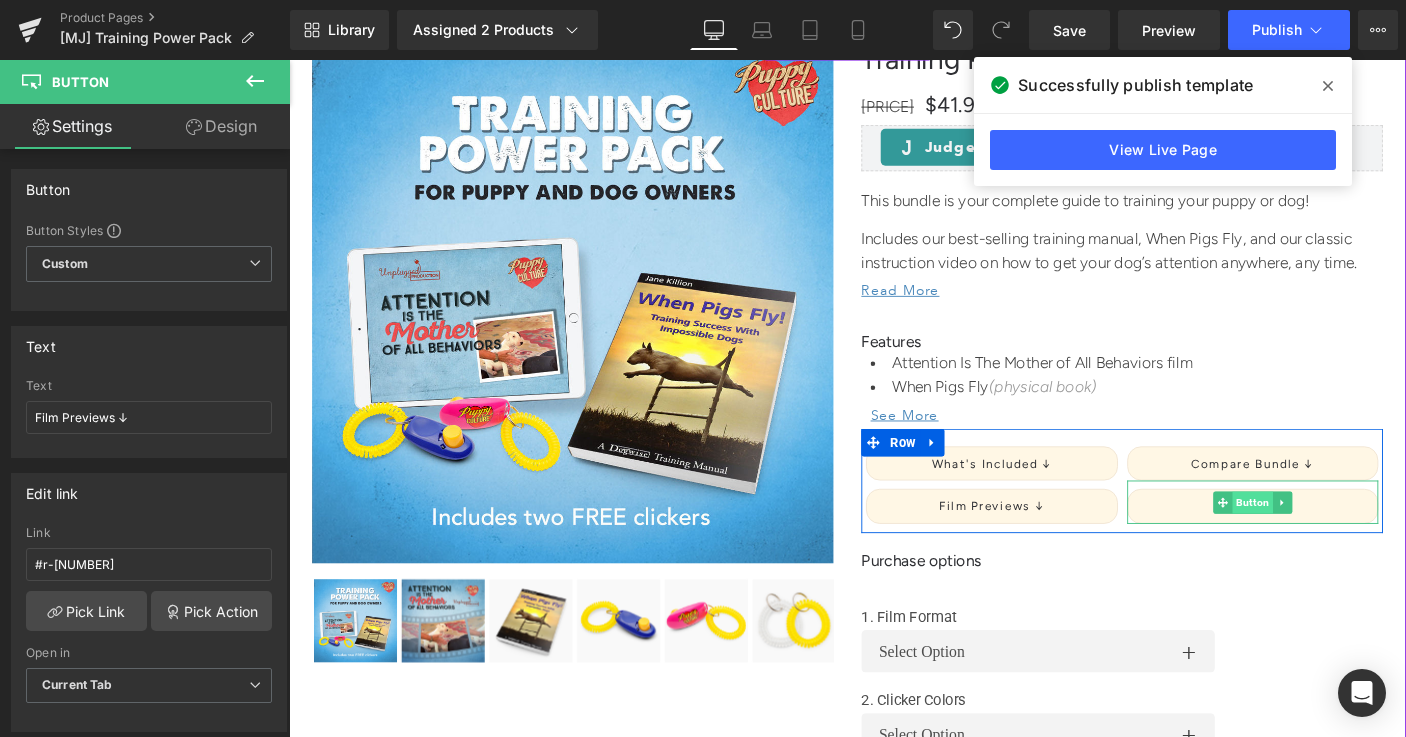 click on "Button" at bounding box center (1333, 539) 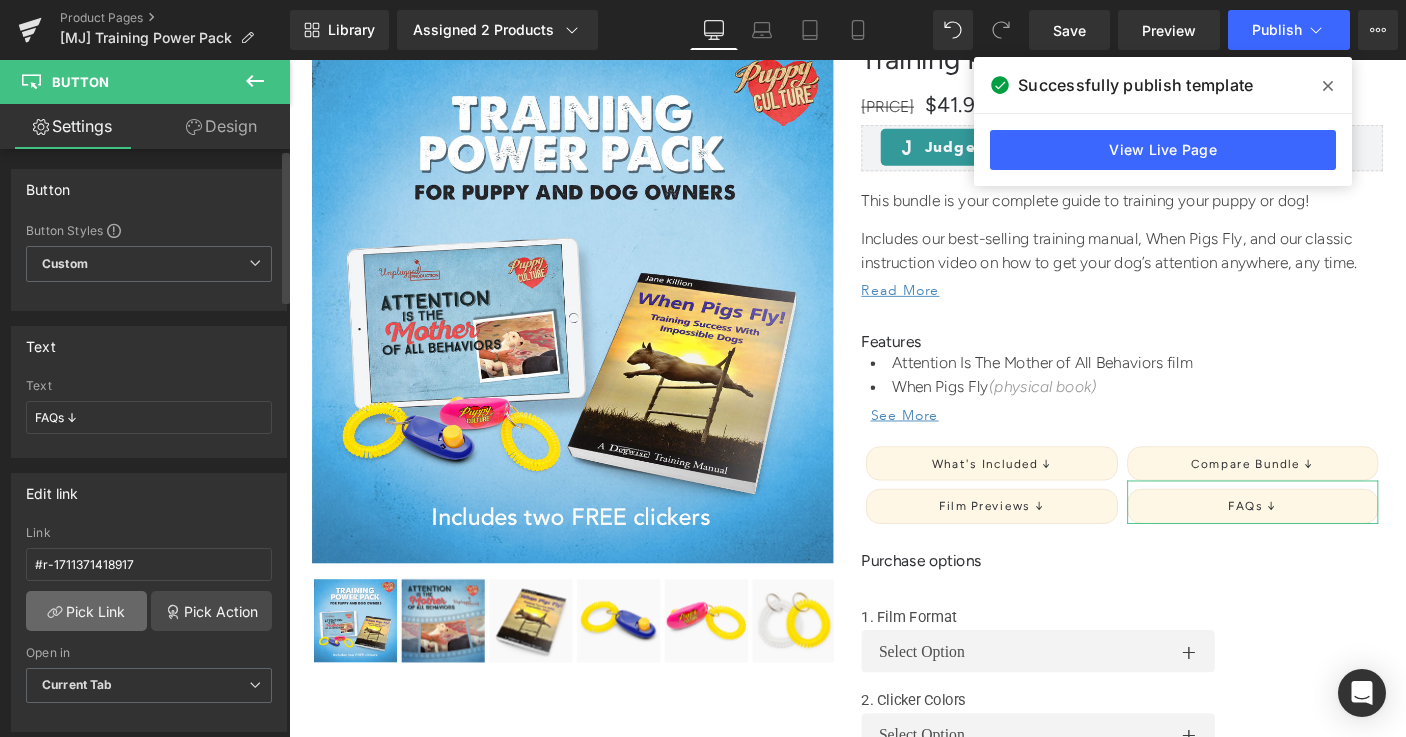 click on "Pick Link" at bounding box center (86, 611) 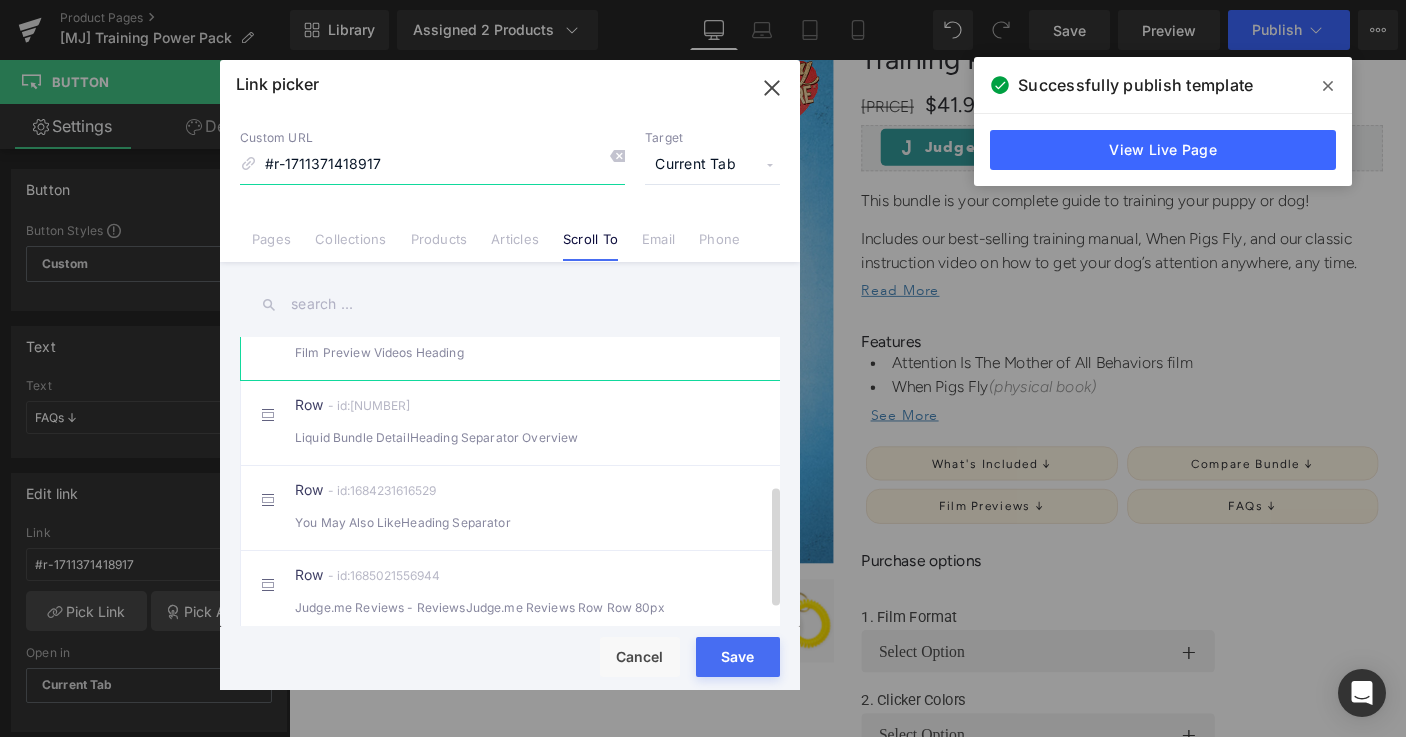 scroll, scrollTop: 358, scrollLeft: 0, axis: vertical 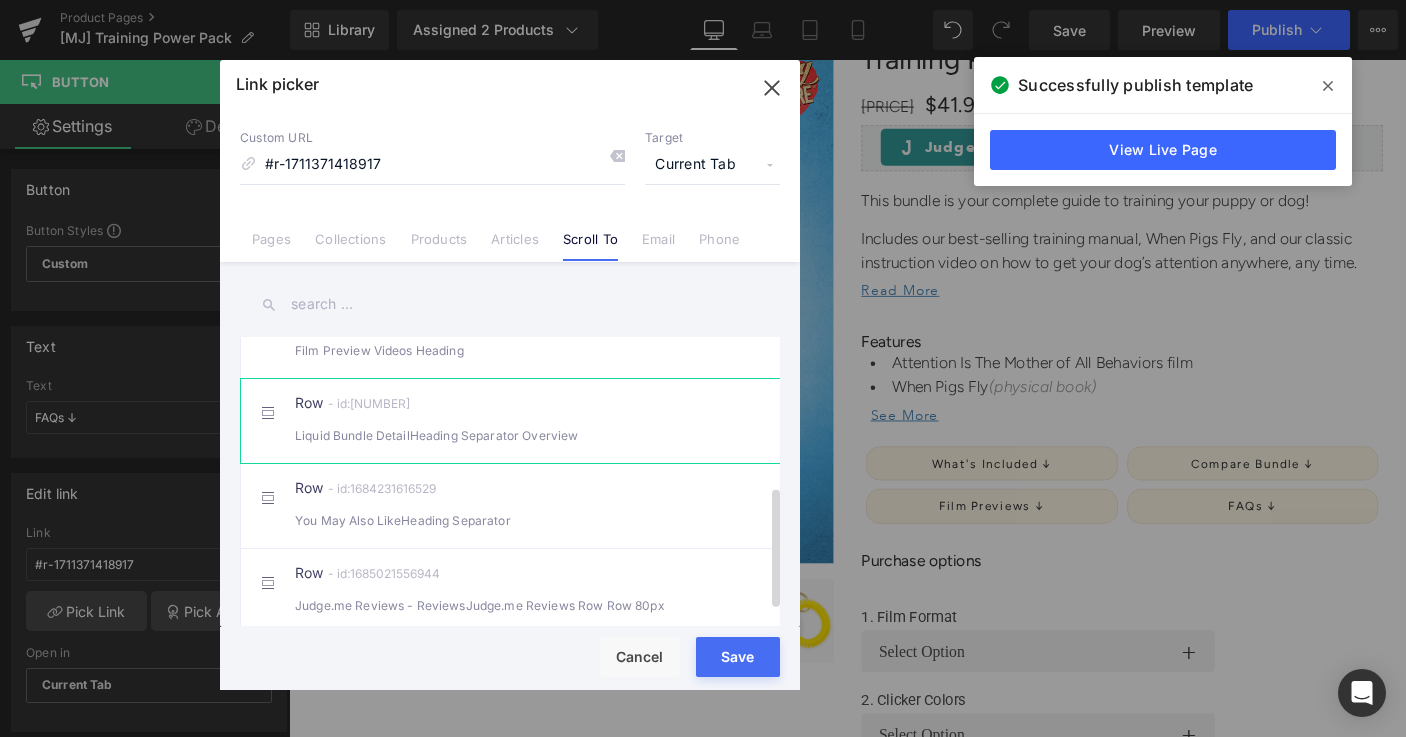 click on "Liquid    Bundle DetailHeading    Separator
Overview" at bounding box center (510, 435) 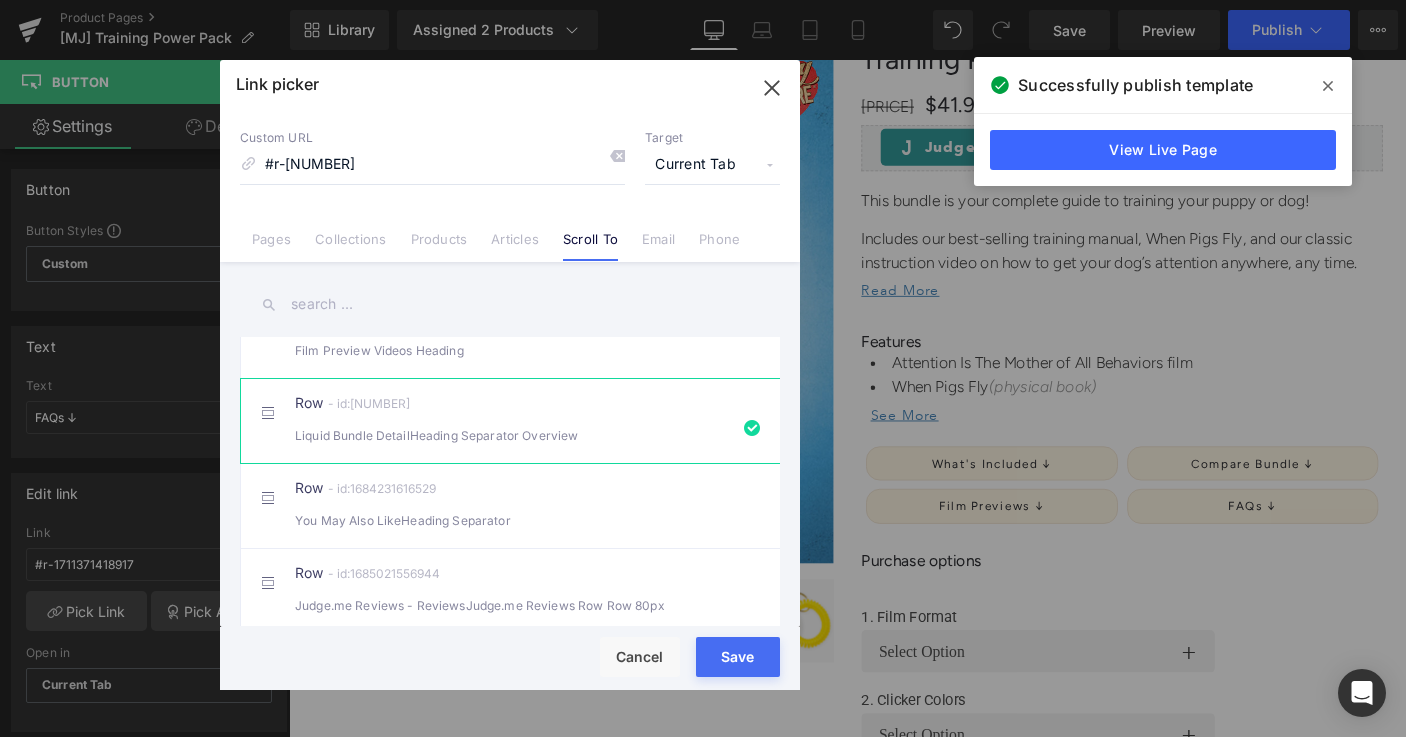 click on "Save" at bounding box center (738, 657) 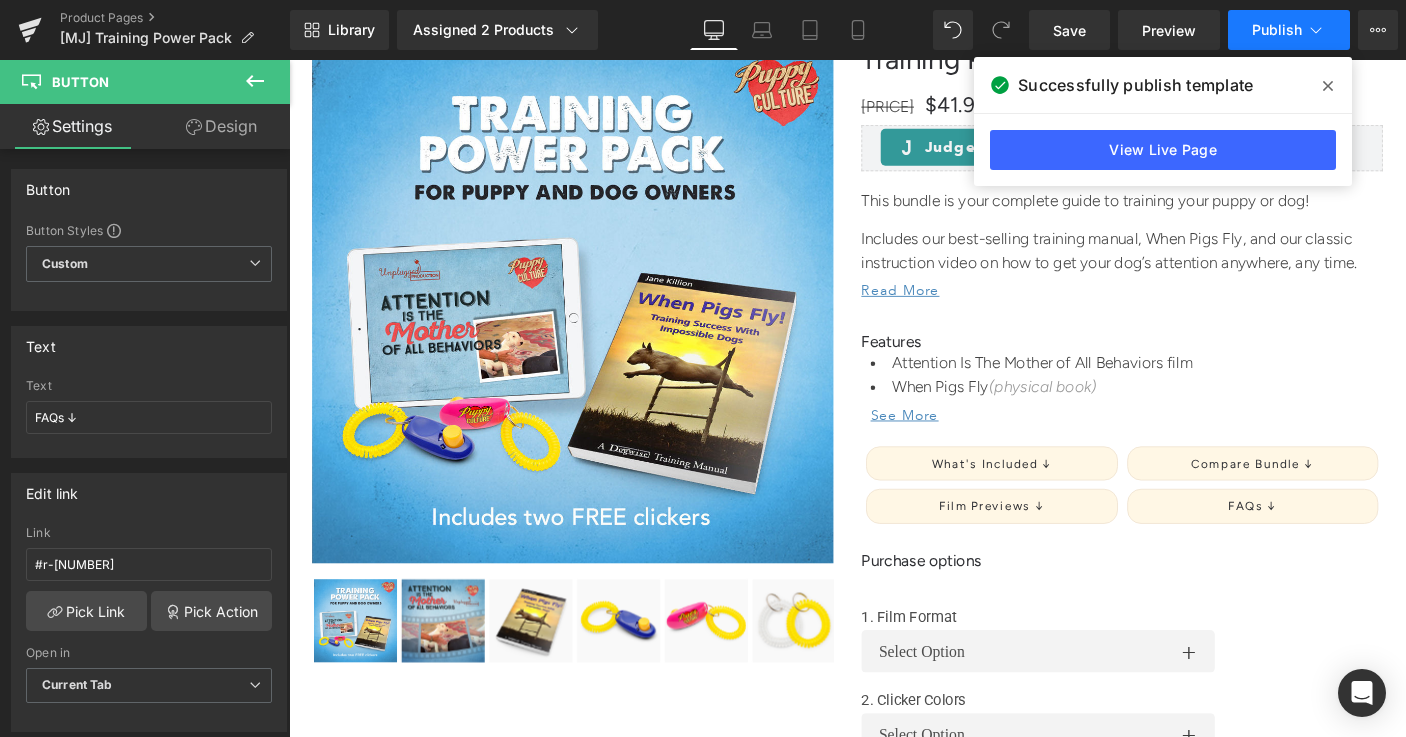 click on "Publish" at bounding box center (1289, 30) 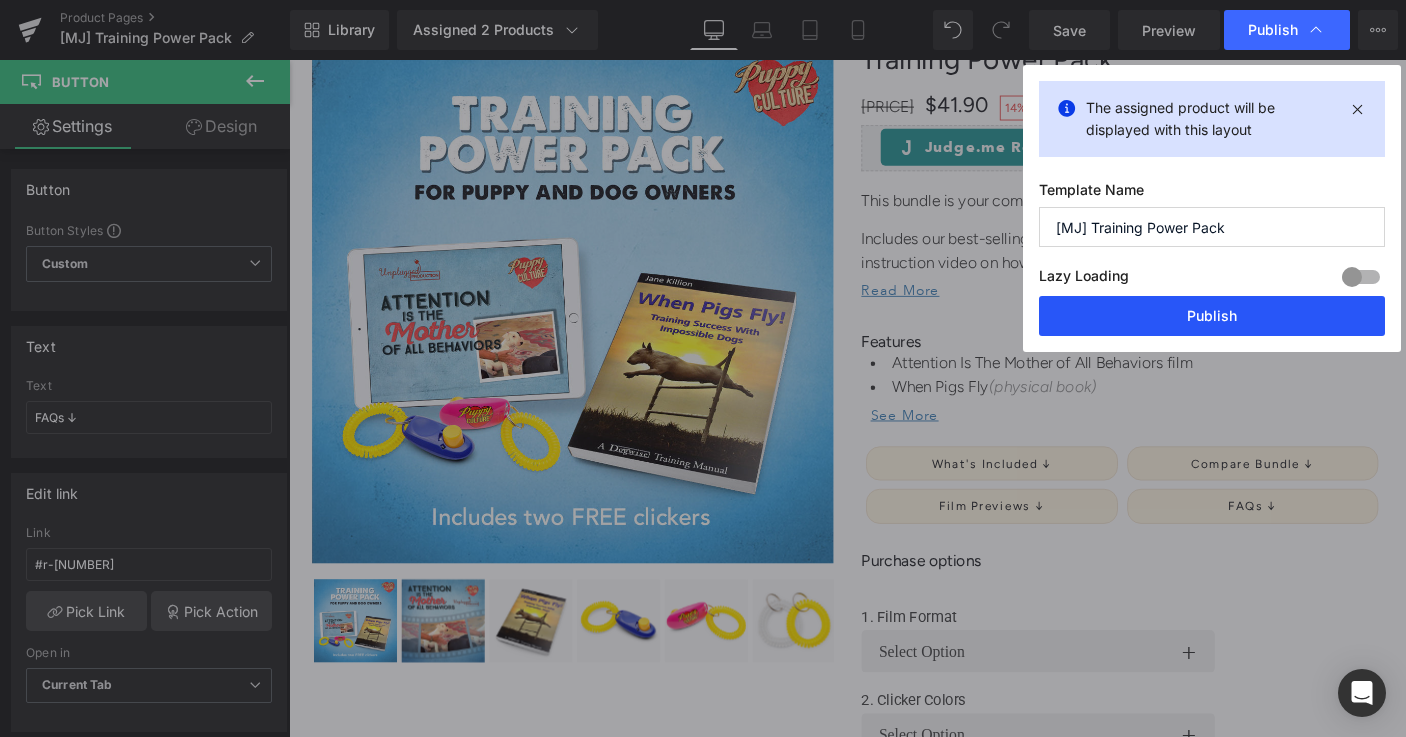 click on "Publish" at bounding box center [1212, 316] 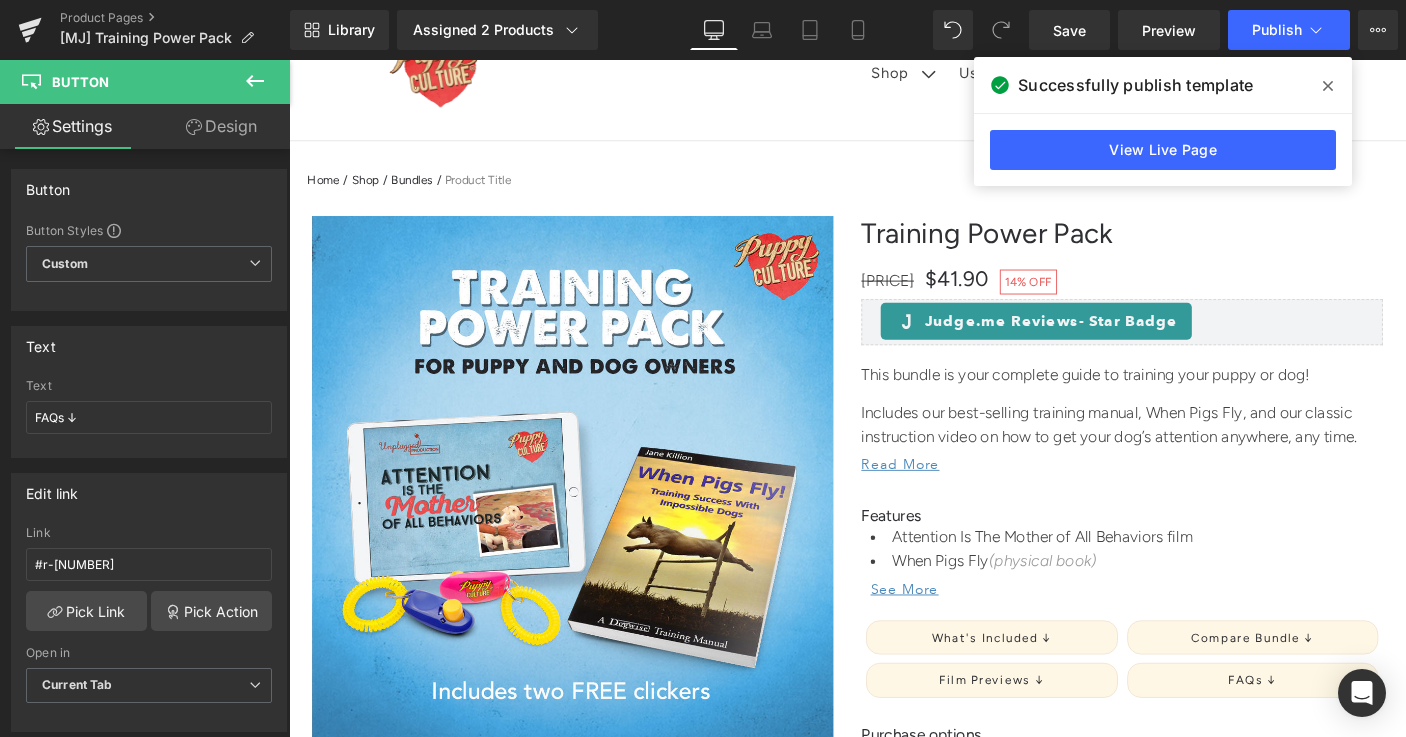 scroll, scrollTop: 138, scrollLeft: 0, axis: vertical 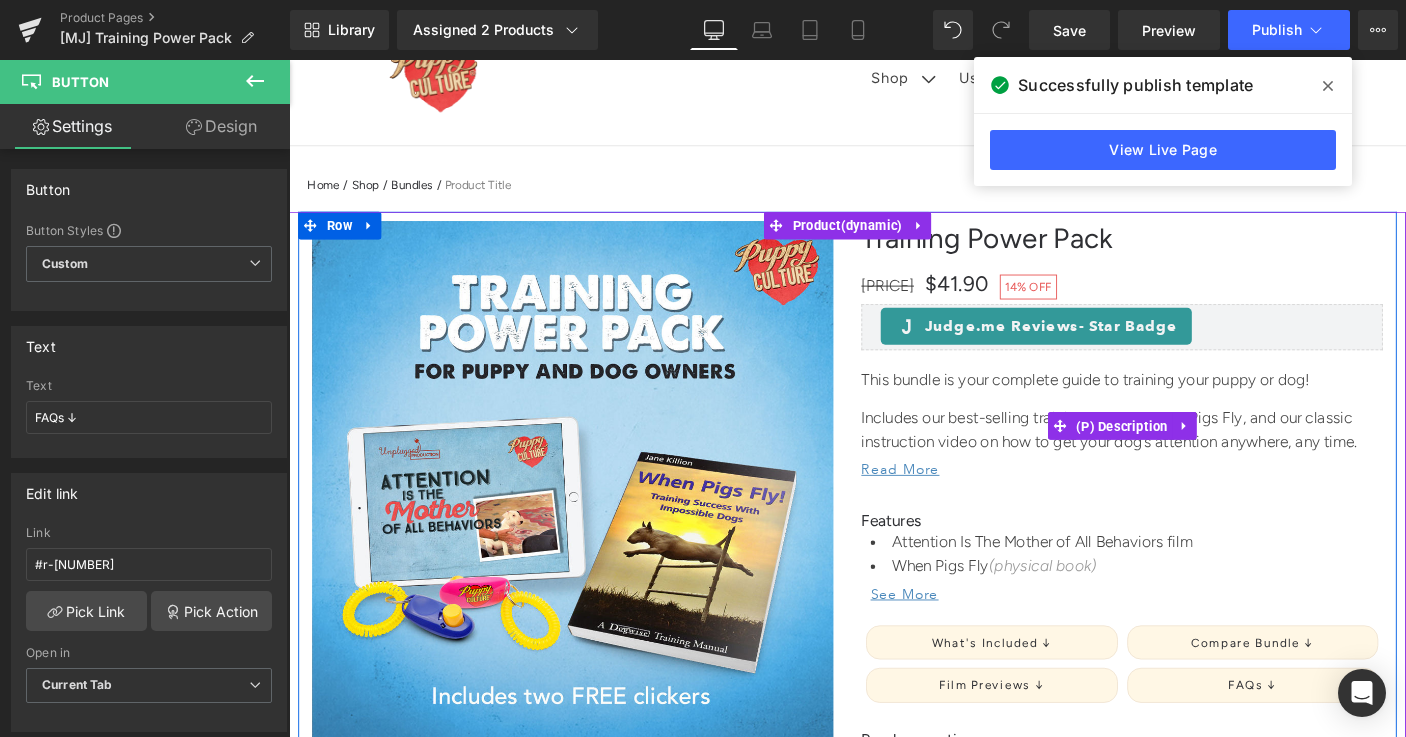 click on "This bundle is your complete guide to training your puppy or dog!" at bounding box center (1191, 407) 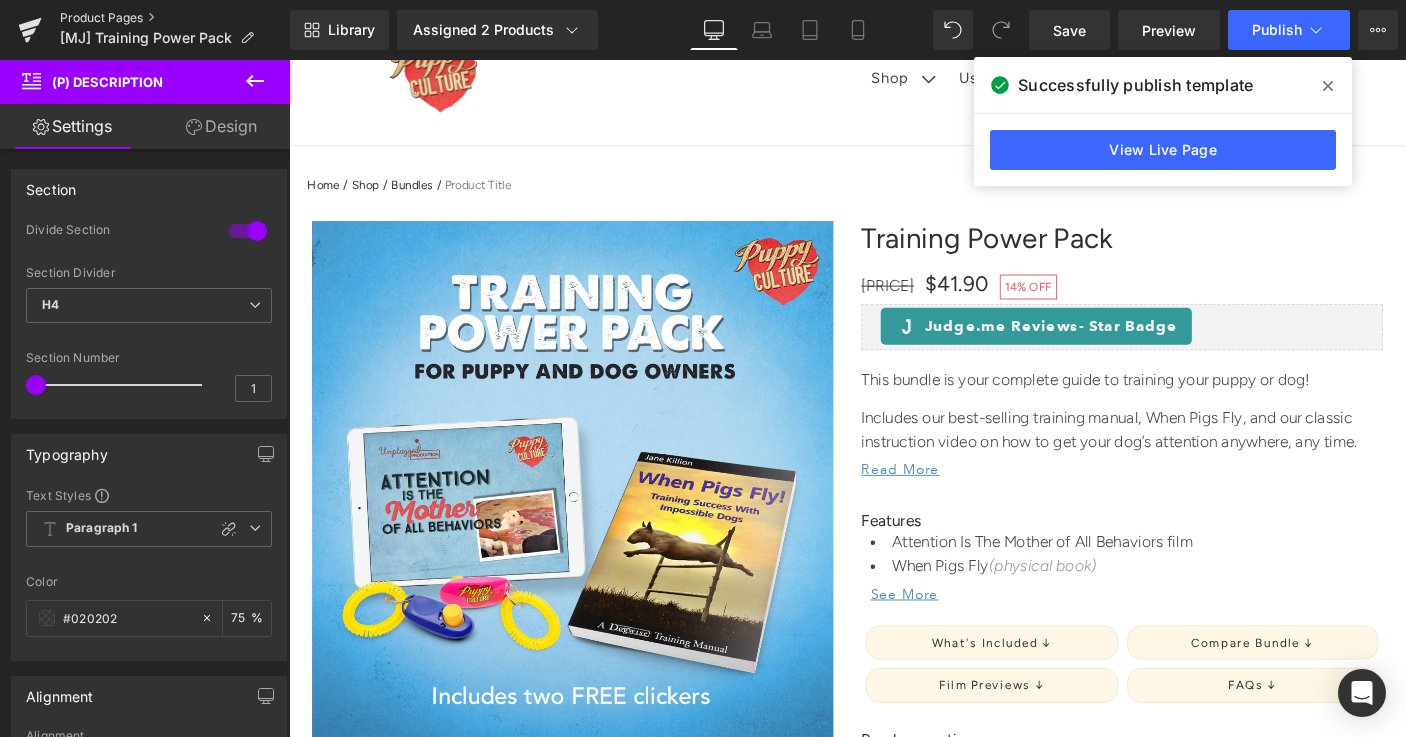 click on "Product Pages" at bounding box center (175, 18) 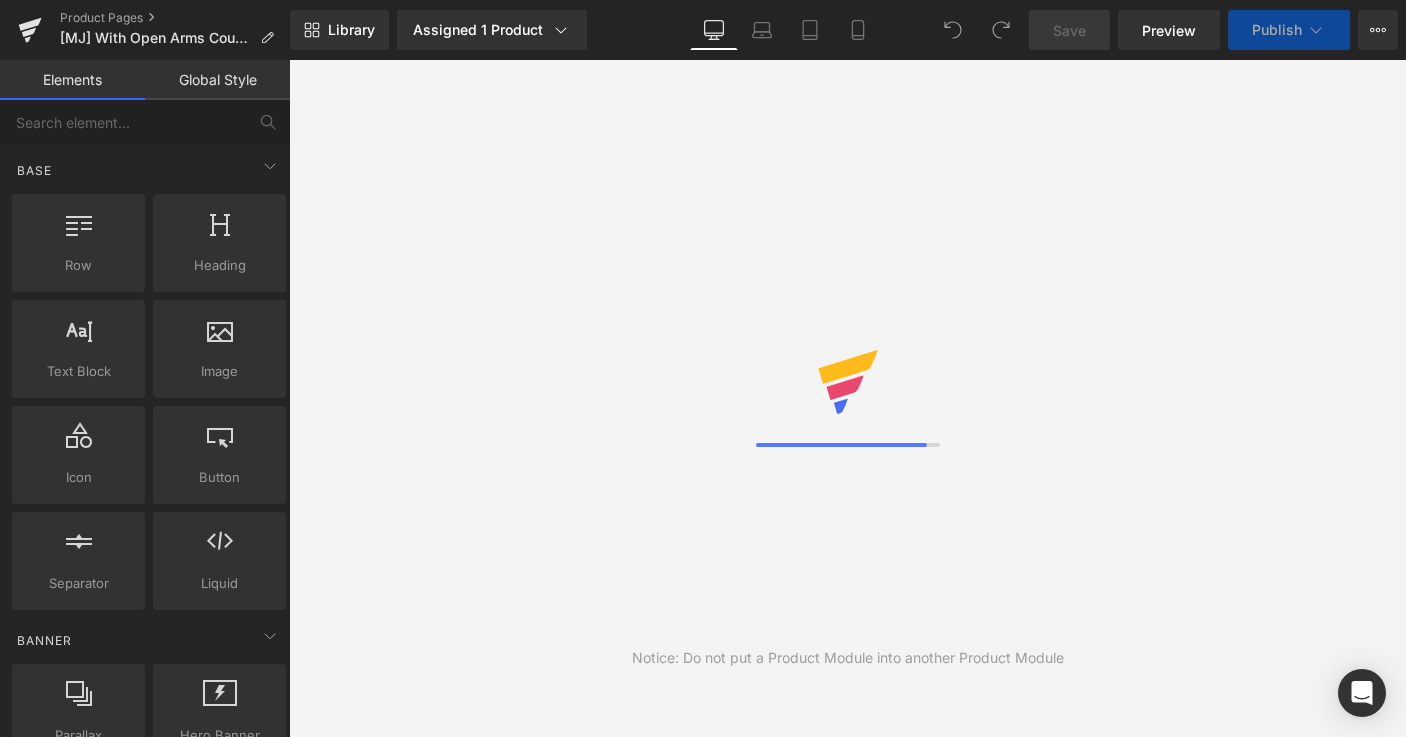 scroll, scrollTop: 0, scrollLeft: 0, axis: both 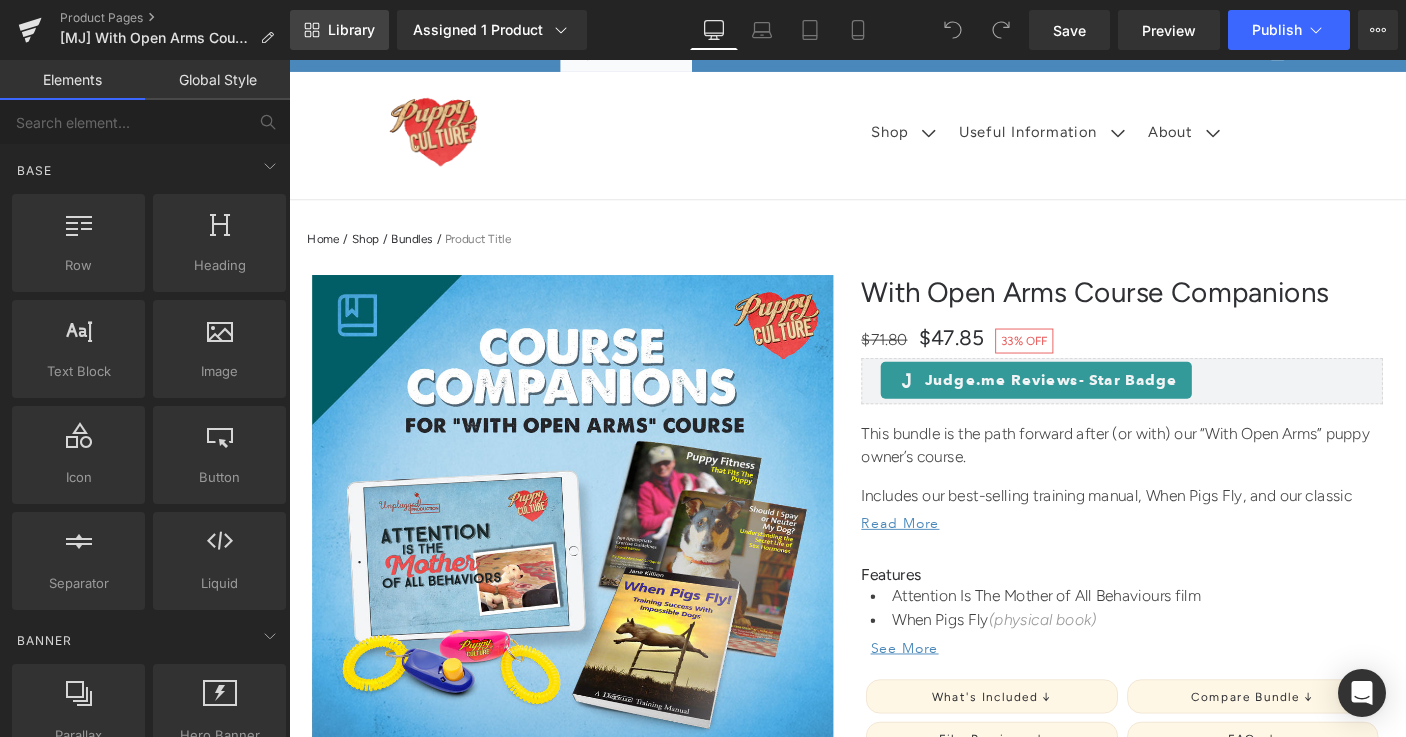 click on "Library" at bounding box center (351, 30) 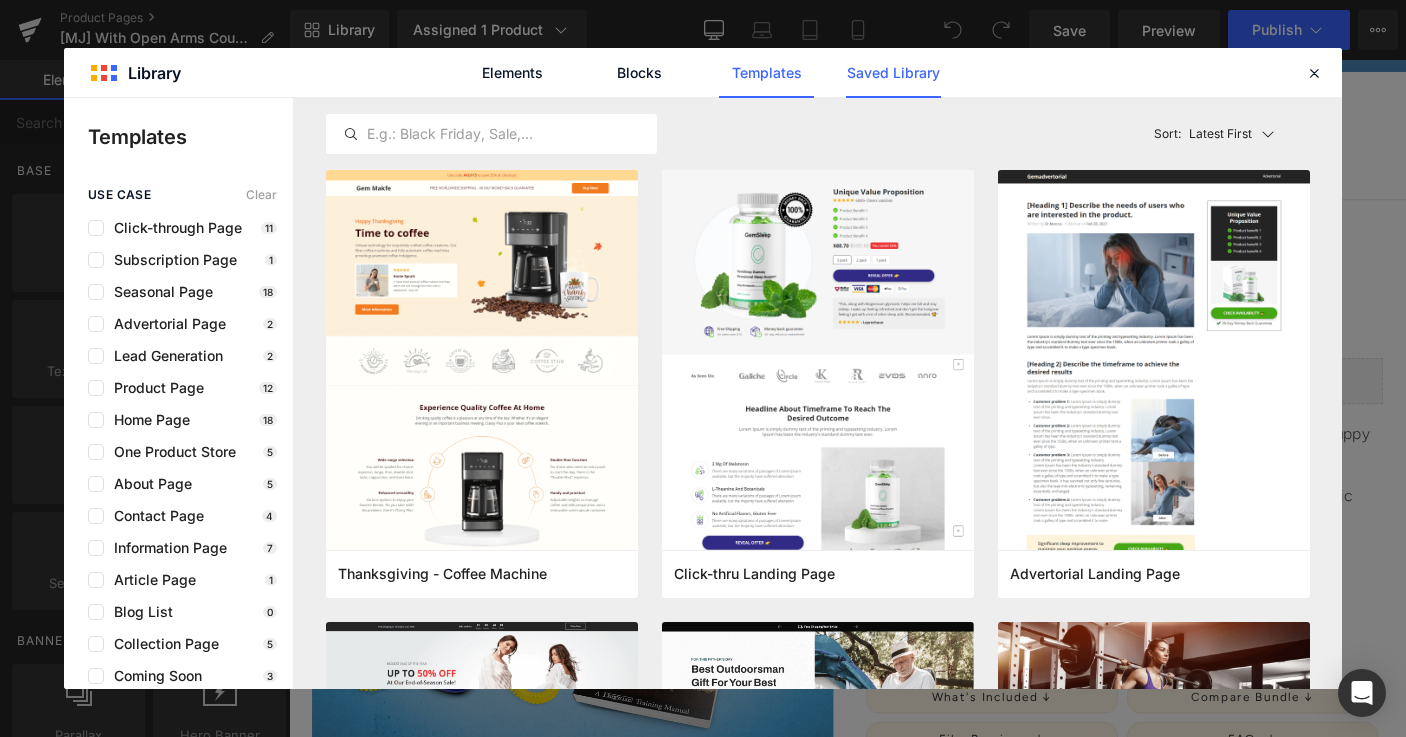 click on "Saved Library" 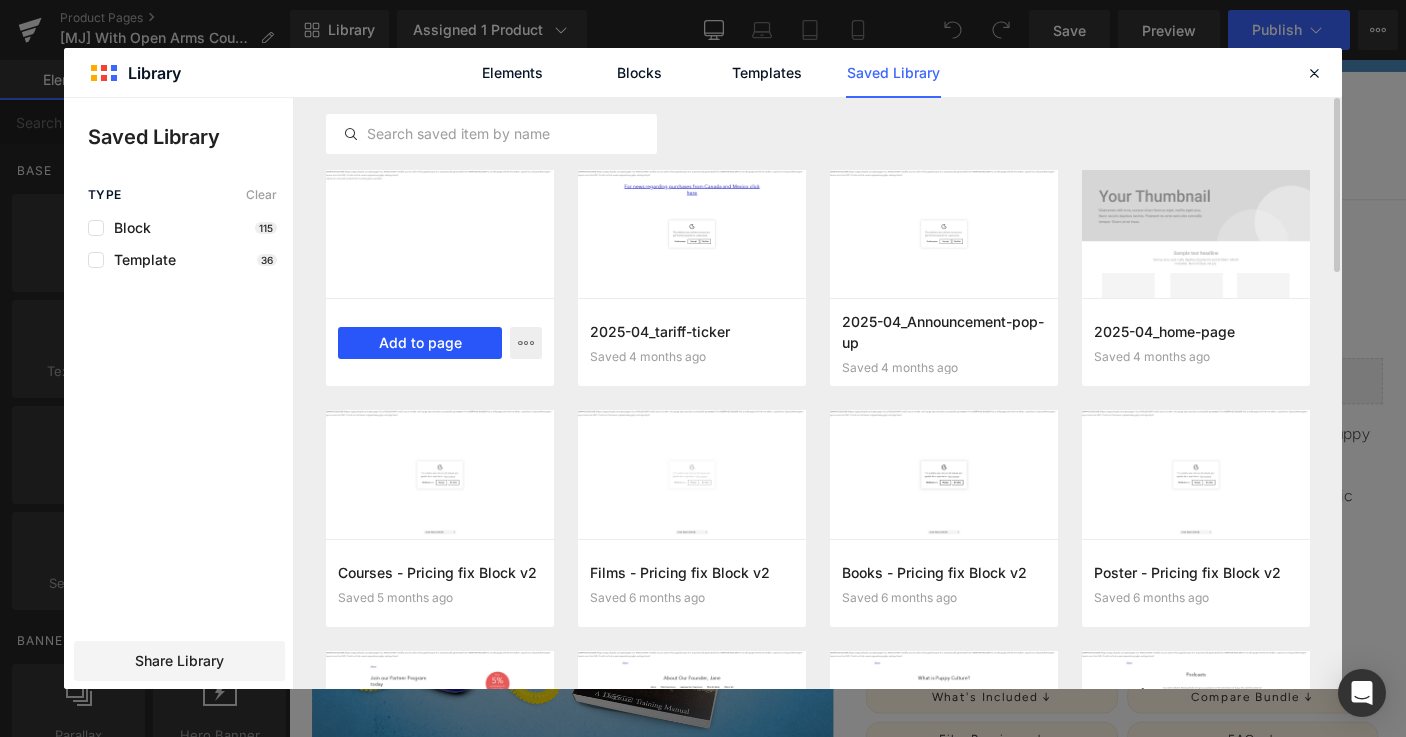 click on "Add to page" at bounding box center (420, 343) 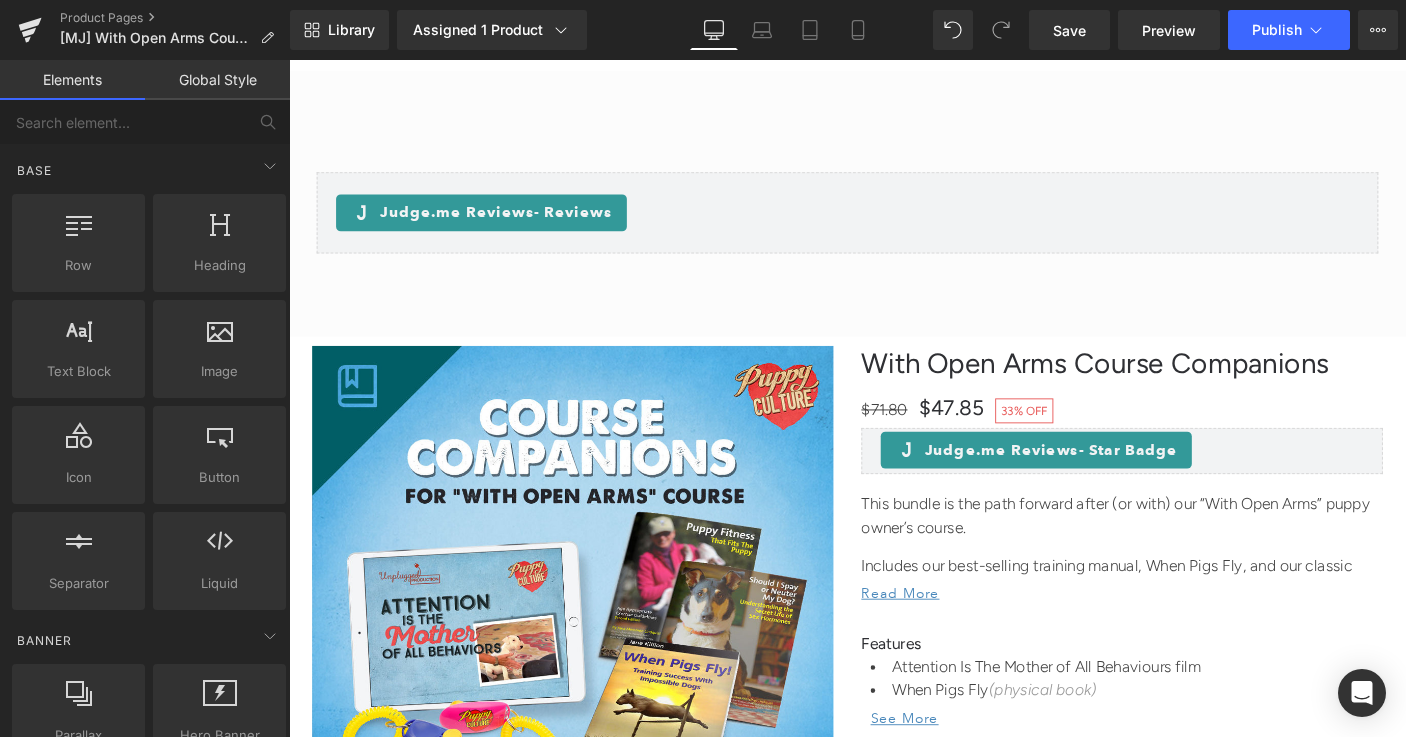 scroll, scrollTop: 4727, scrollLeft: 0, axis: vertical 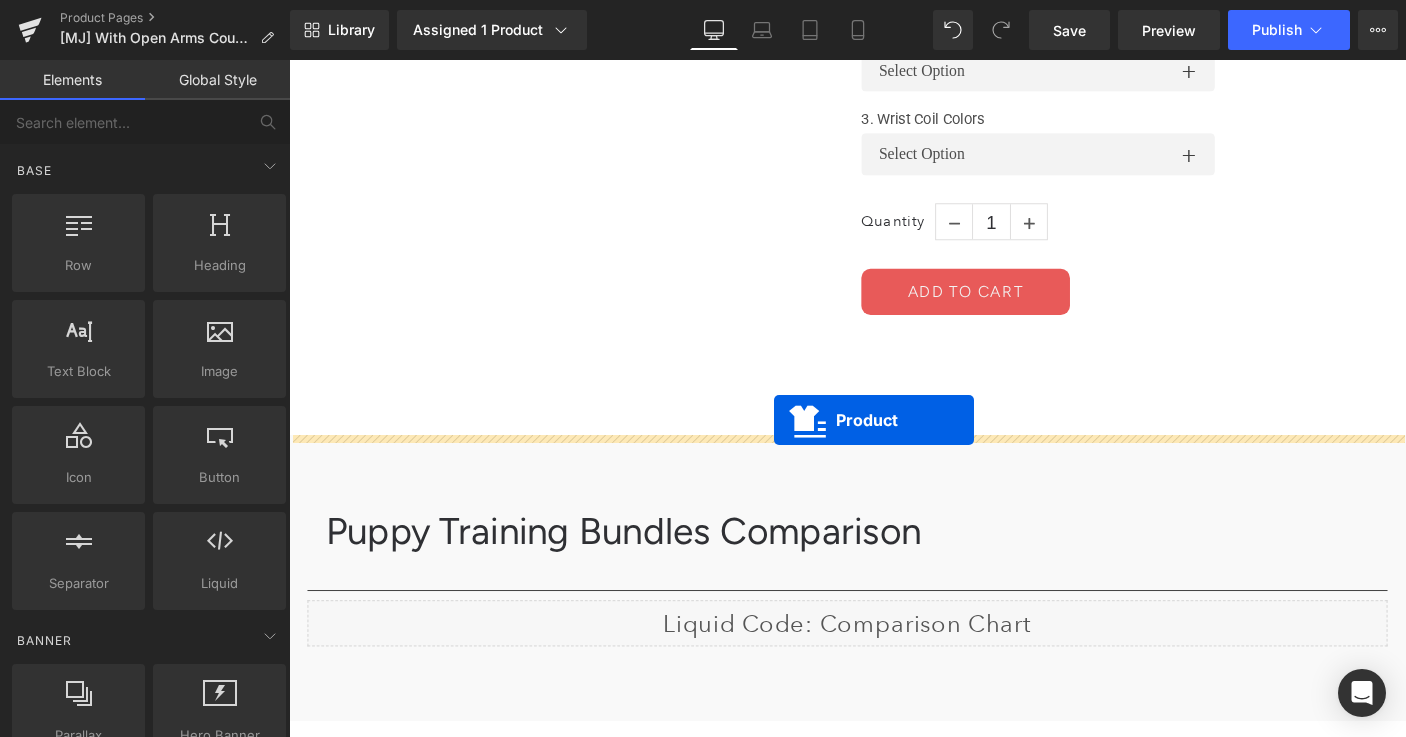 drag, startPoint x: 813, startPoint y: 378, endPoint x: 814, endPoint y: 450, distance: 72.00694 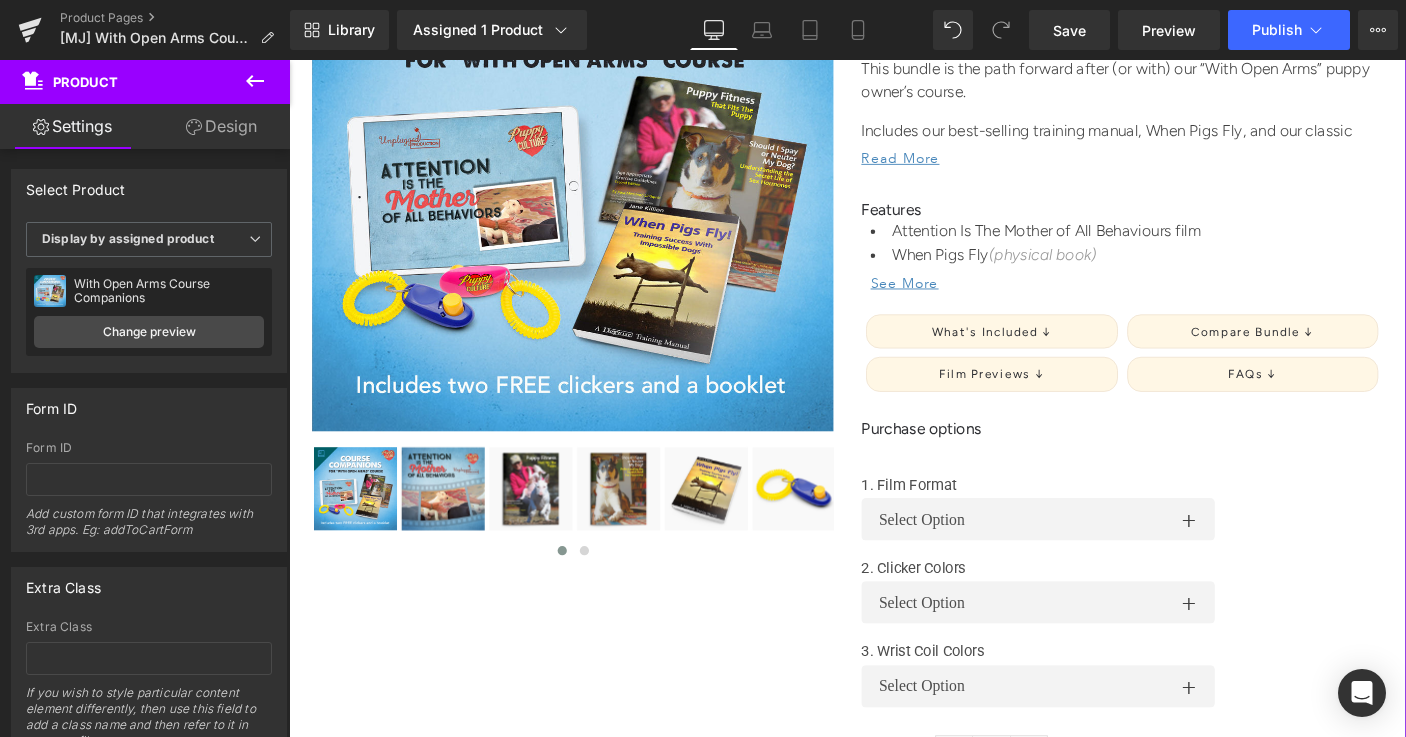 scroll, scrollTop: 40, scrollLeft: 0, axis: vertical 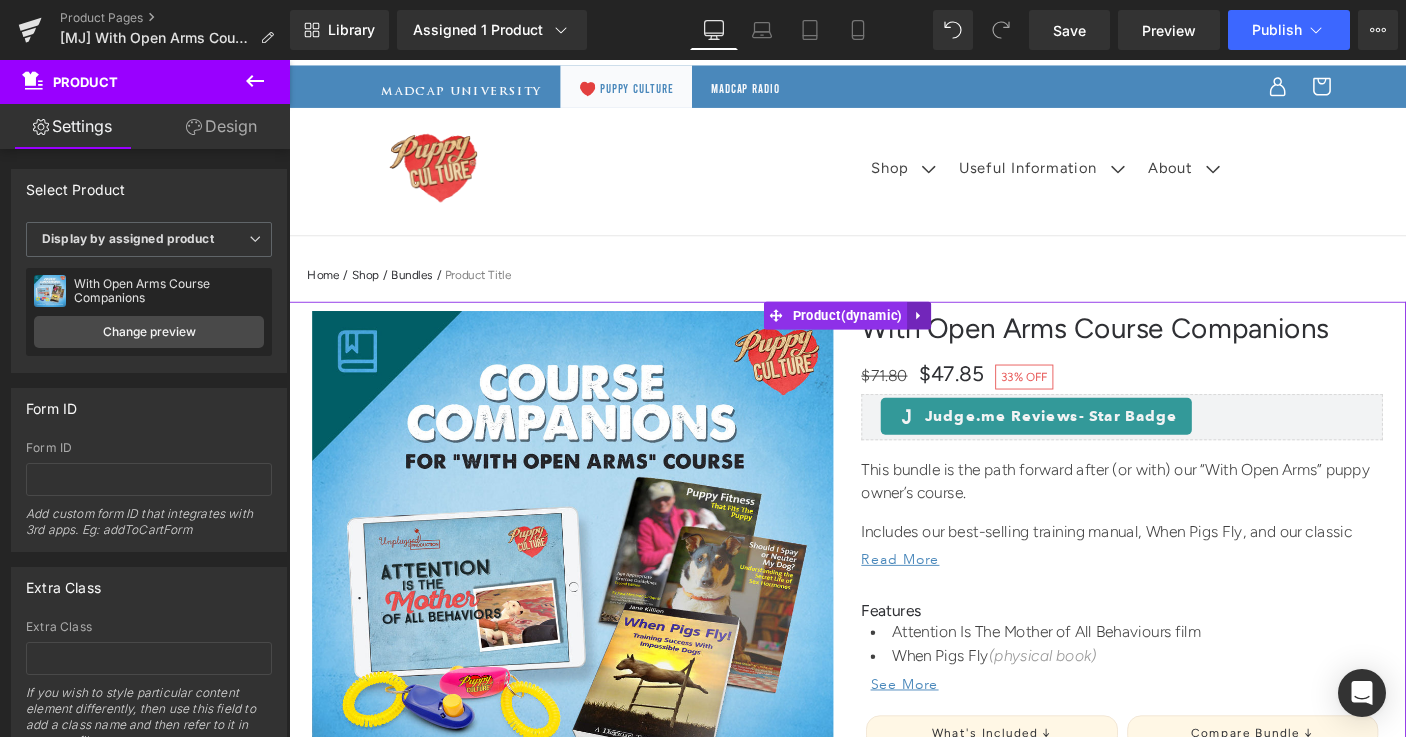 click 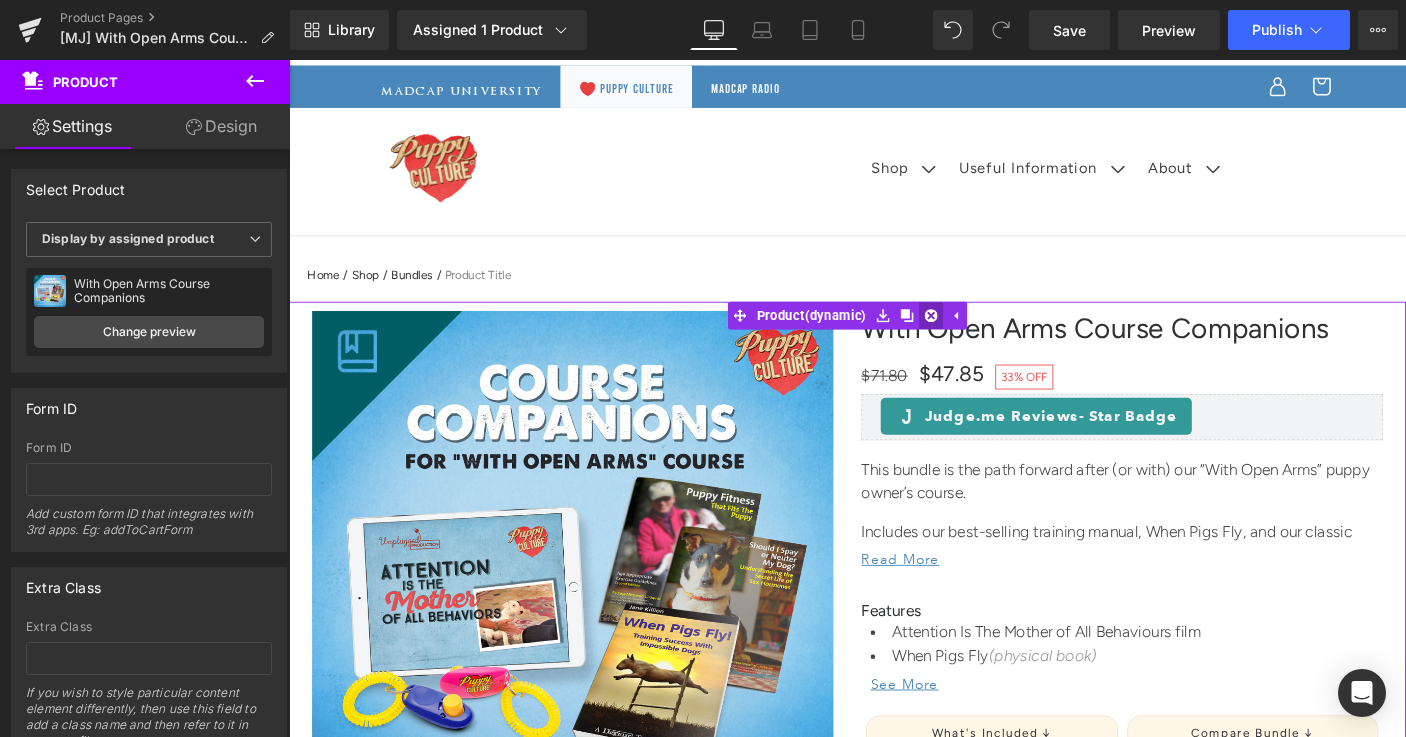 click 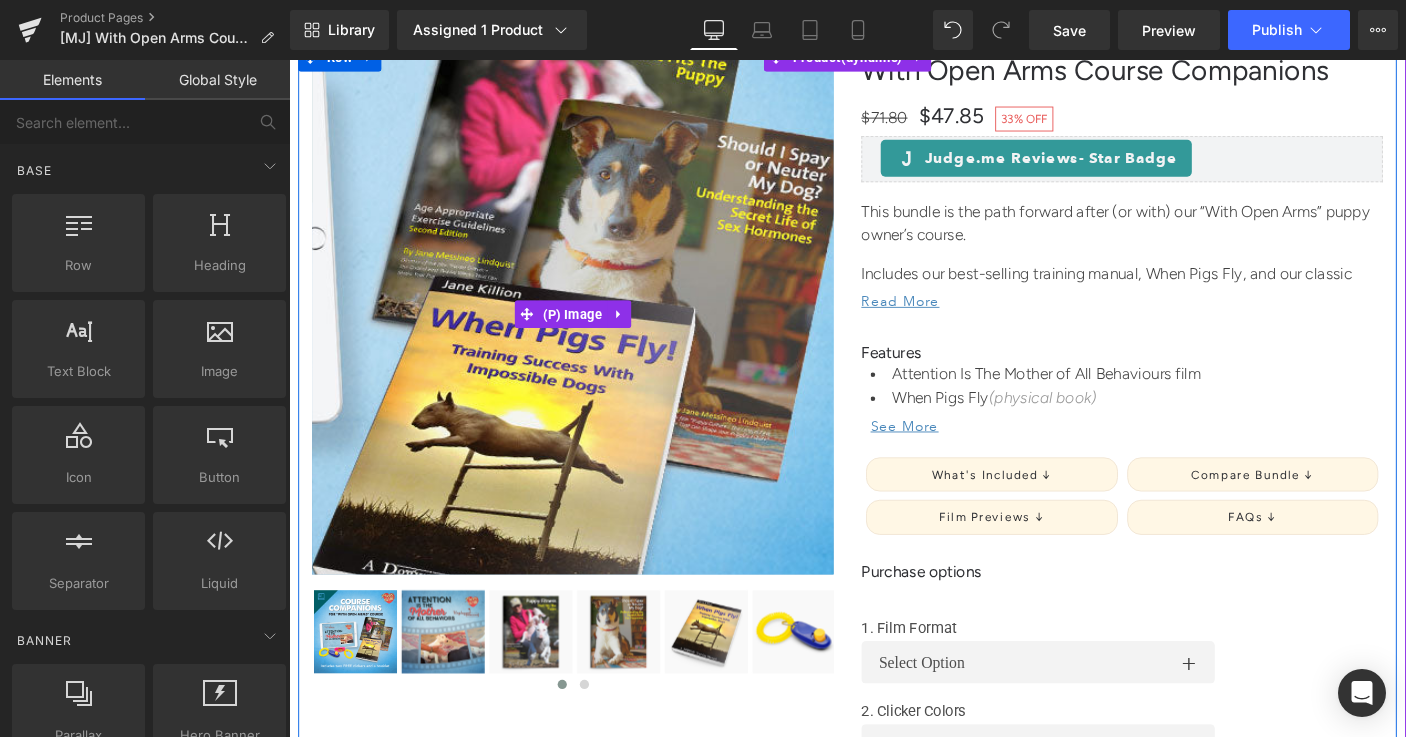 scroll, scrollTop: 322, scrollLeft: 0, axis: vertical 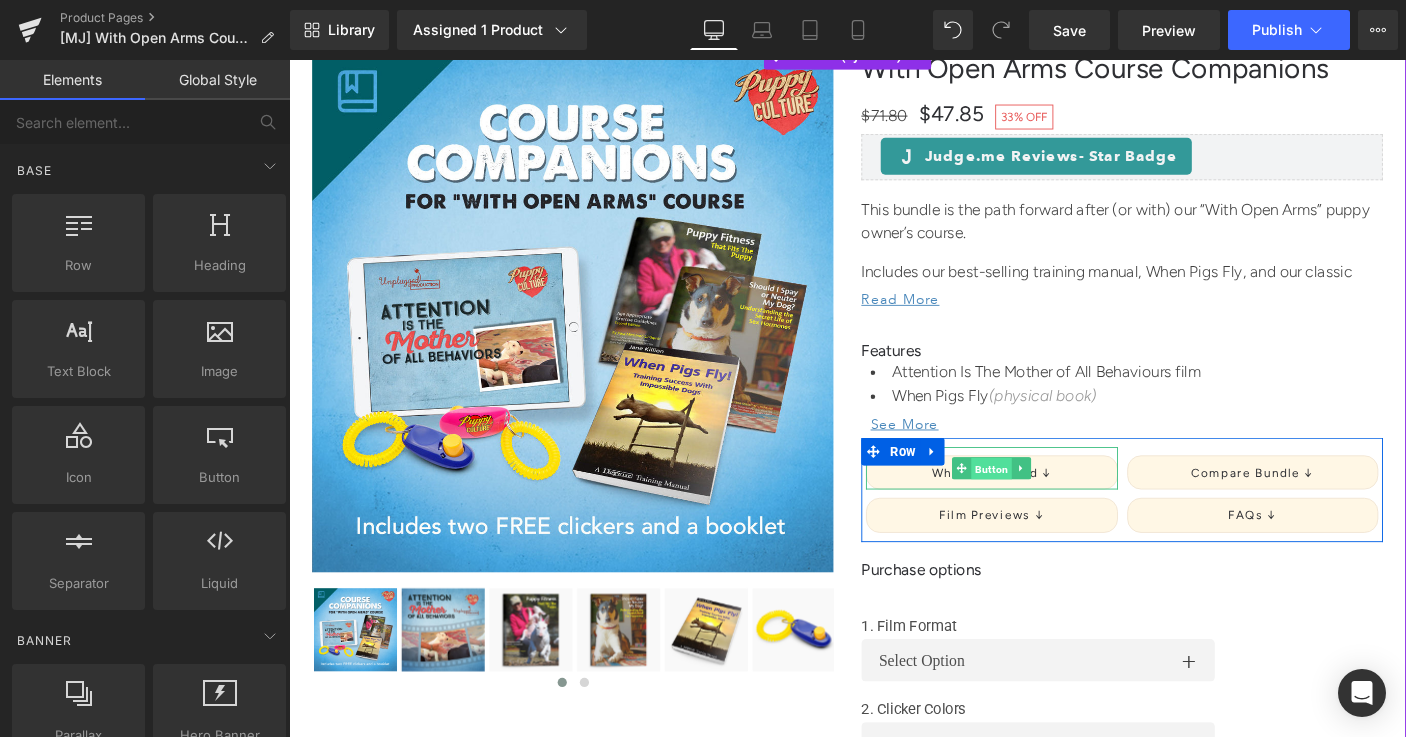 click on "Button" at bounding box center (1050, 503) 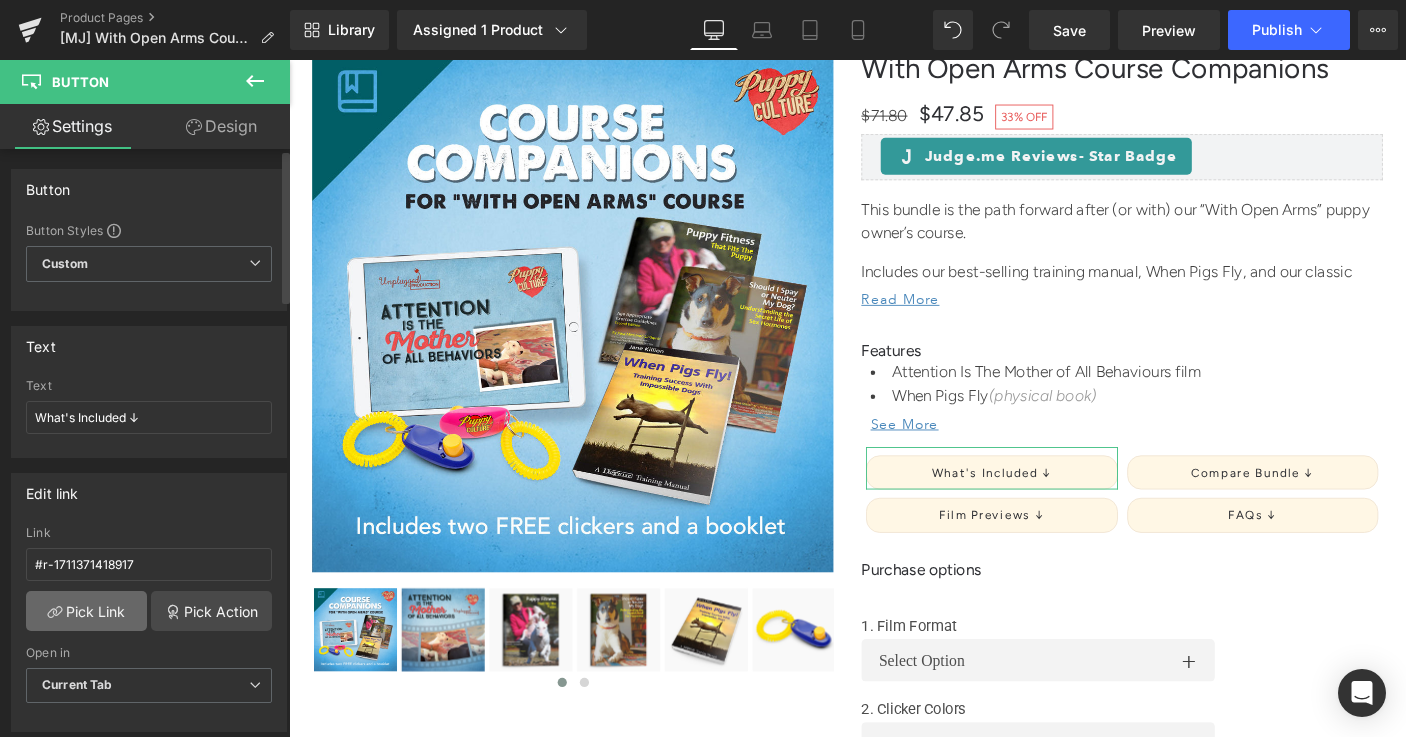 click on "Pick Link" at bounding box center [86, 611] 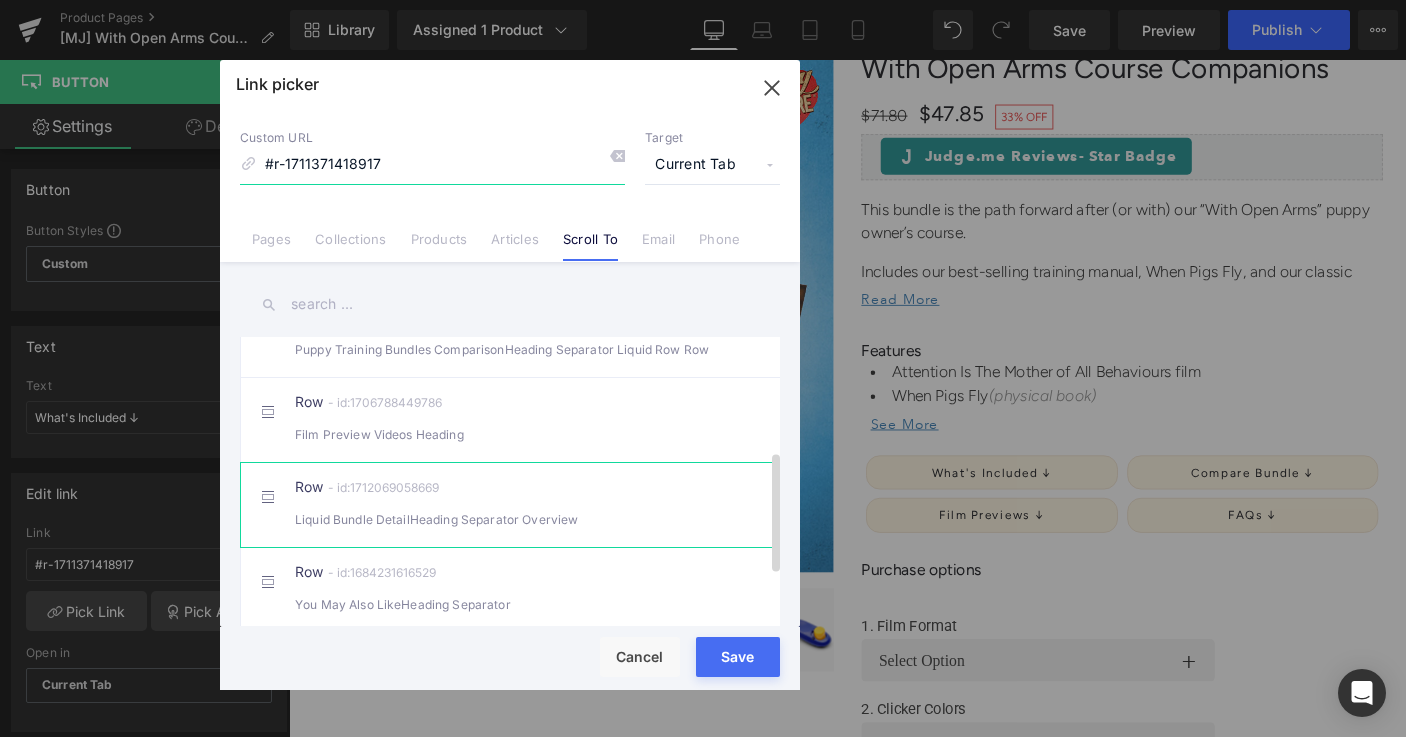 scroll, scrollTop: 275, scrollLeft: 0, axis: vertical 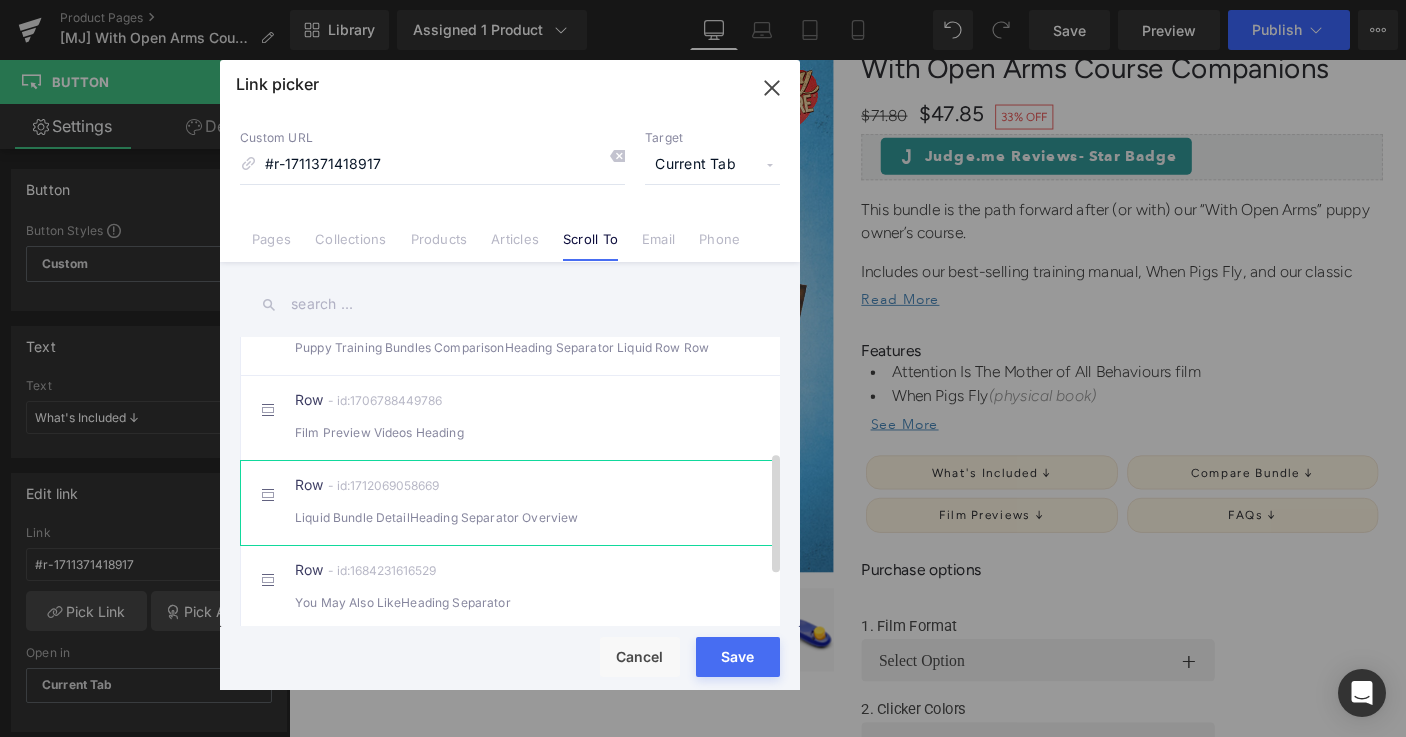 click on "Liquid    Bundle DetailHeading    Separator
Overview" at bounding box center [510, 517] 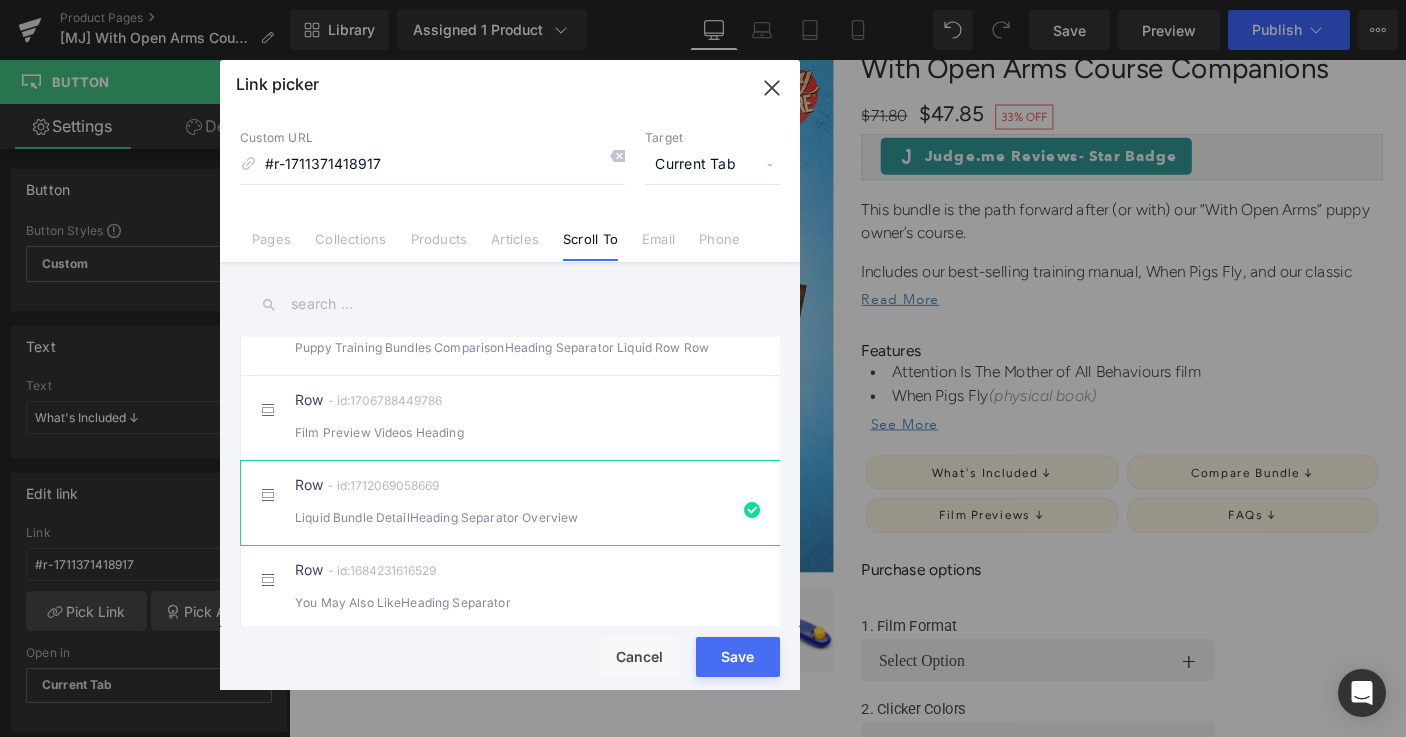 click on "Save" at bounding box center [738, 657] 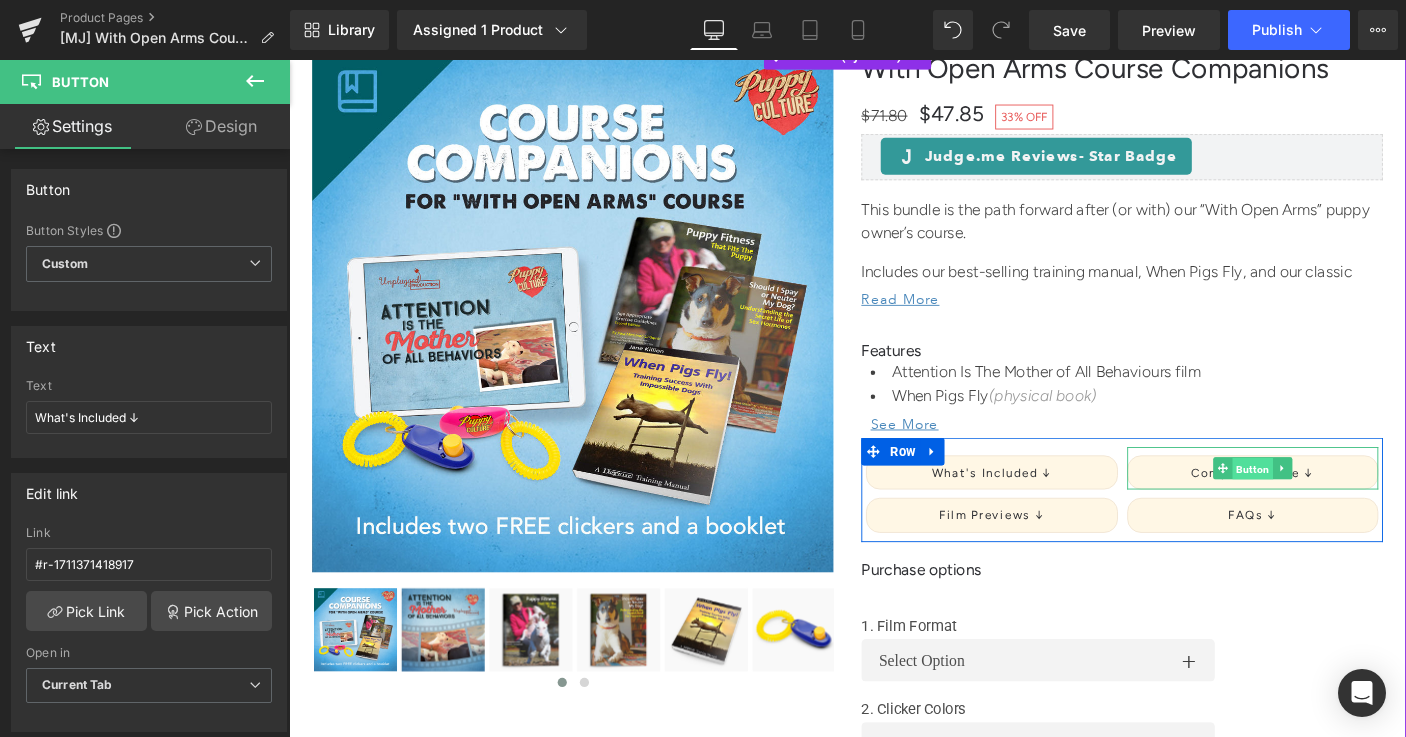 click on "Button" at bounding box center (1333, 503) 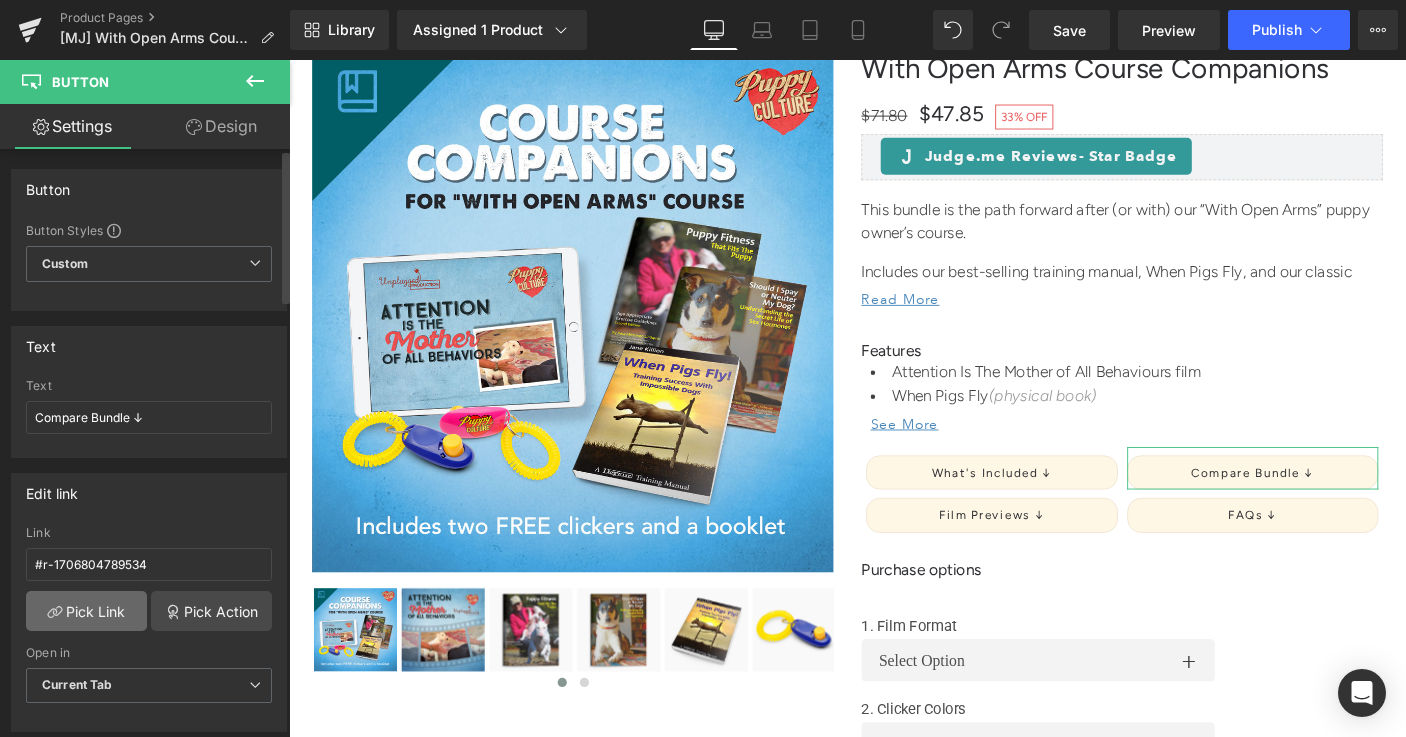 click on "Pick Link" at bounding box center (86, 611) 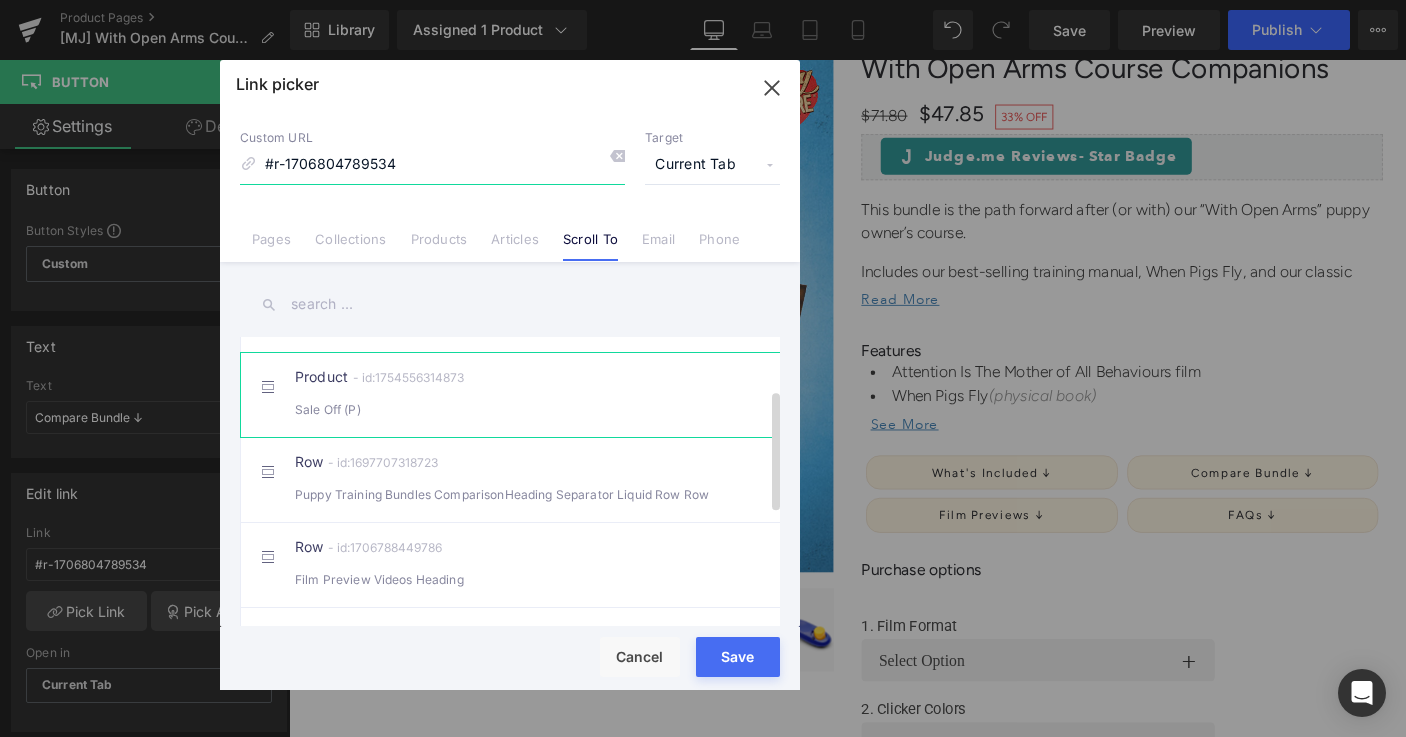 scroll, scrollTop: 142, scrollLeft: 0, axis: vertical 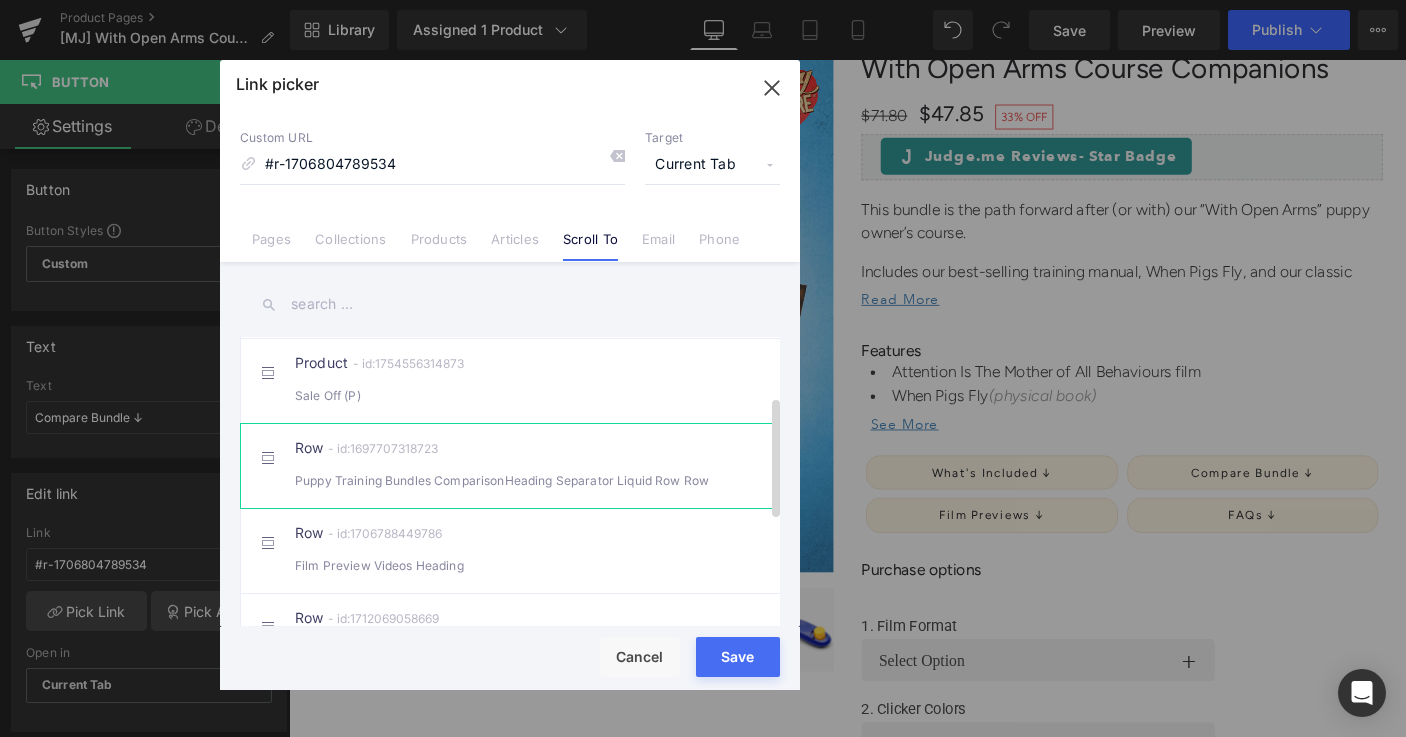 click on "Row - id:1697707318723 Puppy Training Bundles ComparisonHeading    Separator    Liquid    Row    Row" at bounding box center [540, 466] 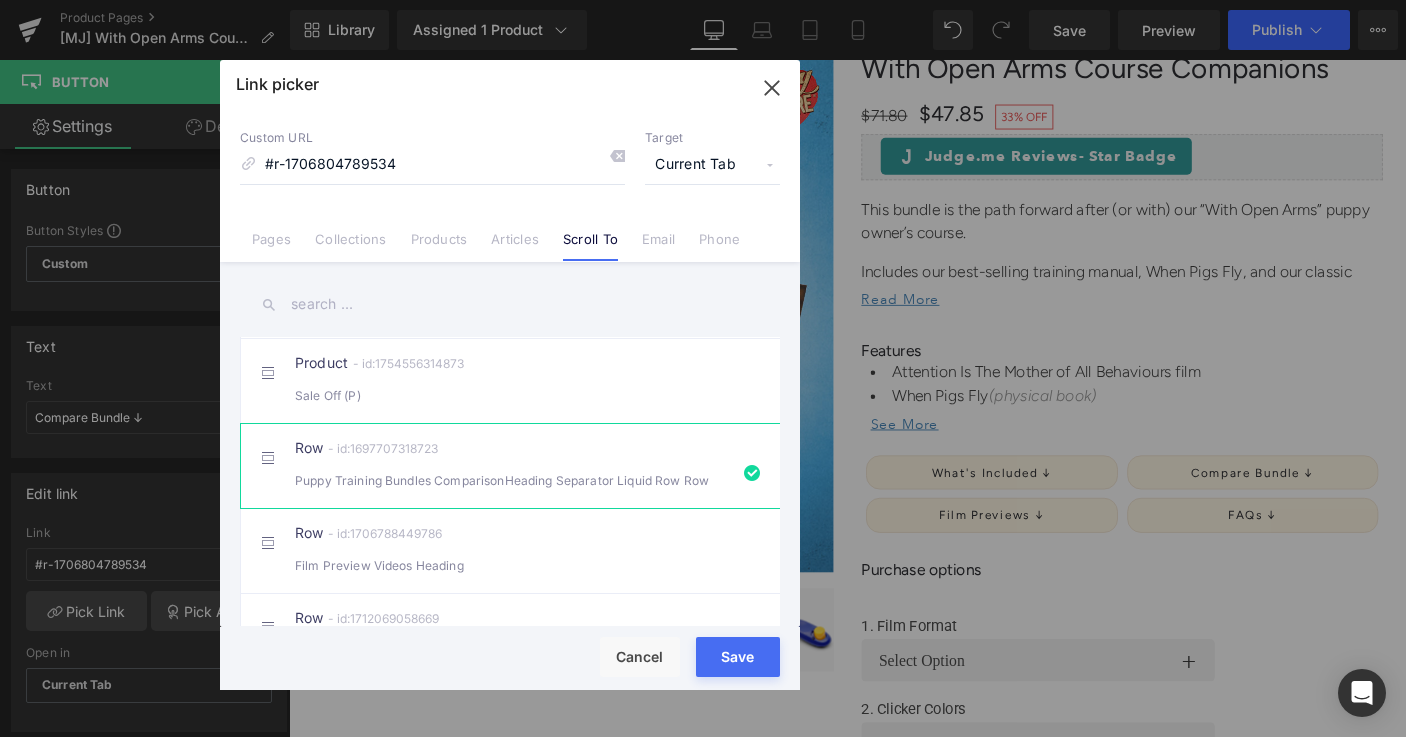 click on "Save" at bounding box center [738, 657] 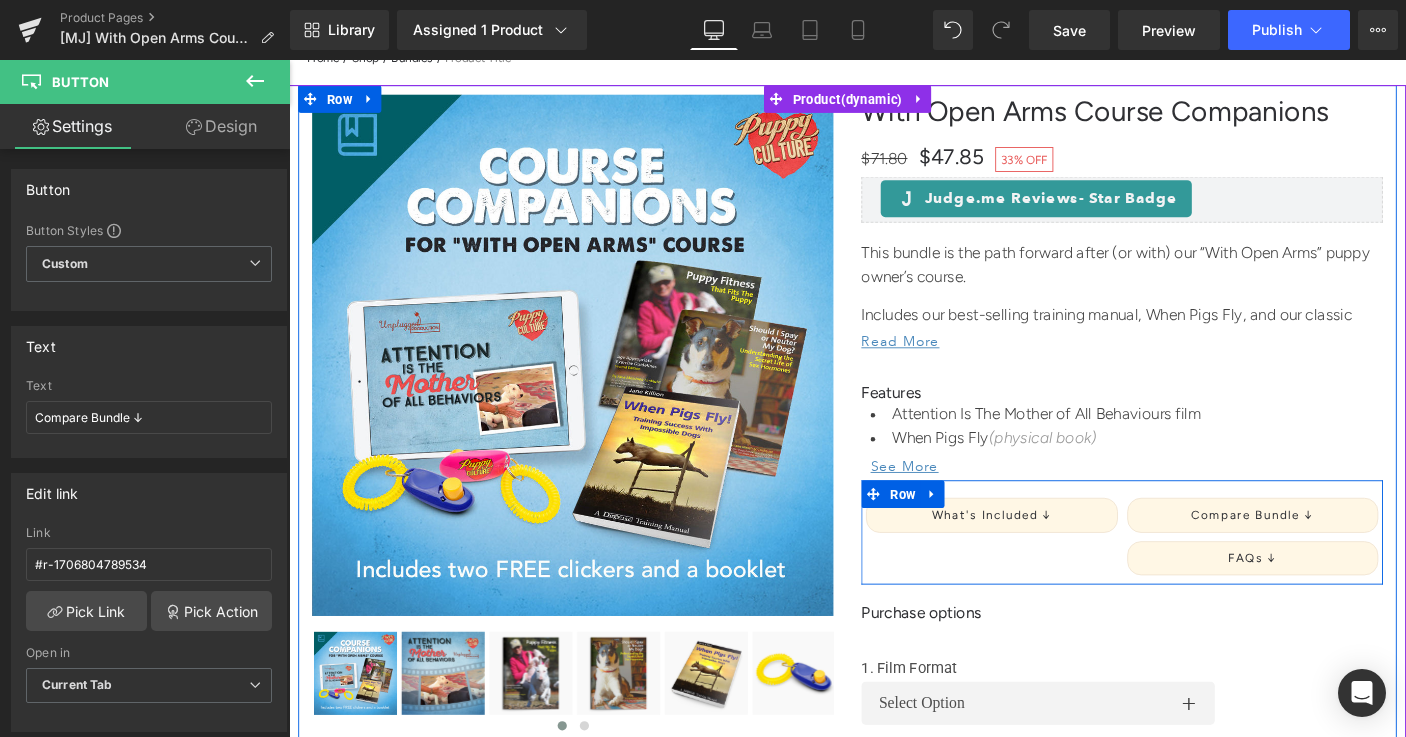 scroll, scrollTop: 369, scrollLeft: 0, axis: vertical 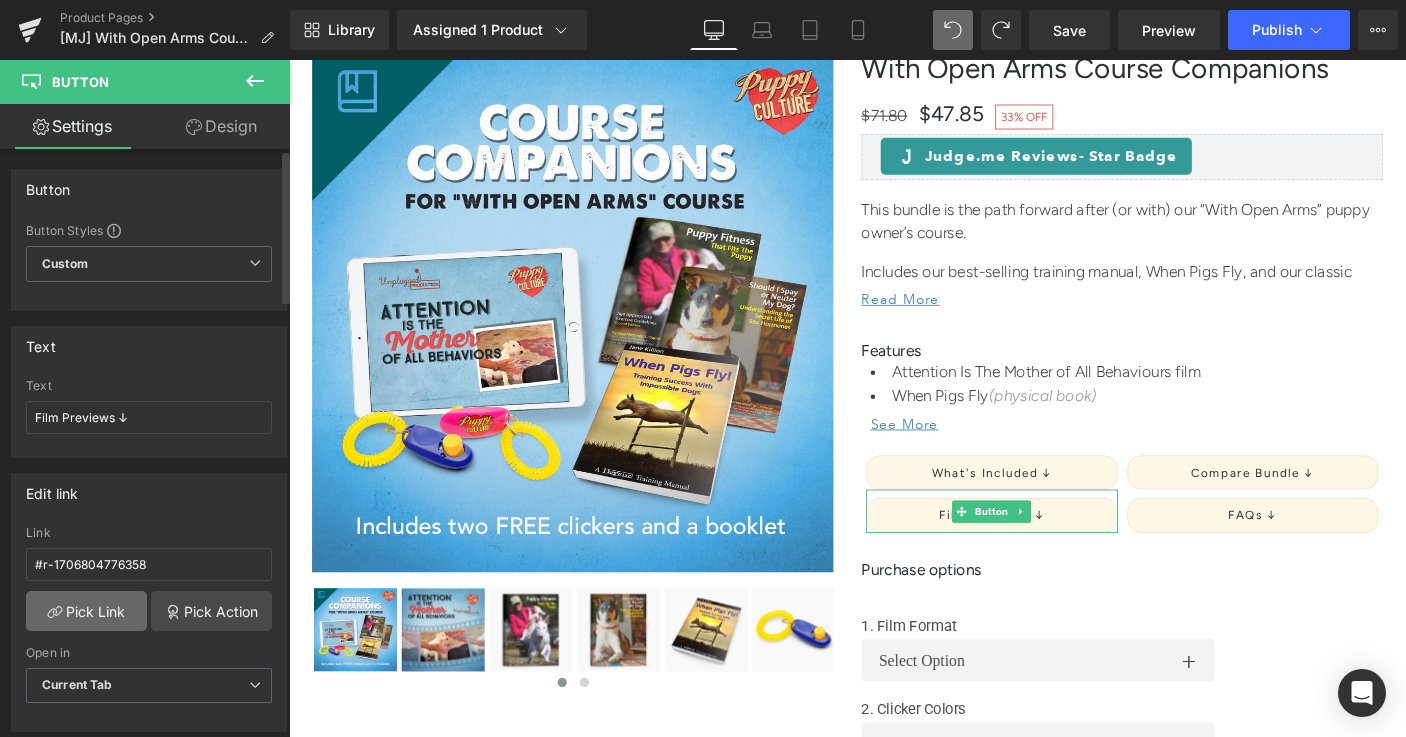 click on "Pick Link" at bounding box center (86, 611) 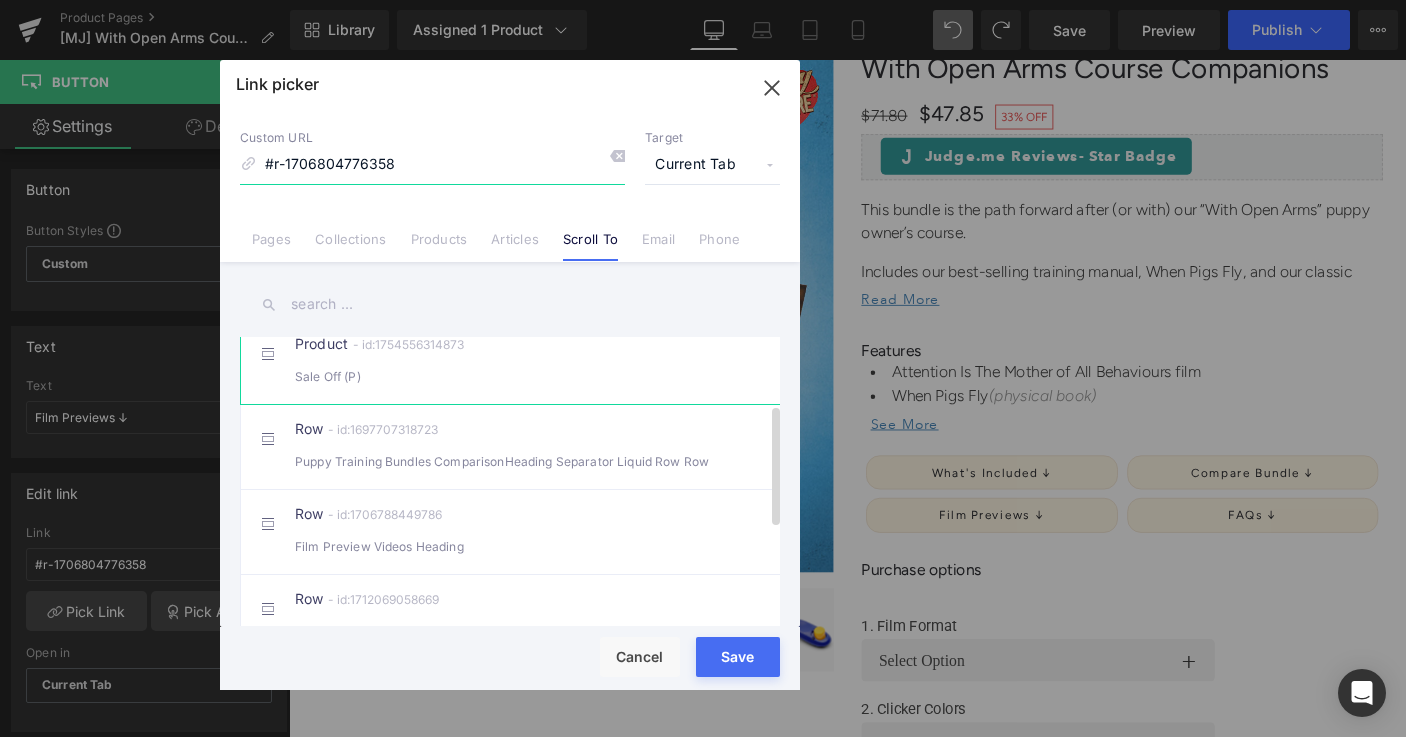 scroll, scrollTop: 191, scrollLeft: 0, axis: vertical 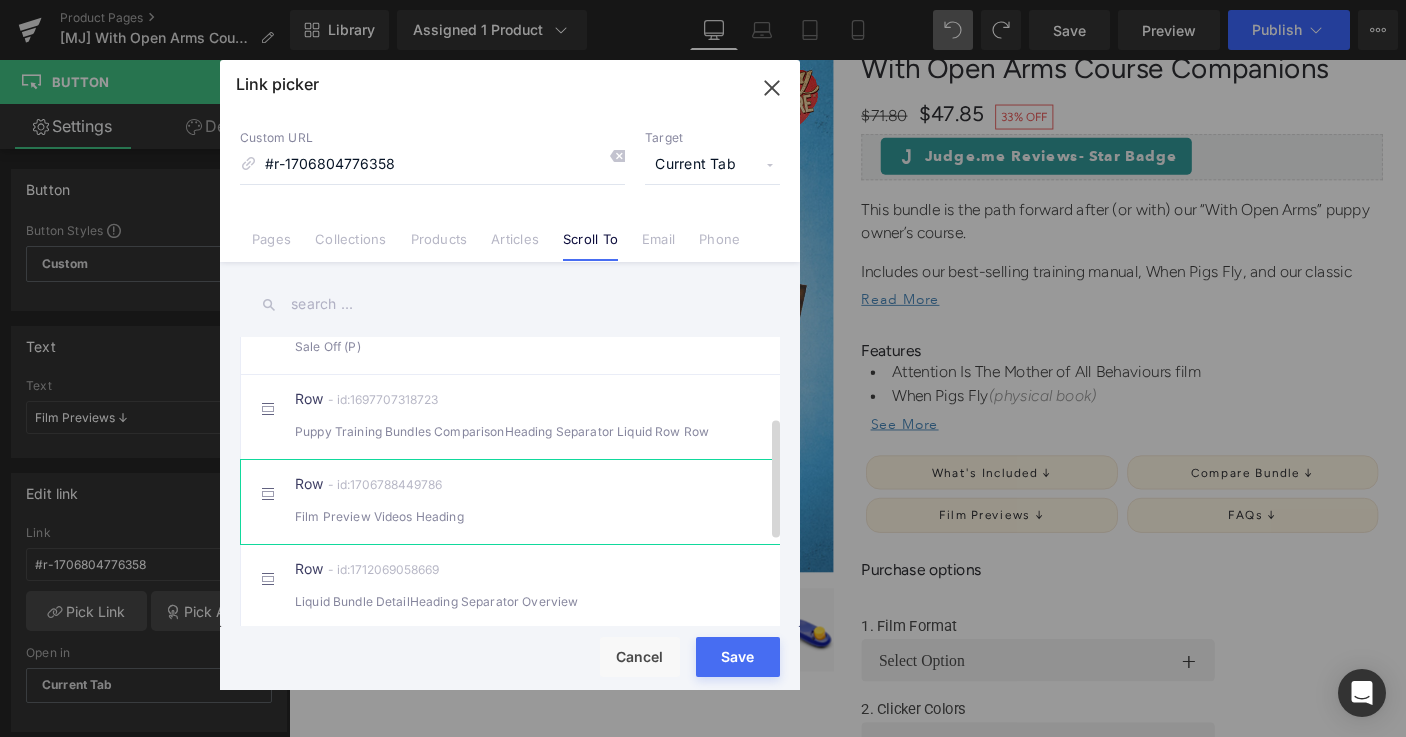 click on "Film Preview Videos
Heading" at bounding box center [510, 516] 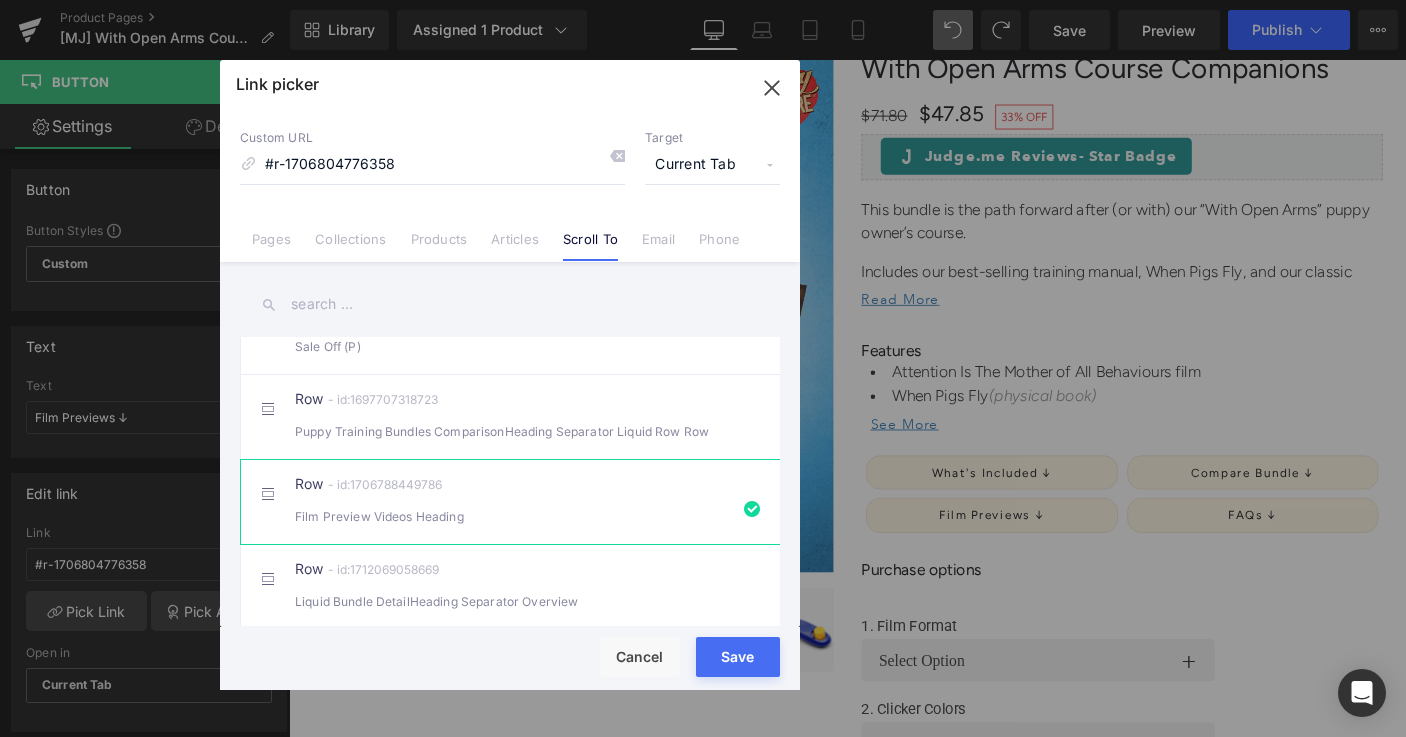 click on "Save" at bounding box center [738, 657] 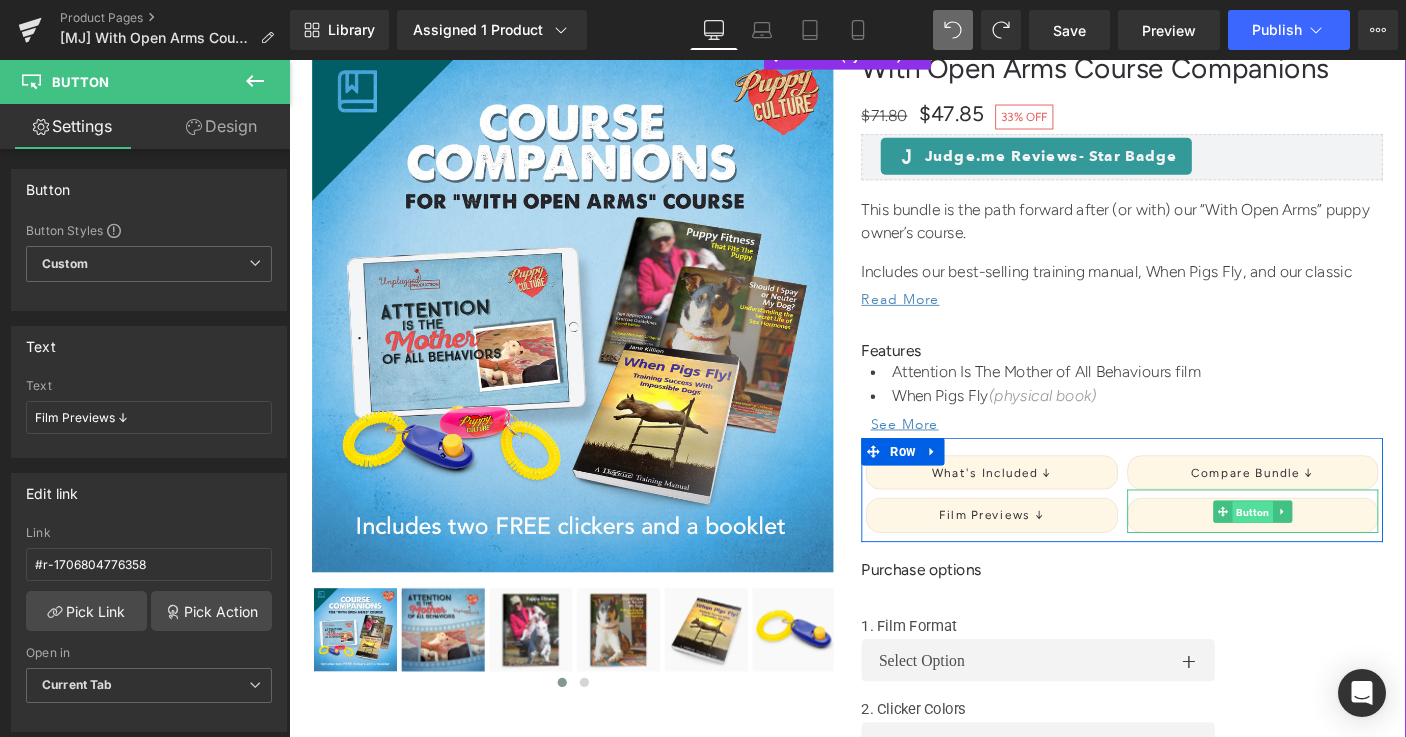click on "Button" at bounding box center [1333, 549] 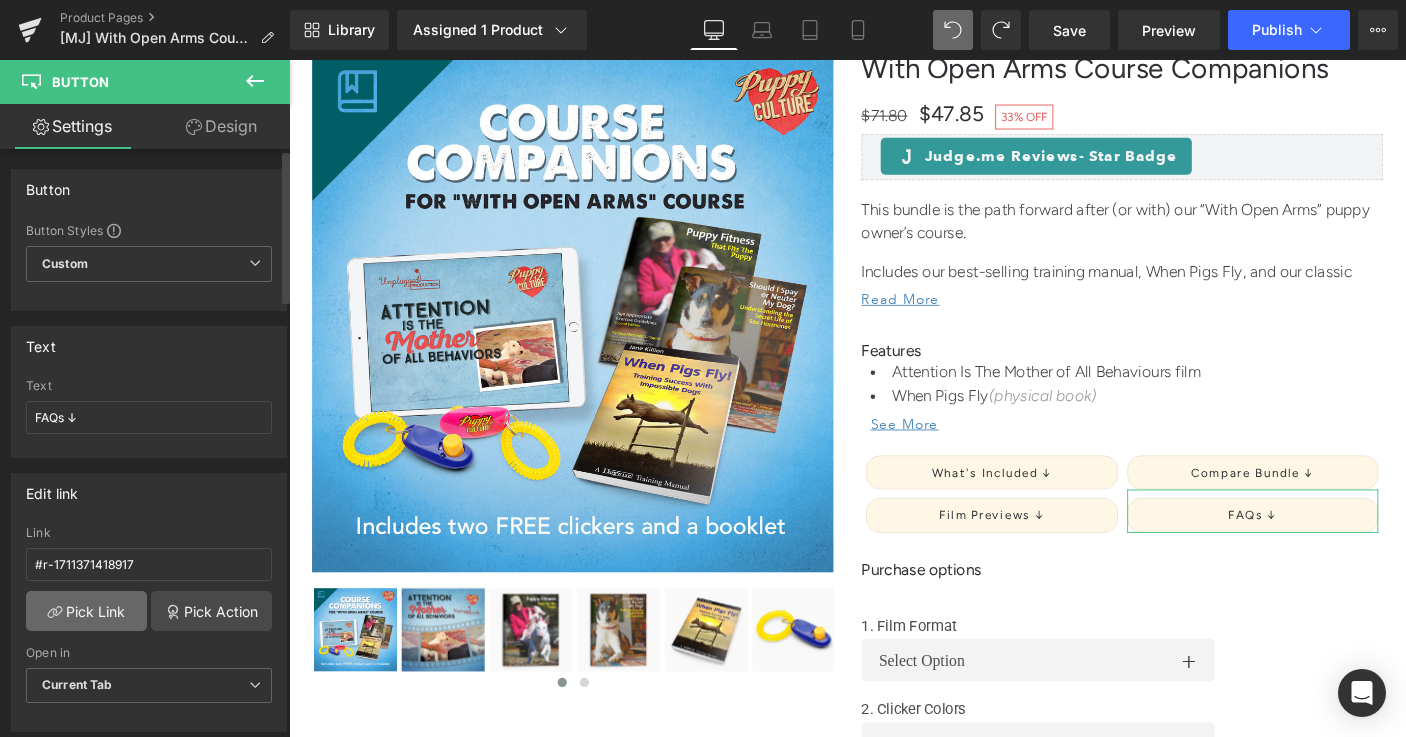 click on "Pick Link" at bounding box center [86, 611] 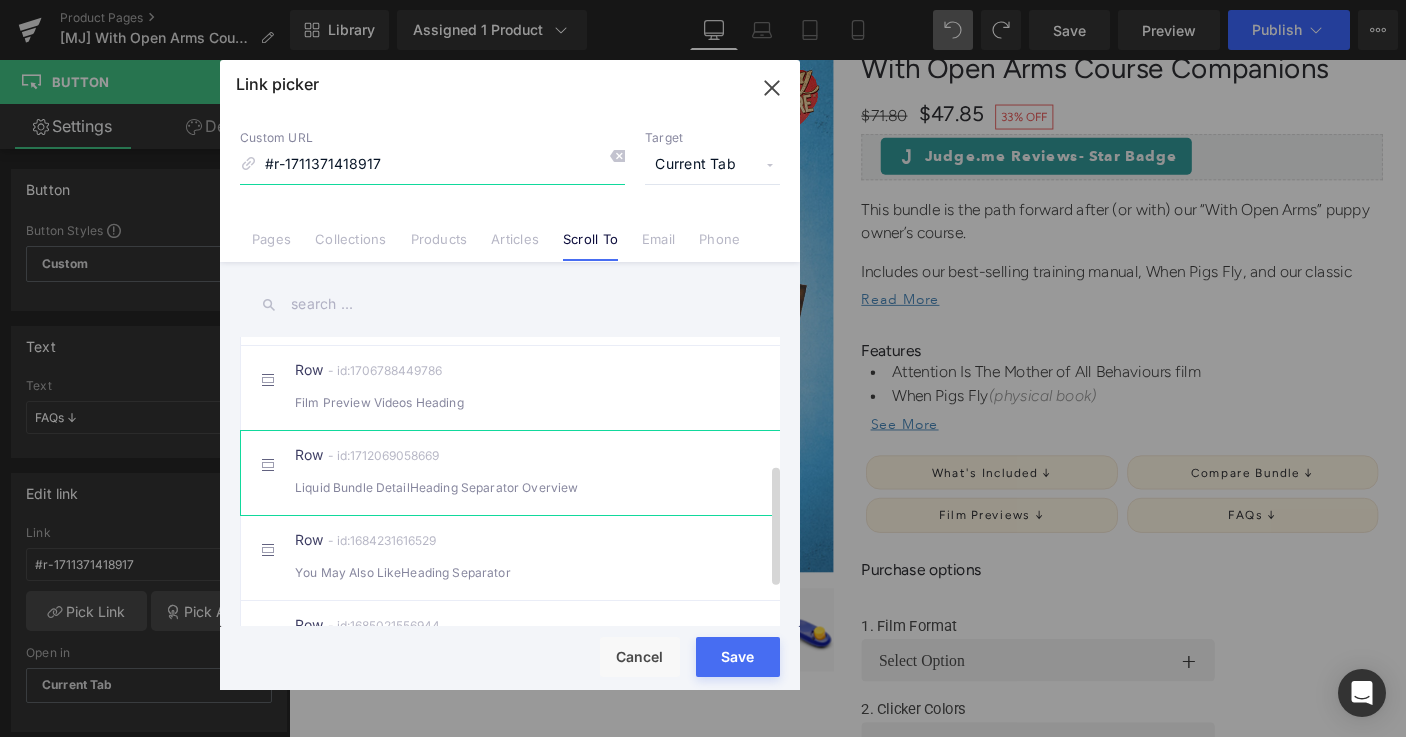 scroll, scrollTop: 308, scrollLeft: 0, axis: vertical 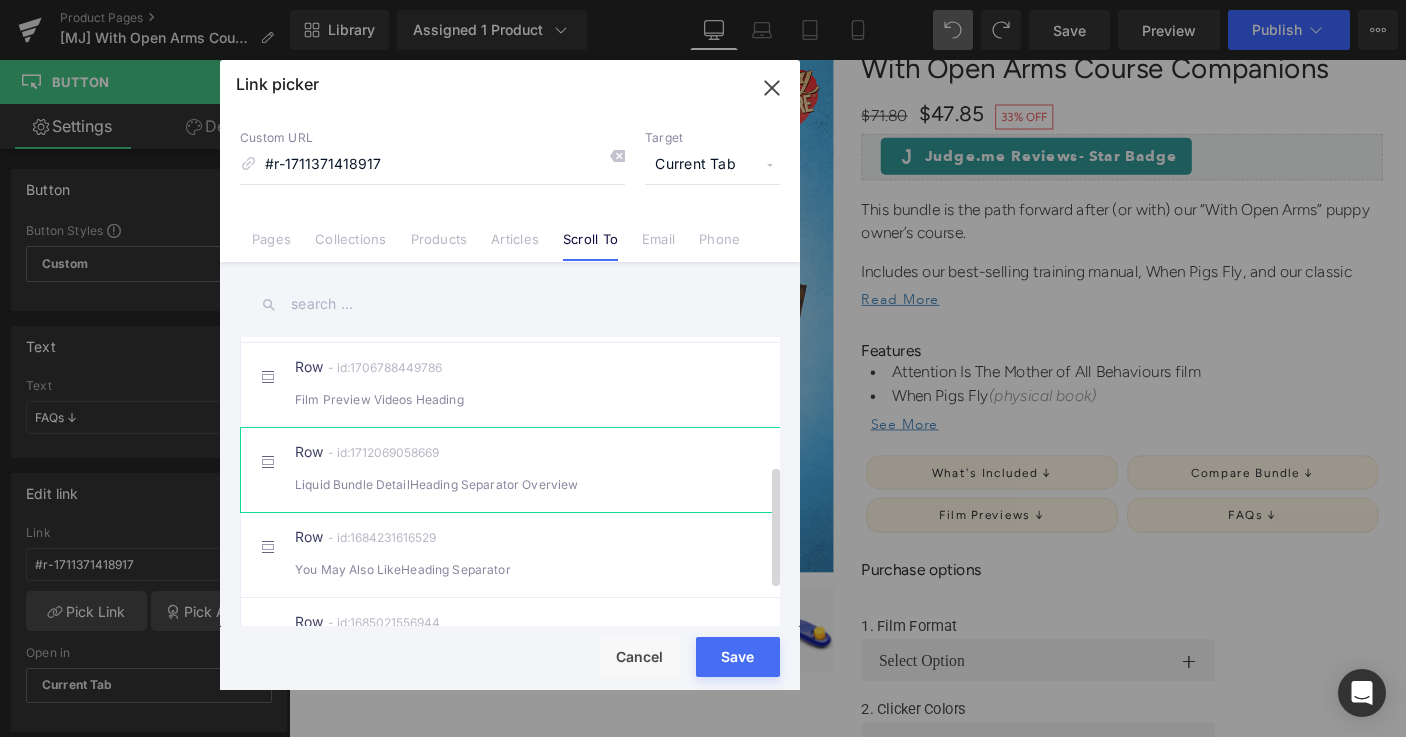 click on "Row - id:1712069058669 Liquid    Bundle DetailHeading    Separator
Overview" at bounding box center (540, 470) 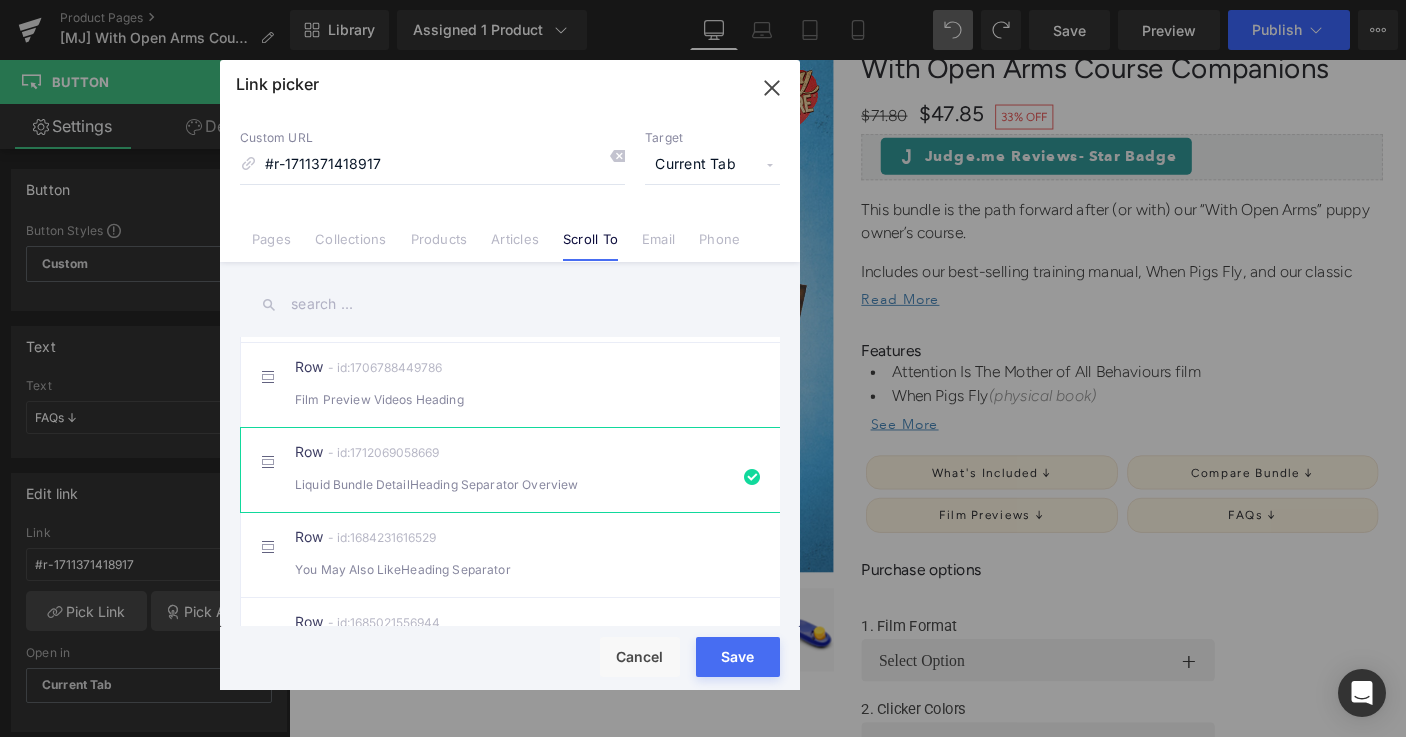 click on "Save" at bounding box center (738, 657) 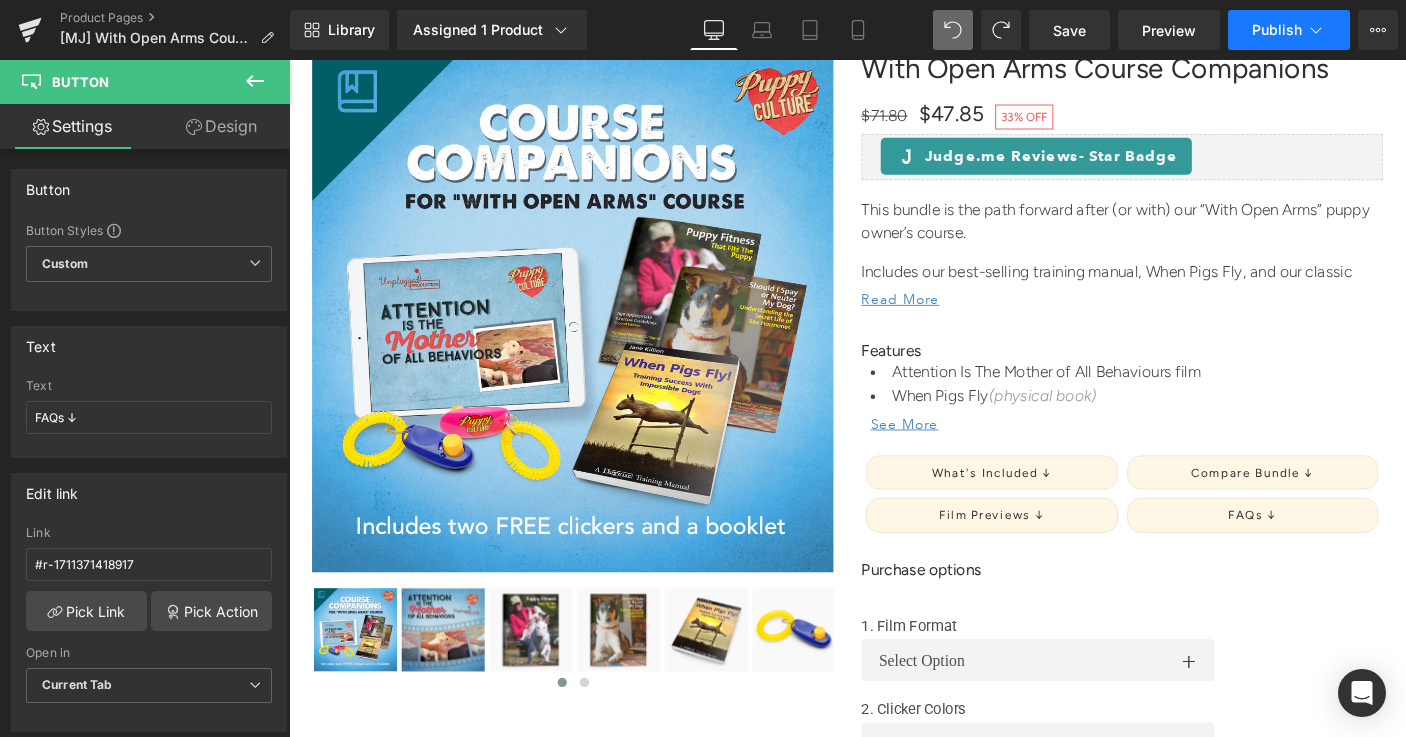 click on "Publish" at bounding box center (1289, 30) 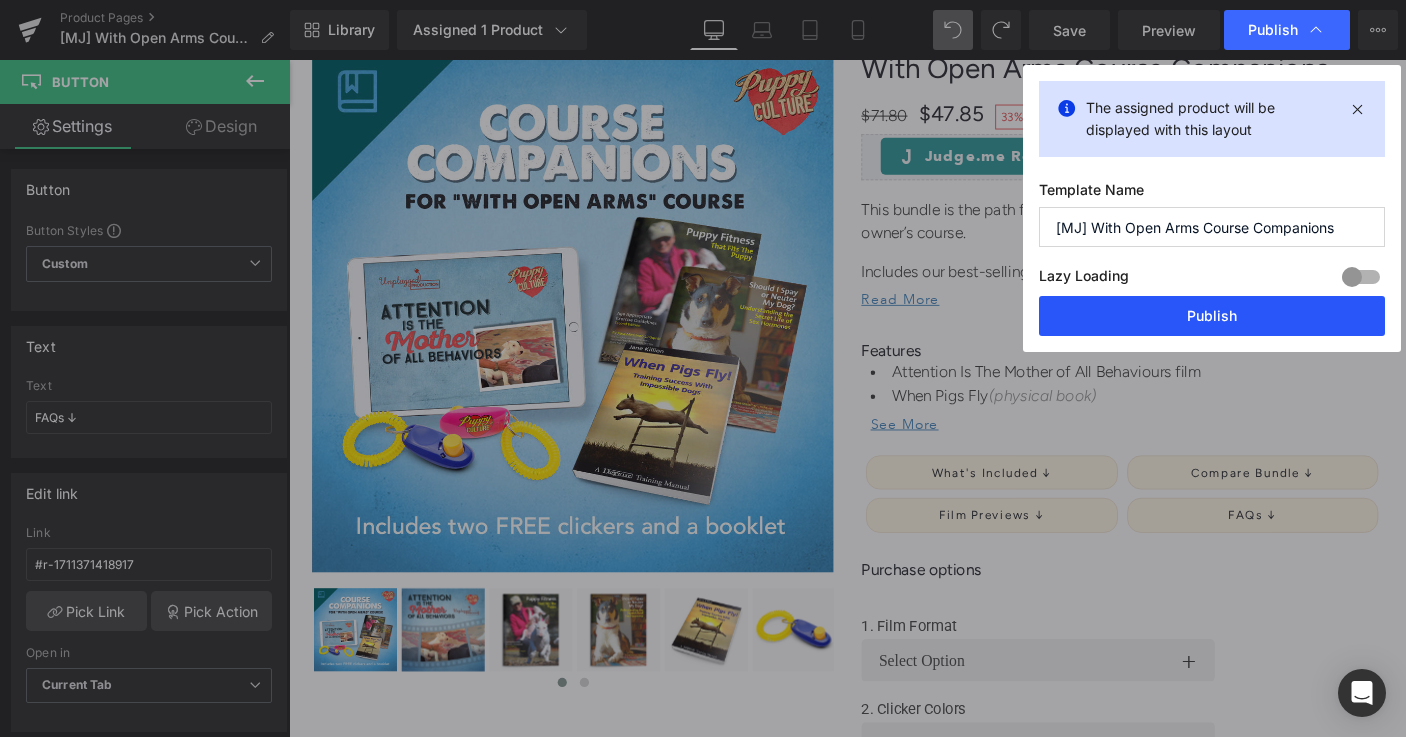 click on "Publish" at bounding box center (1212, 316) 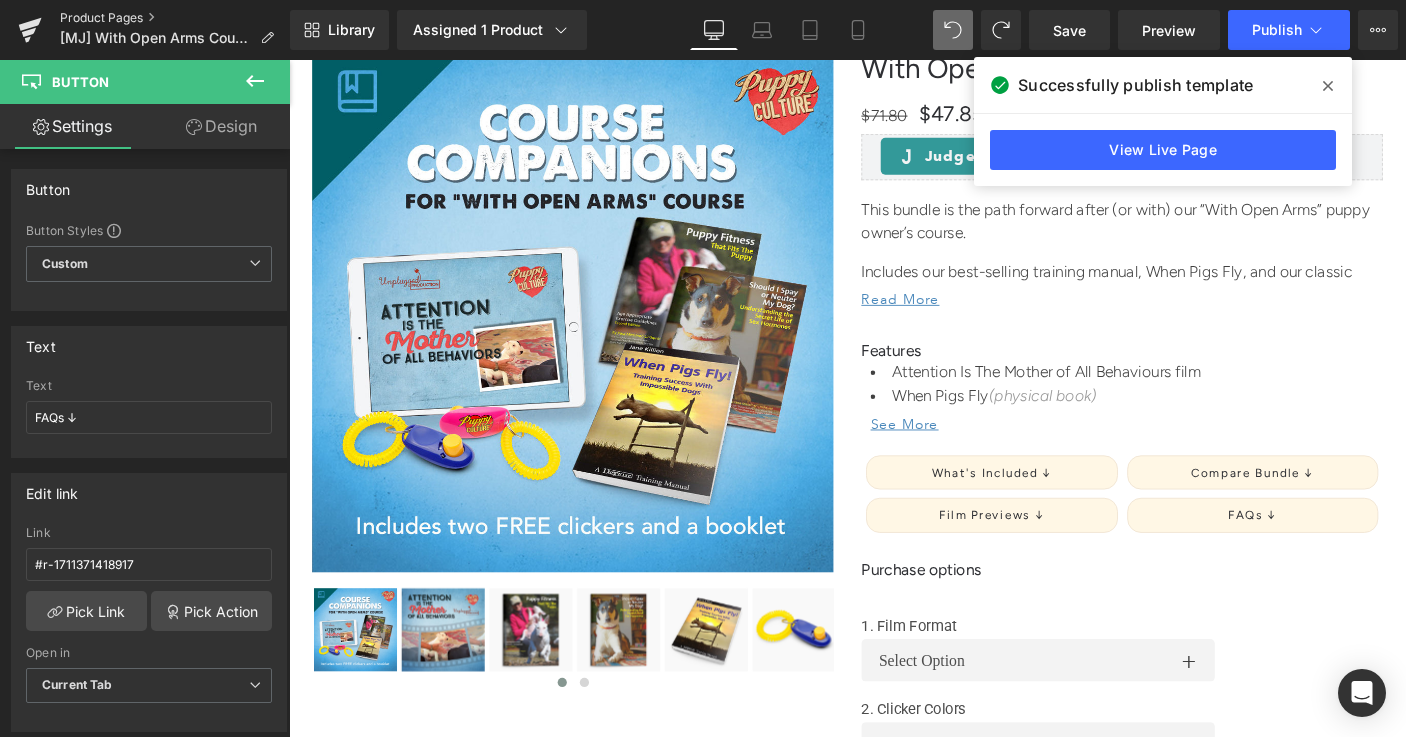 click on "Product Pages" at bounding box center (175, 18) 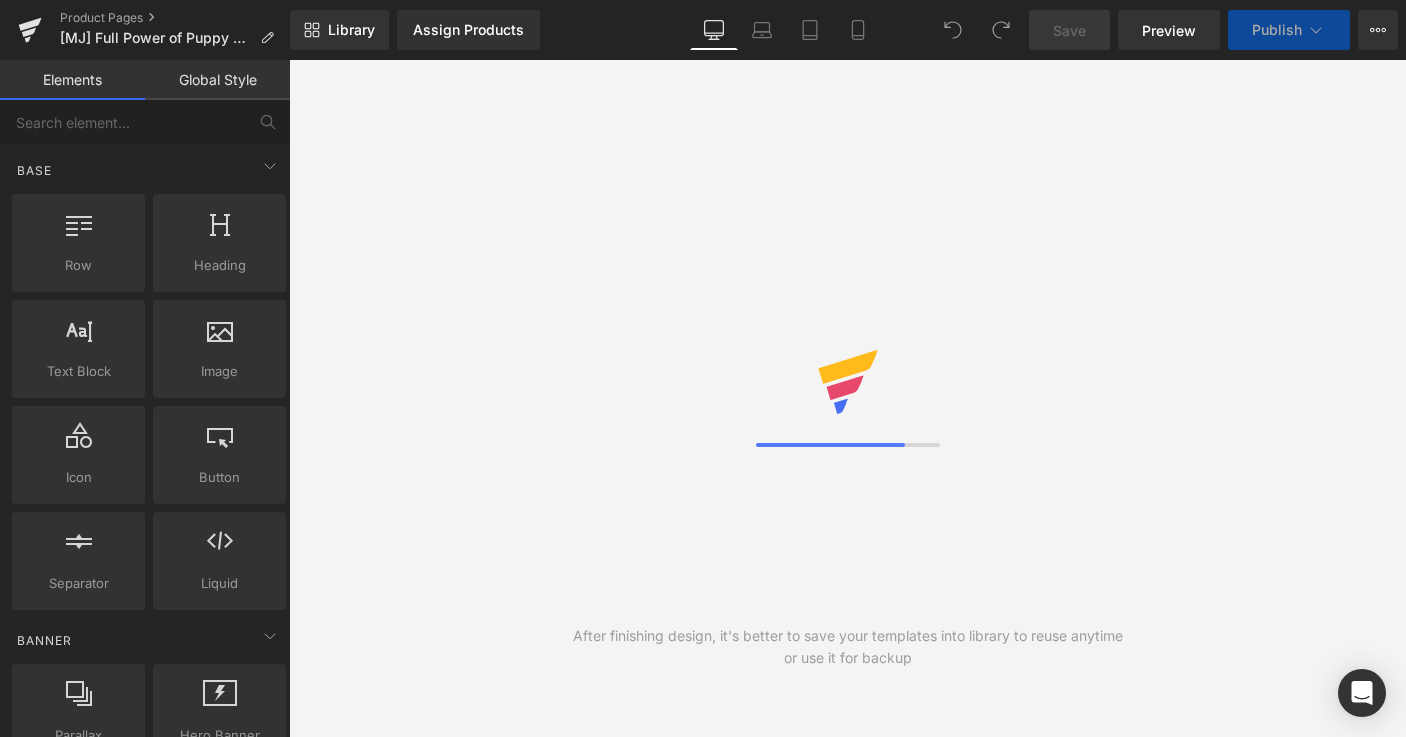 scroll, scrollTop: 0, scrollLeft: 0, axis: both 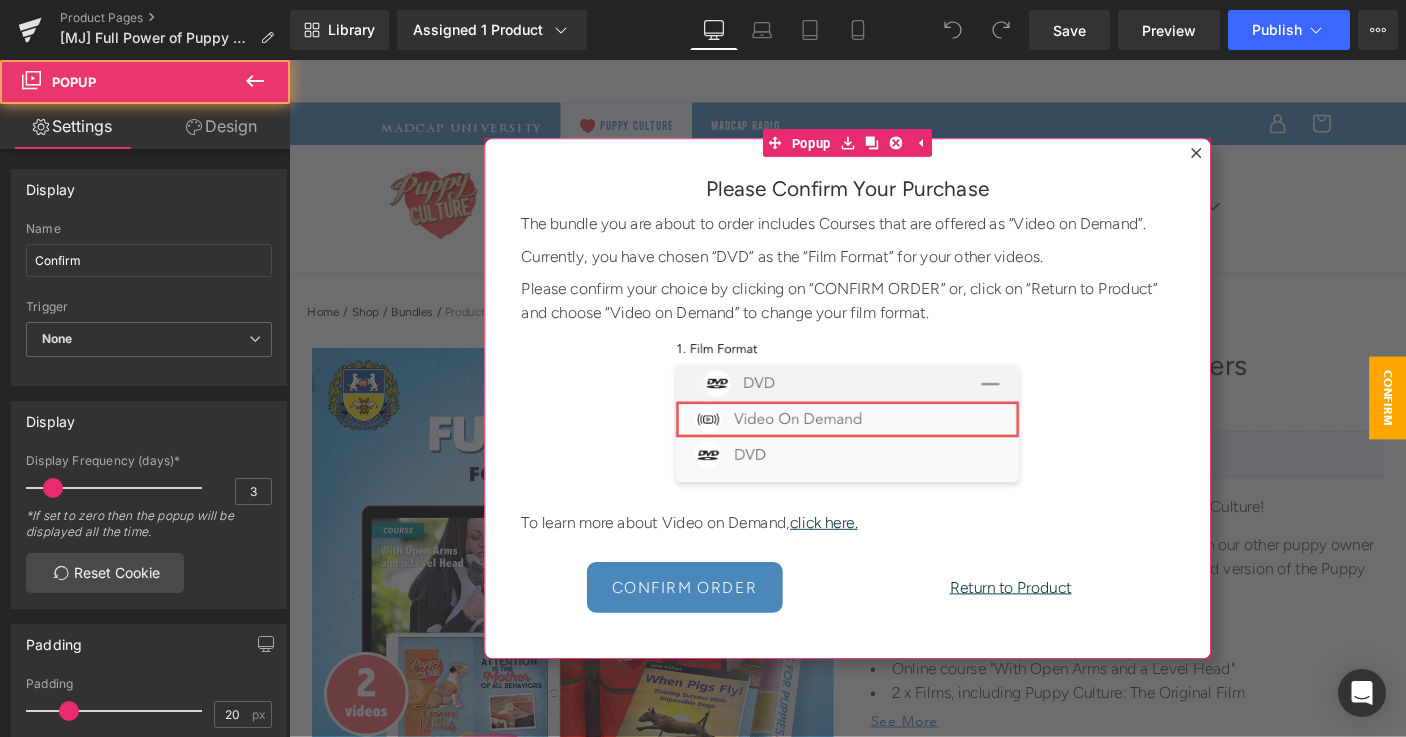click 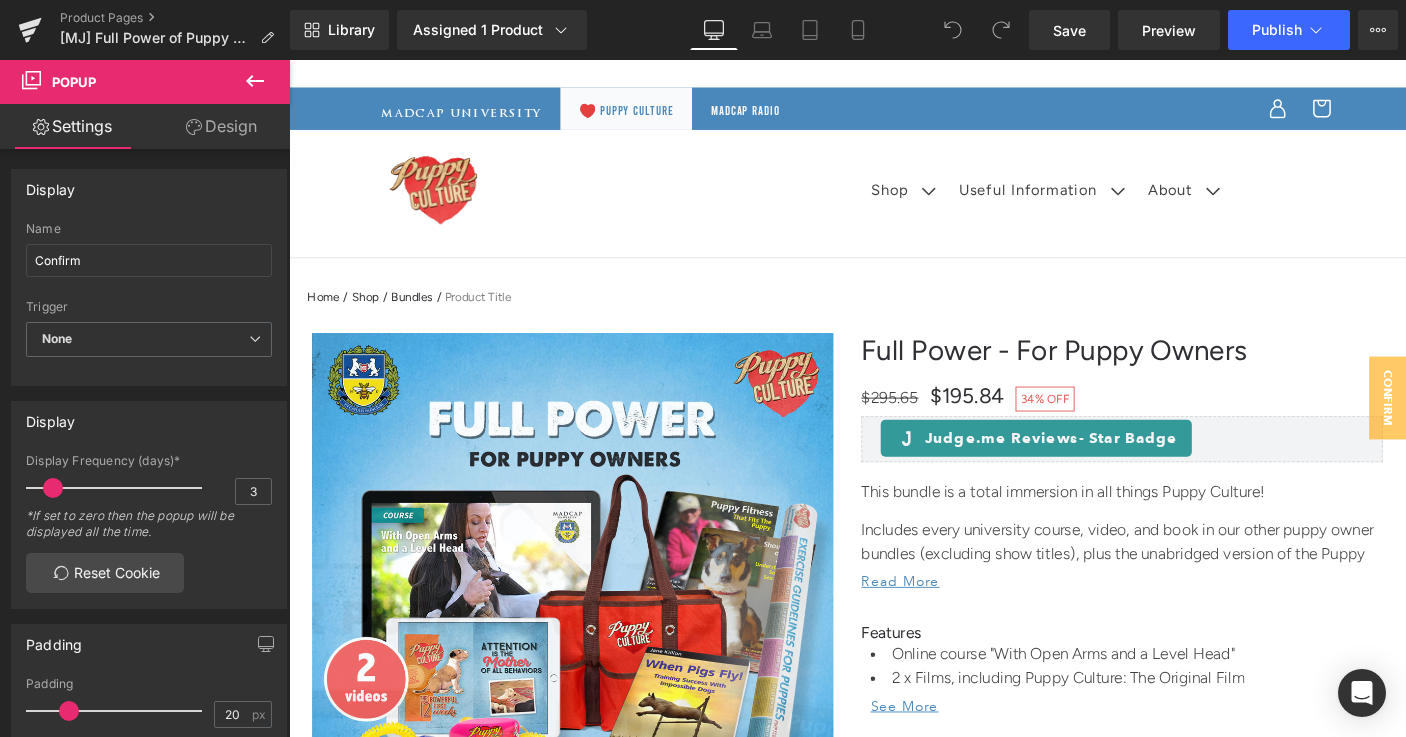 scroll, scrollTop: 0, scrollLeft: 0, axis: both 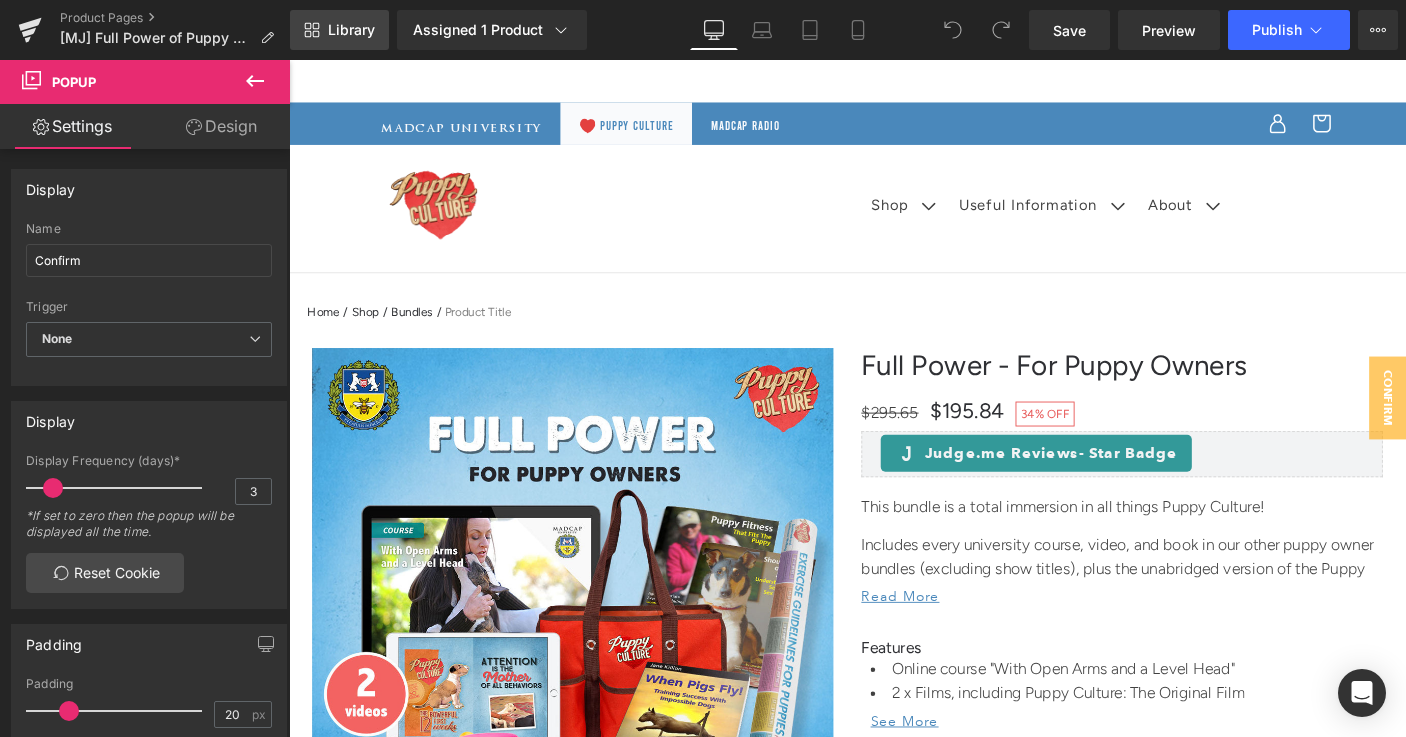 click on "Library" at bounding box center [351, 30] 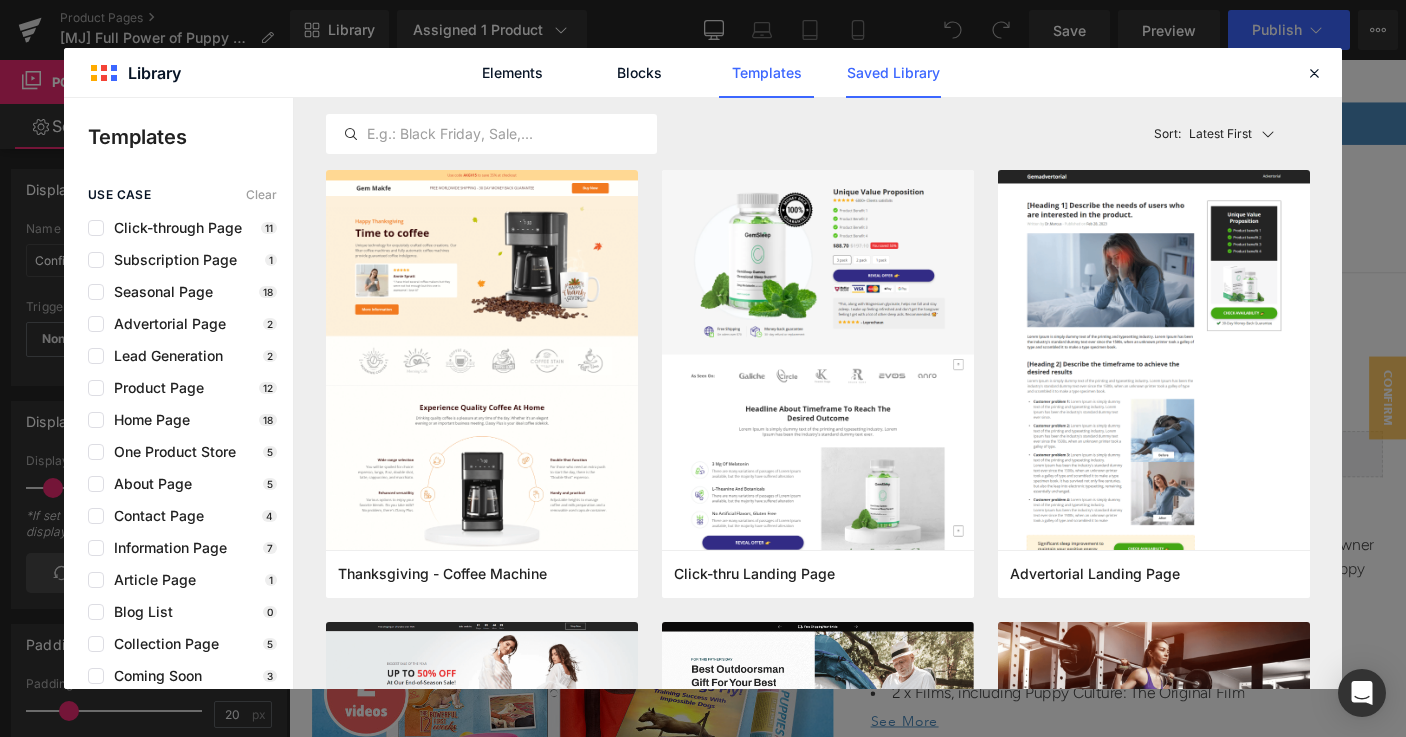 click on "Saved Library" 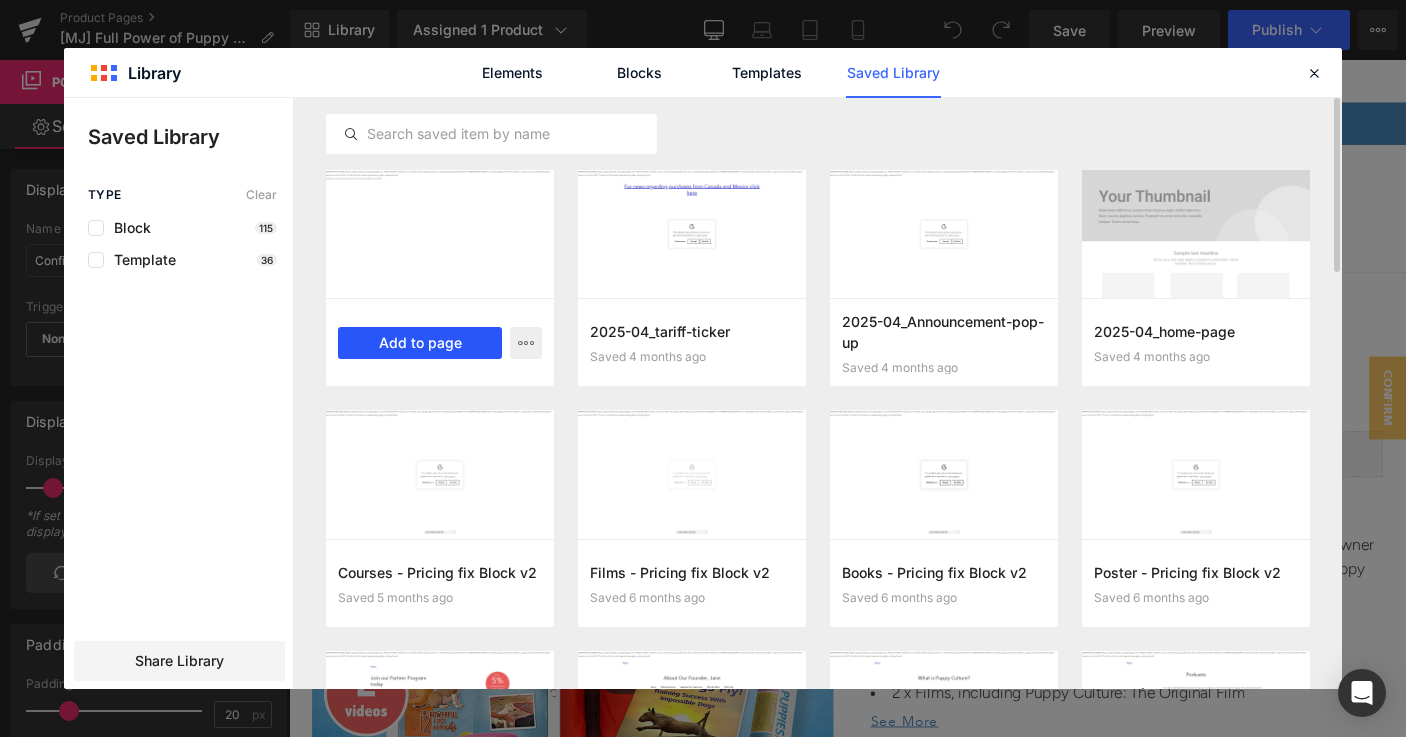 click on "Add to page" at bounding box center [420, 343] 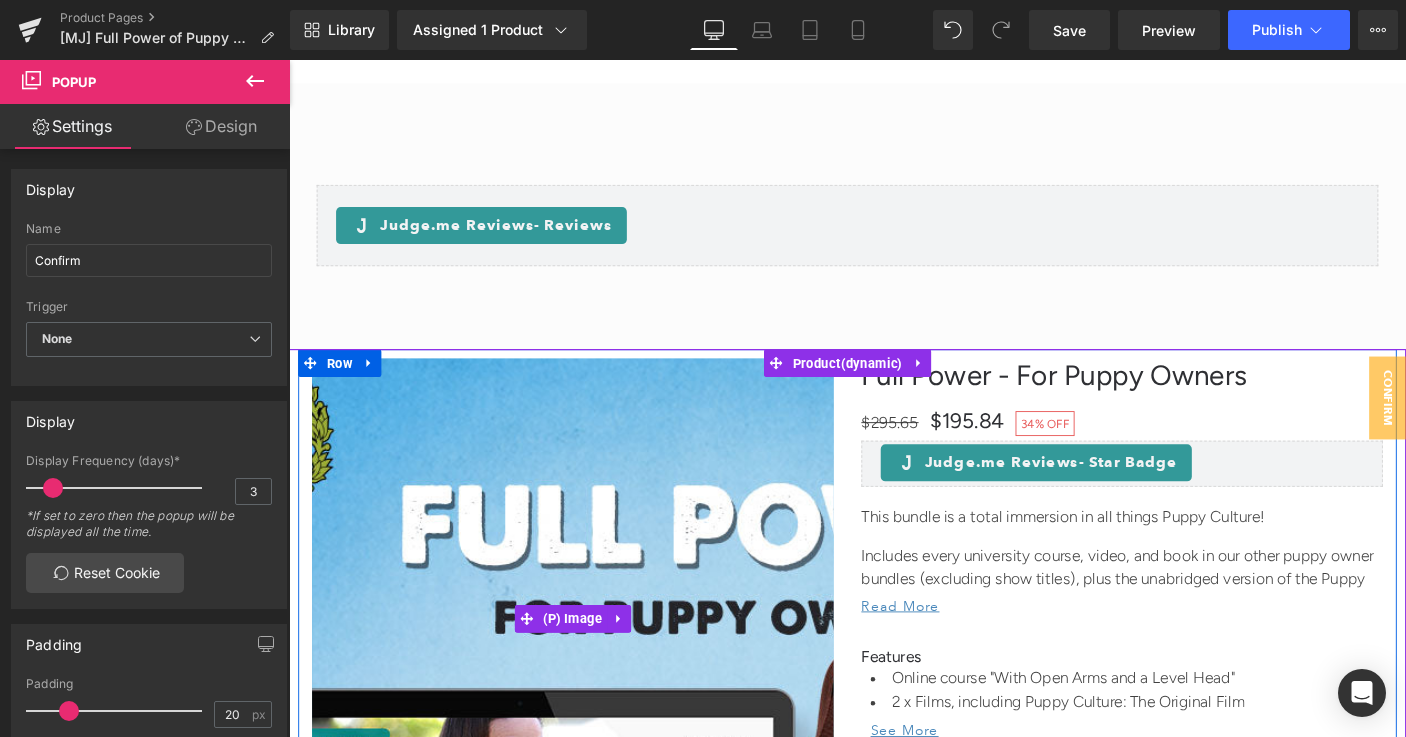 scroll, scrollTop: 5075, scrollLeft: 0, axis: vertical 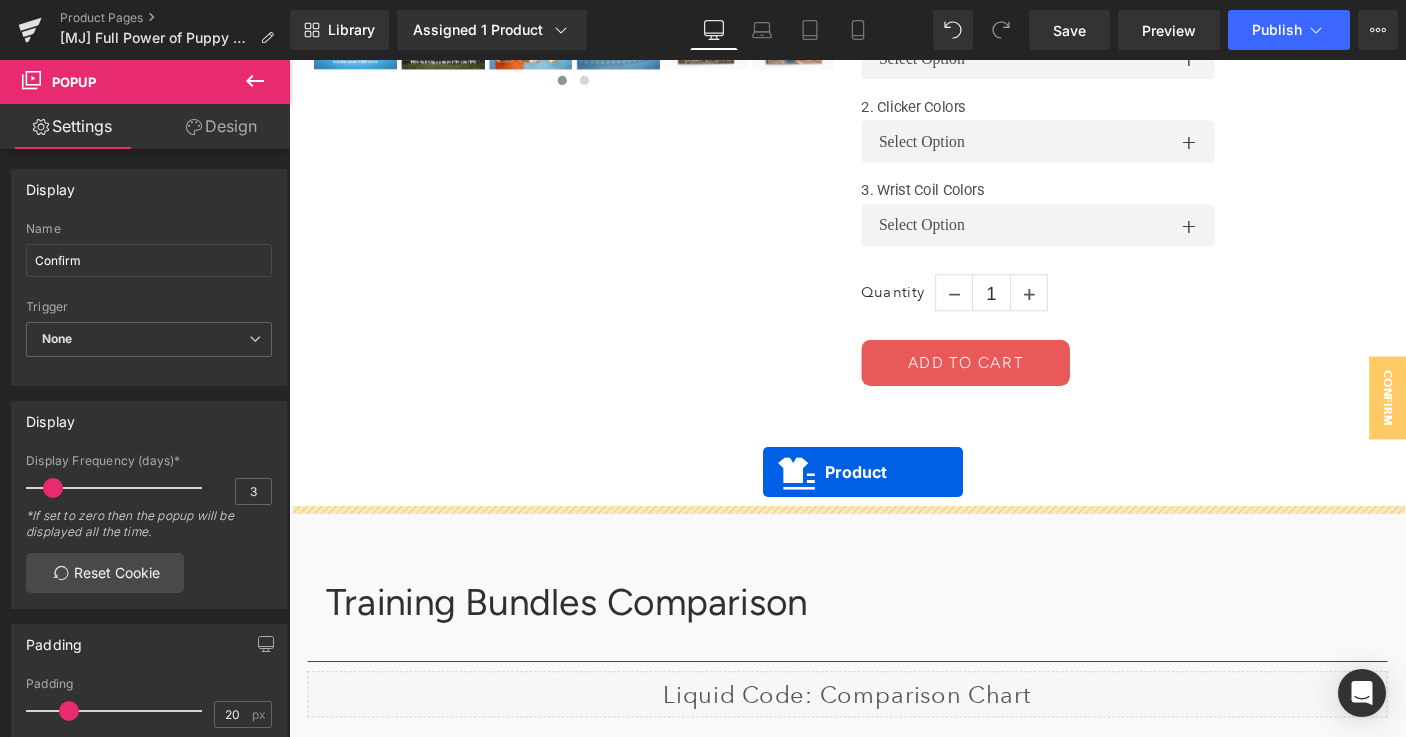 drag, startPoint x: 815, startPoint y: 446, endPoint x: 802, endPoint y: 506, distance: 61.39218 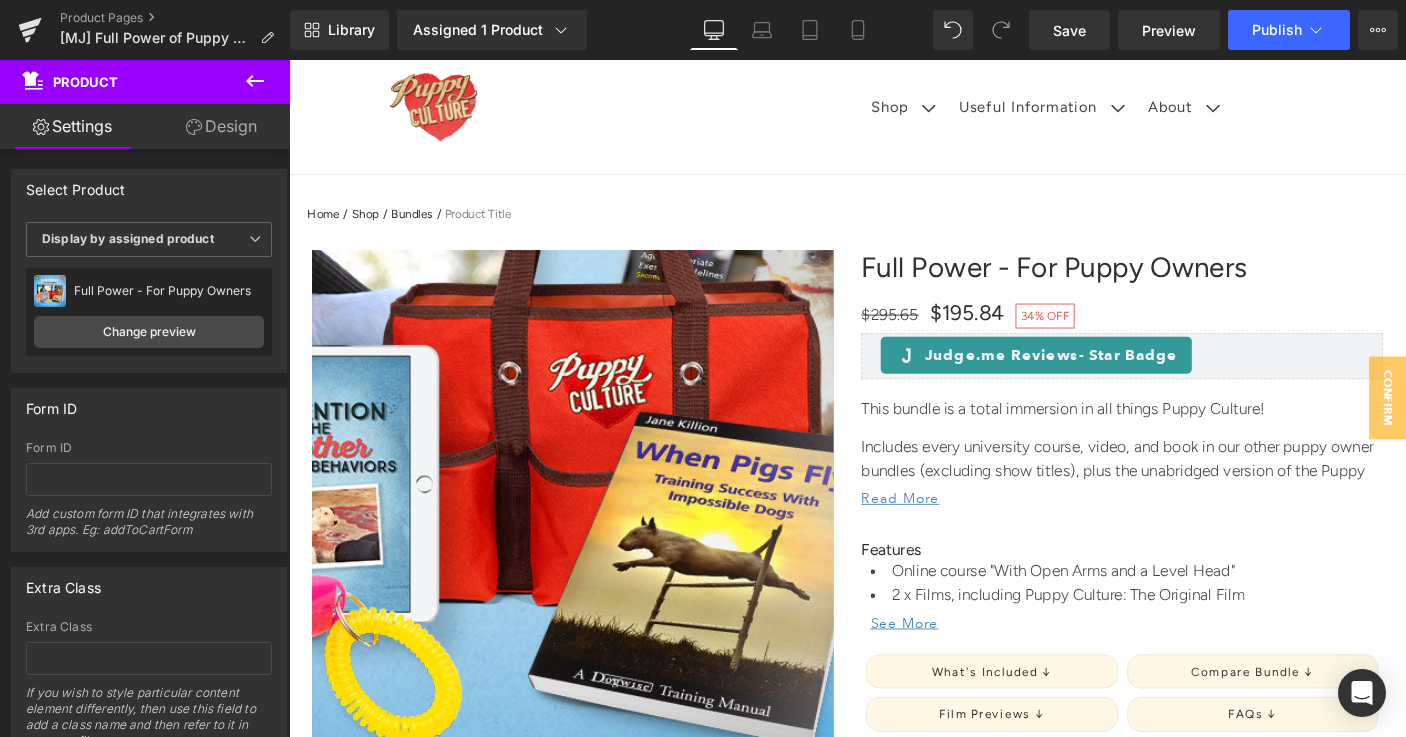 scroll, scrollTop: 101, scrollLeft: 0, axis: vertical 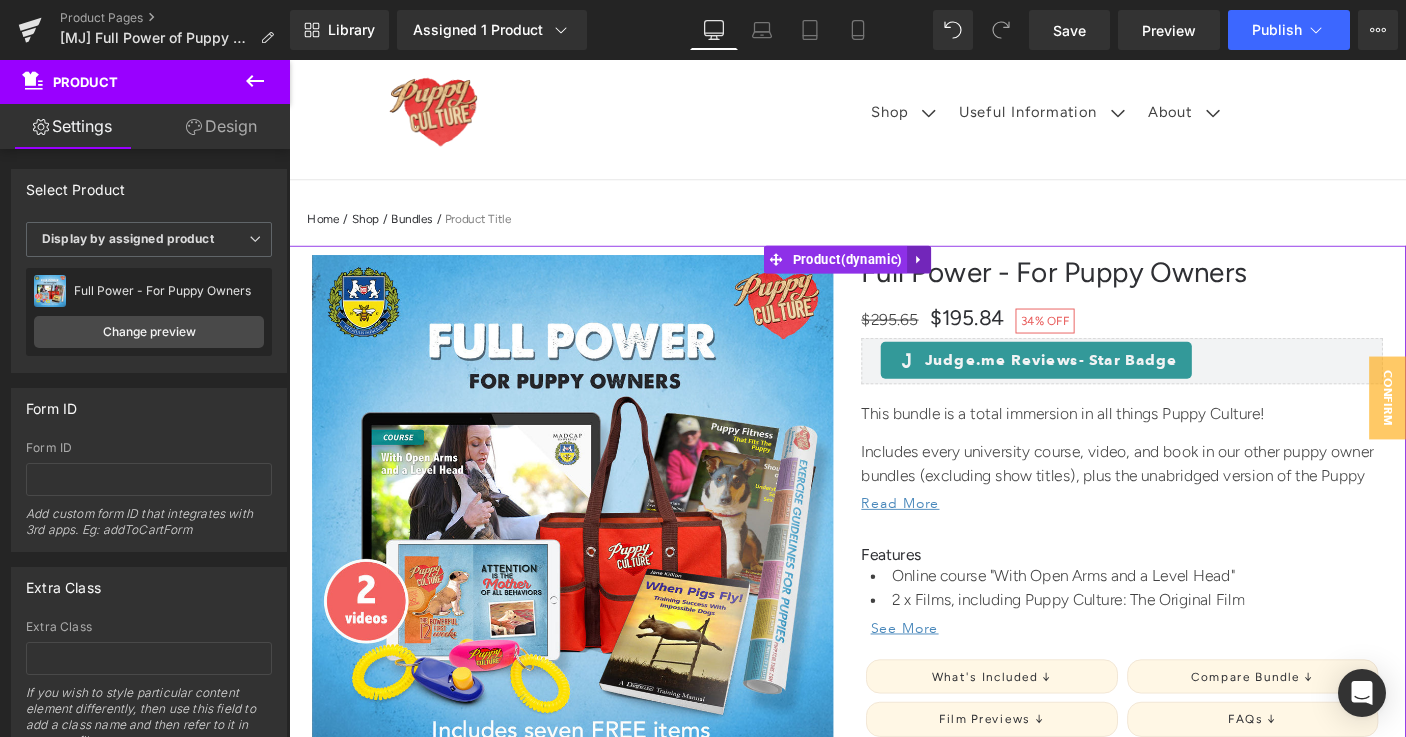 click 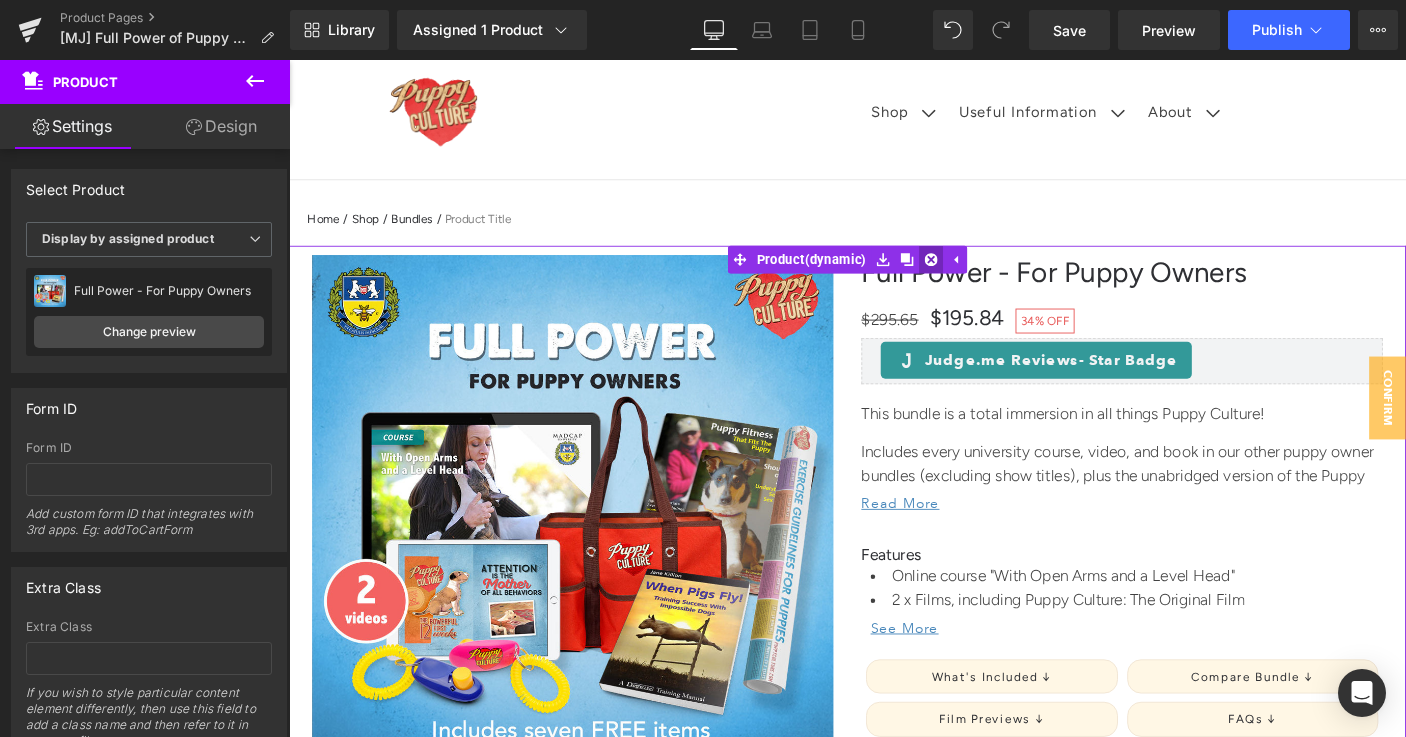click 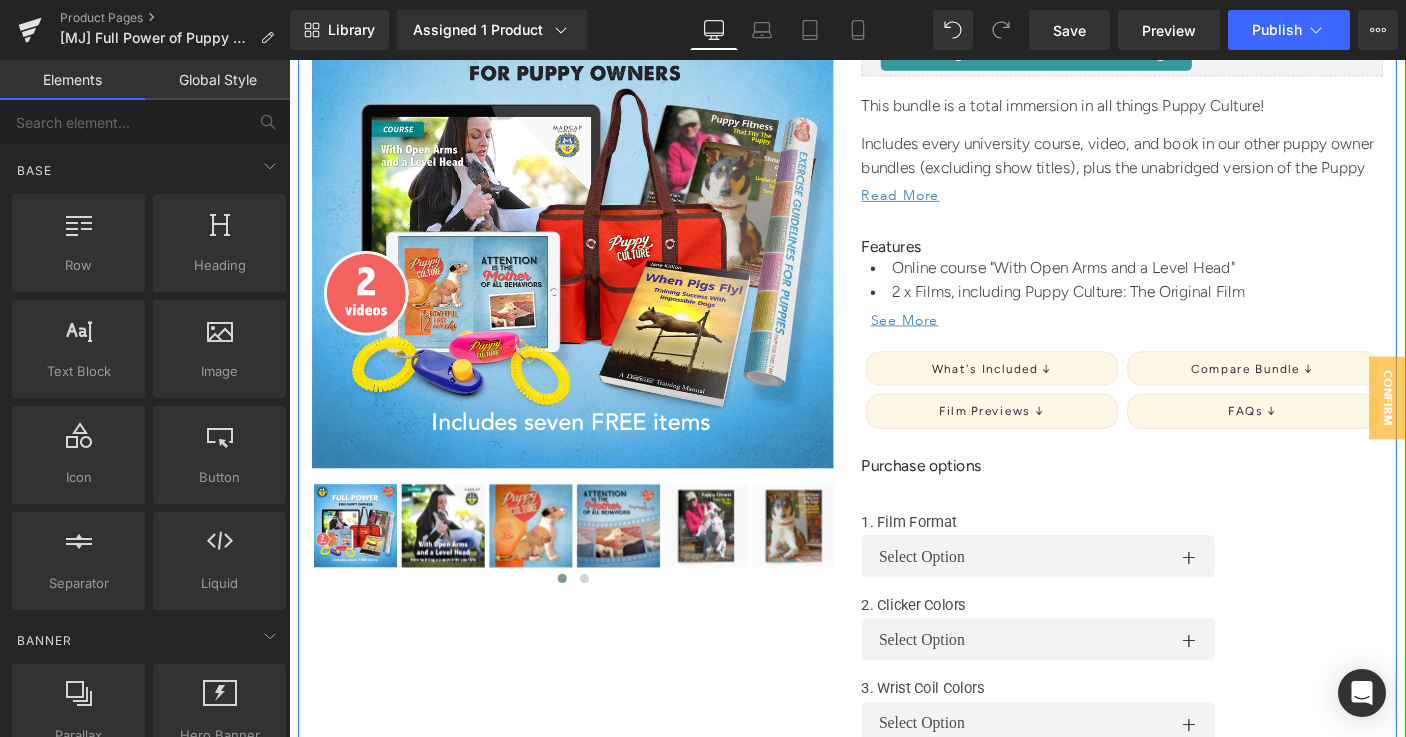scroll, scrollTop: 438, scrollLeft: 0, axis: vertical 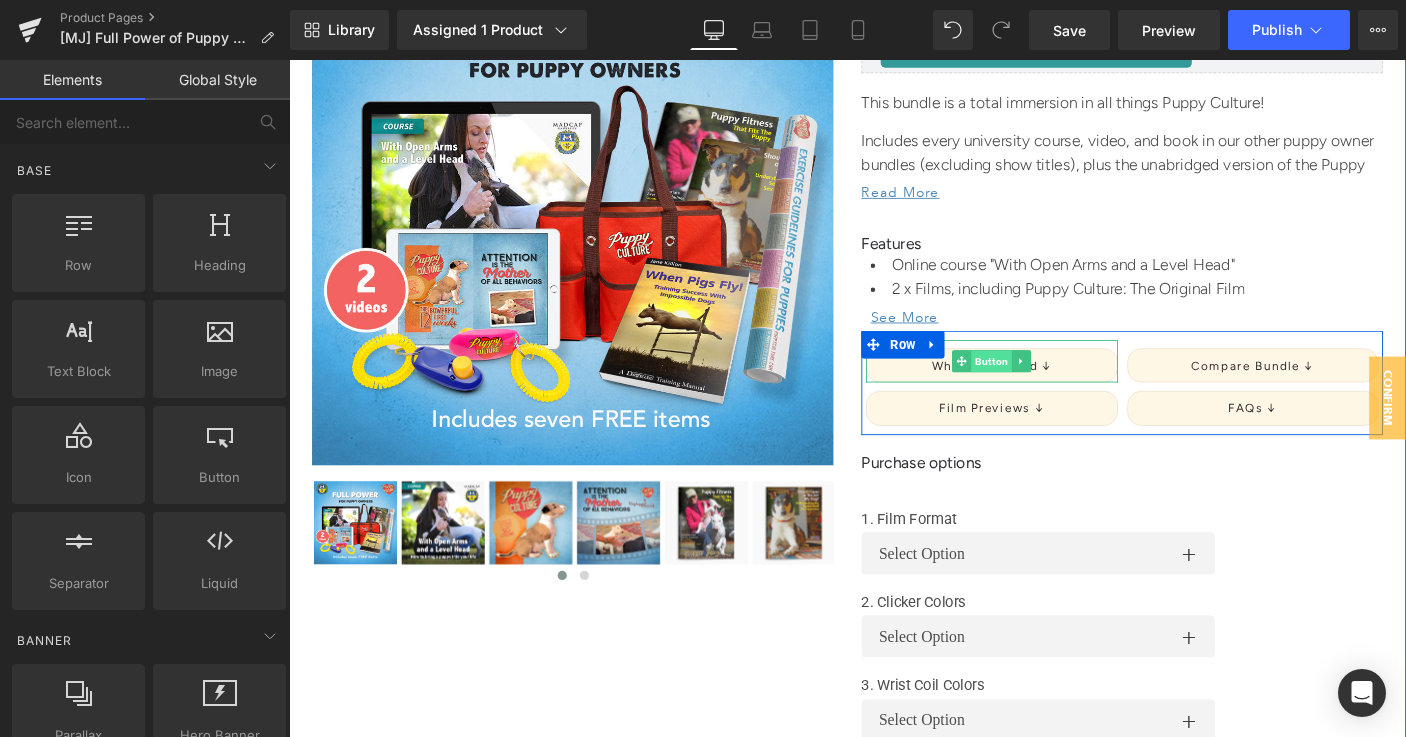 click on "Button" at bounding box center (1050, 386) 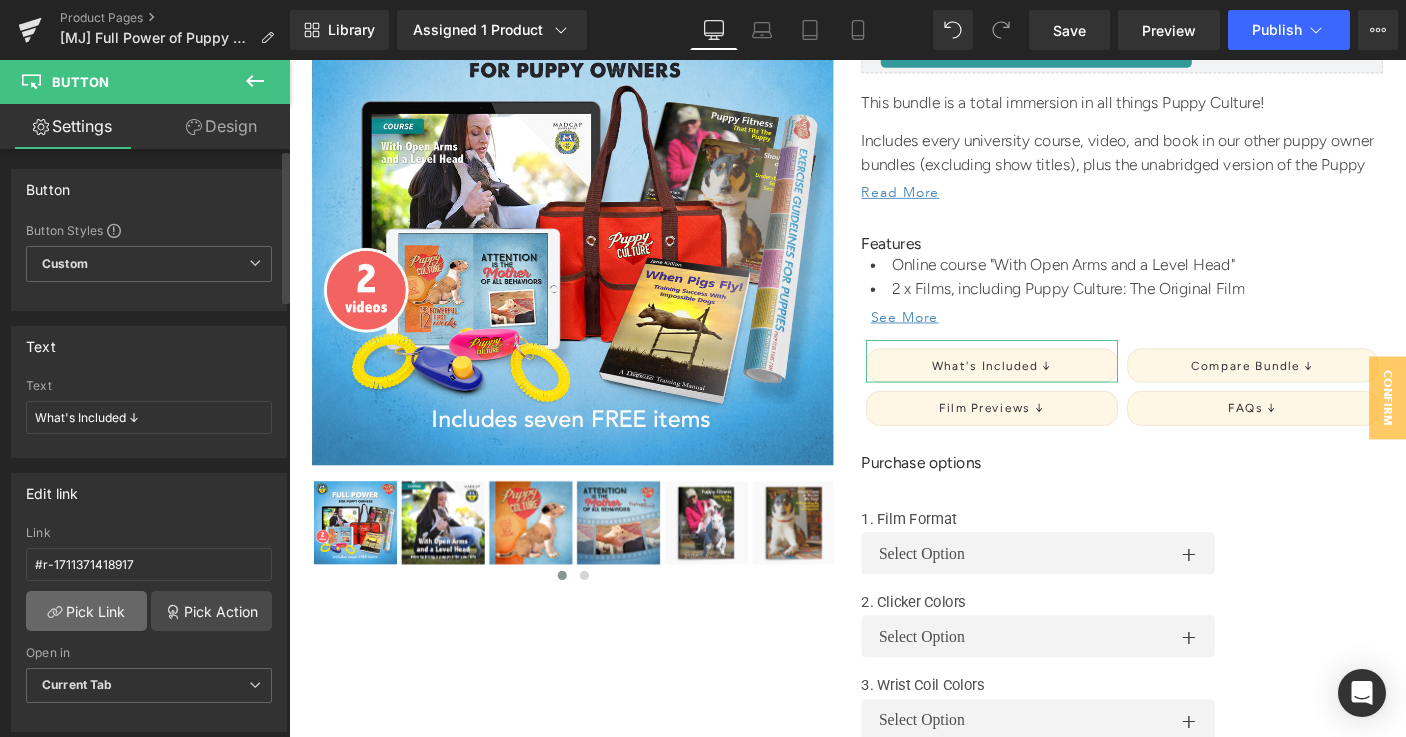 click on "Pick Link" at bounding box center (86, 611) 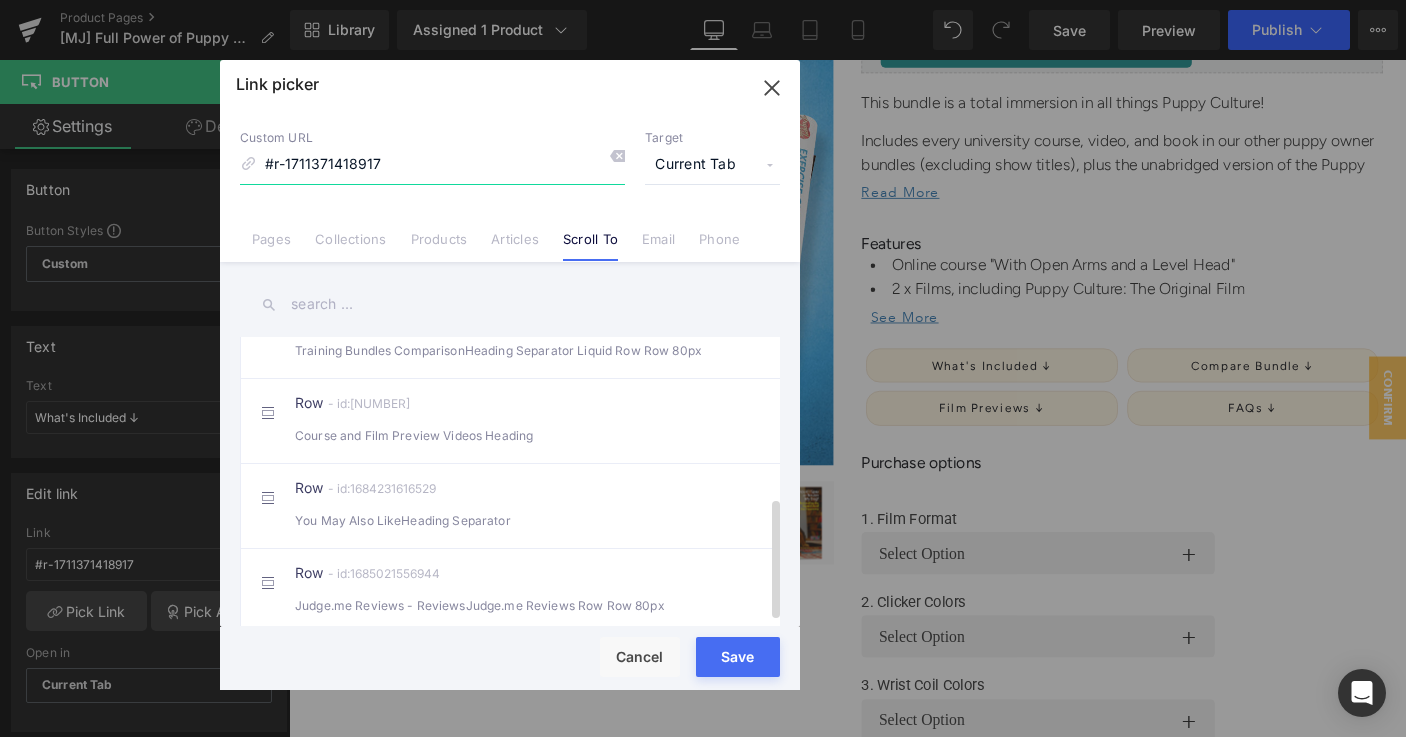 scroll, scrollTop: 394, scrollLeft: 0, axis: vertical 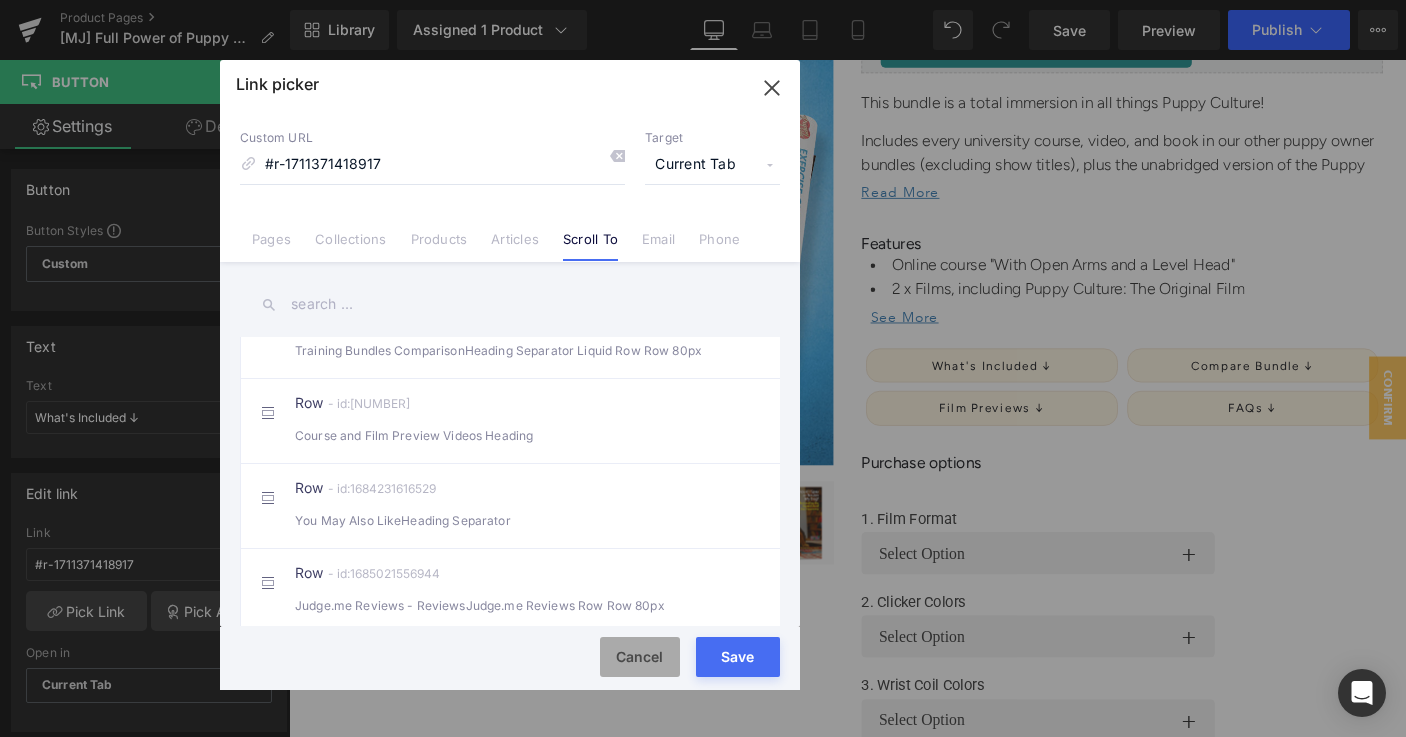 click on "Cancel" at bounding box center [640, 657] 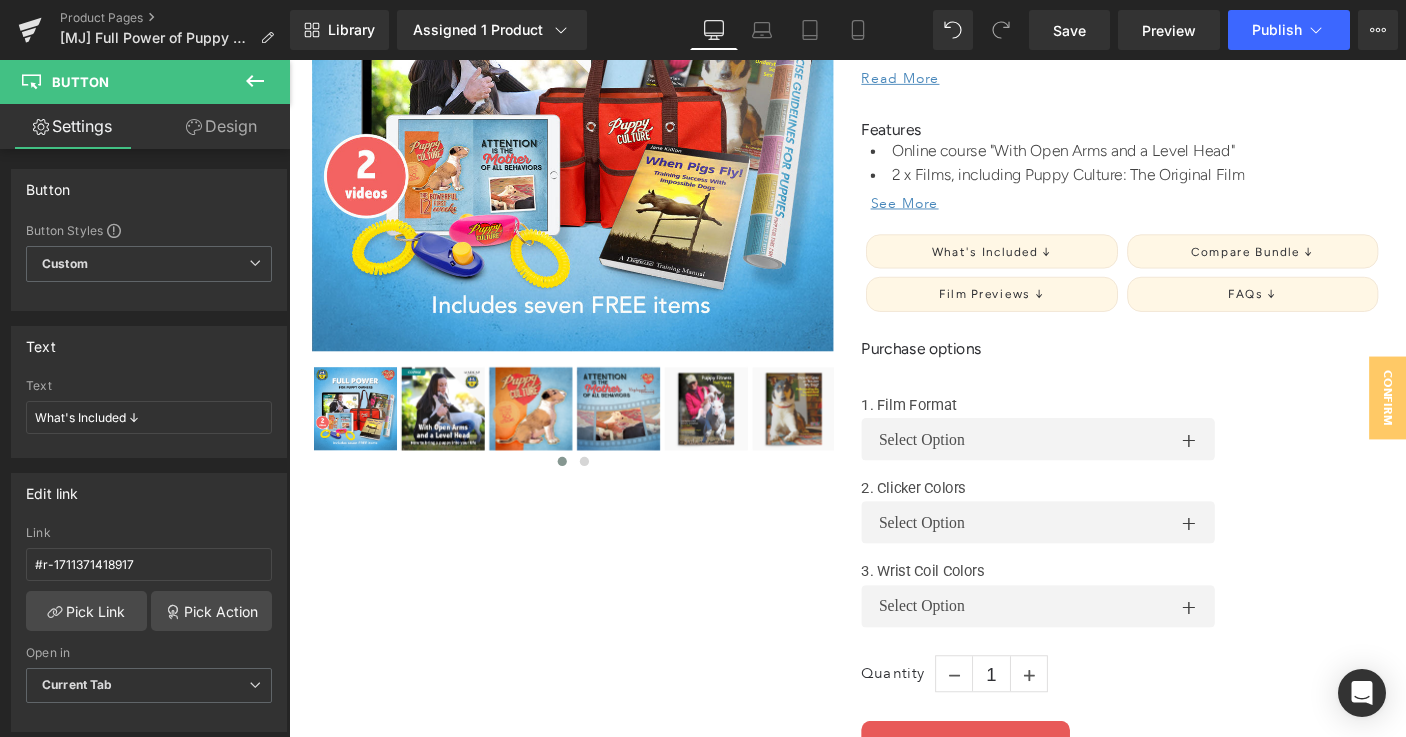 scroll, scrollTop: 526, scrollLeft: 0, axis: vertical 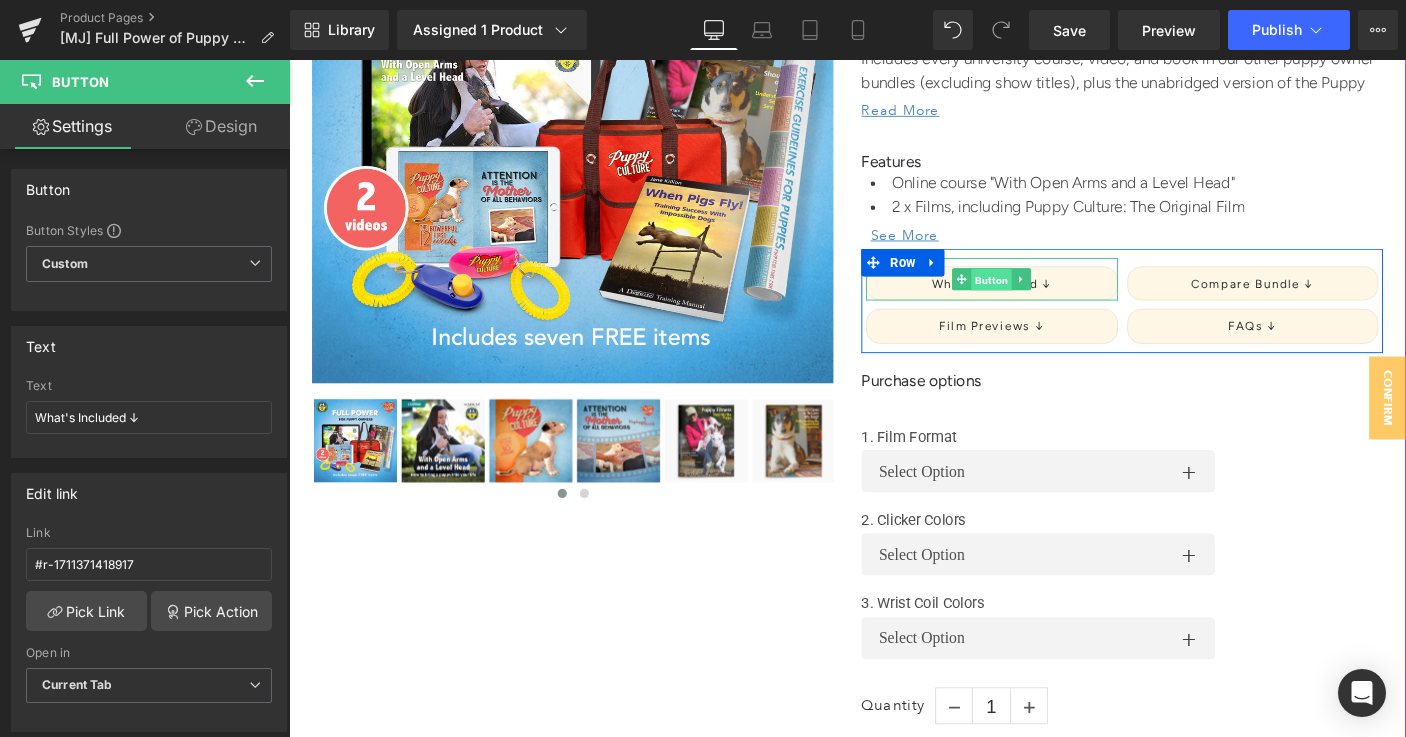 click on "Button" at bounding box center [1050, 299] 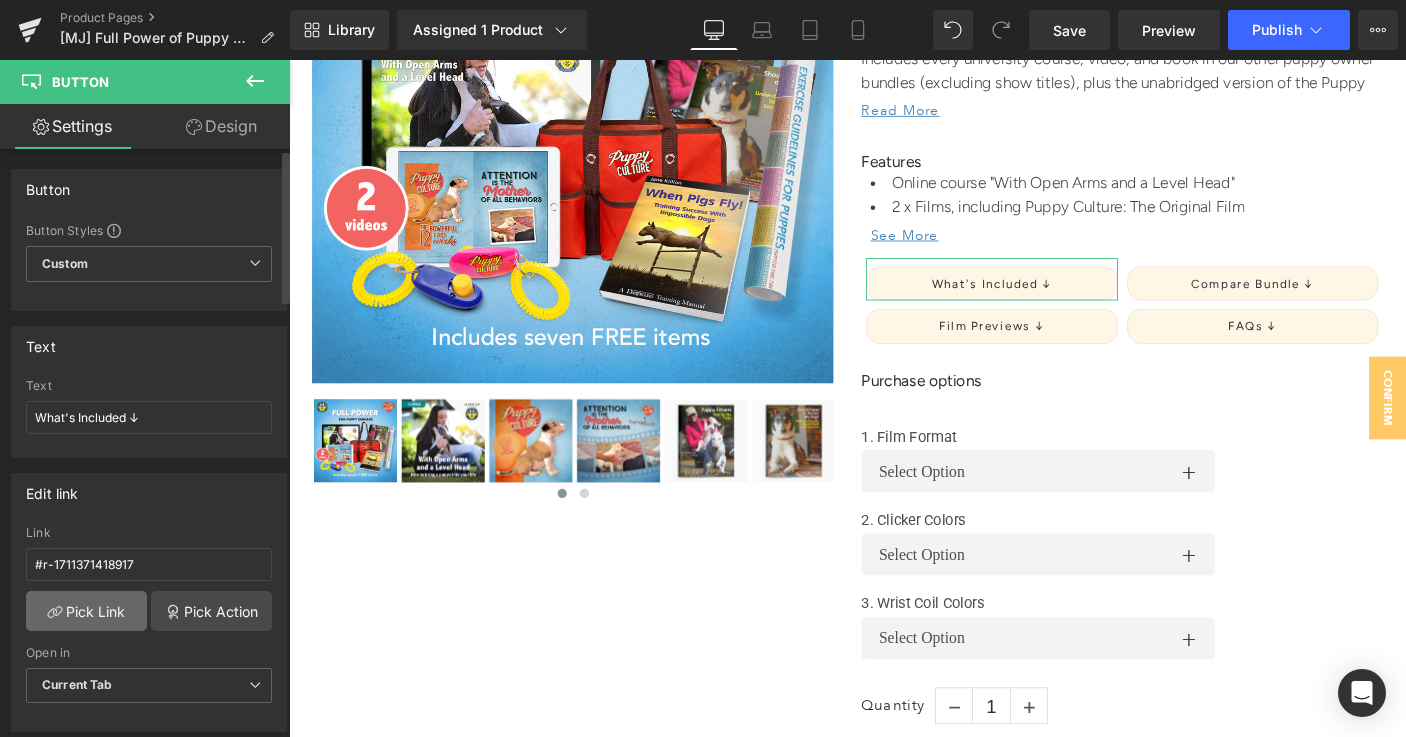 click on "Pick Link" at bounding box center (86, 611) 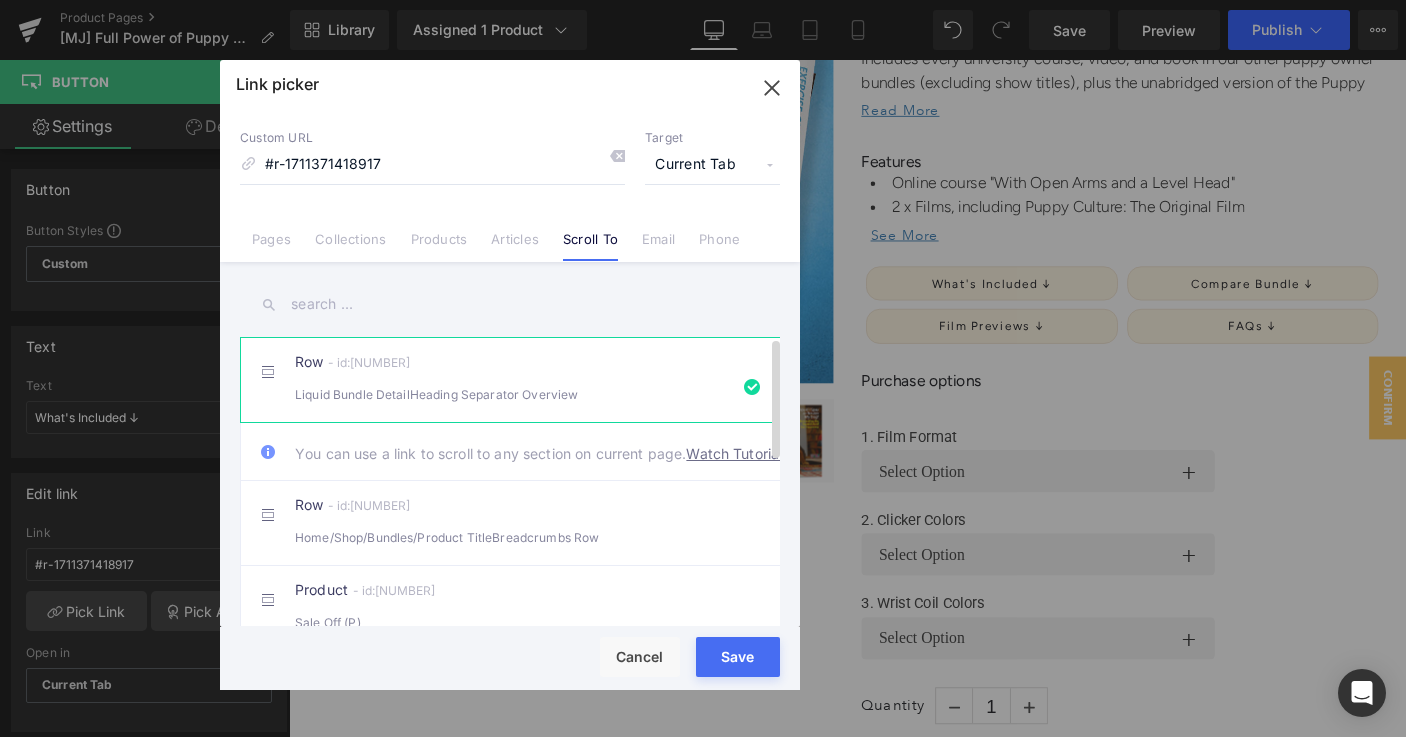 click on "Liquid    Bundle DetailHeading    Separator
Overview" at bounding box center (510, 394) 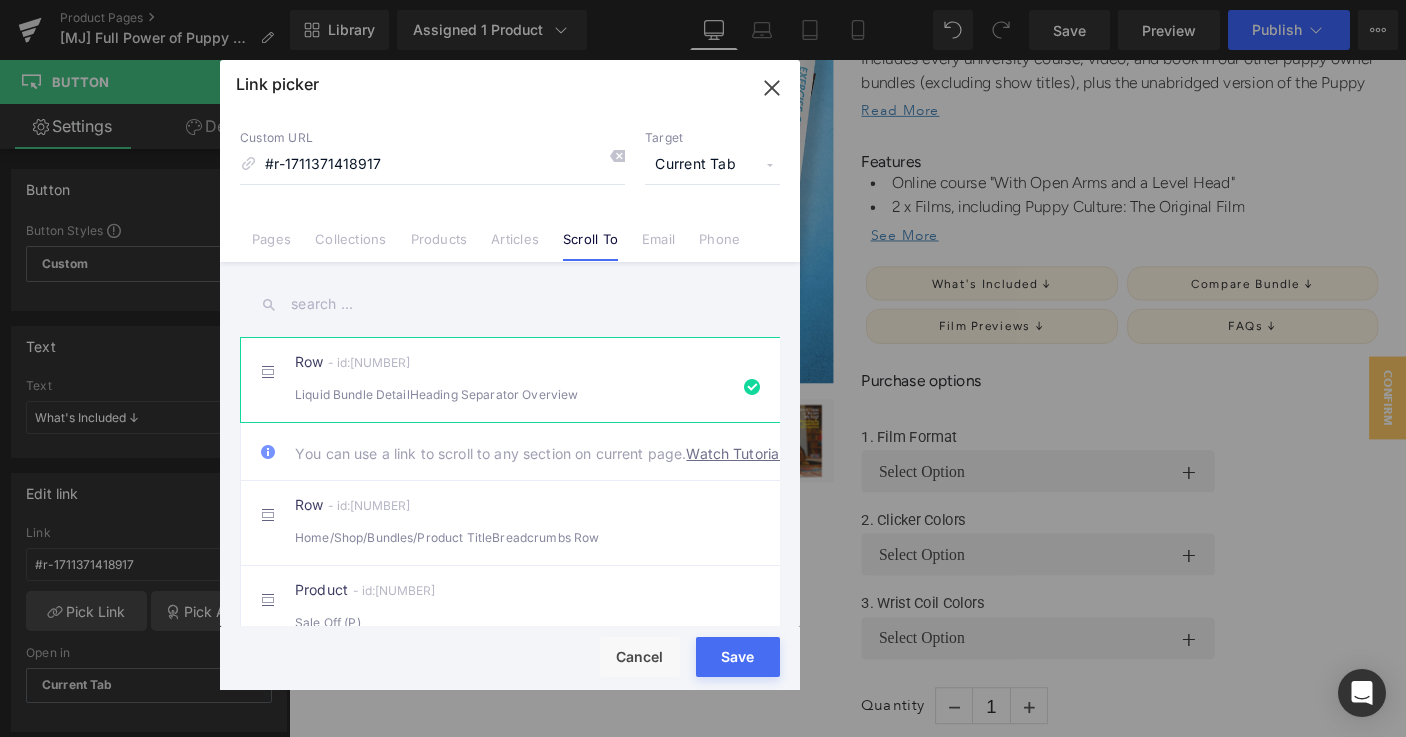 drag, startPoint x: 736, startPoint y: 672, endPoint x: 484, endPoint y: 663, distance: 252.16066 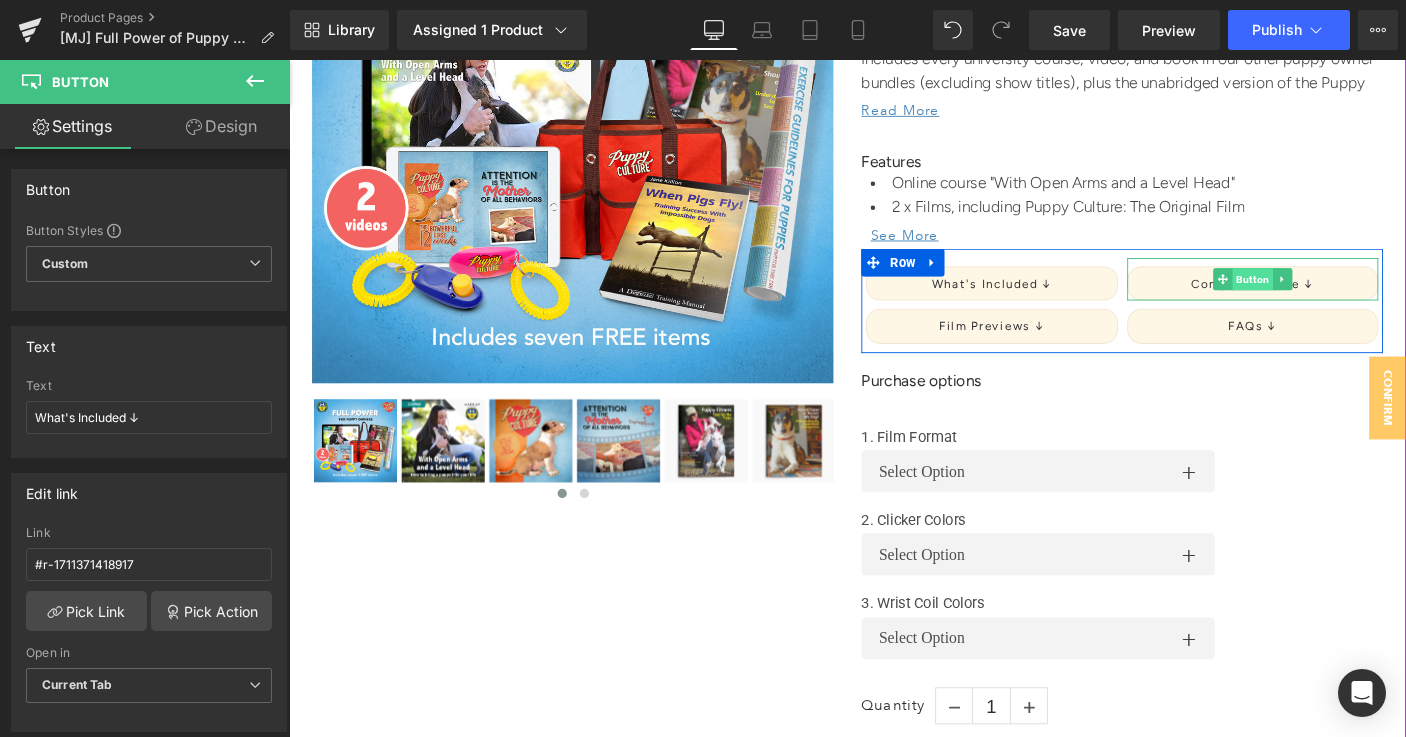 click on "Button" at bounding box center (1333, 298) 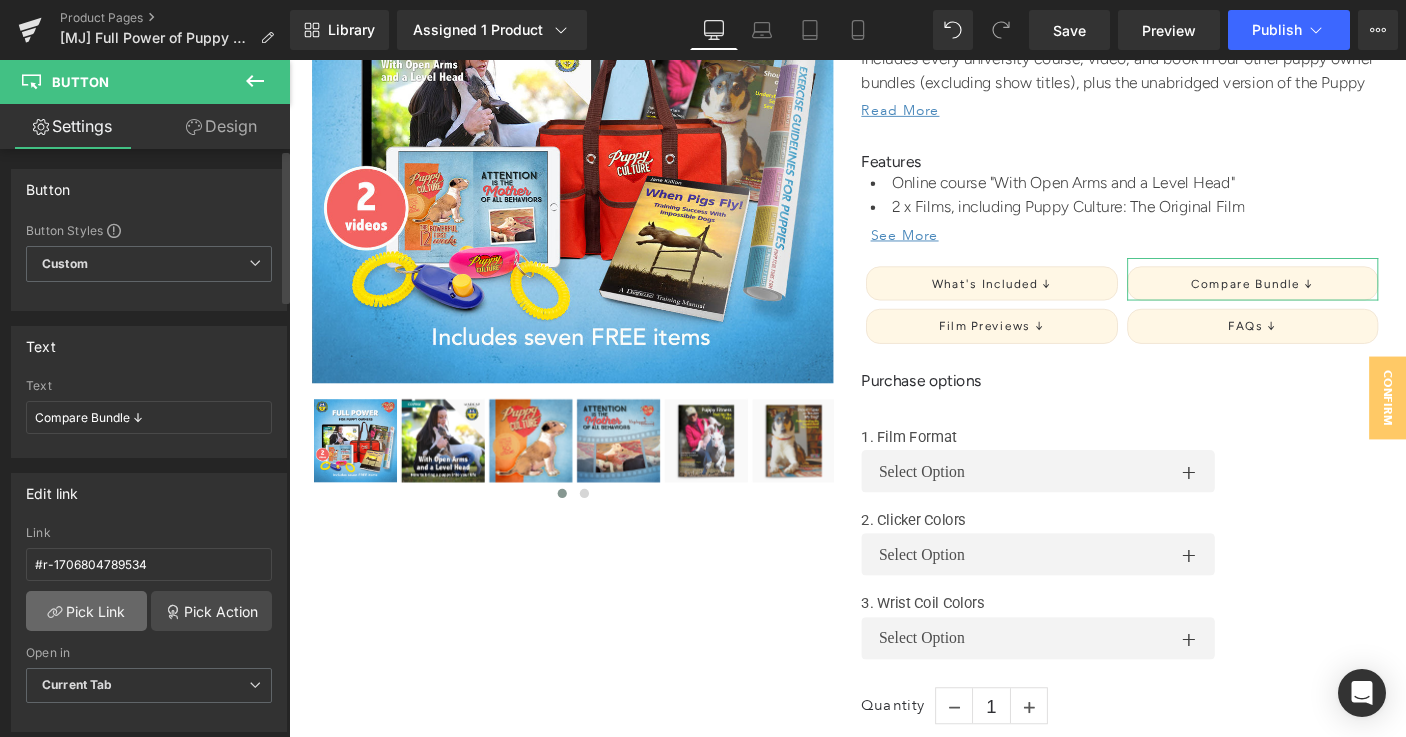 click on "Pick Link" at bounding box center (86, 611) 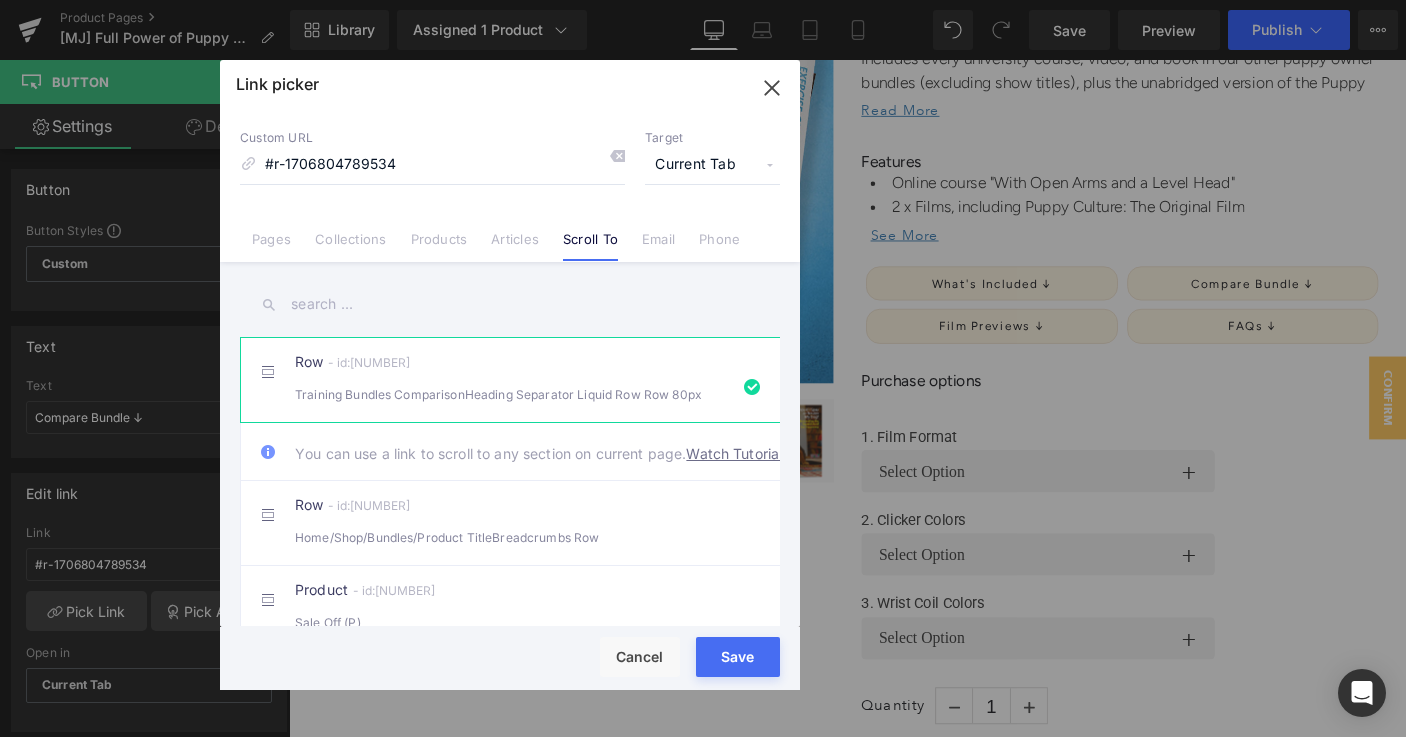 click on "Loading Product Data" at bounding box center [703, 658] 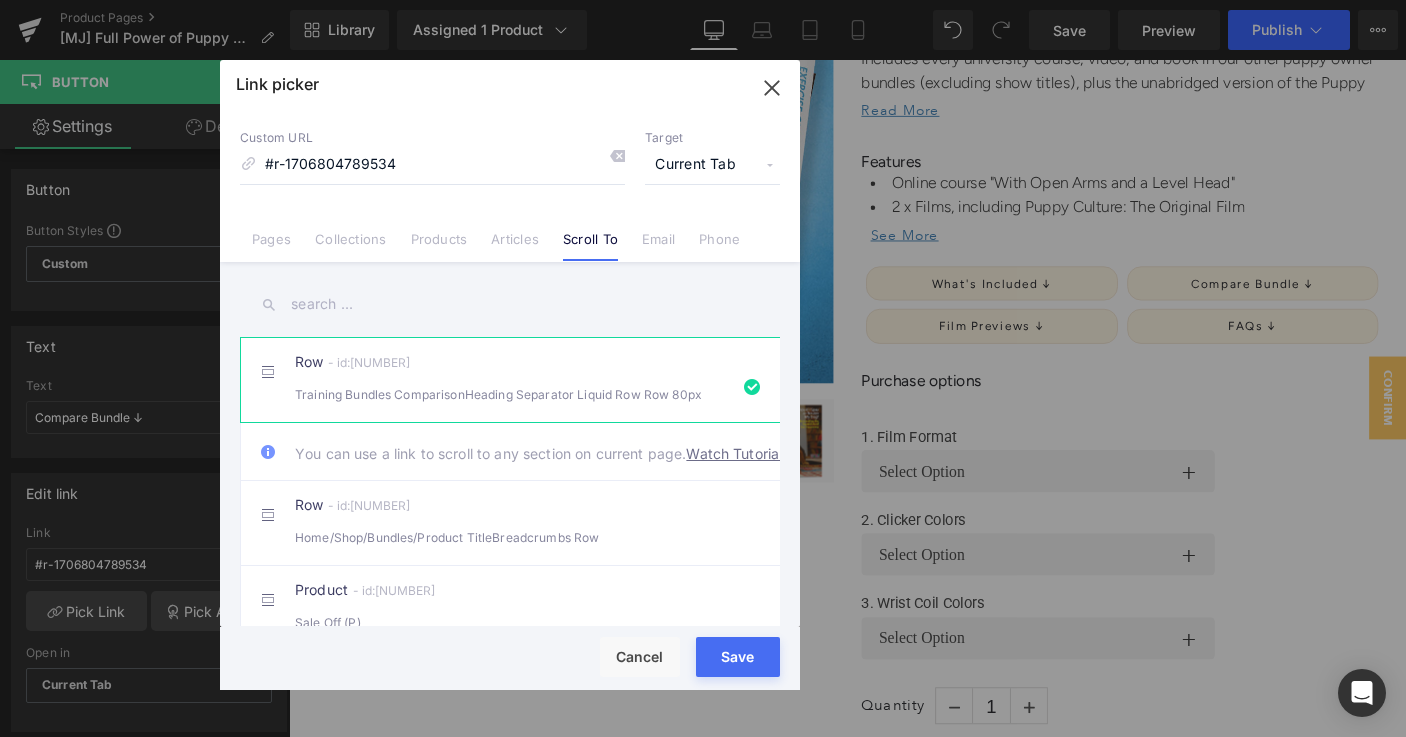 drag, startPoint x: 491, startPoint y: 662, endPoint x: 742, endPoint y: 671, distance: 251.1613 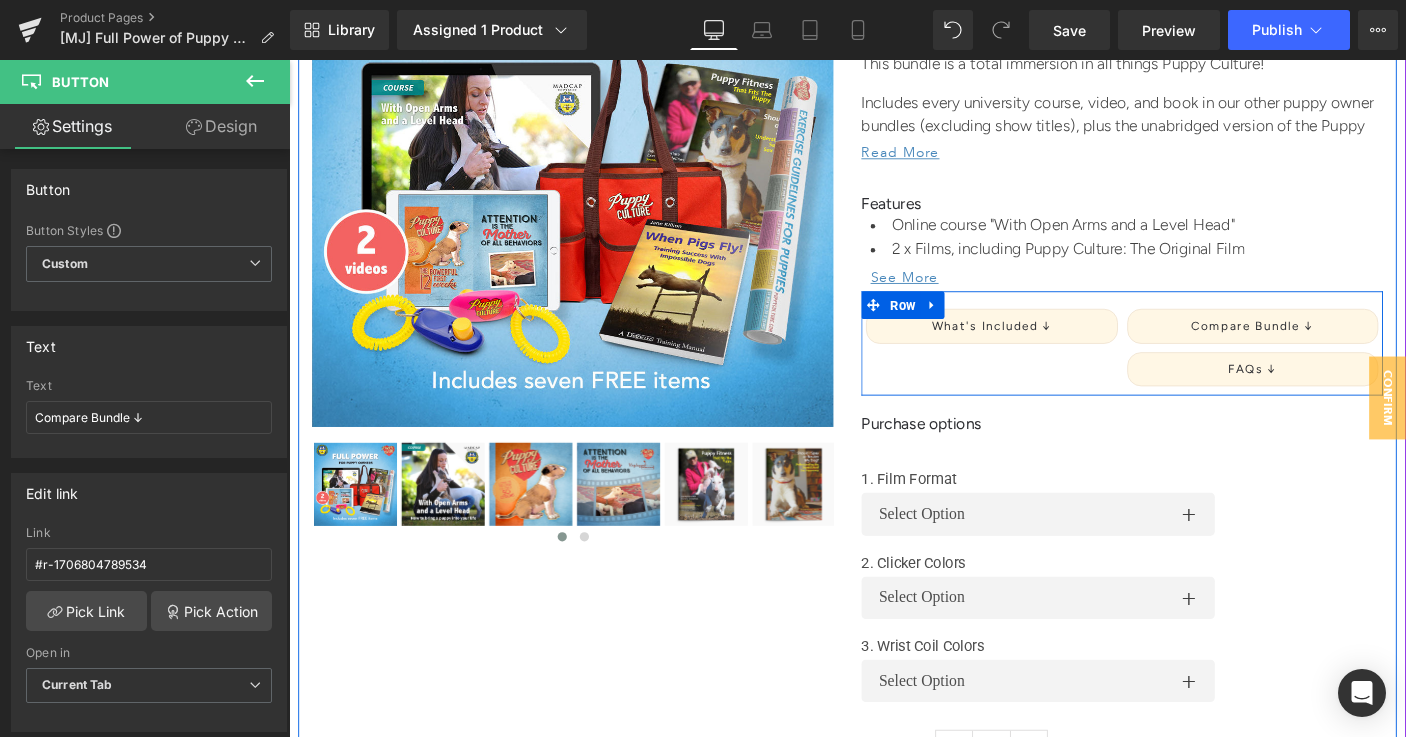 scroll, scrollTop: 573, scrollLeft: 0, axis: vertical 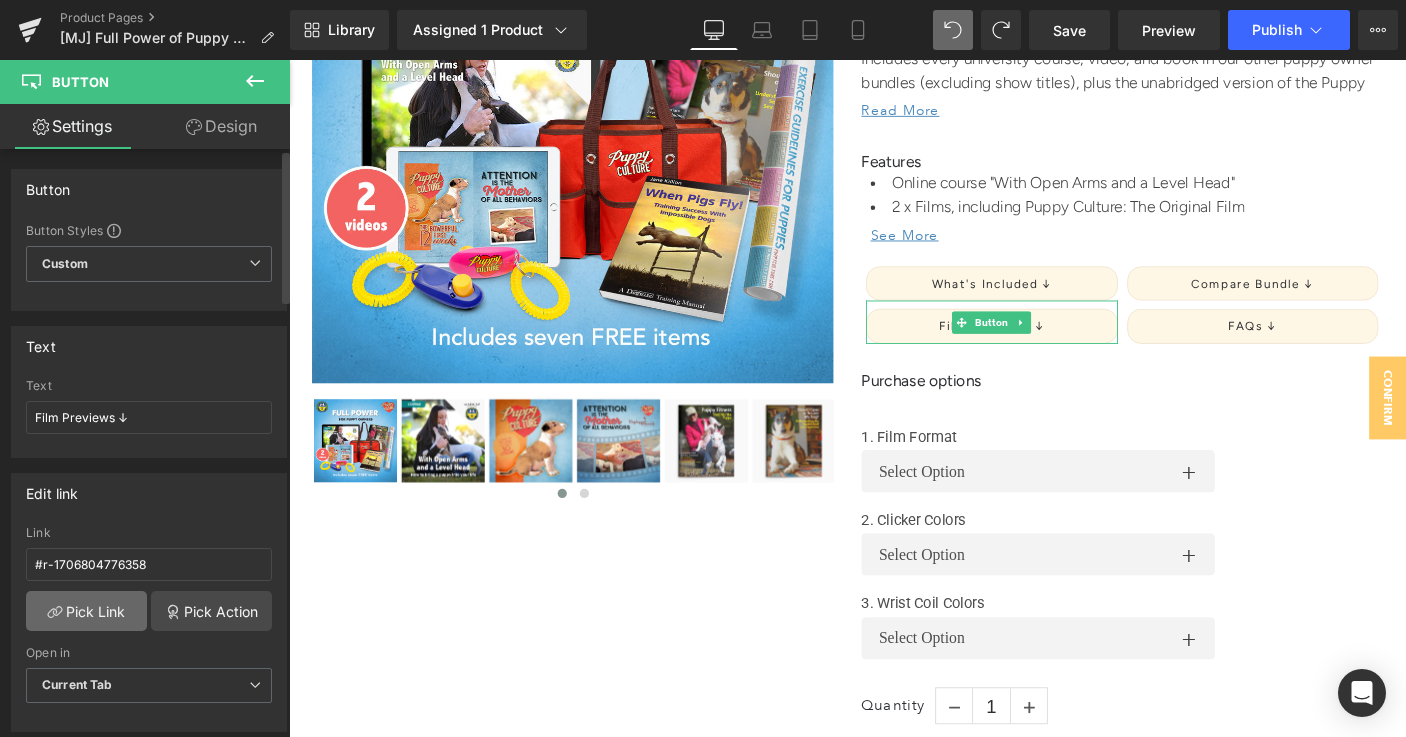 click on "Pick Link" at bounding box center [86, 611] 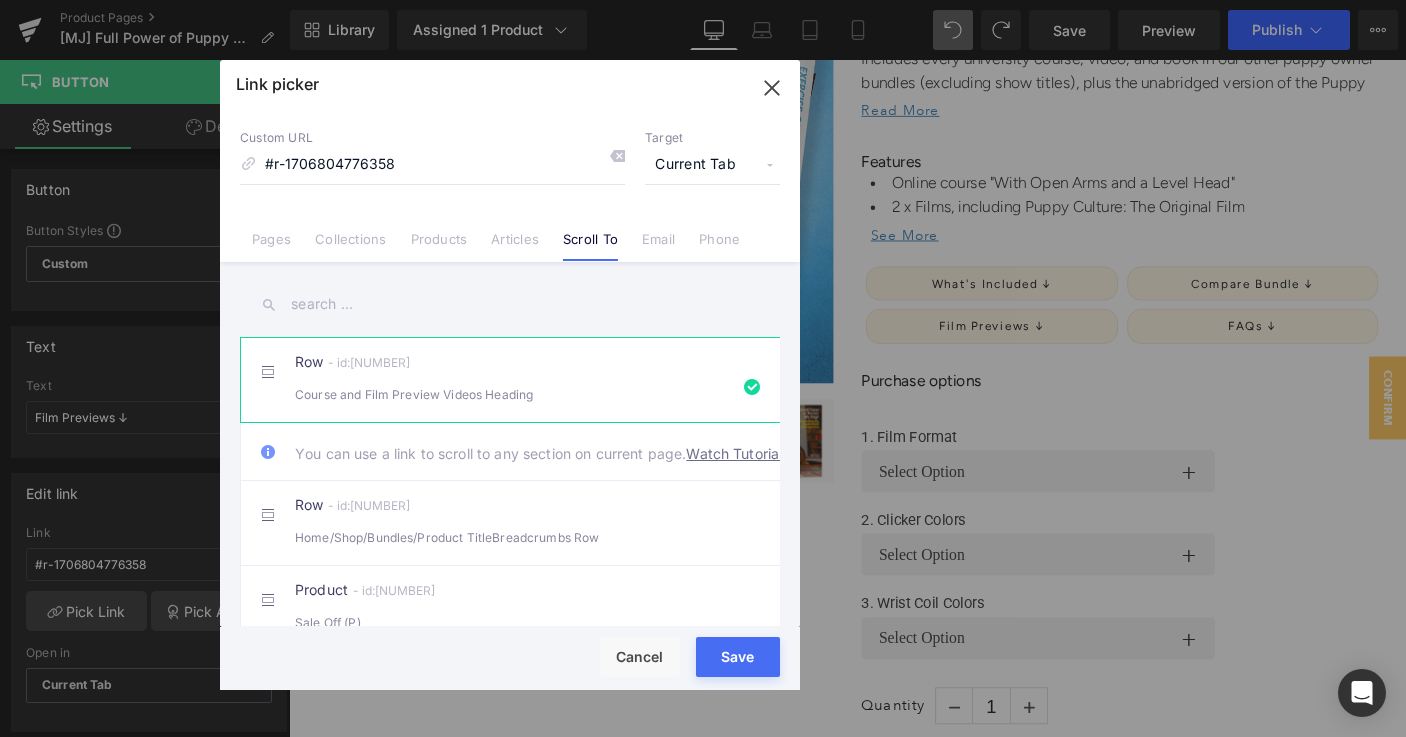 click on "Loading Product Data" at bounding box center [703, 658] 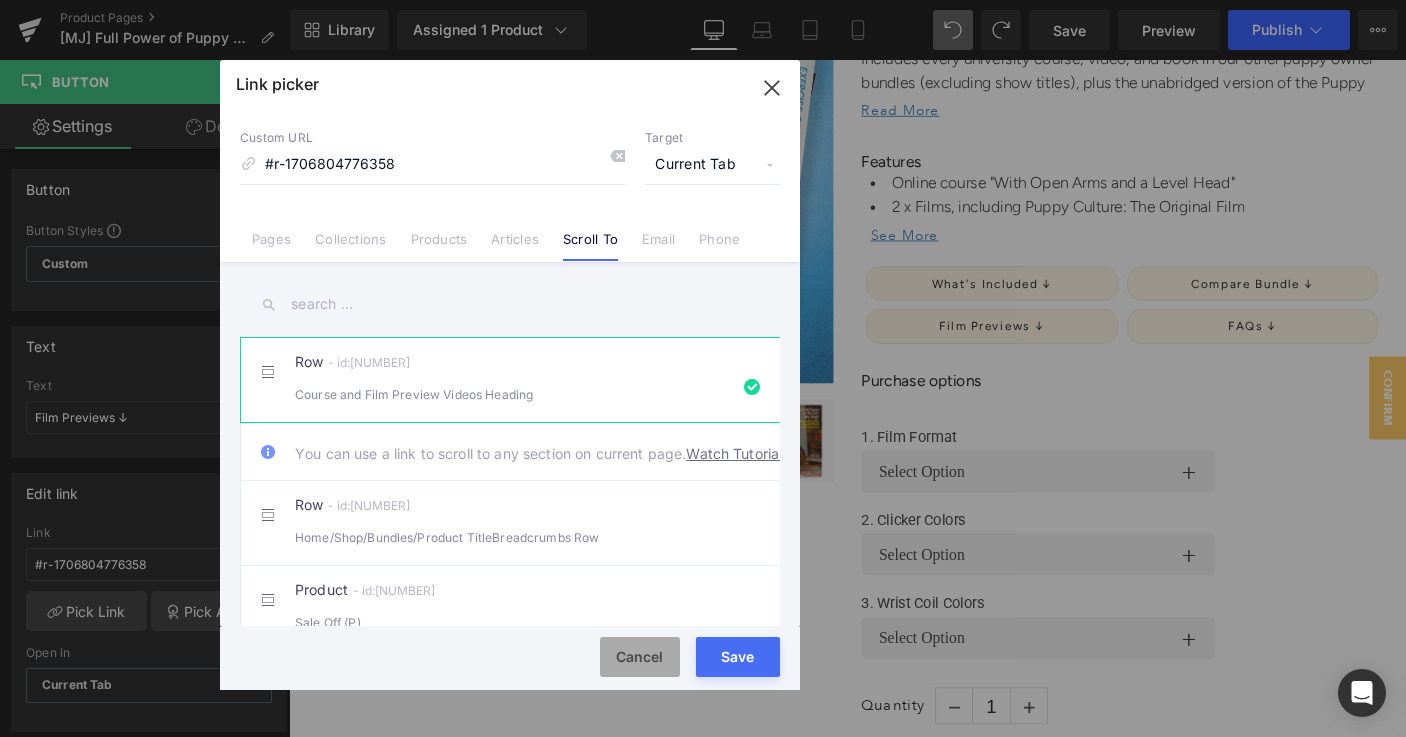 click on "Cancel" at bounding box center (640, 657) 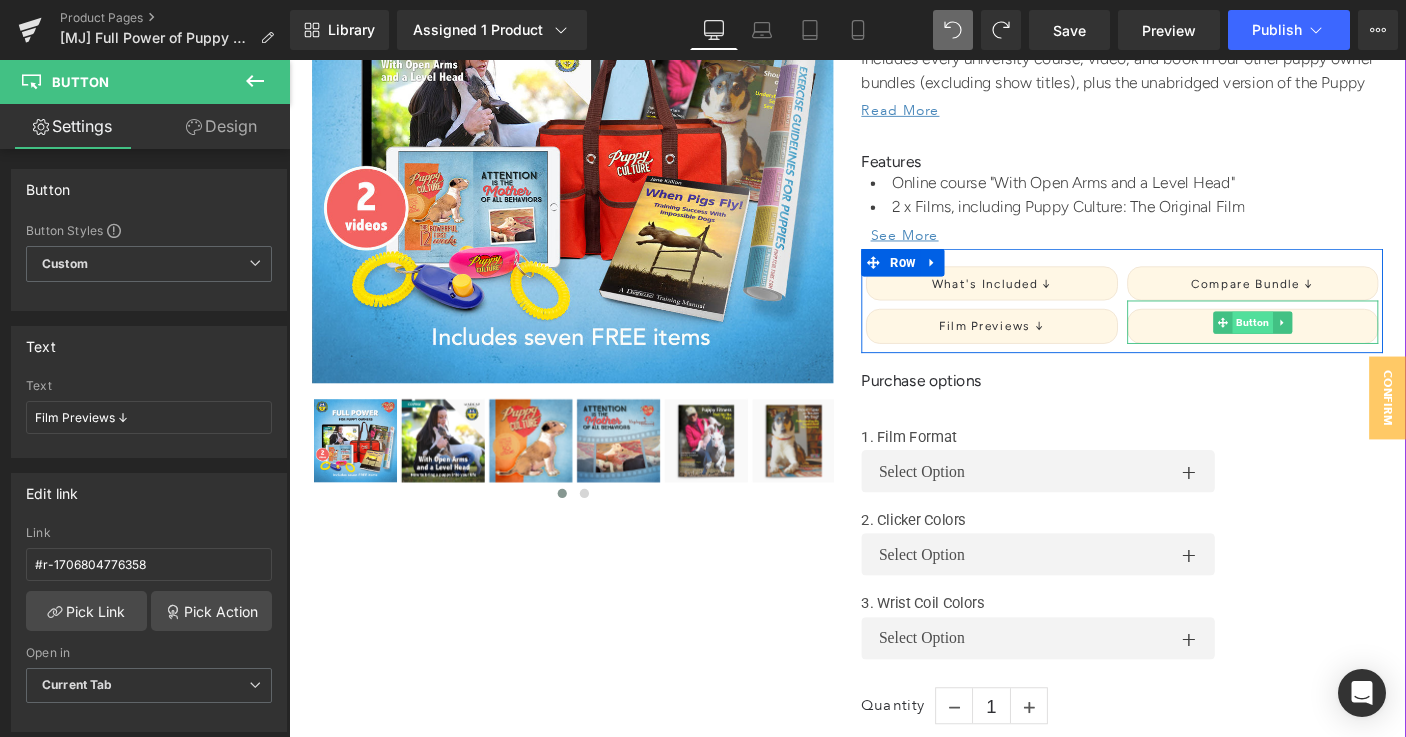 click on "Button" at bounding box center (1333, 345) 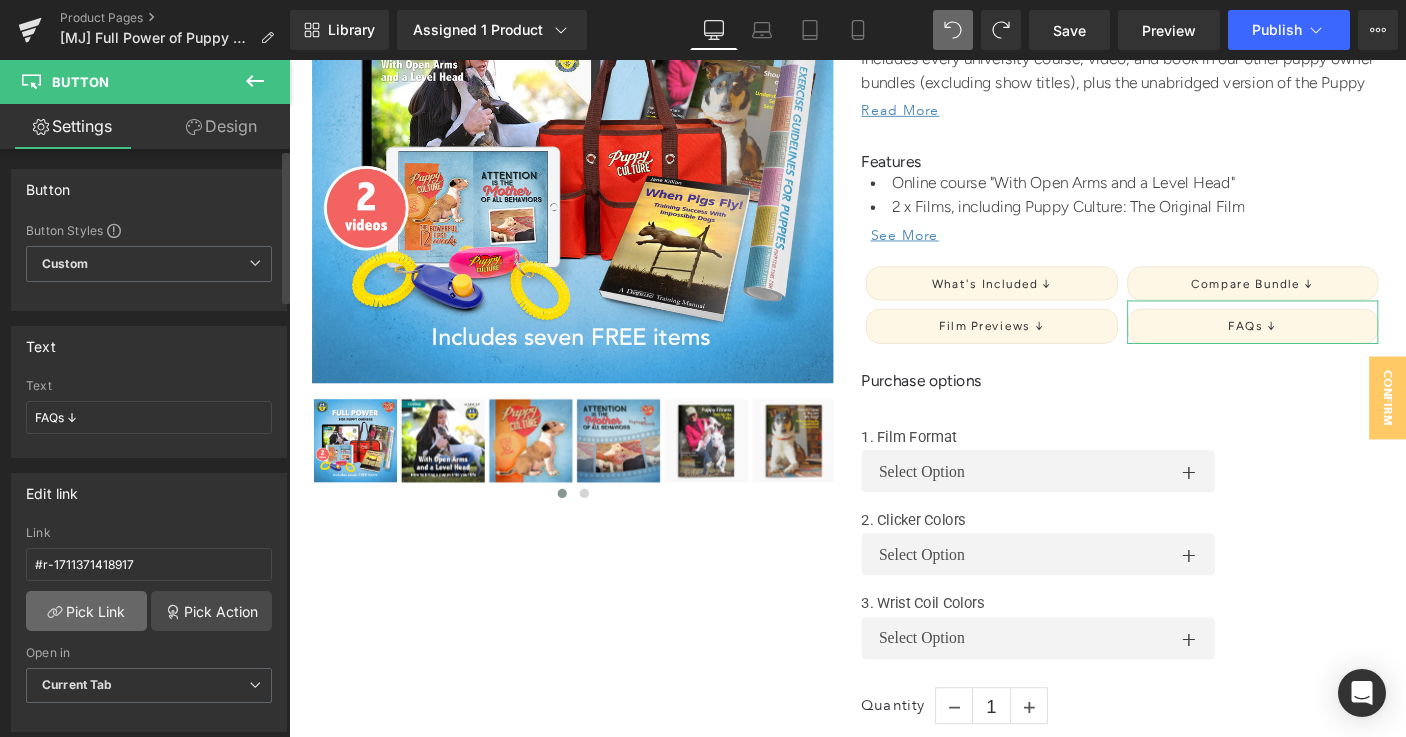 click on "Pick Link" at bounding box center (86, 611) 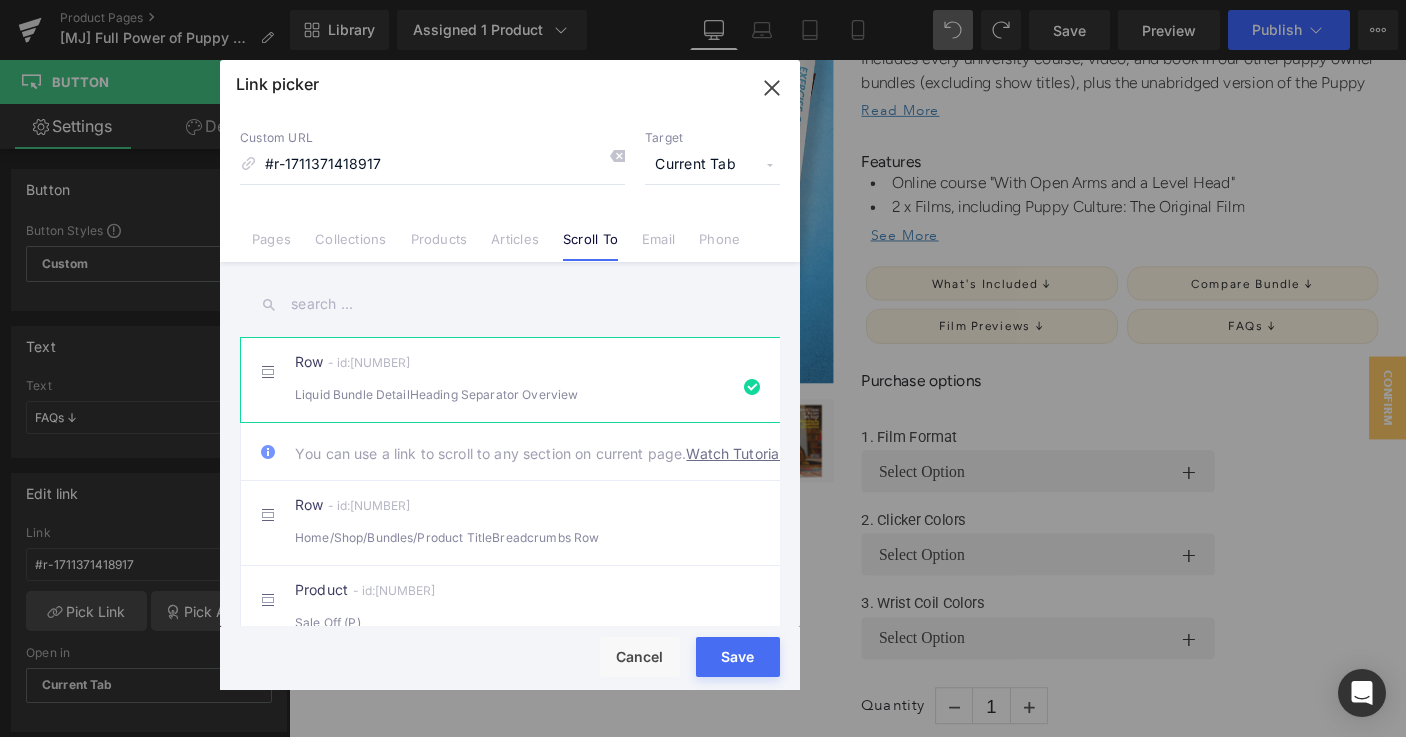 click on "Save" at bounding box center [738, 657] 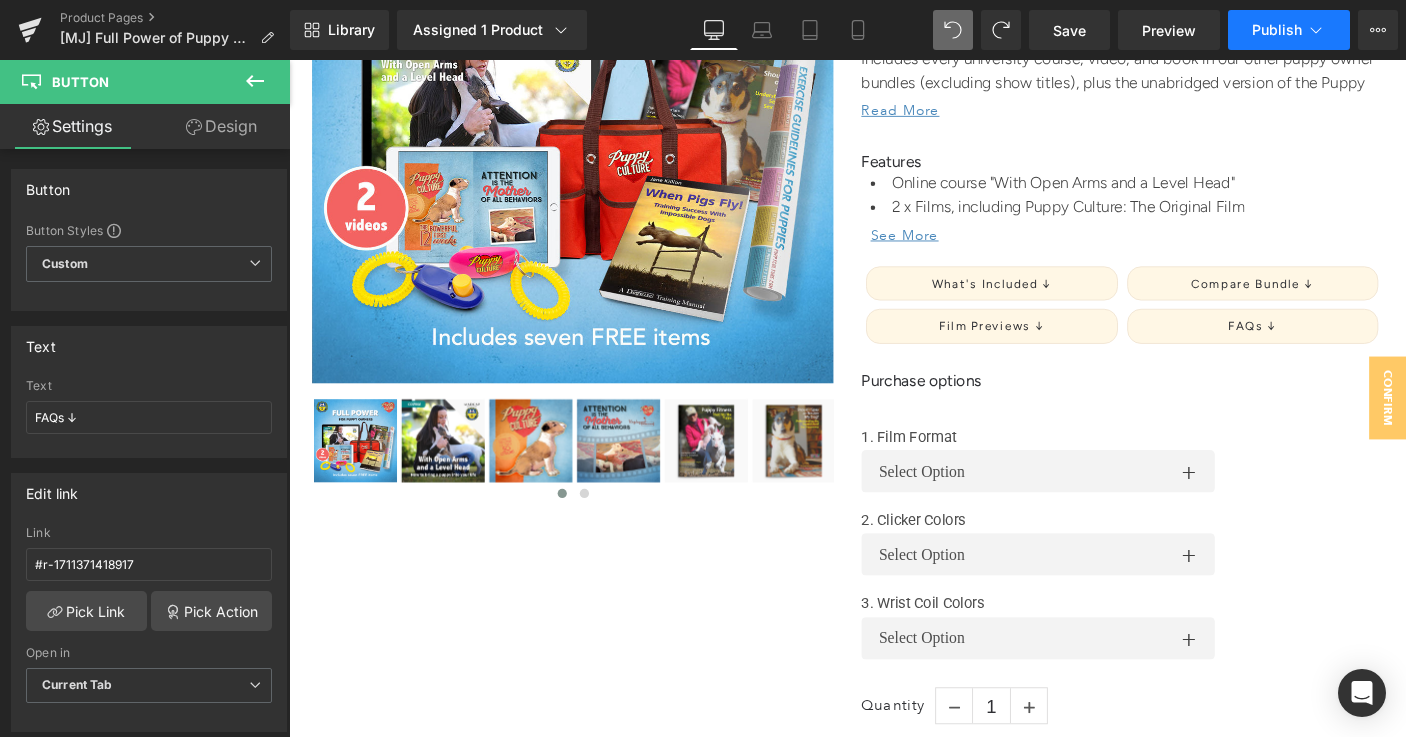 click on "Publish" at bounding box center (1277, 30) 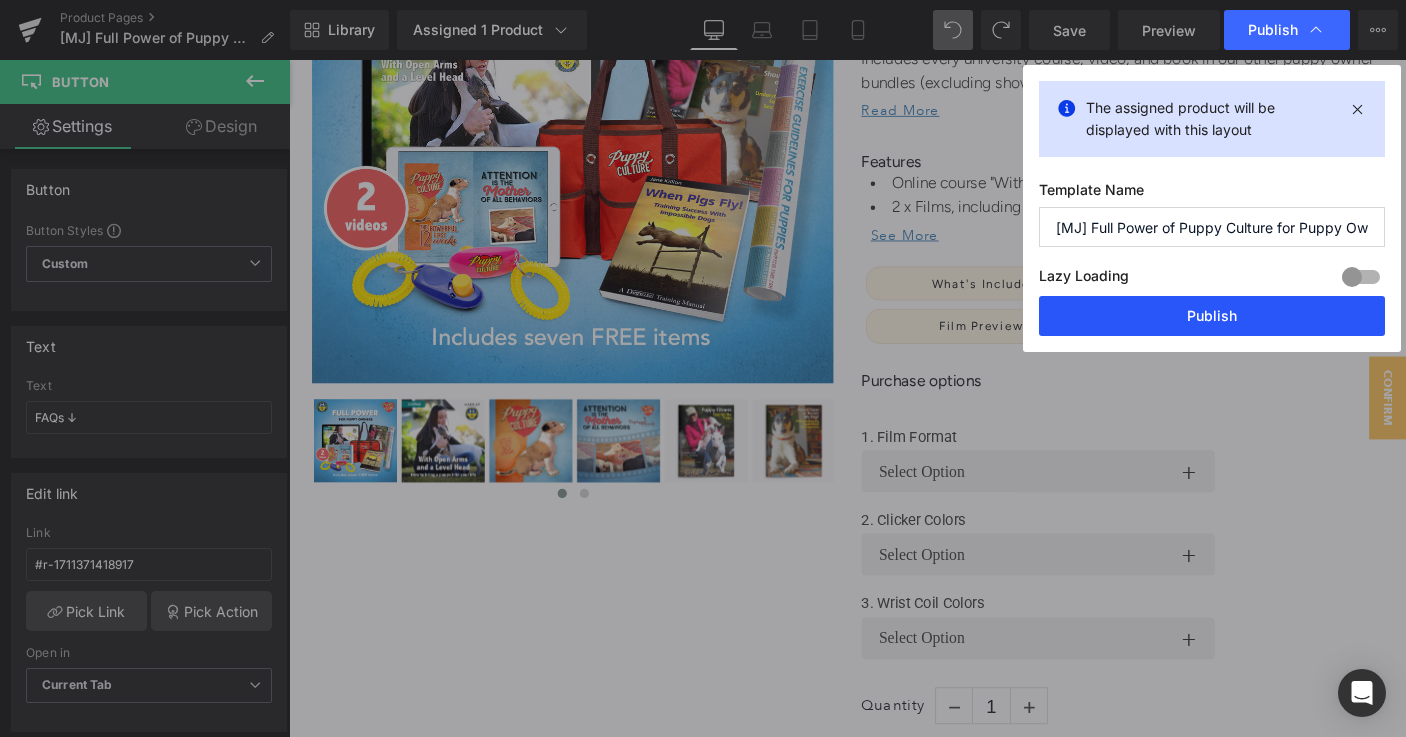 click on "Publish" at bounding box center [1212, 316] 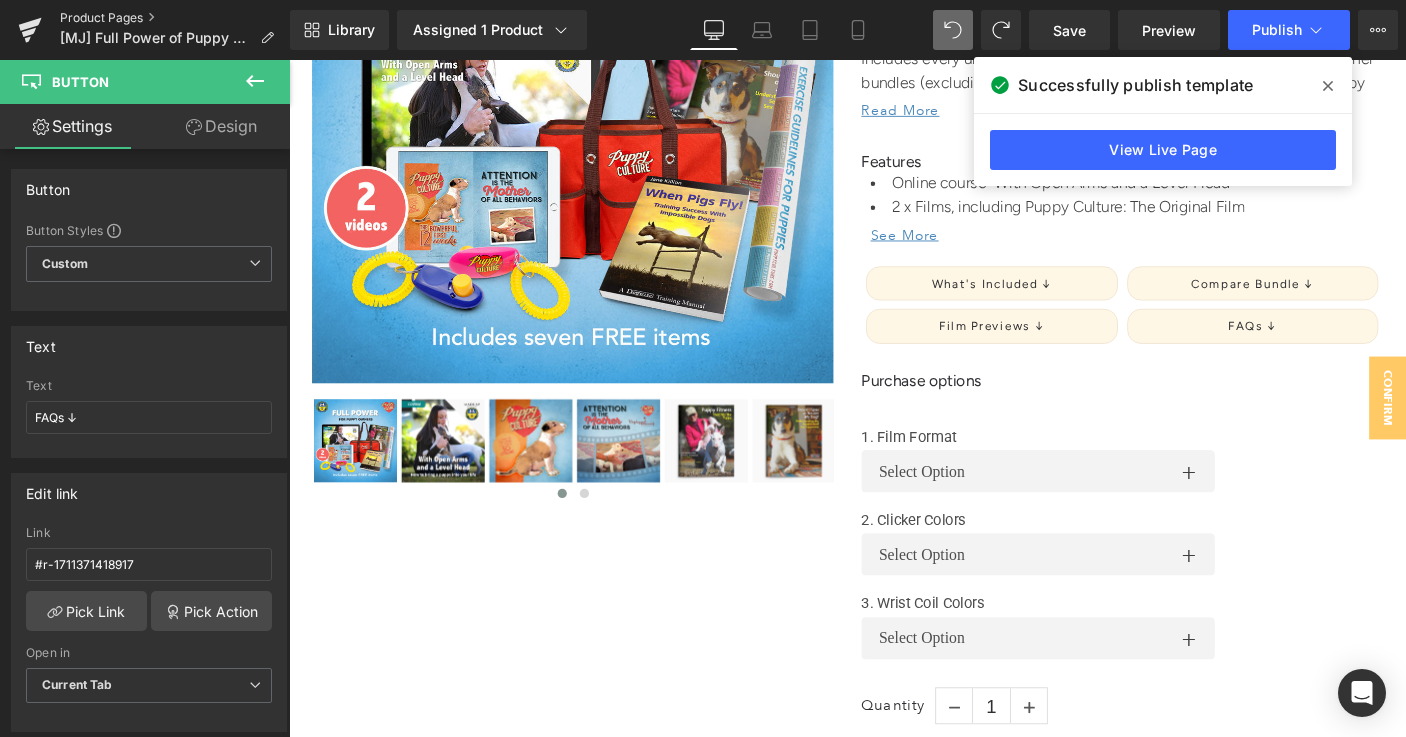 click on "Product Pages" at bounding box center (175, 18) 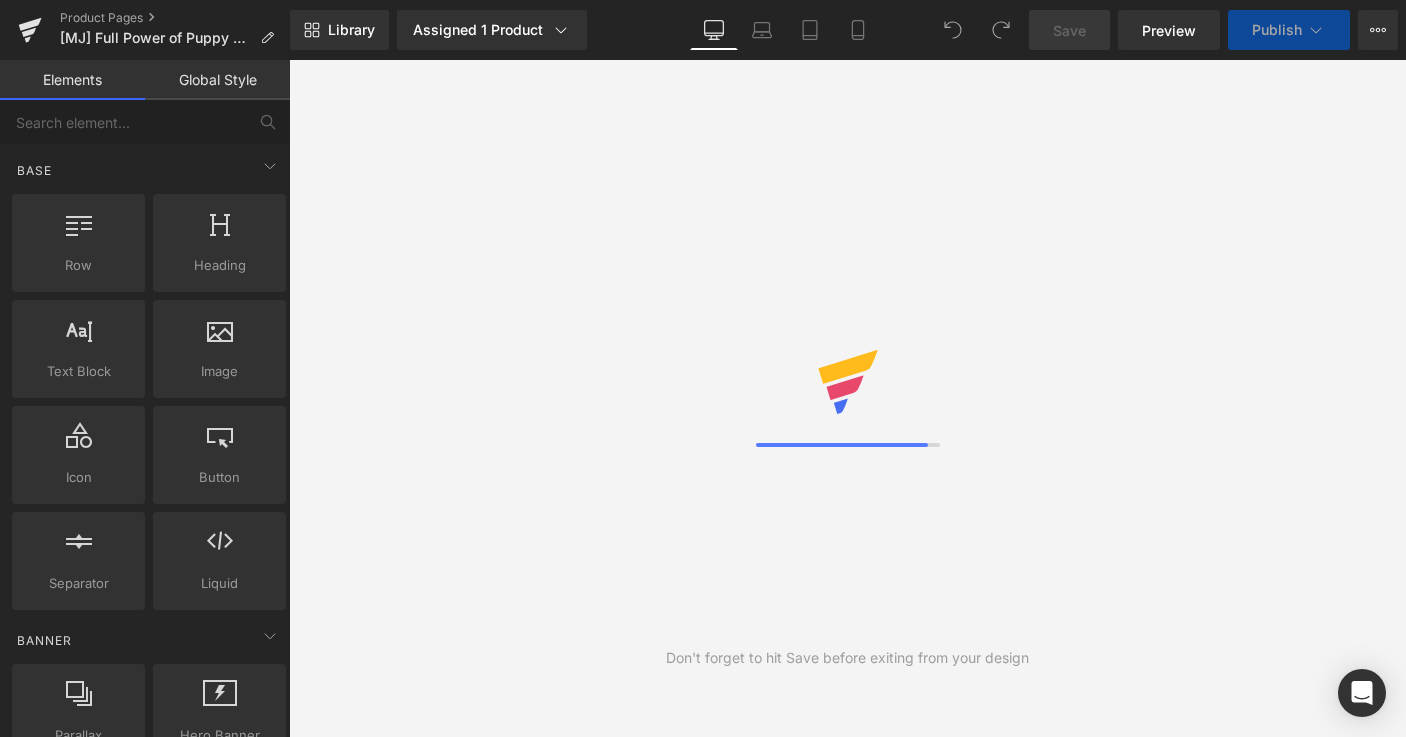 scroll, scrollTop: 0, scrollLeft: 0, axis: both 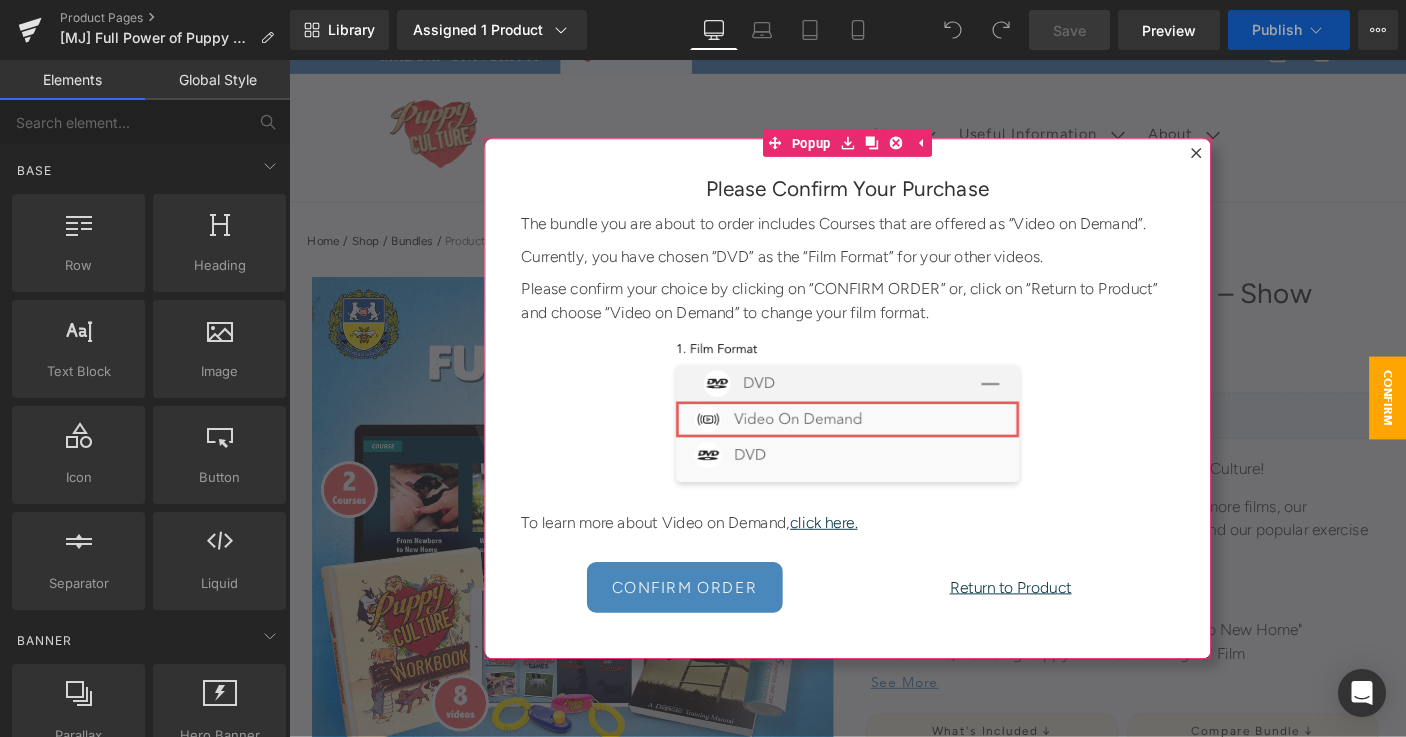 click 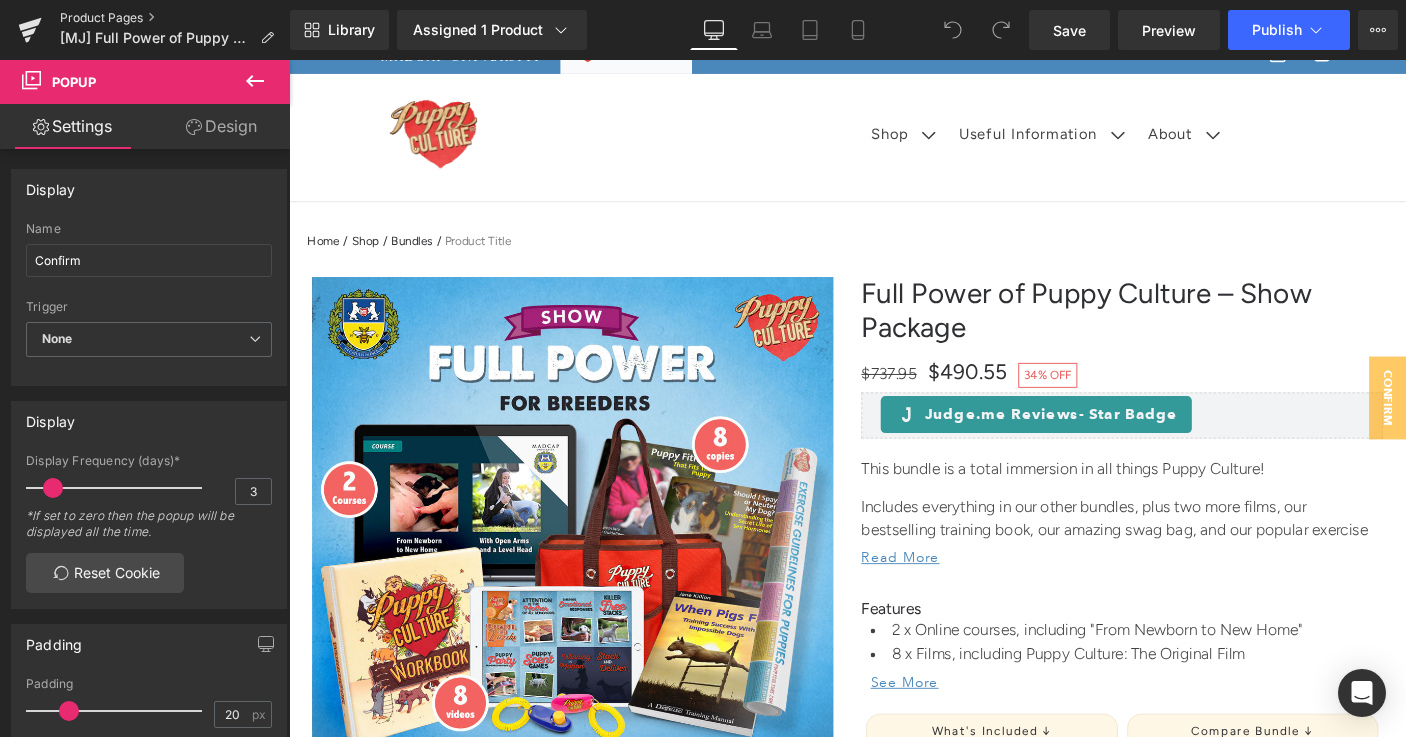 click on "Product Pages" at bounding box center [175, 18] 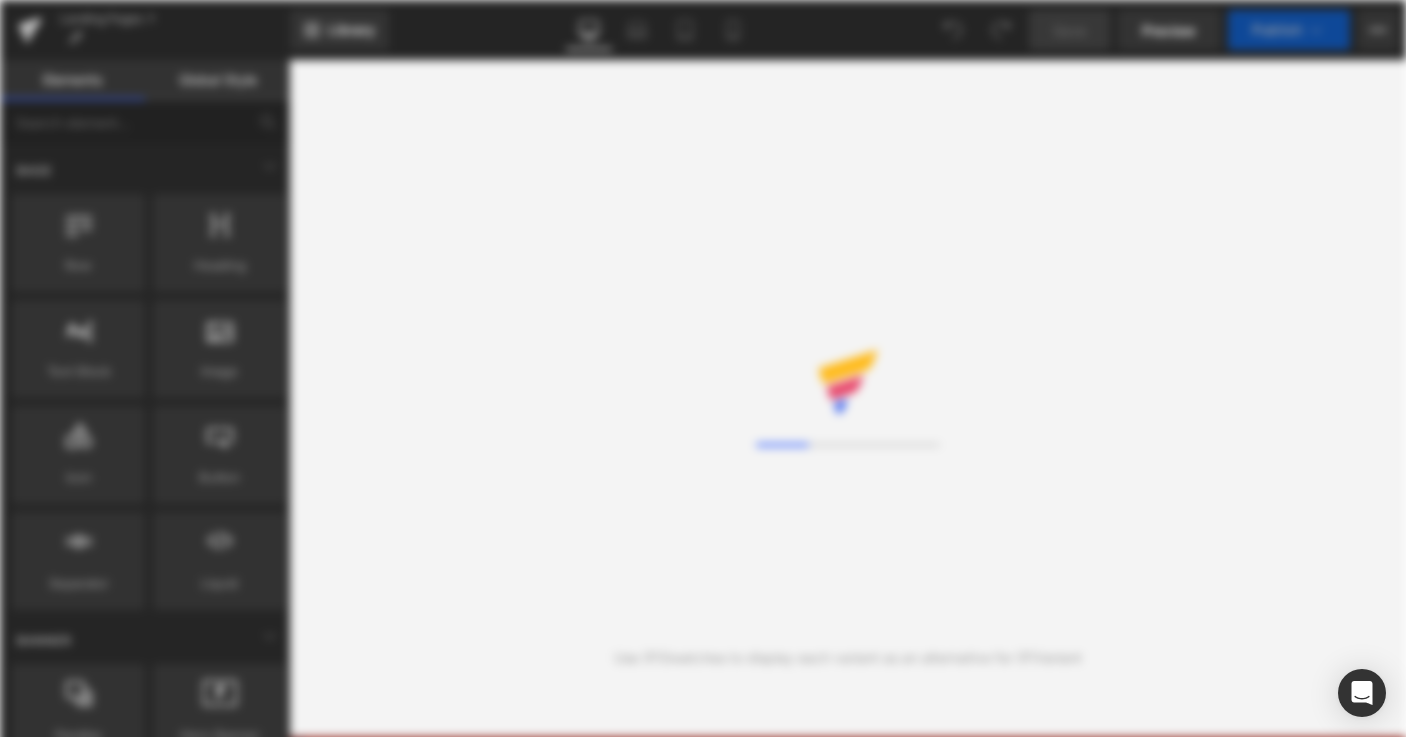 scroll, scrollTop: 0, scrollLeft: 0, axis: both 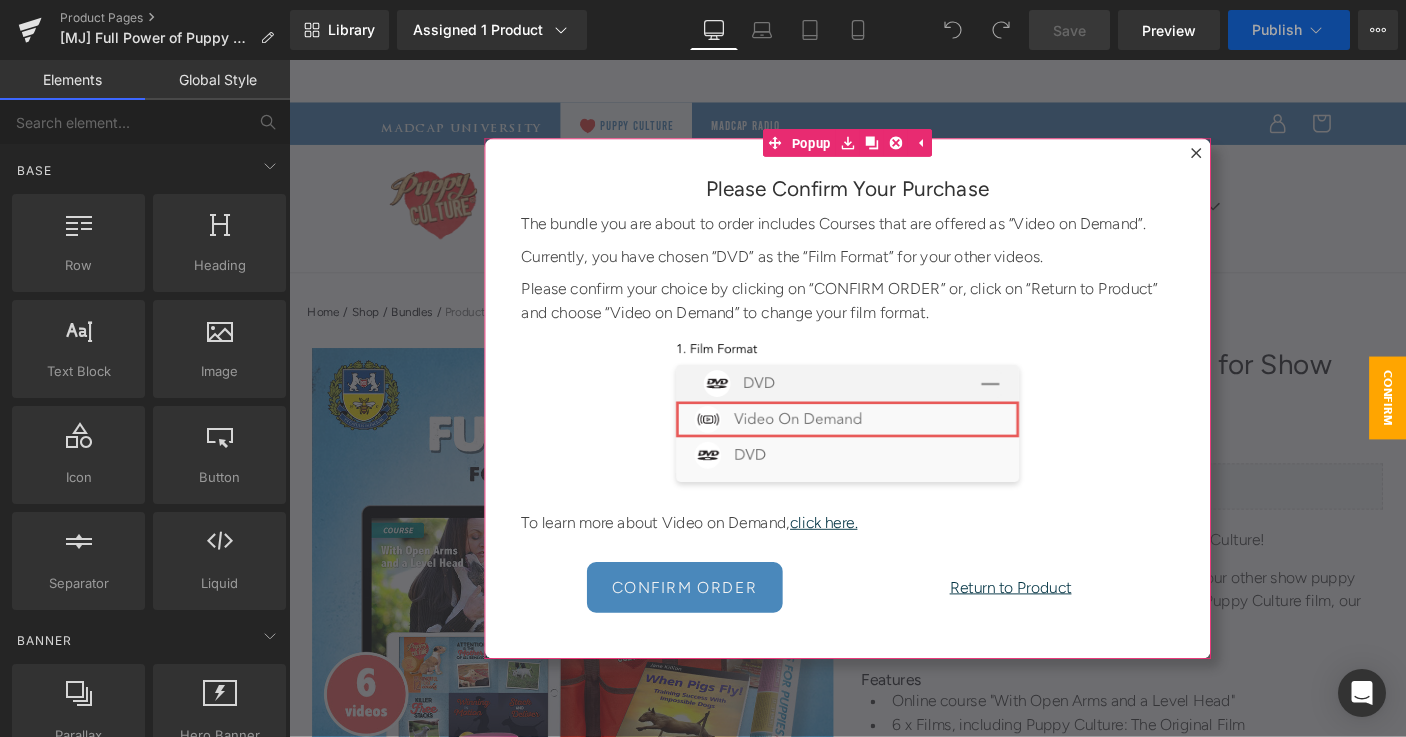 click 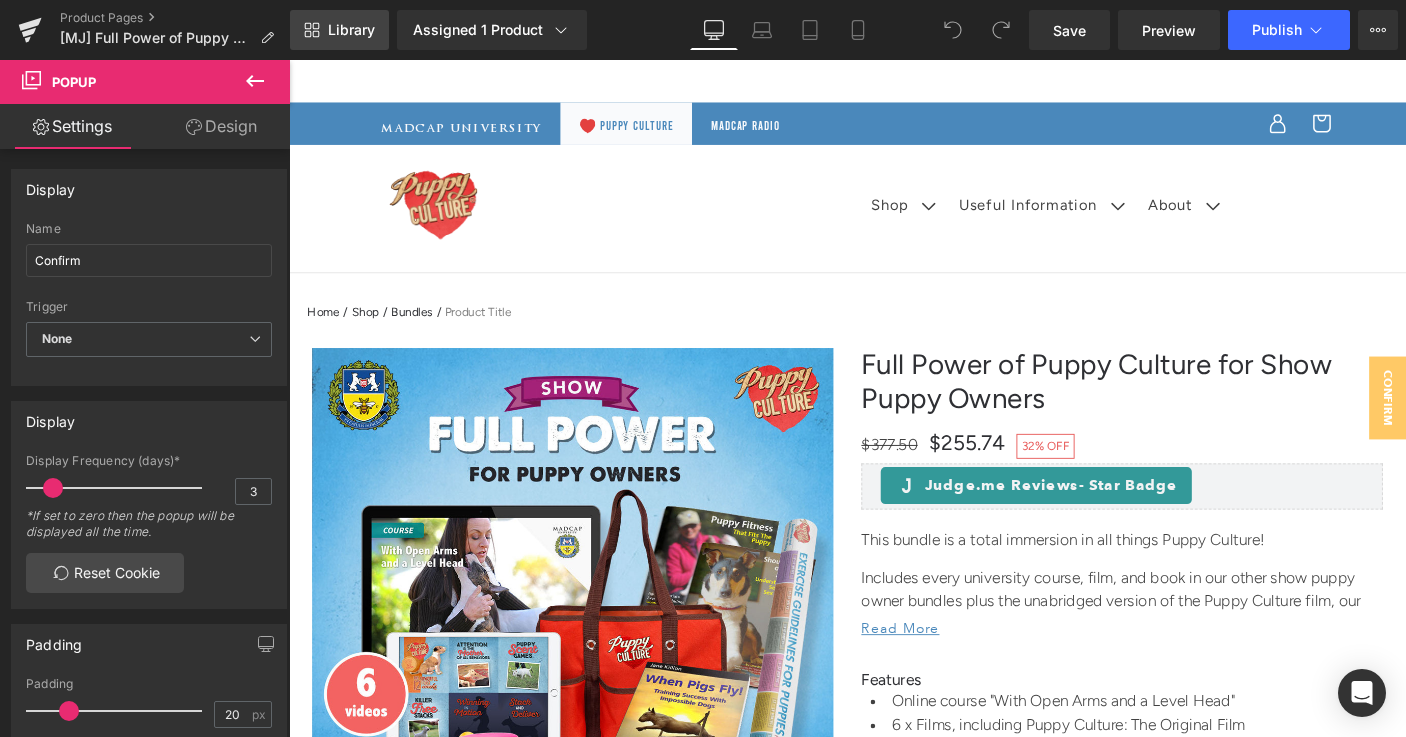 click on "Library" at bounding box center [351, 30] 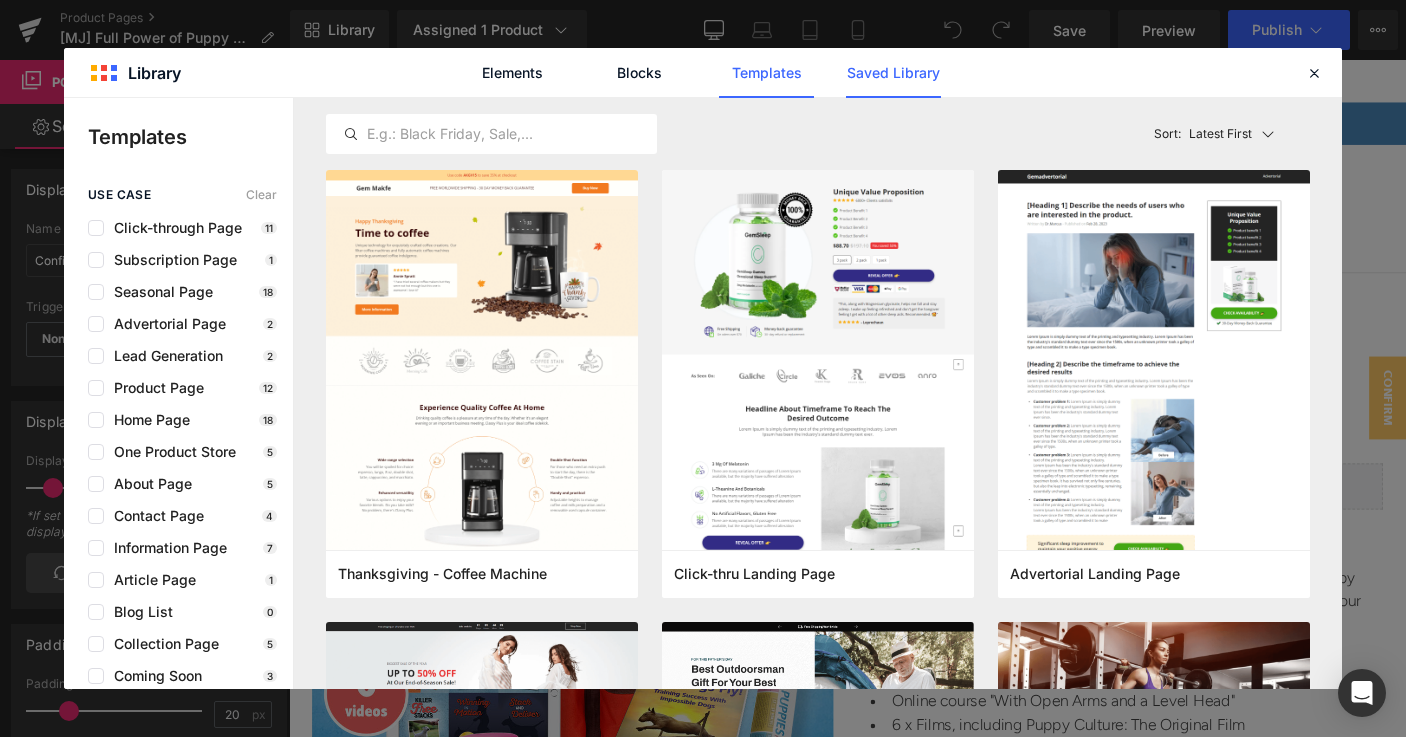 click on "Saved Library" 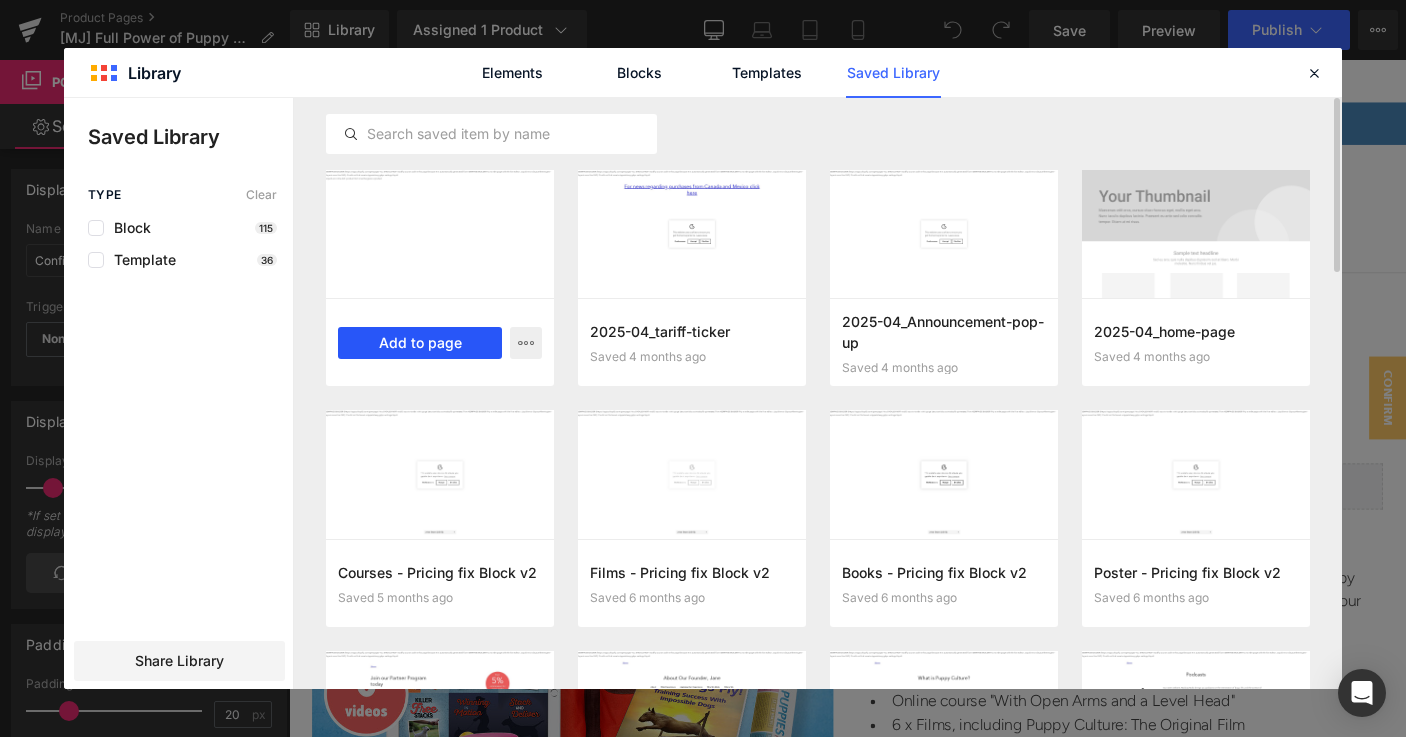 click on "Add to page" at bounding box center [420, 343] 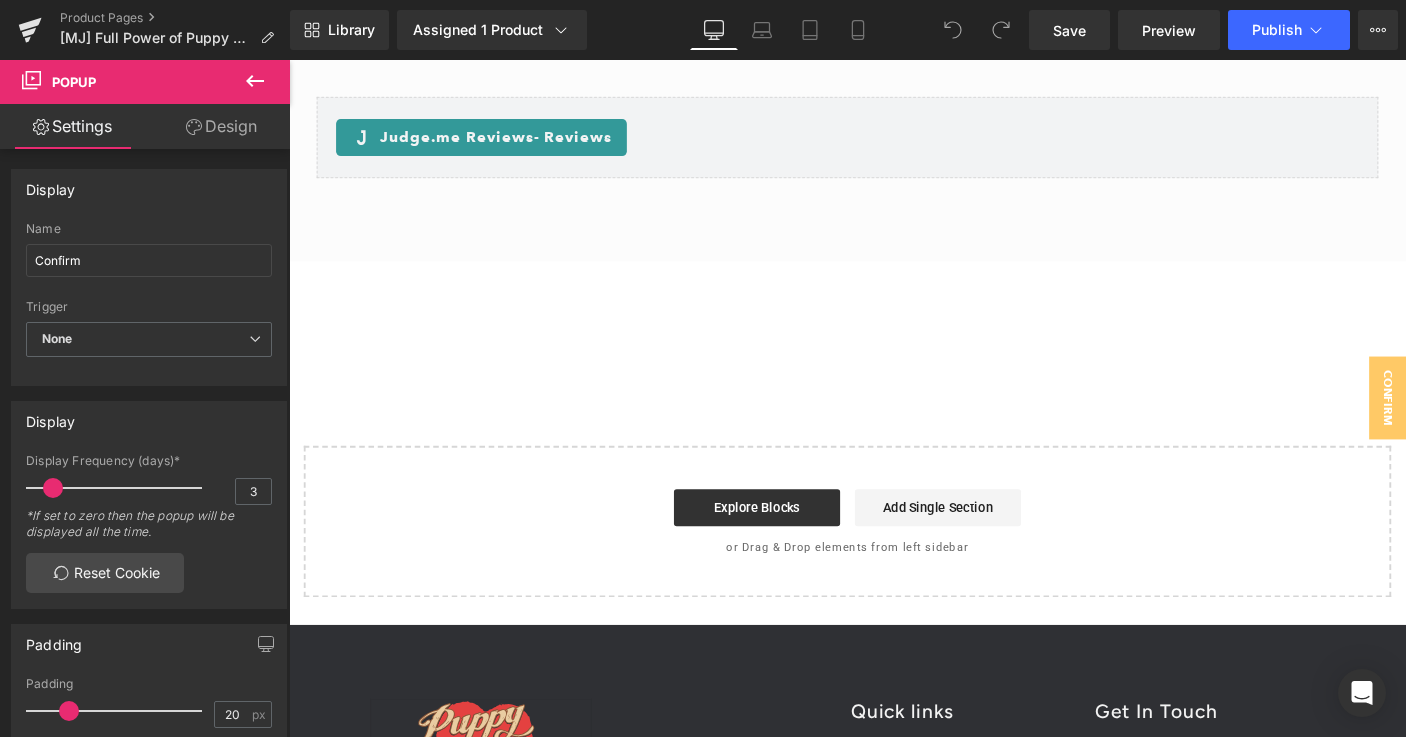 scroll, scrollTop: 5778, scrollLeft: 0, axis: vertical 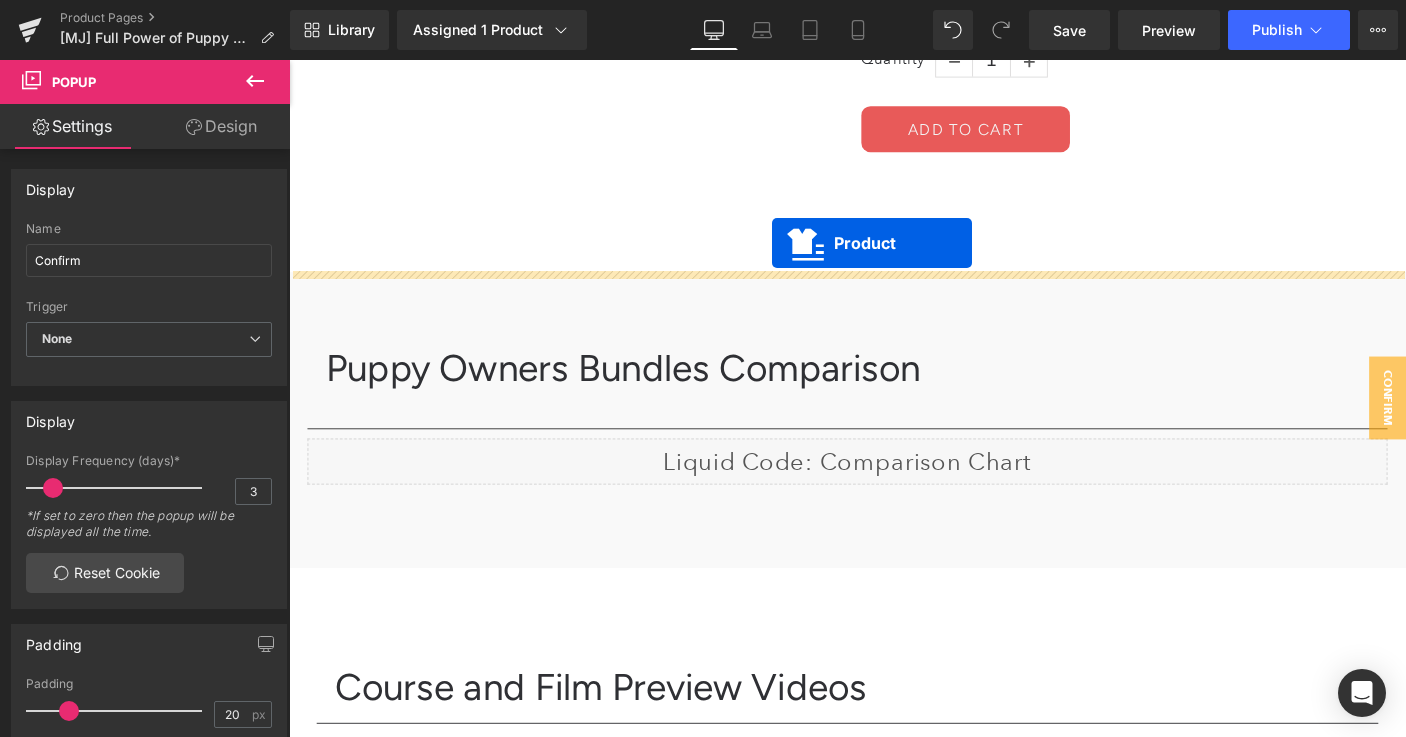 drag, startPoint x: 818, startPoint y: 178, endPoint x: 812, endPoint y: 260, distance: 82.219215 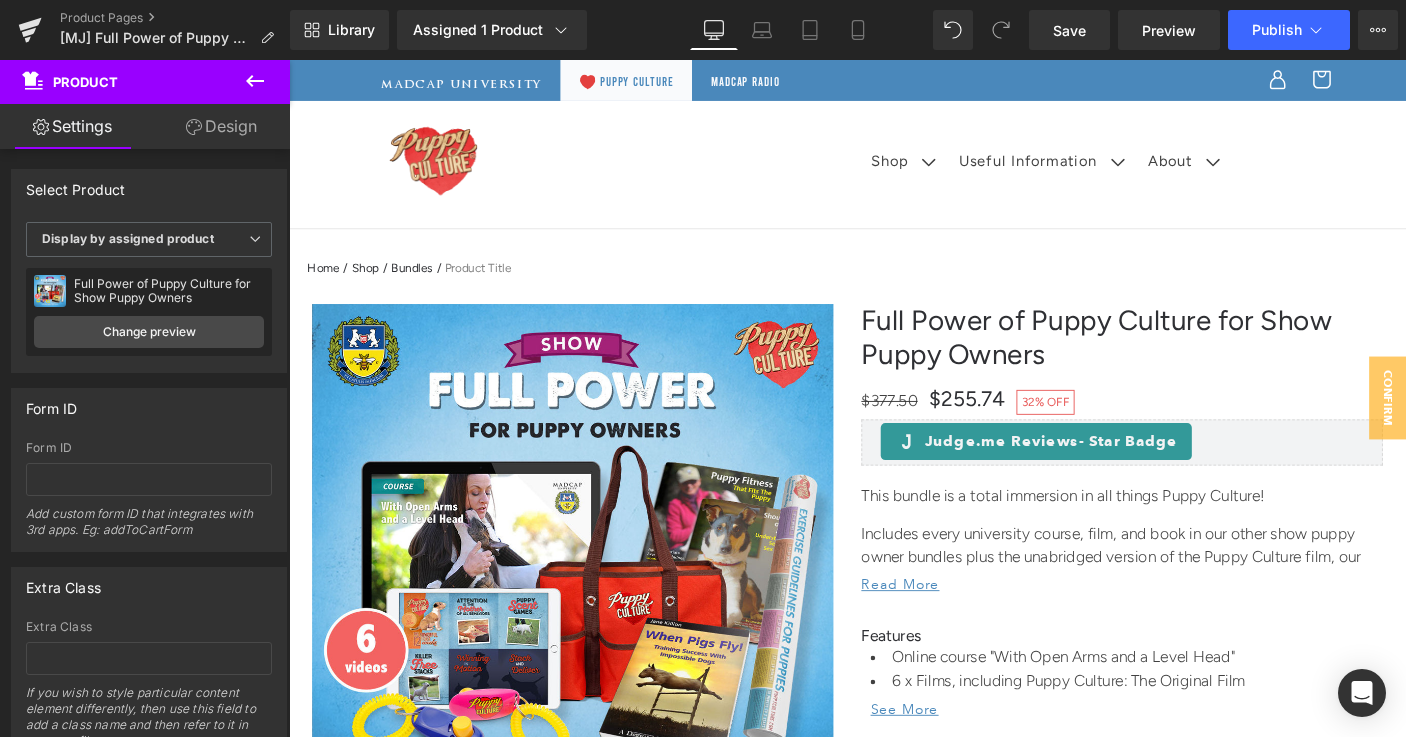 scroll, scrollTop: 46, scrollLeft: 0, axis: vertical 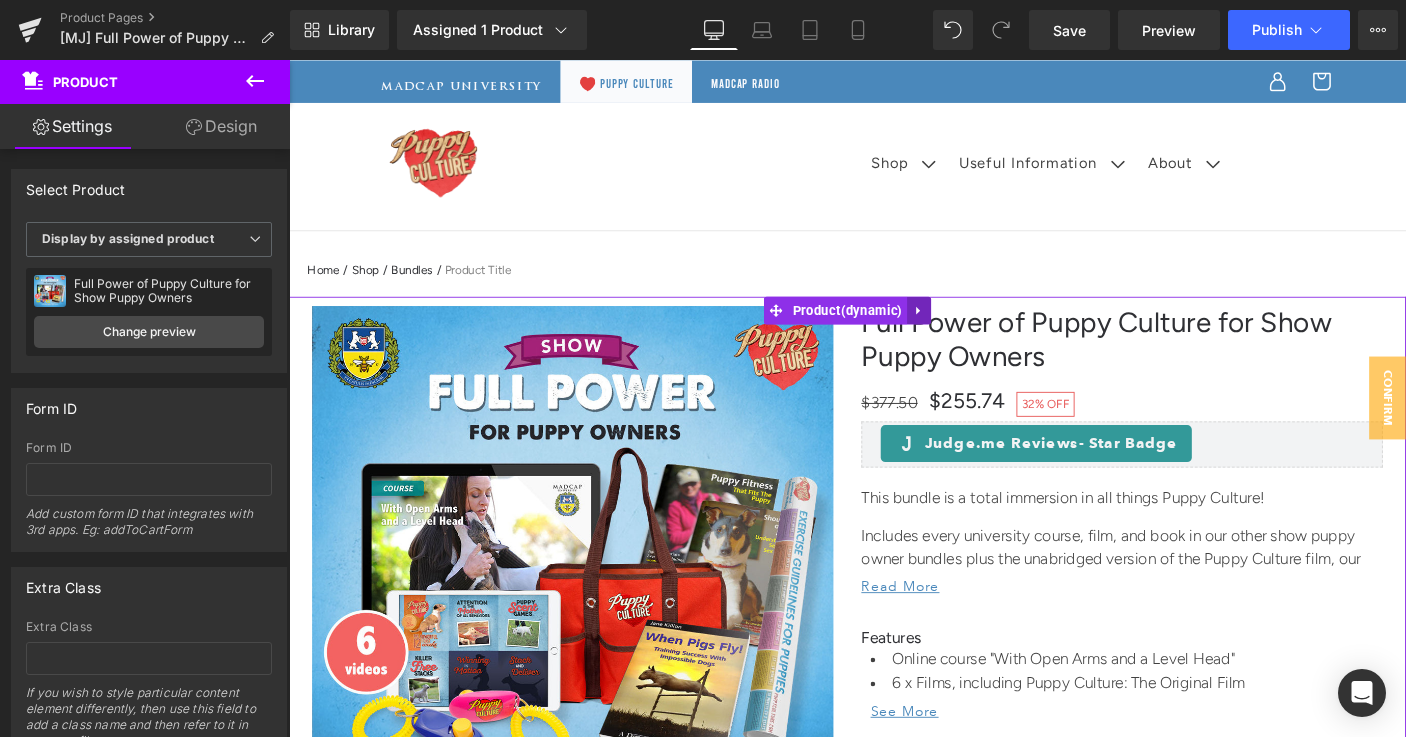 click 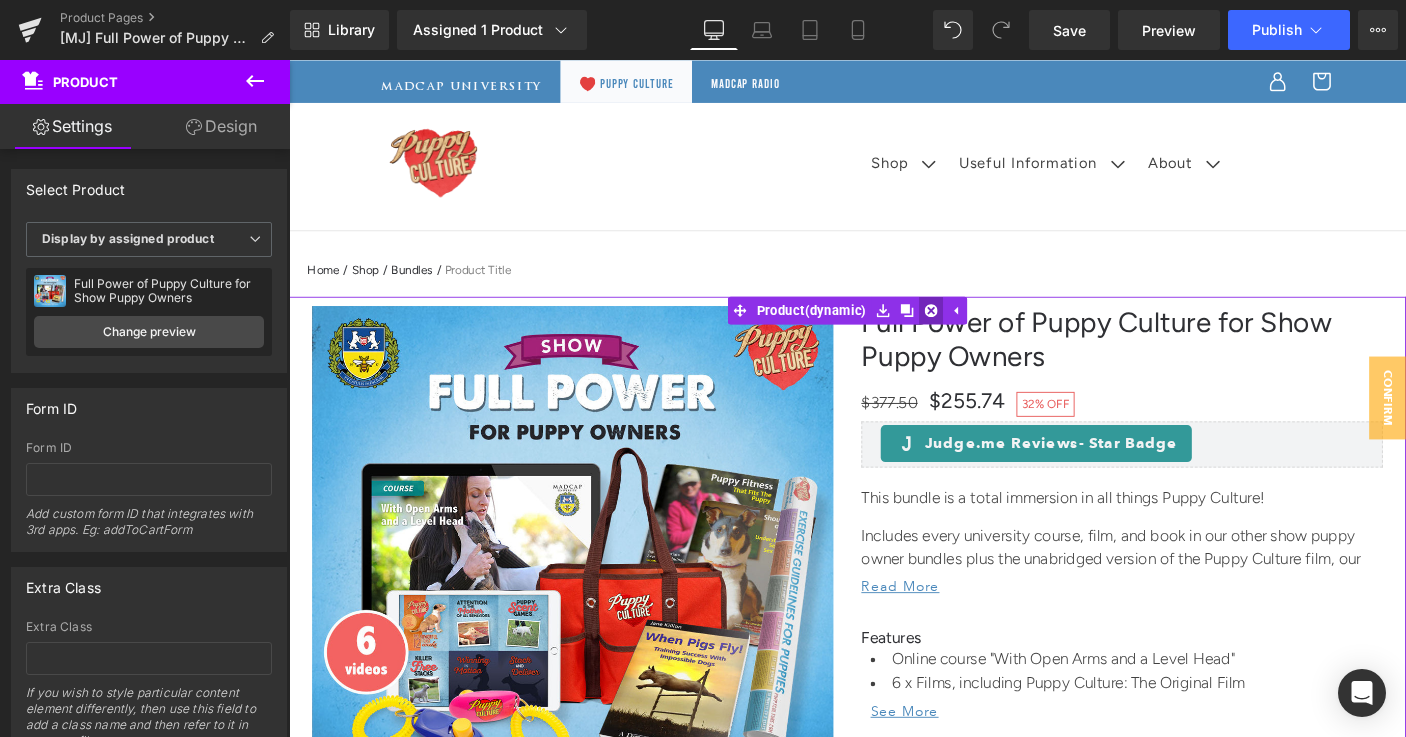 click 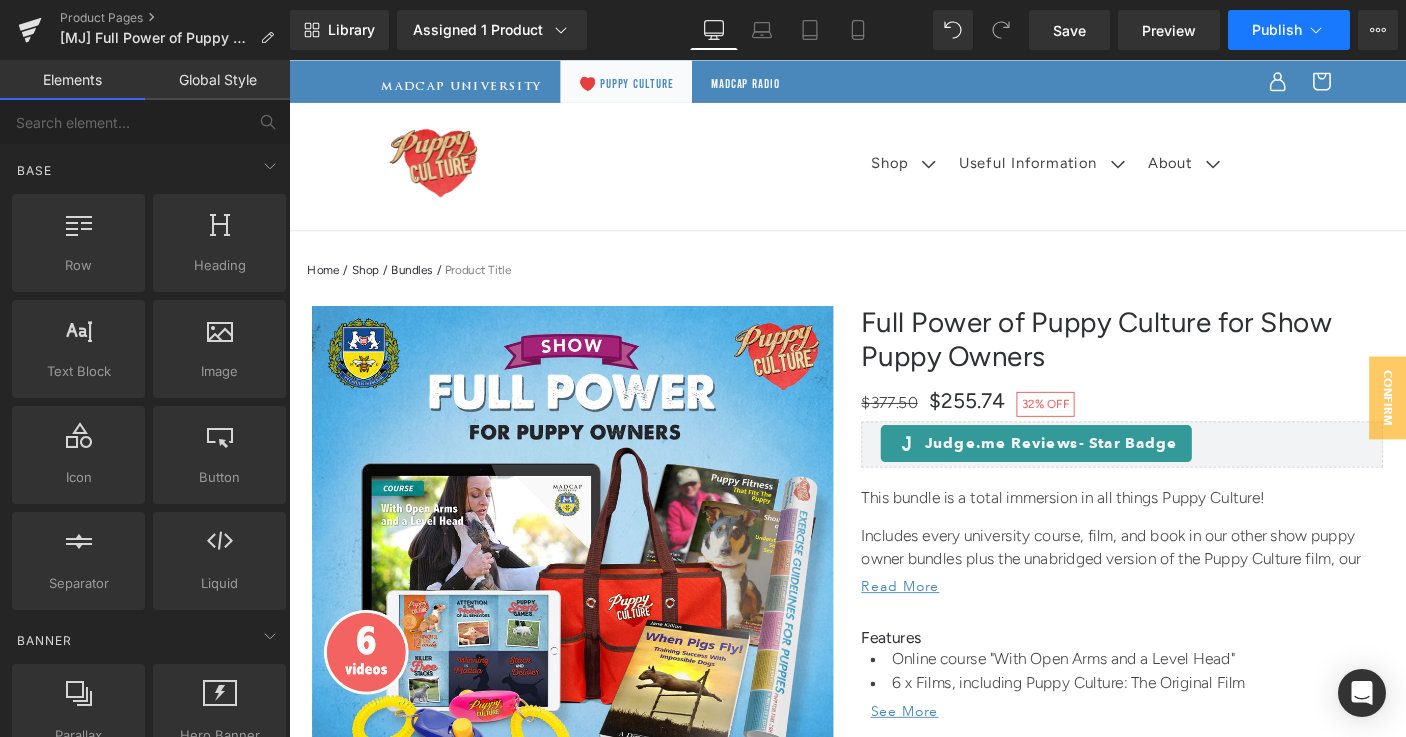 click on "Publish" at bounding box center [1277, 30] 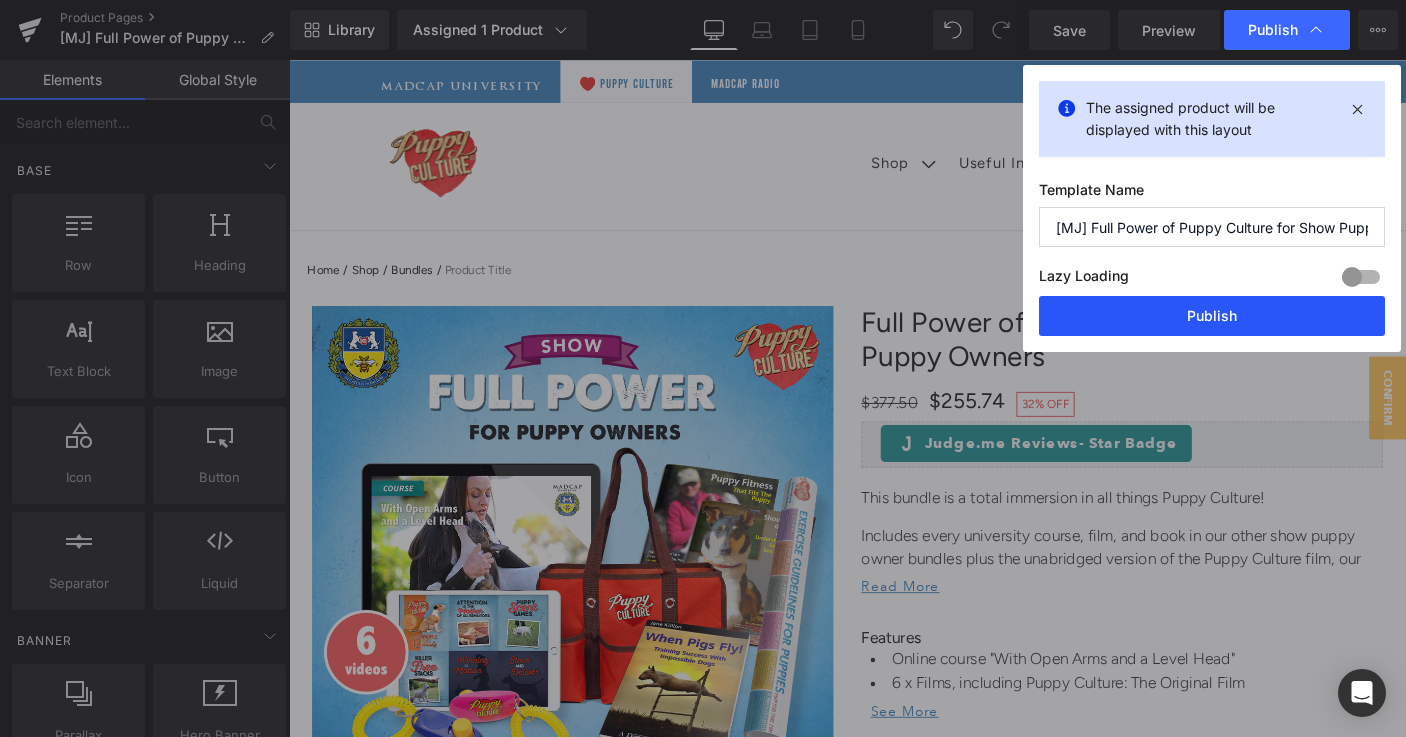 click on "Publish" at bounding box center (1212, 316) 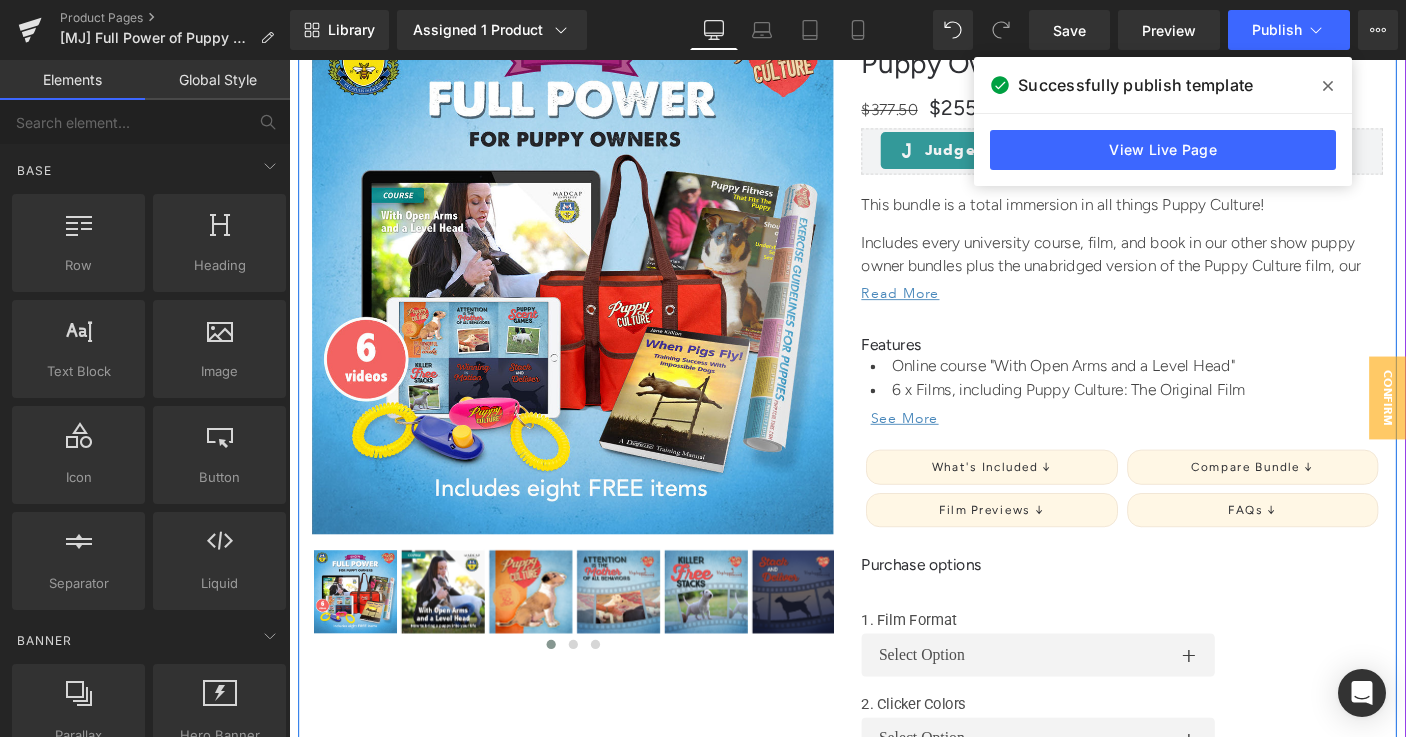 scroll, scrollTop: 366, scrollLeft: 0, axis: vertical 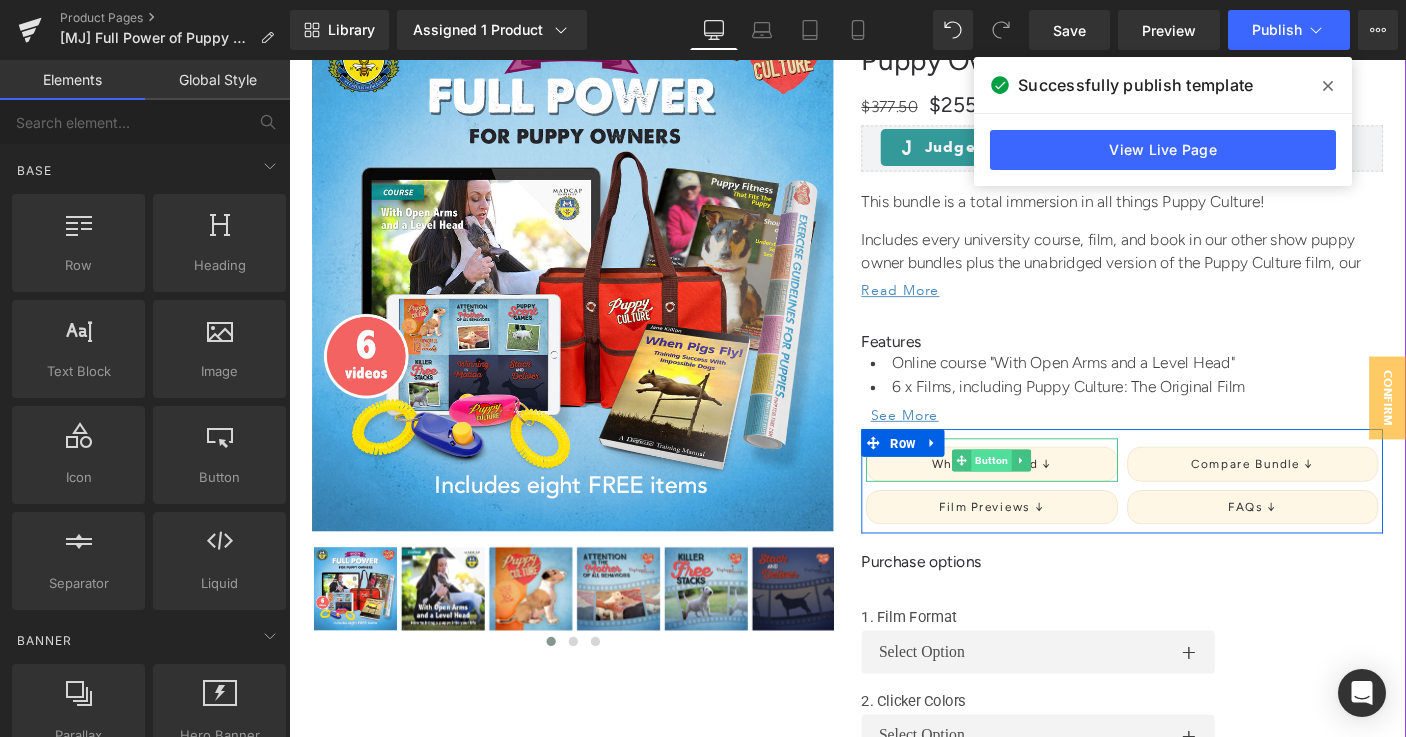 click on "Button" at bounding box center [1050, 494] 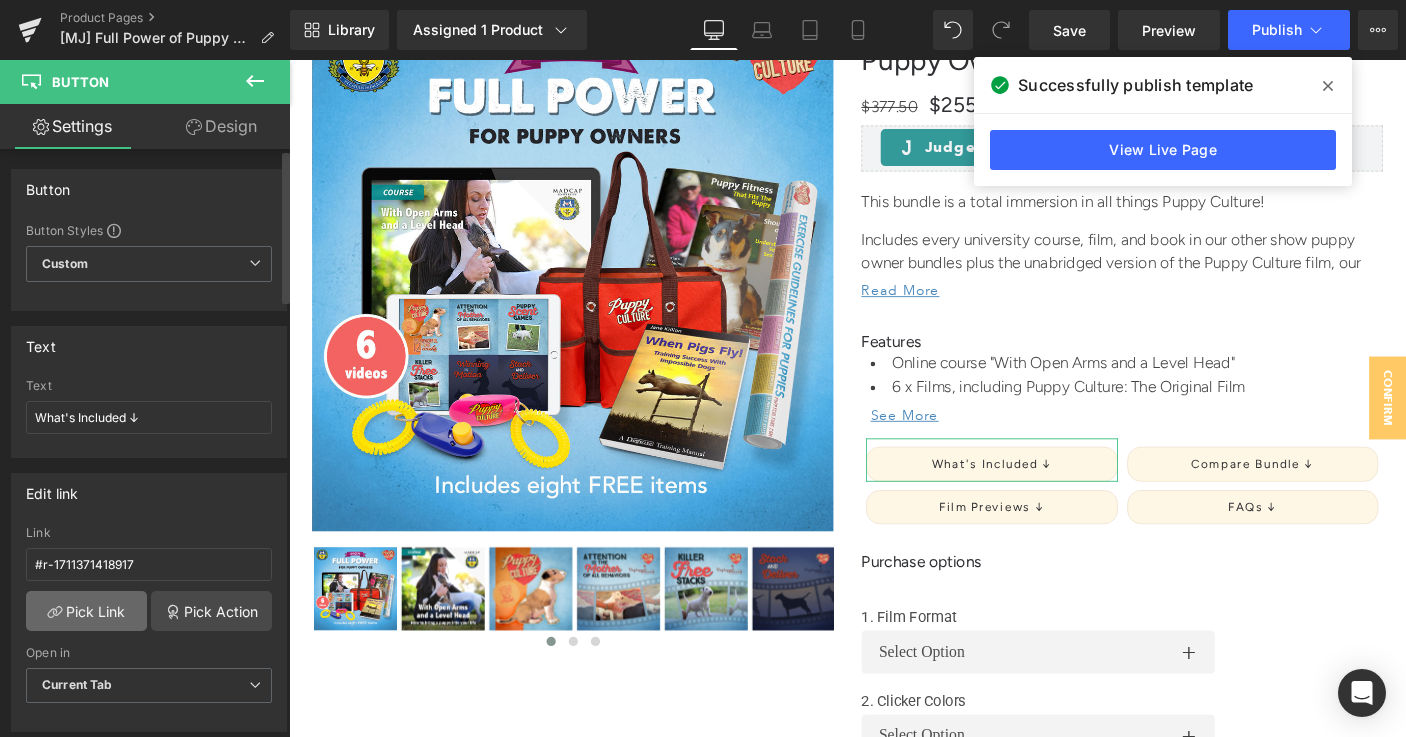 click on "Pick Link" at bounding box center (86, 611) 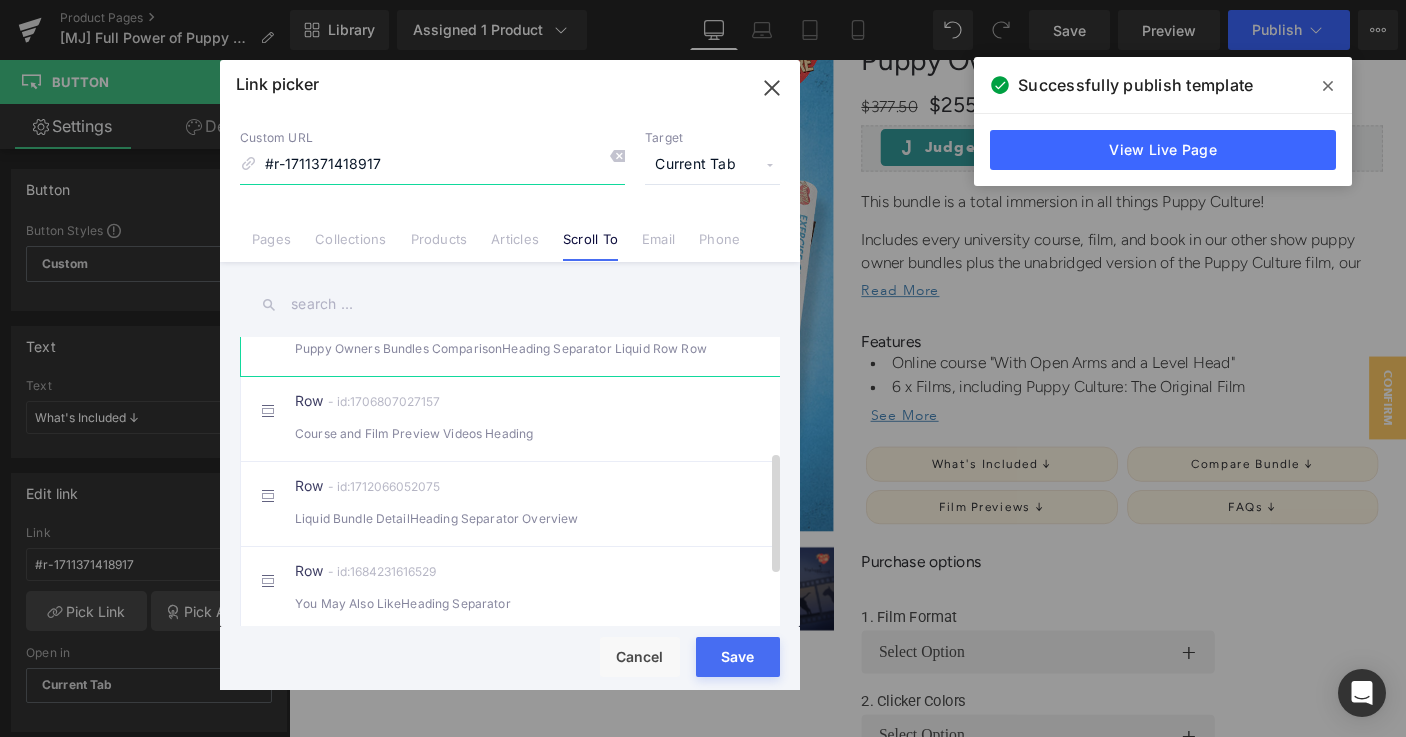 scroll, scrollTop: 275, scrollLeft: 0, axis: vertical 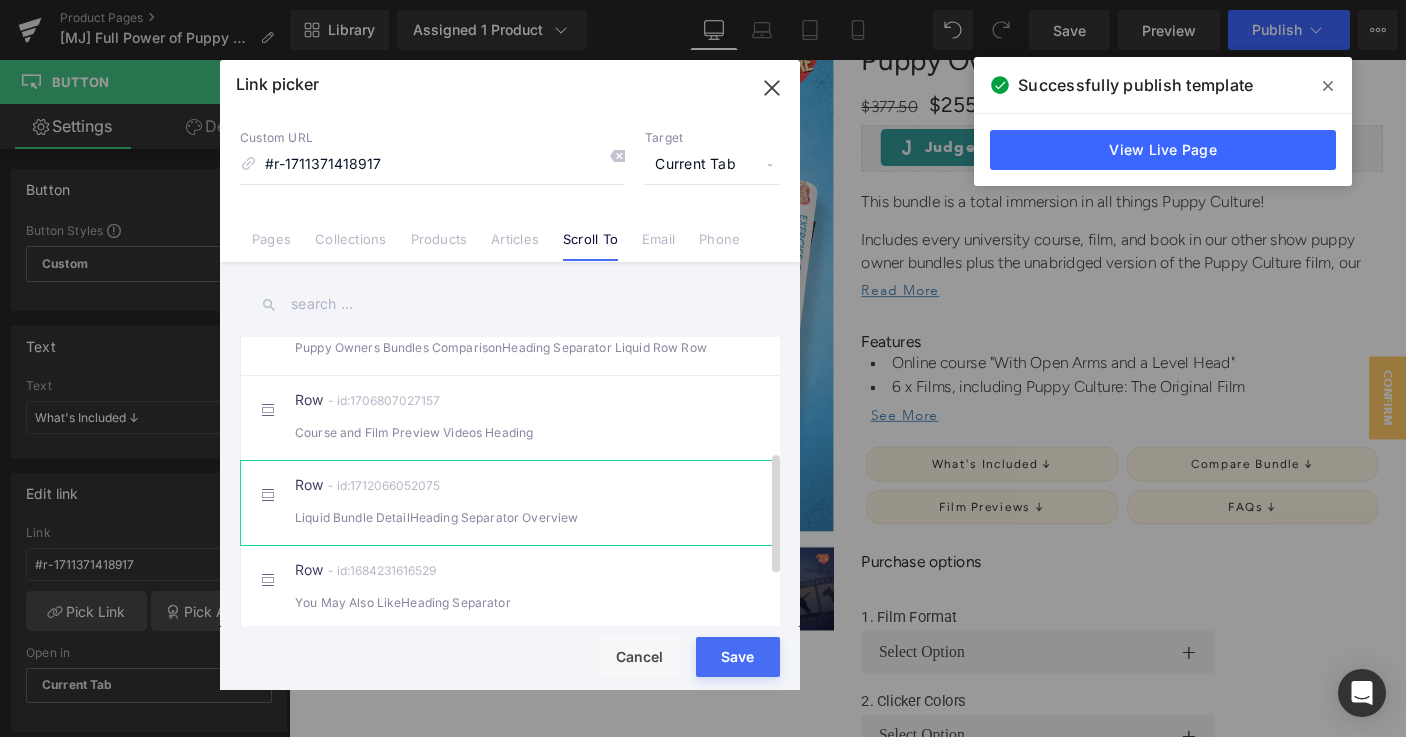 click on "Liquid    Bundle DetailHeading    Separator
Overview" at bounding box center (510, 517) 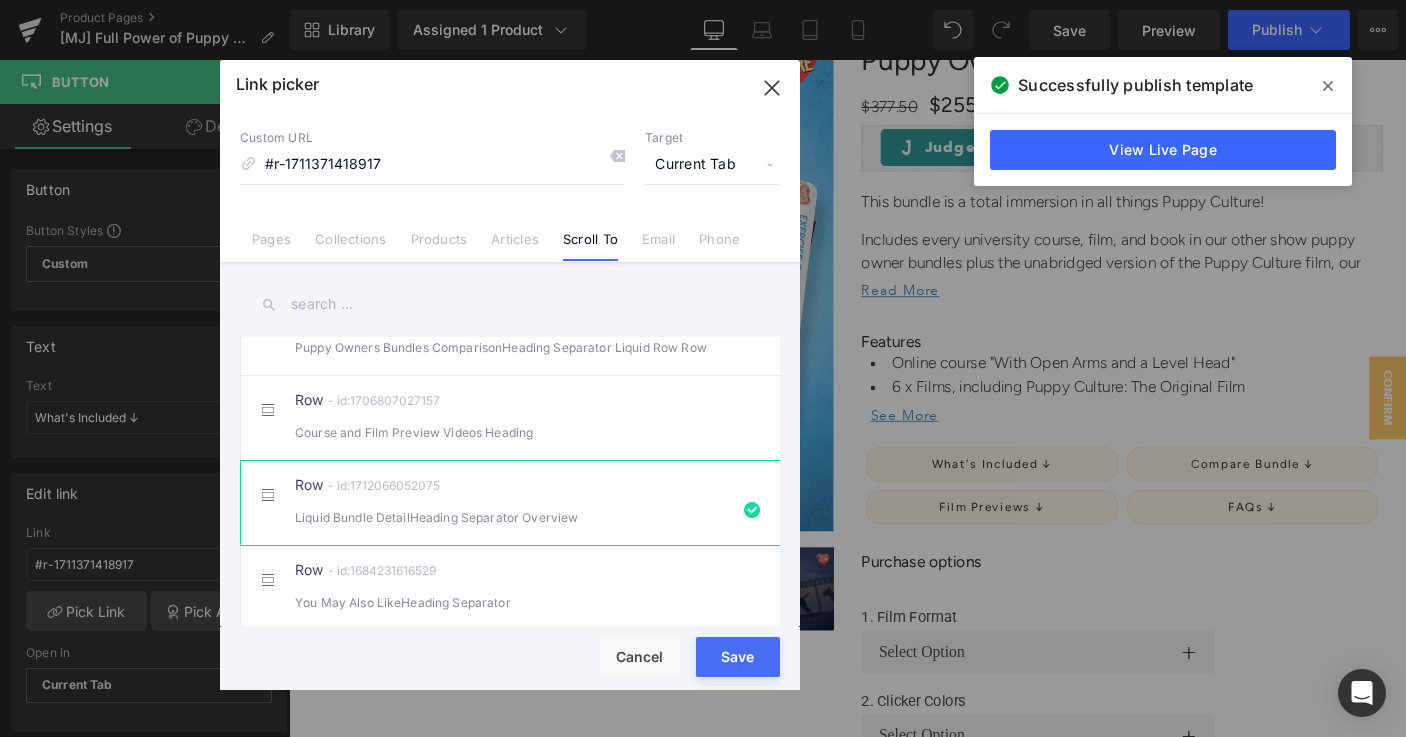 click on "Save" at bounding box center [738, 657] 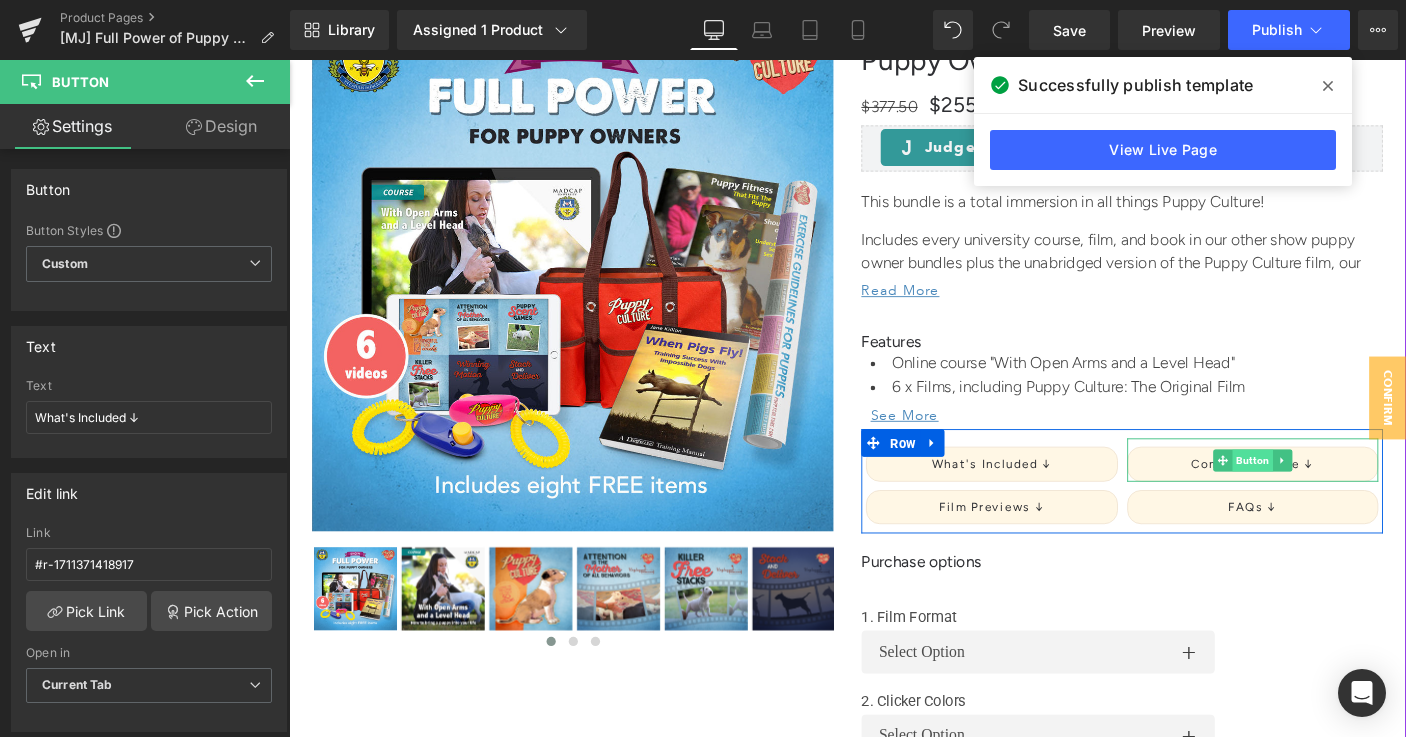 click on "Button" at bounding box center [1333, 494] 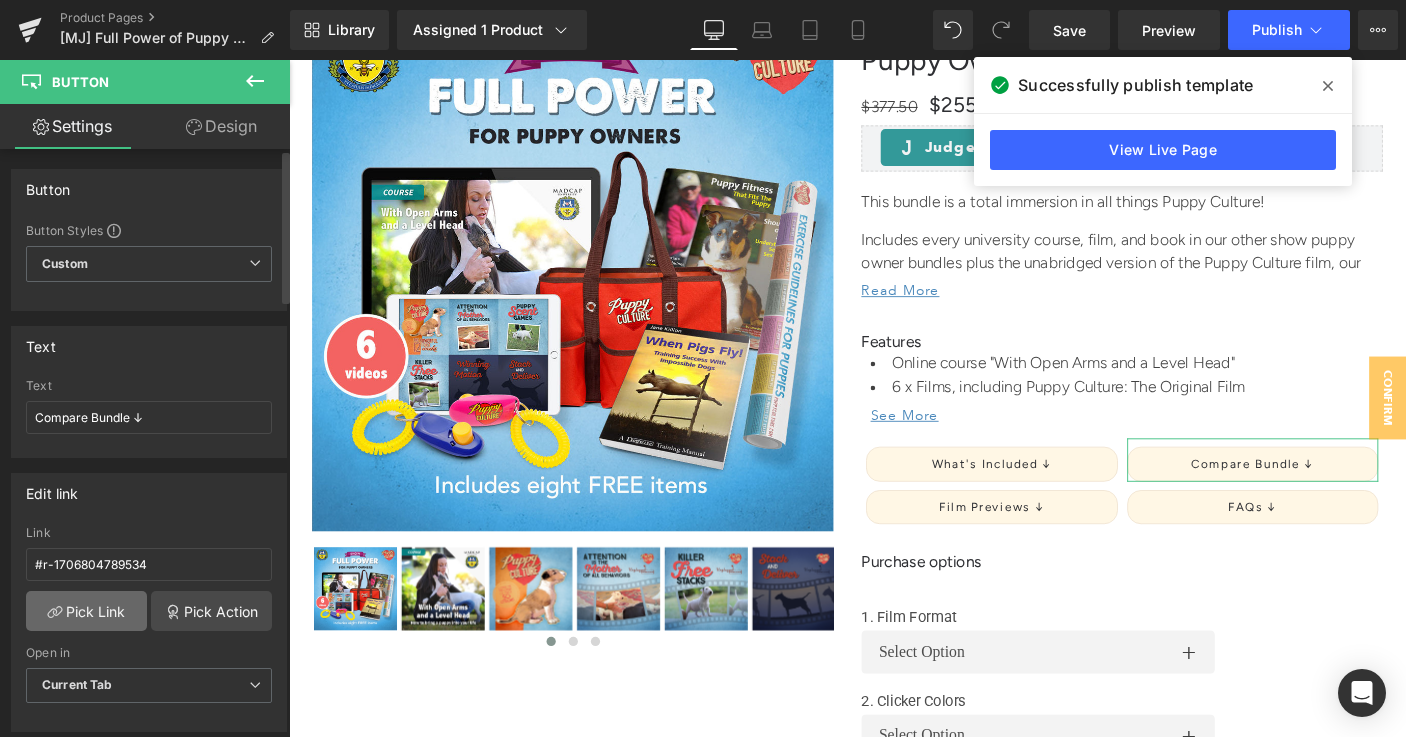 click on "Pick Link" at bounding box center [86, 611] 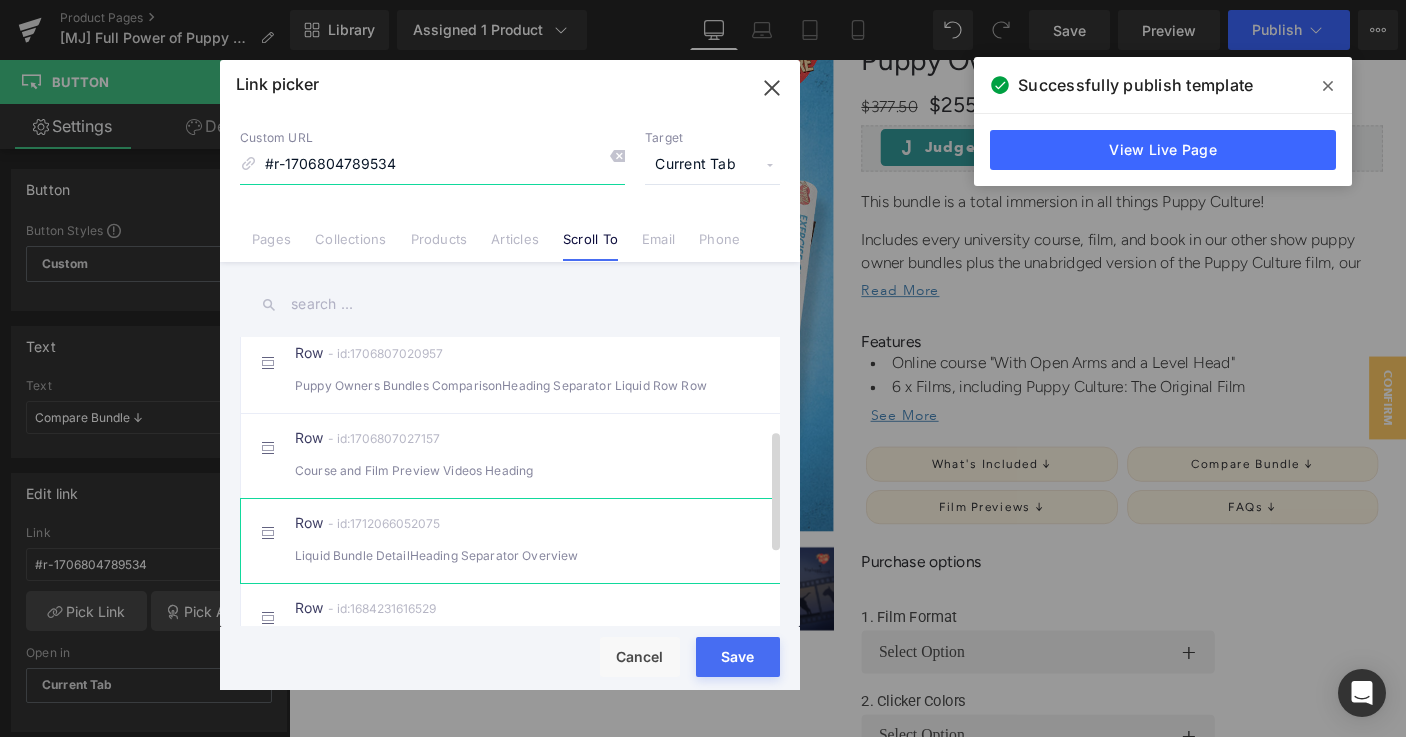 scroll, scrollTop: 220, scrollLeft: 0, axis: vertical 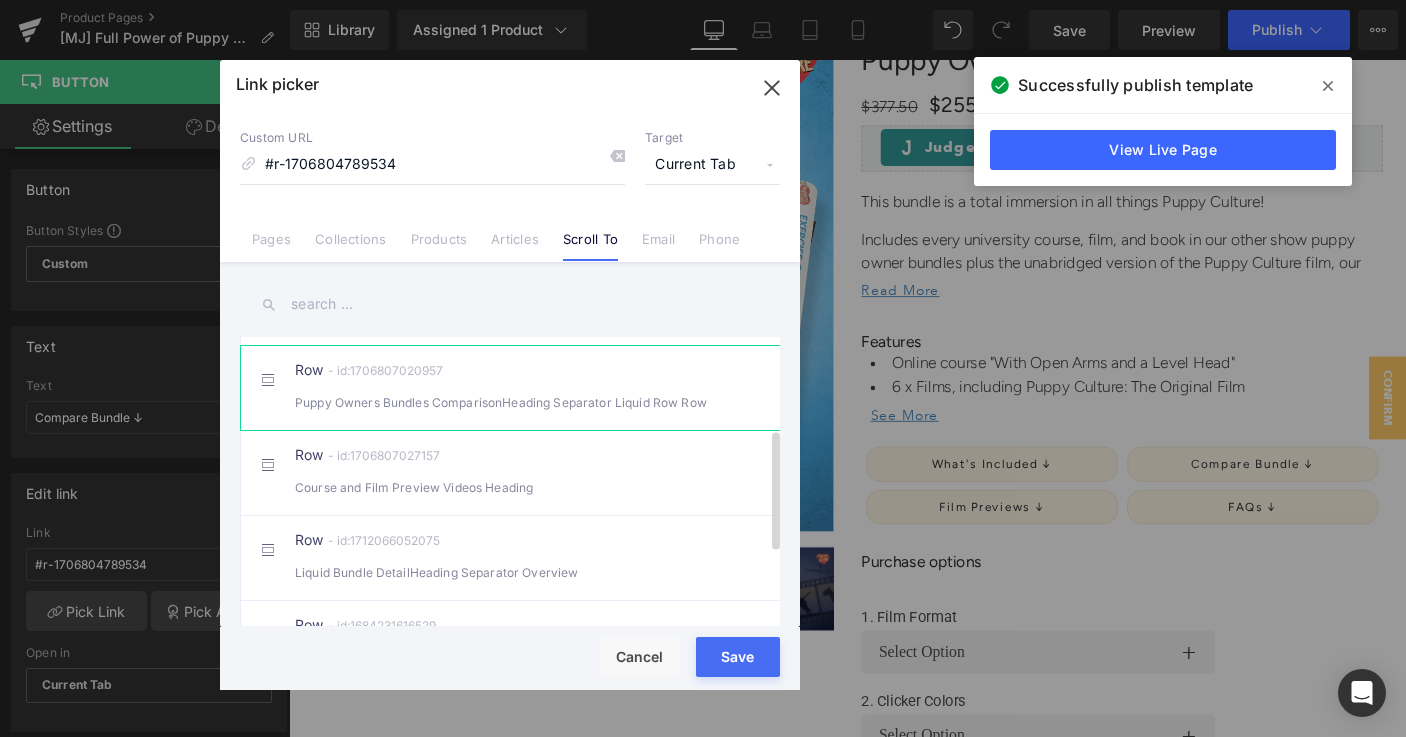 click on "Puppy Owners Bundles ComparisonHeading    Separator    Liquid    Row    Row" at bounding box center [510, 402] 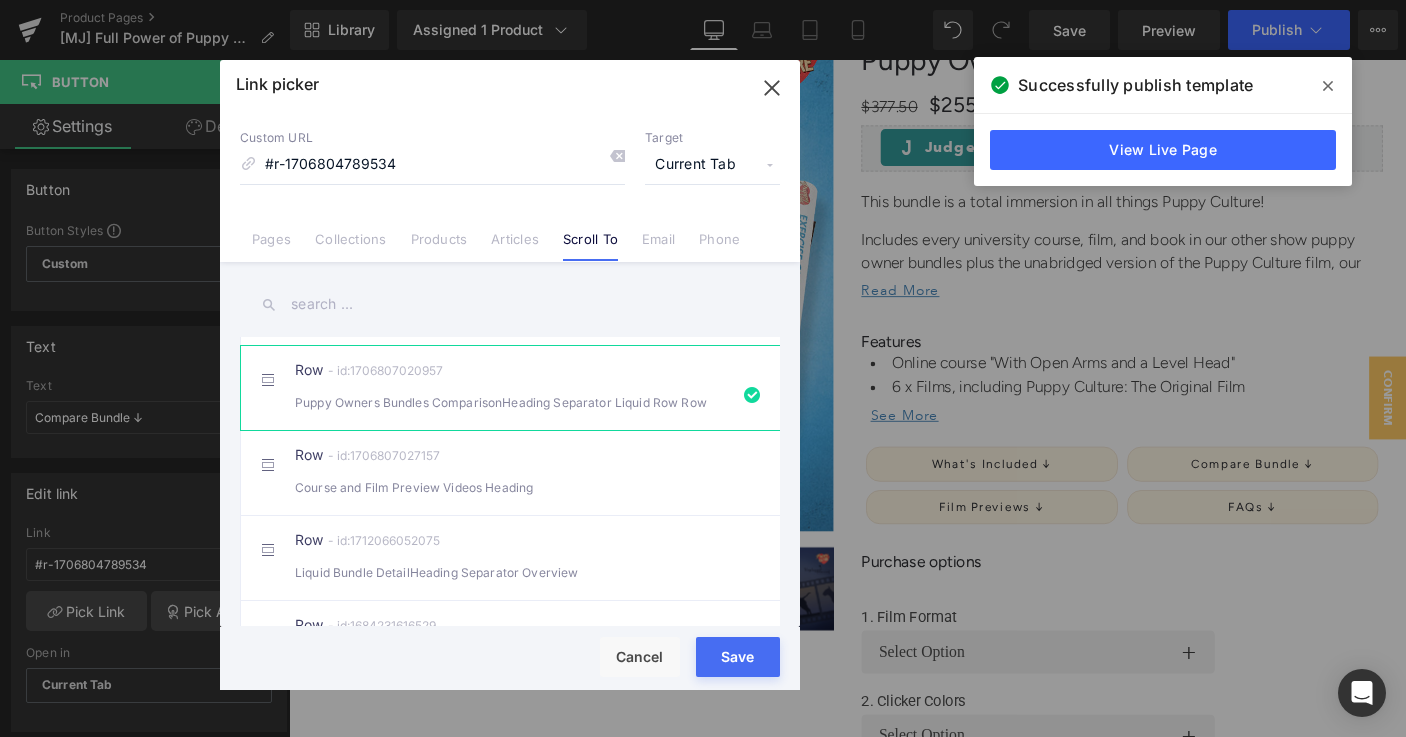 click on "Save" at bounding box center (738, 657) 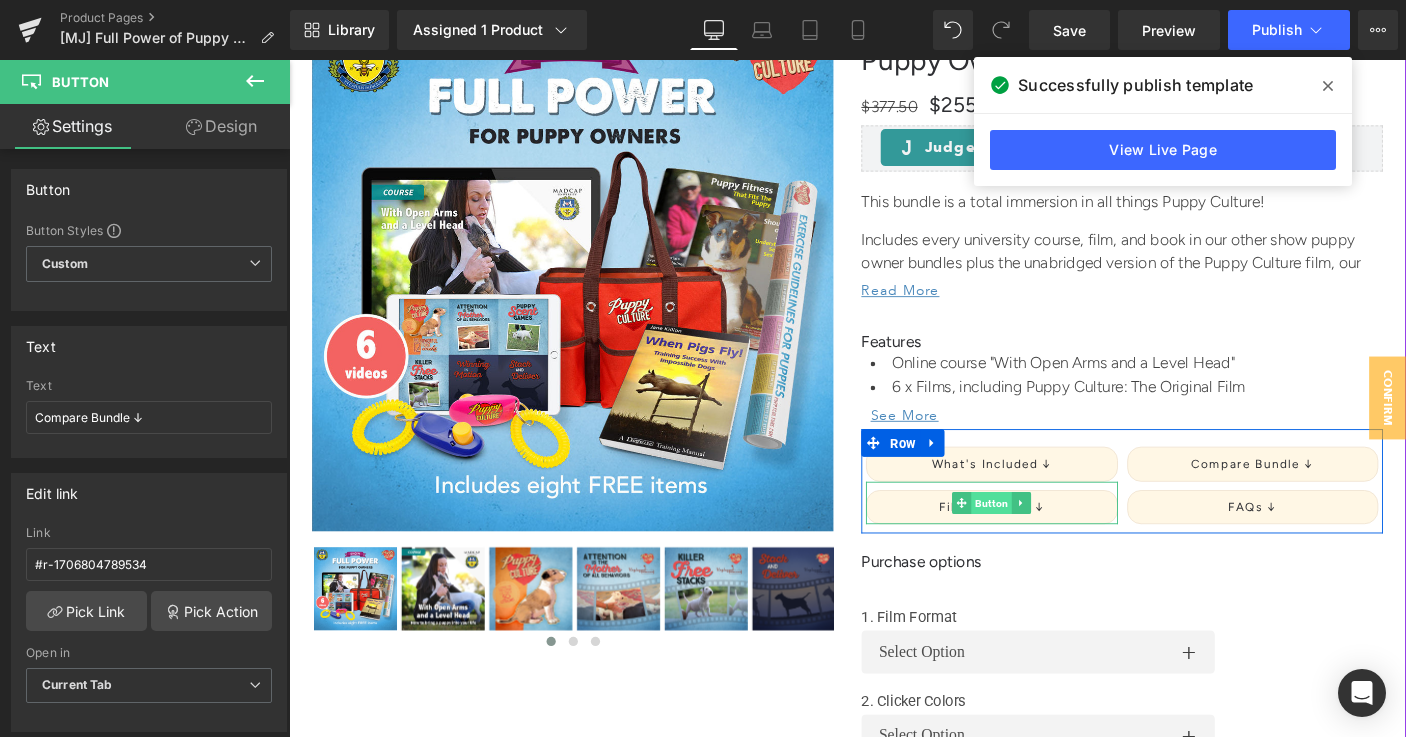 click on "Button" at bounding box center [1050, 540] 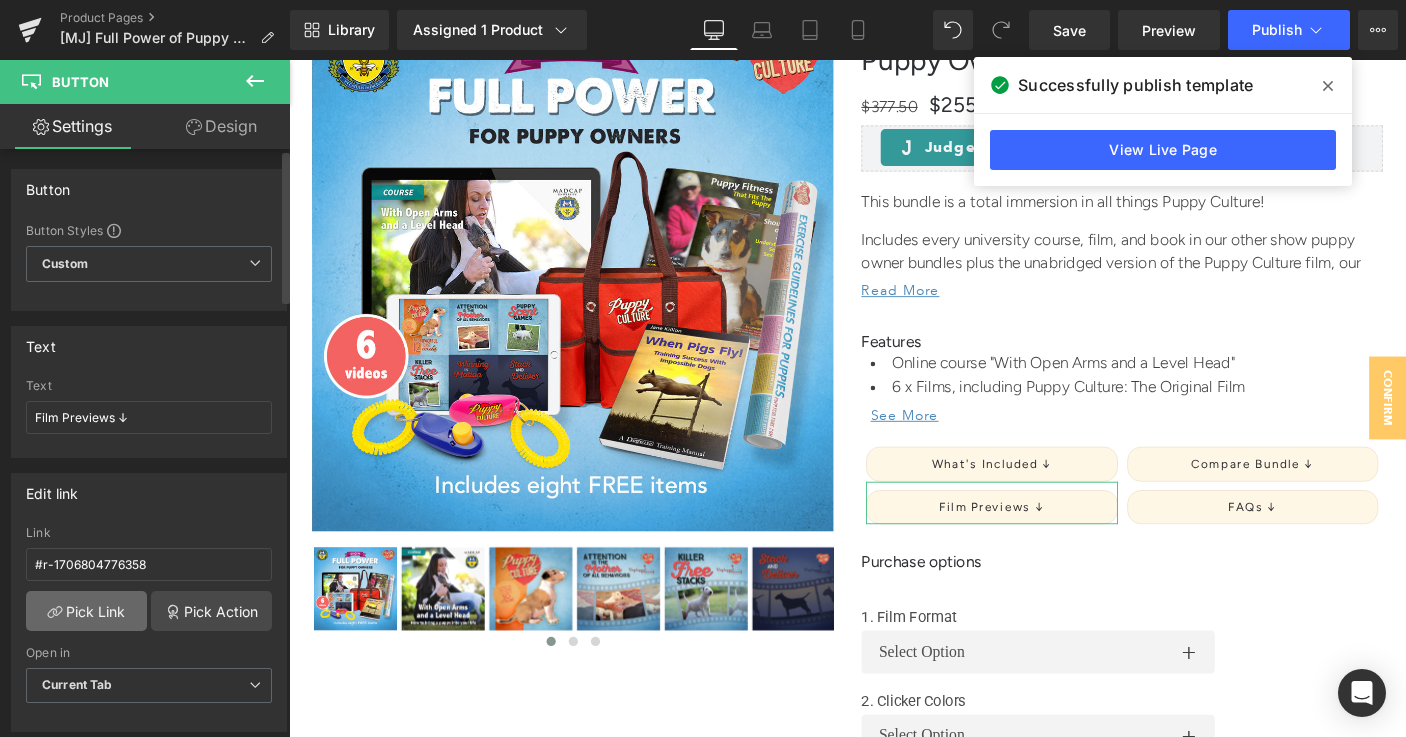 click on "Pick Link" at bounding box center (86, 611) 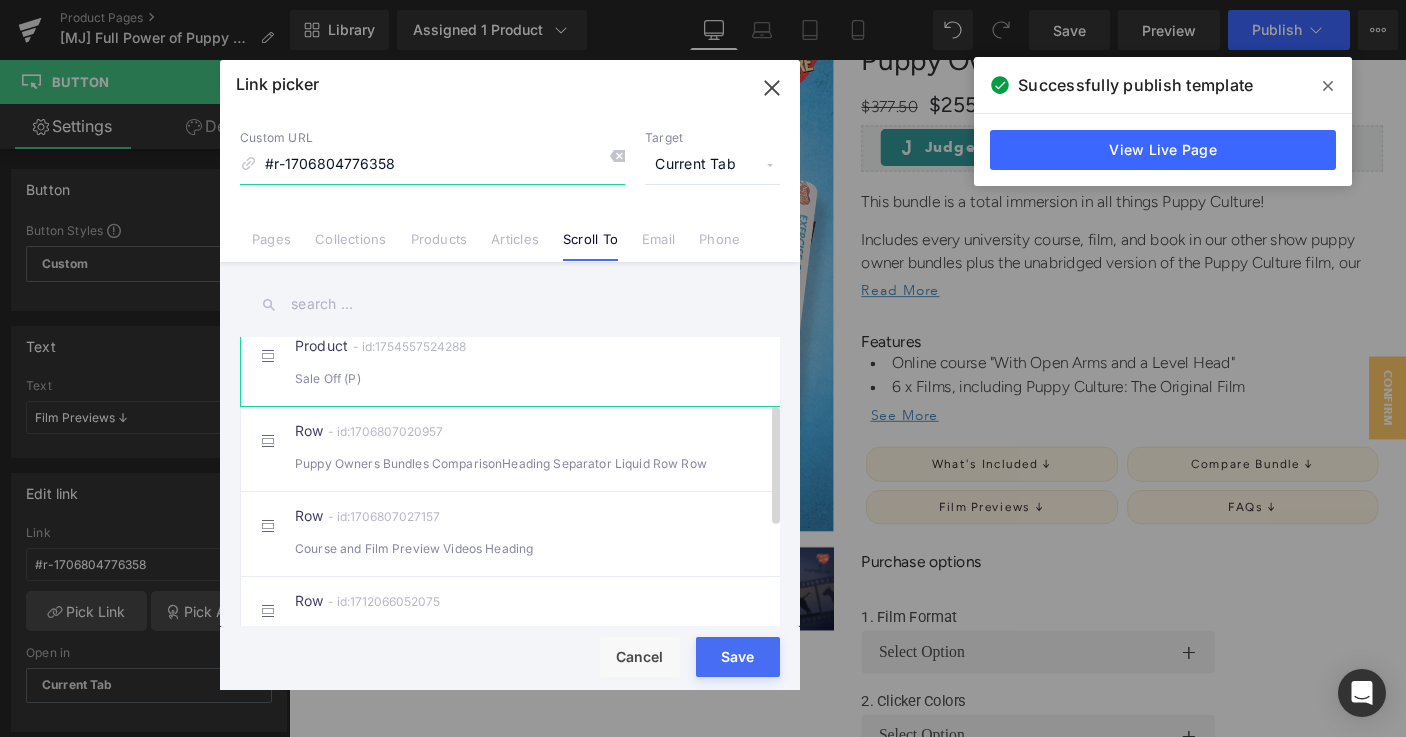 scroll, scrollTop: 159, scrollLeft: 0, axis: vertical 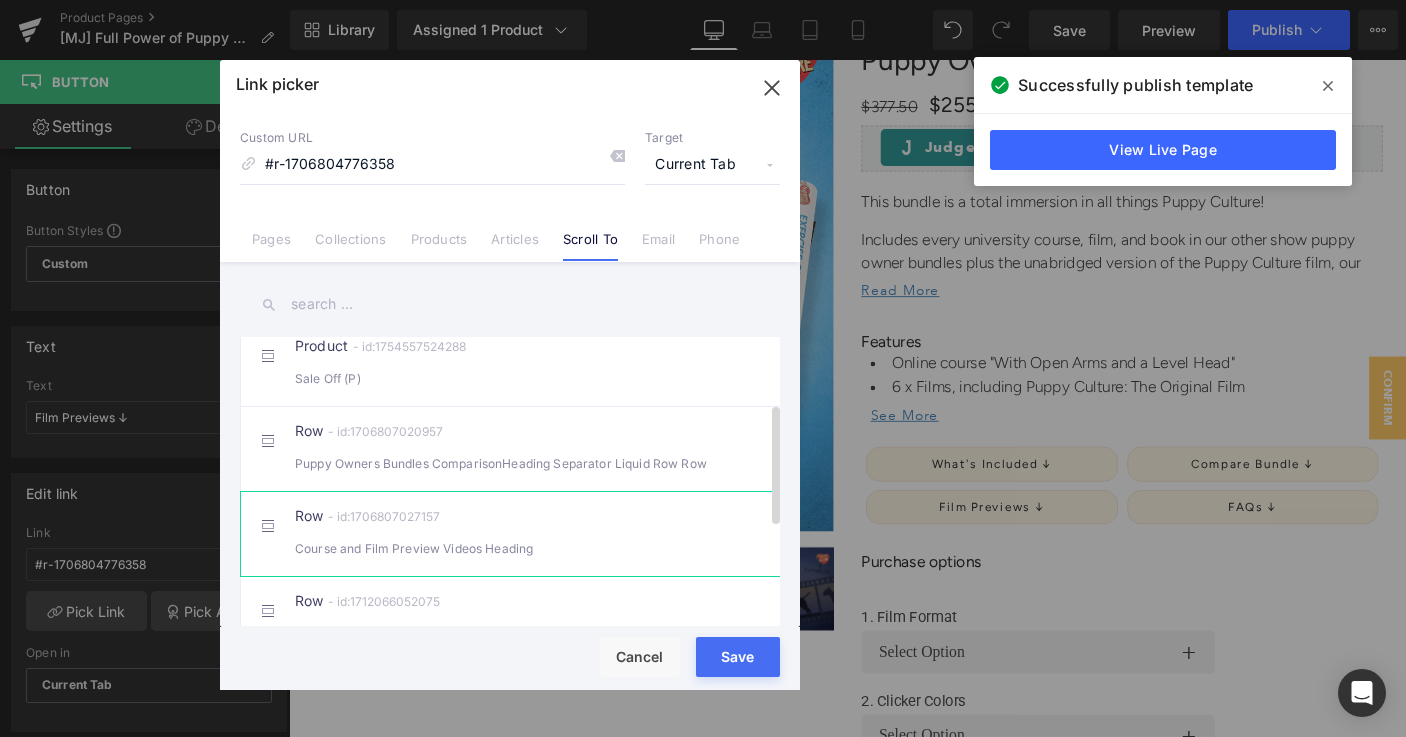 click on "Row - id:1706807027157 Course and Film Preview Videos
Heading" at bounding box center [540, 534] 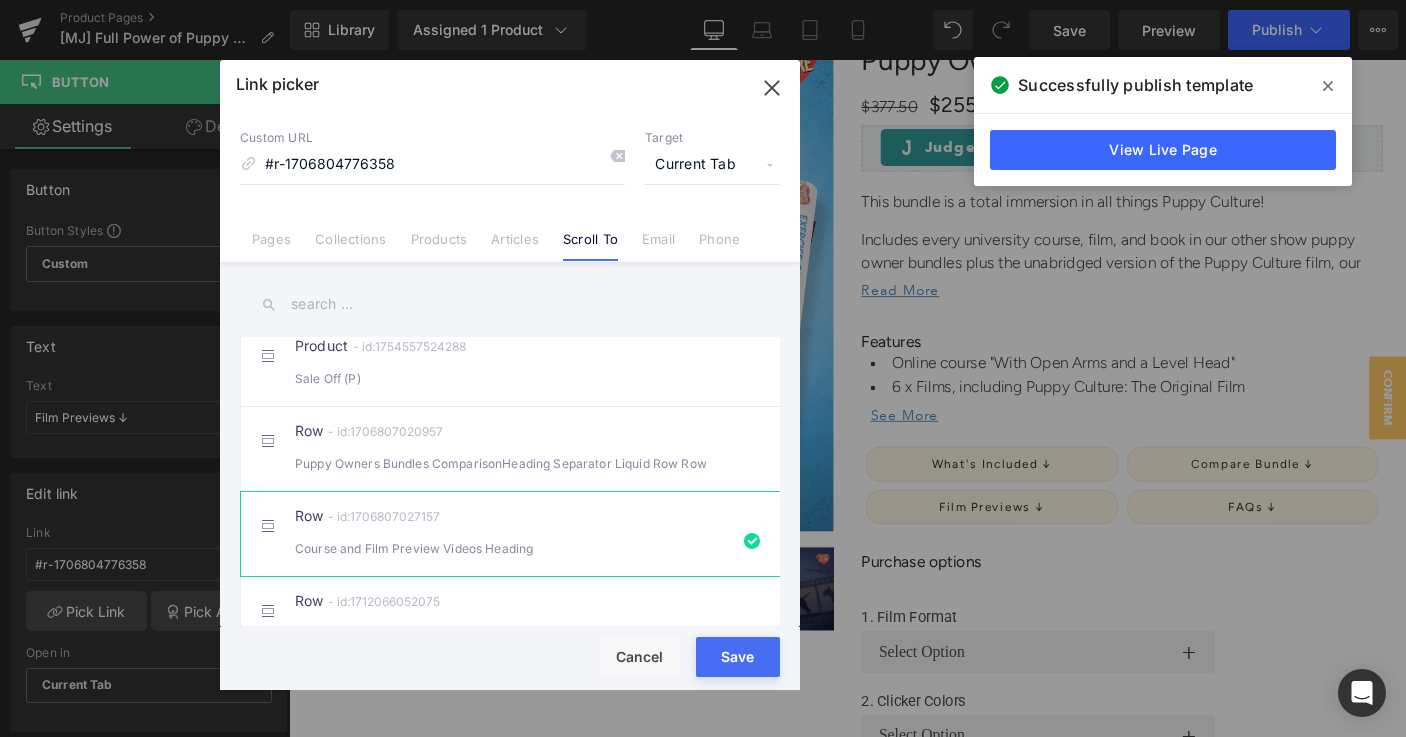 click on "Save" at bounding box center [738, 657] 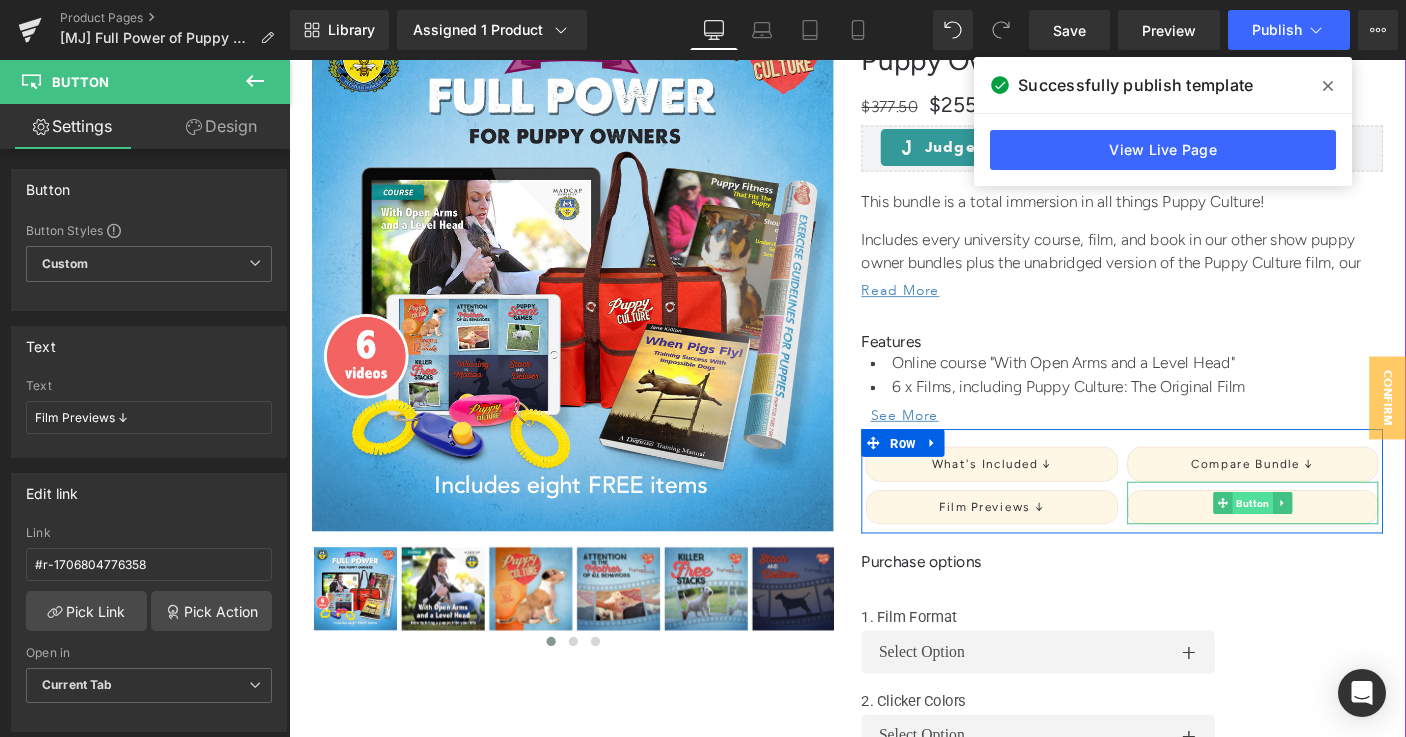click on "Button" at bounding box center [1333, 540] 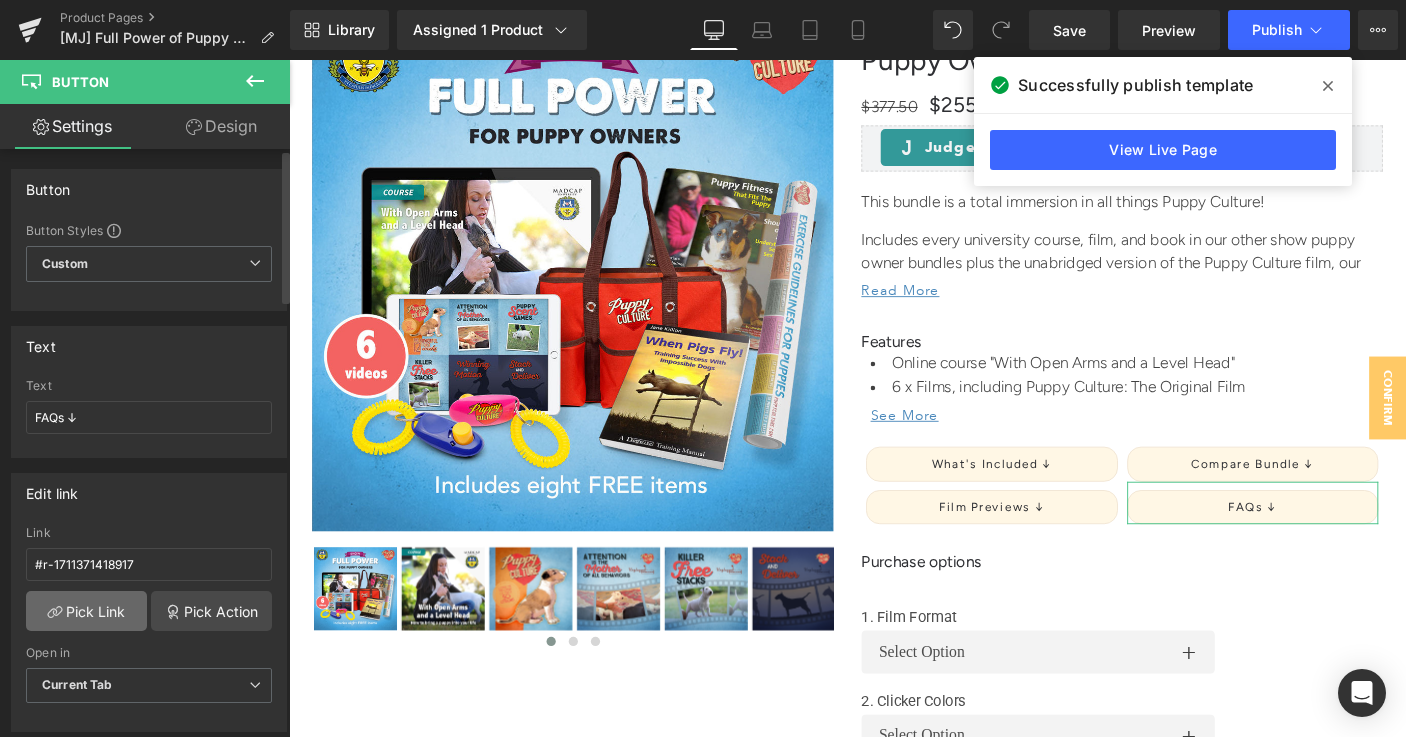 click on "Pick Link" at bounding box center [86, 611] 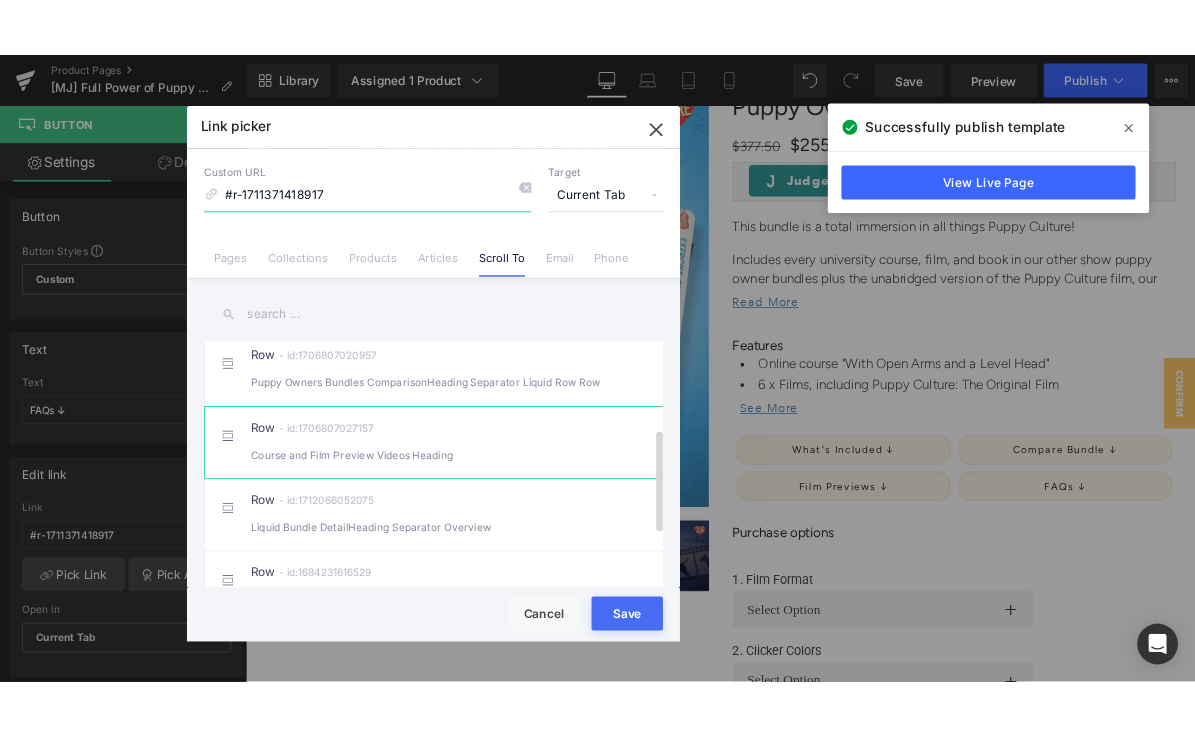 scroll, scrollTop: 248, scrollLeft: 0, axis: vertical 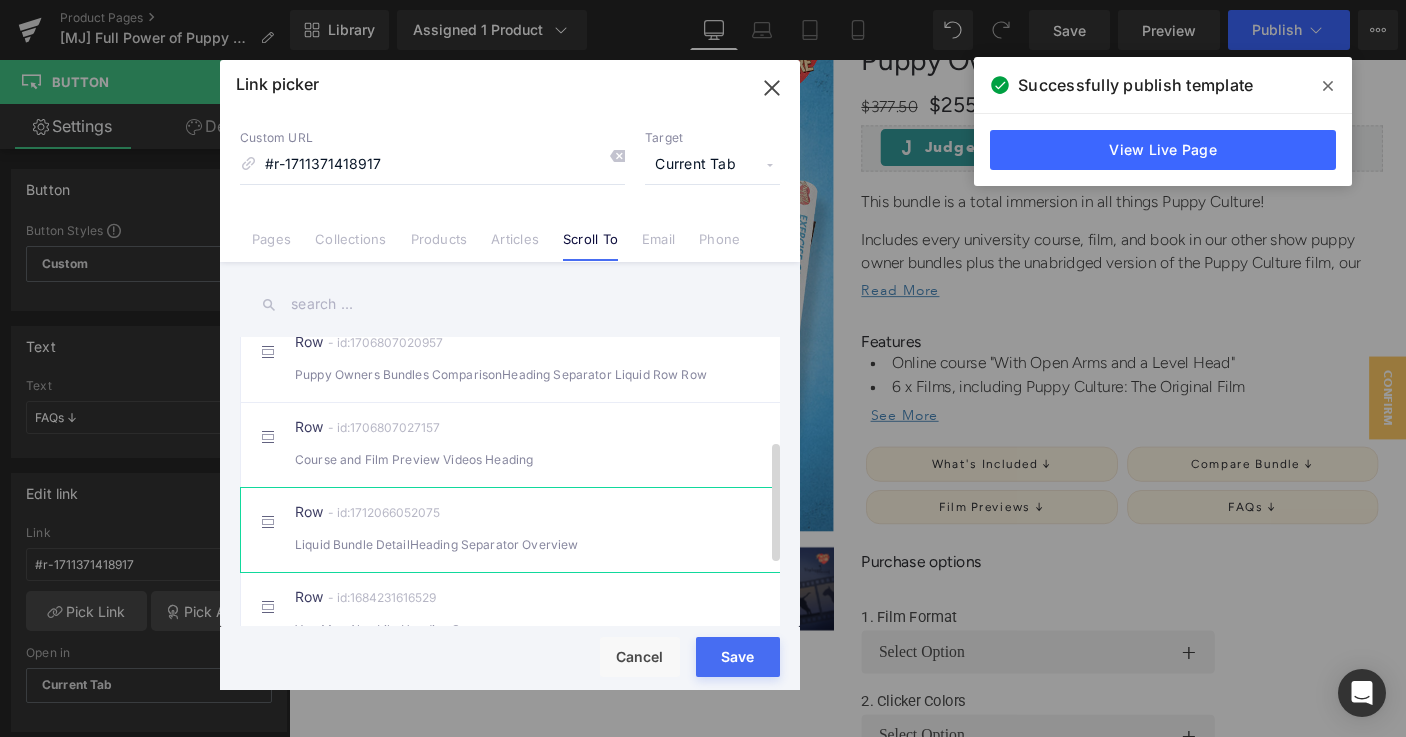 click on "Row - id:1712066052075 Liquid    Bundle DetailHeading    Separator
Overview" at bounding box center (540, 530) 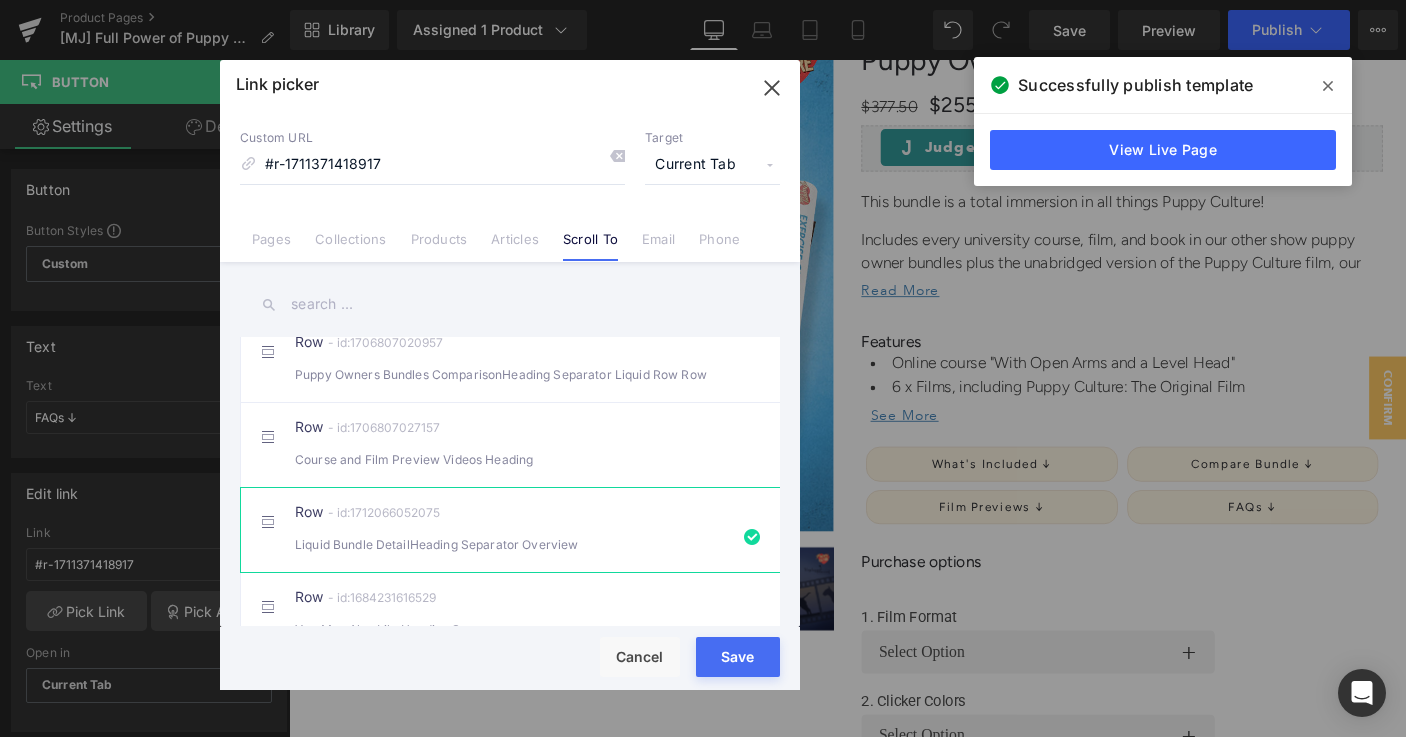 click on "Save" at bounding box center [738, 657] 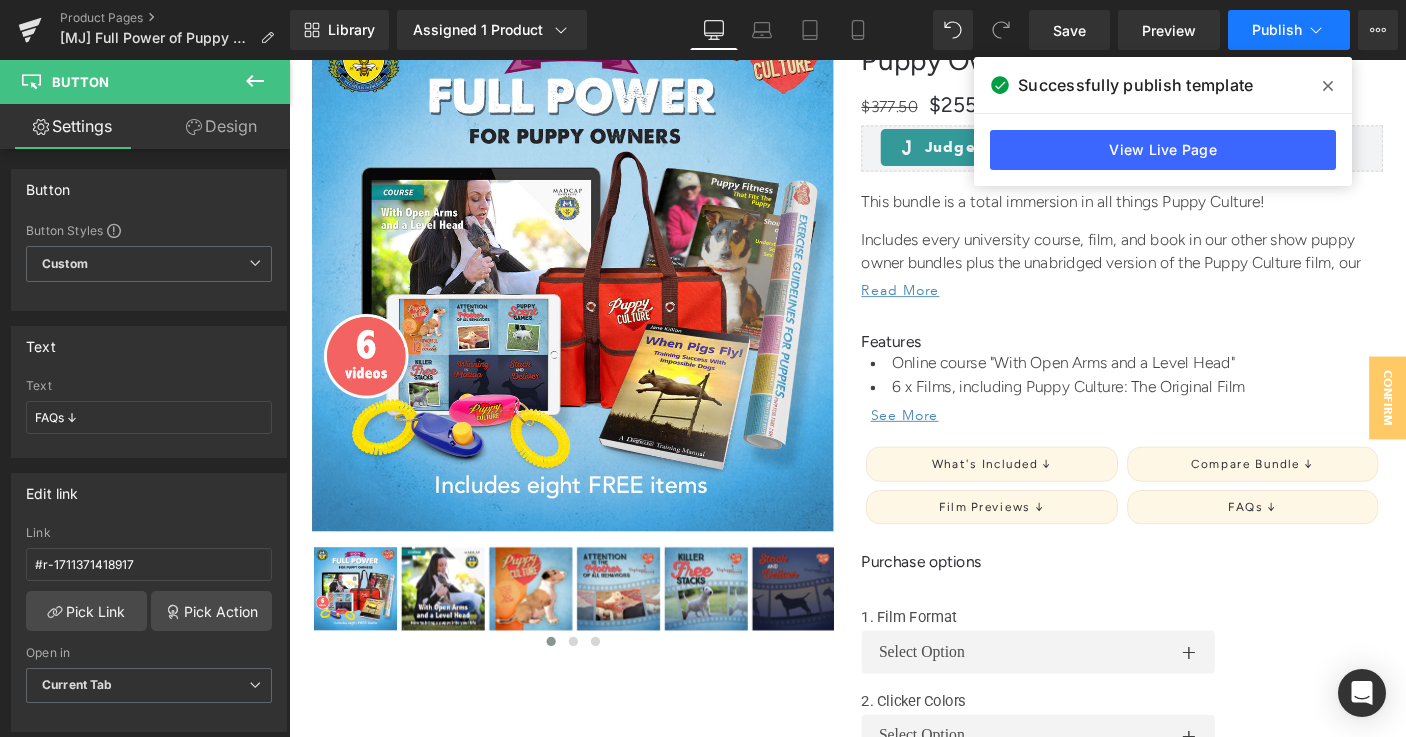 click on "Publish" at bounding box center (1277, 30) 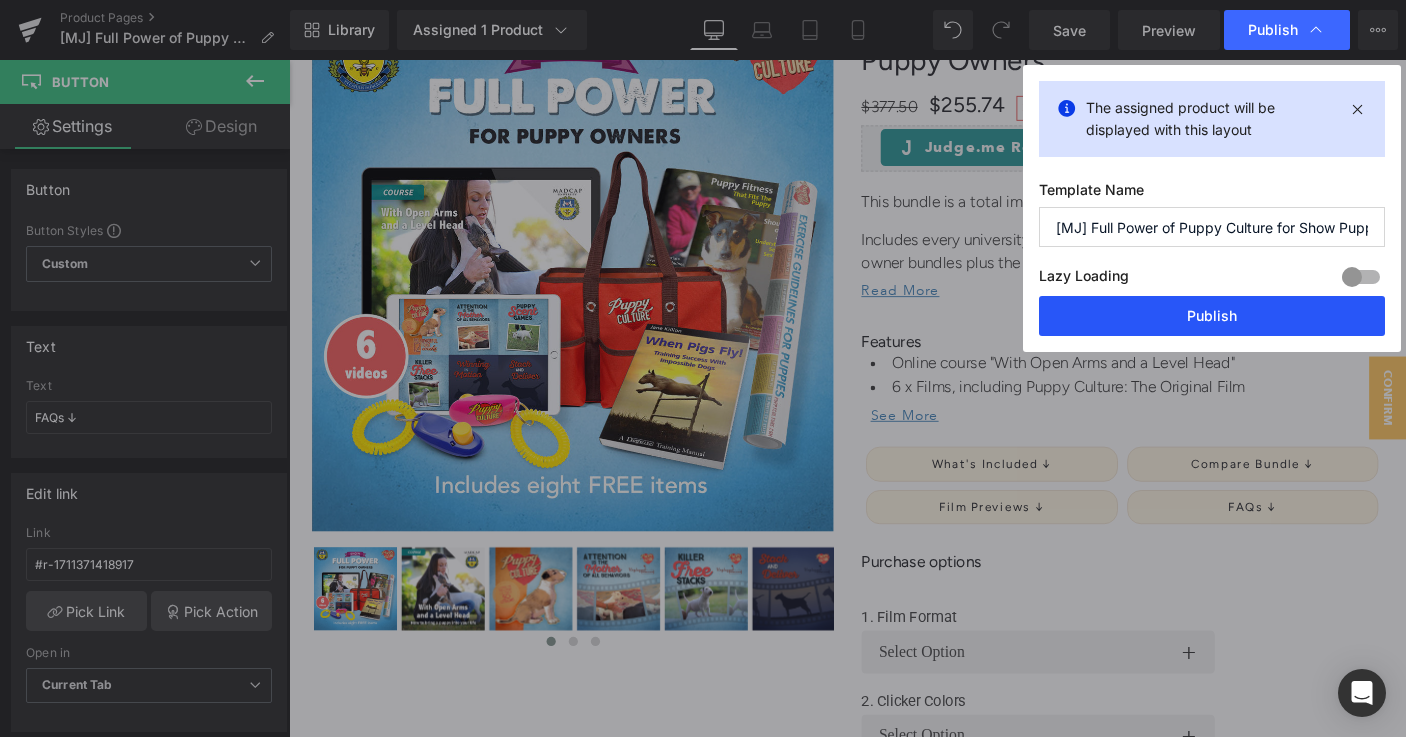 click on "Publish" at bounding box center (1212, 316) 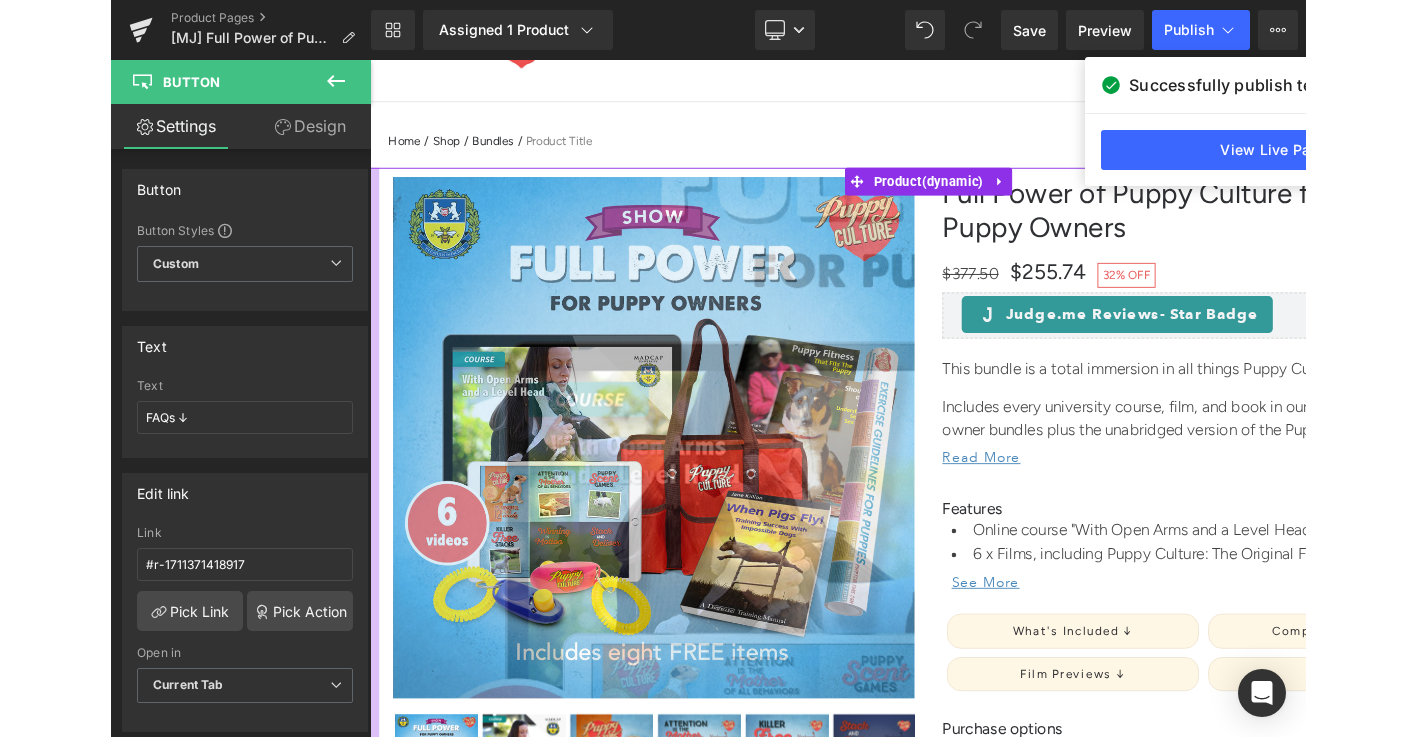 scroll, scrollTop: 0, scrollLeft: 0, axis: both 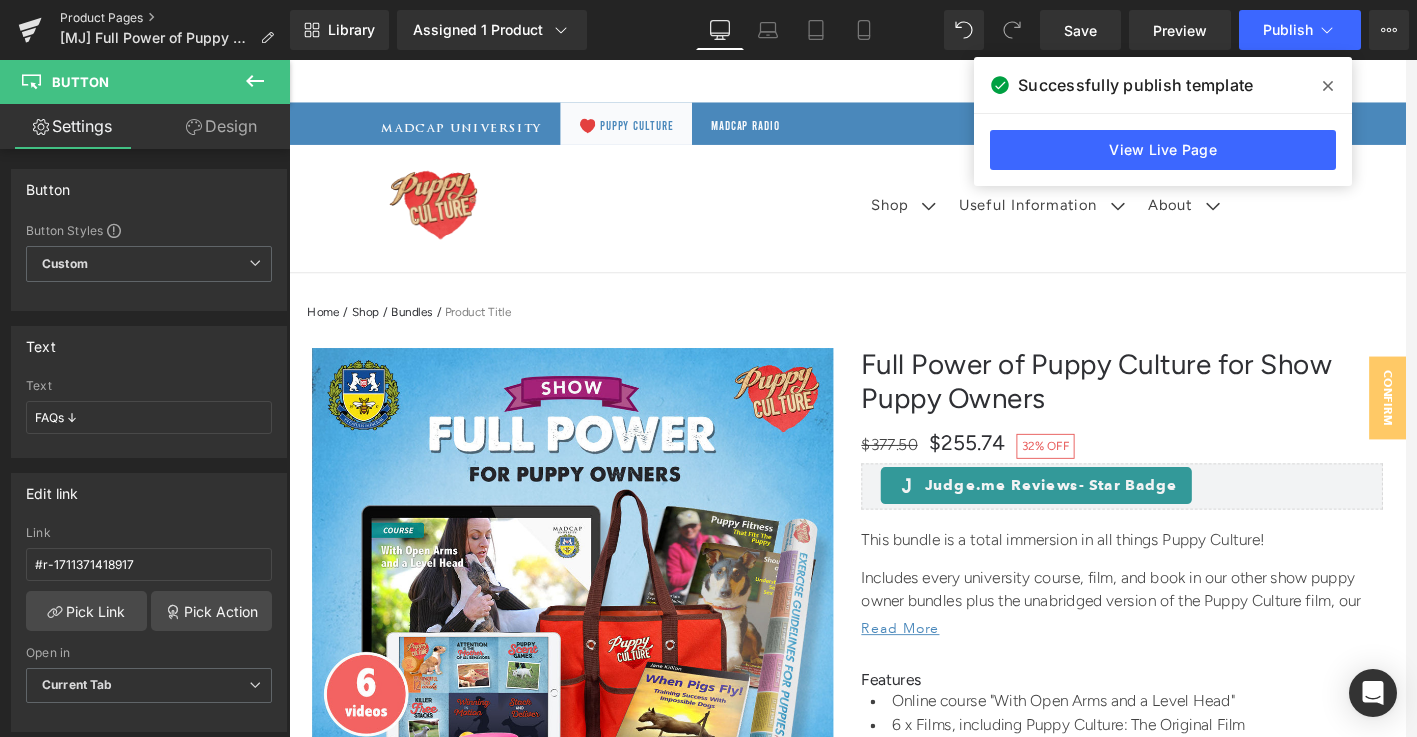 click on "Product Pages" at bounding box center [175, 18] 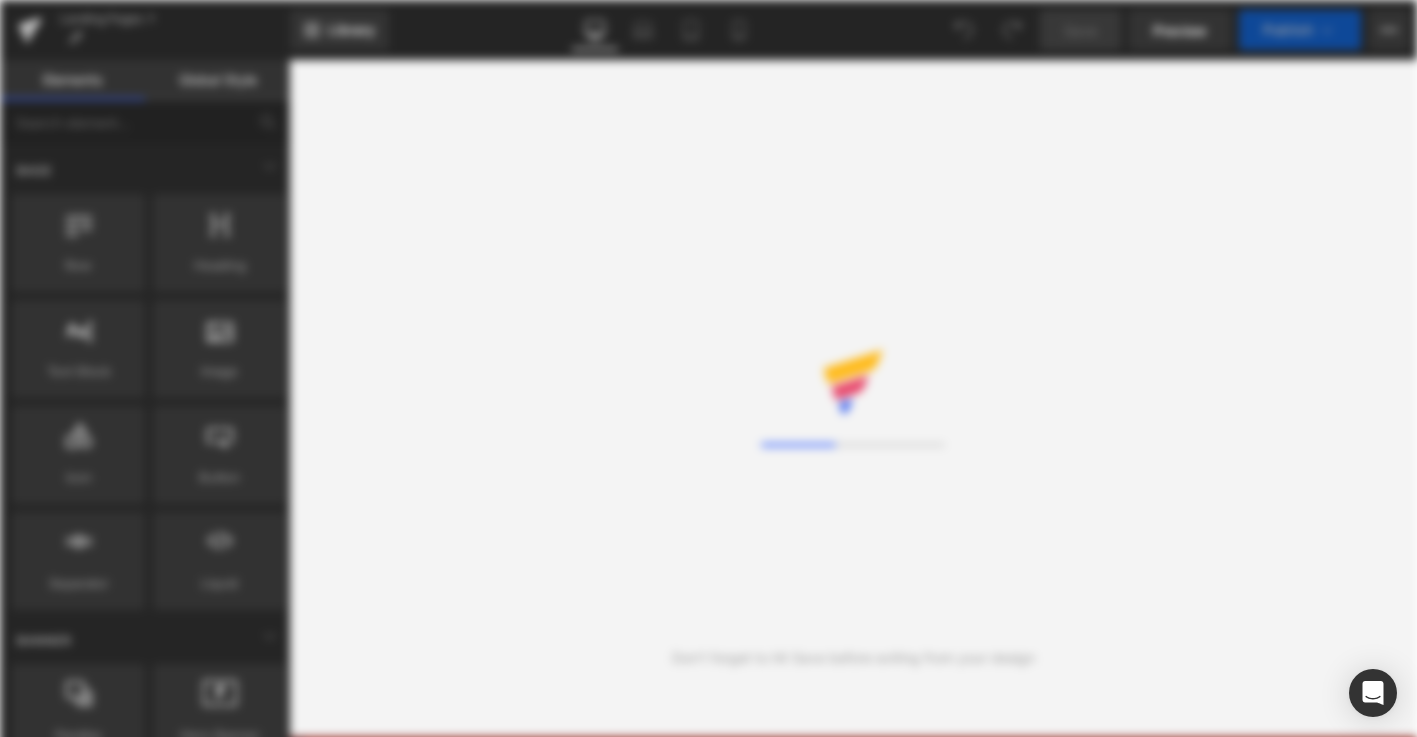 scroll, scrollTop: 0, scrollLeft: 0, axis: both 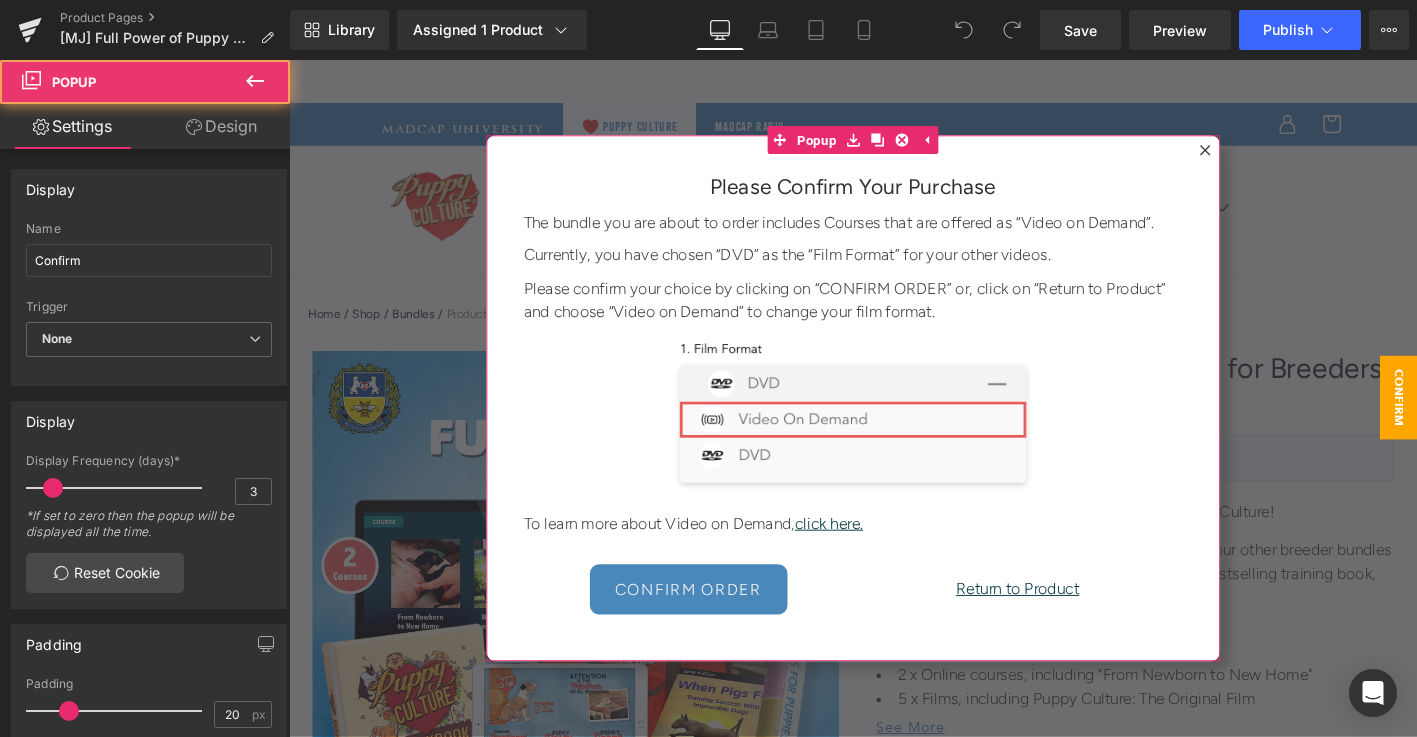 click 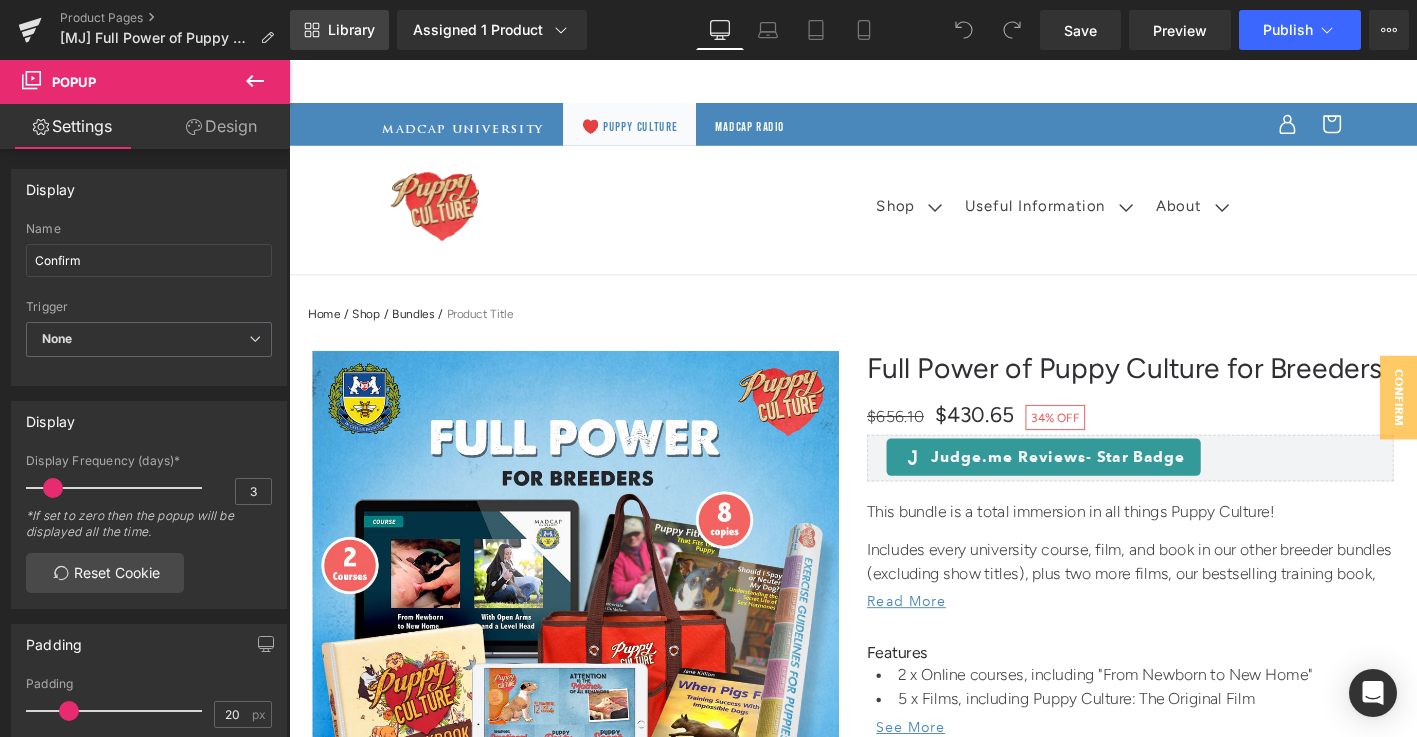 click on "Library" at bounding box center [339, 30] 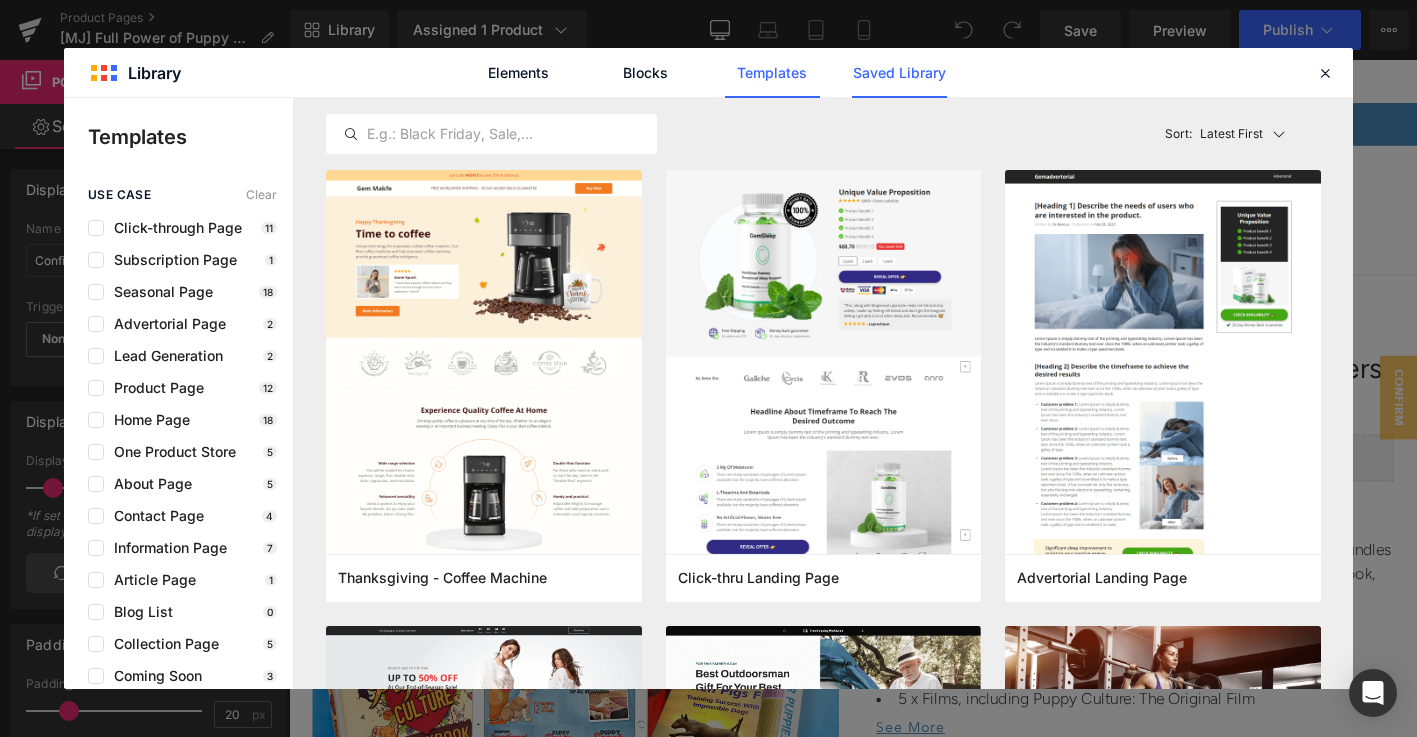 click on "Saved Library" 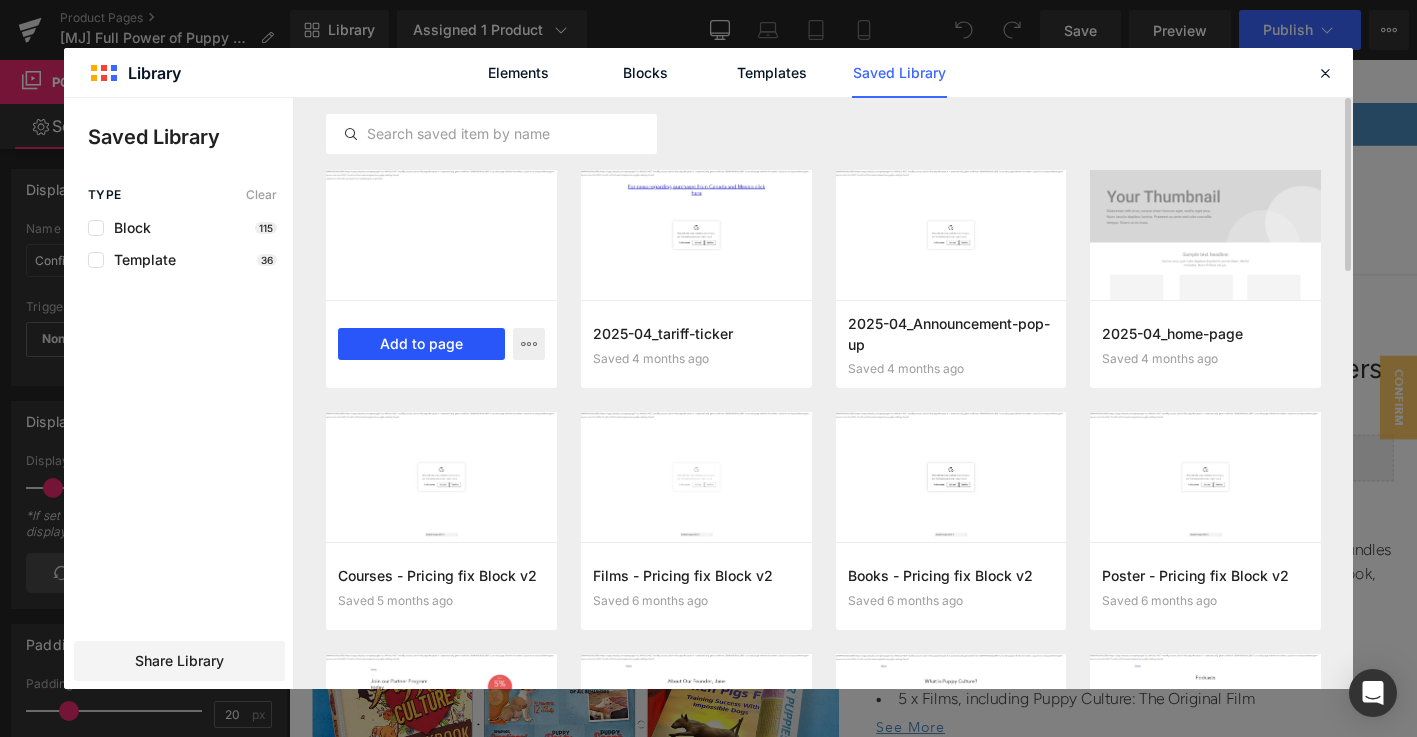 click on "Add to page" at bounding box center [421, 344] 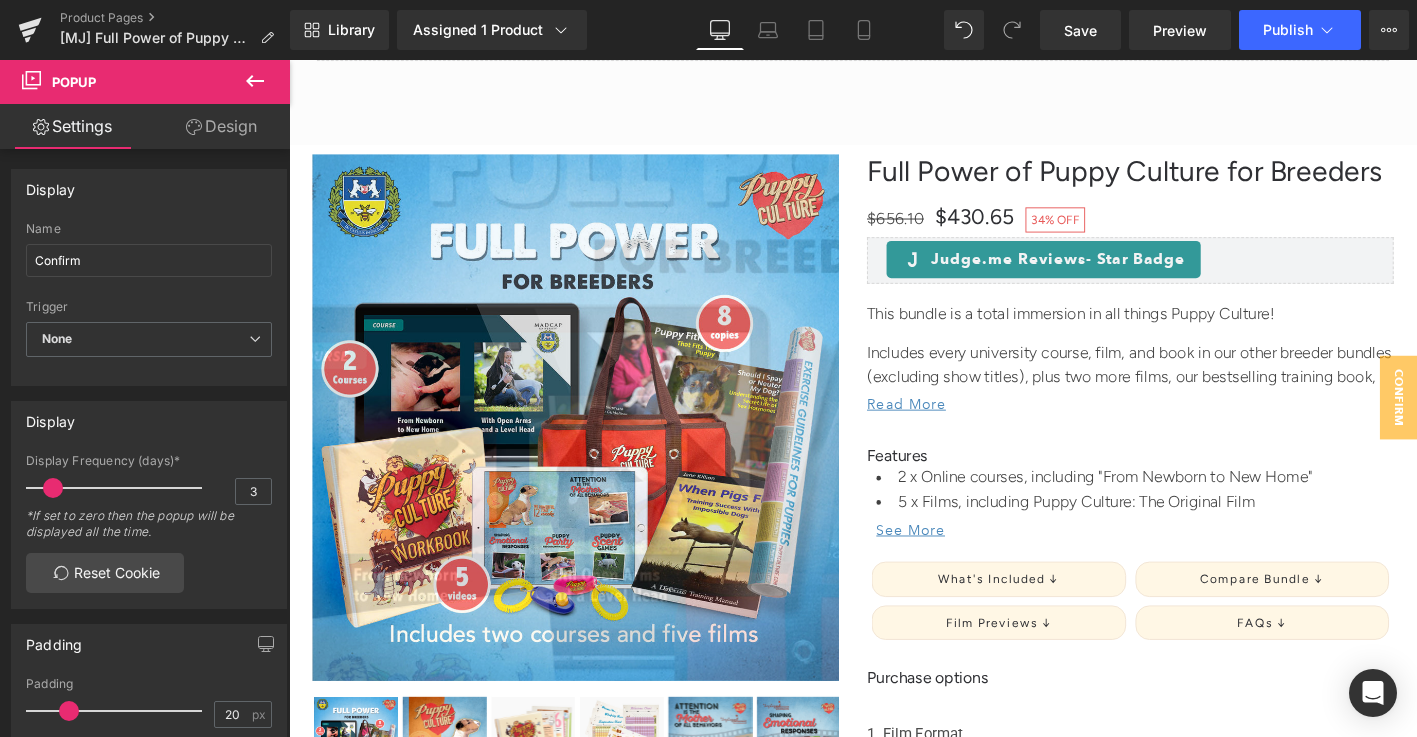 scroll, scrollTop: 5980, scrollLeft: 0, axis: vertical 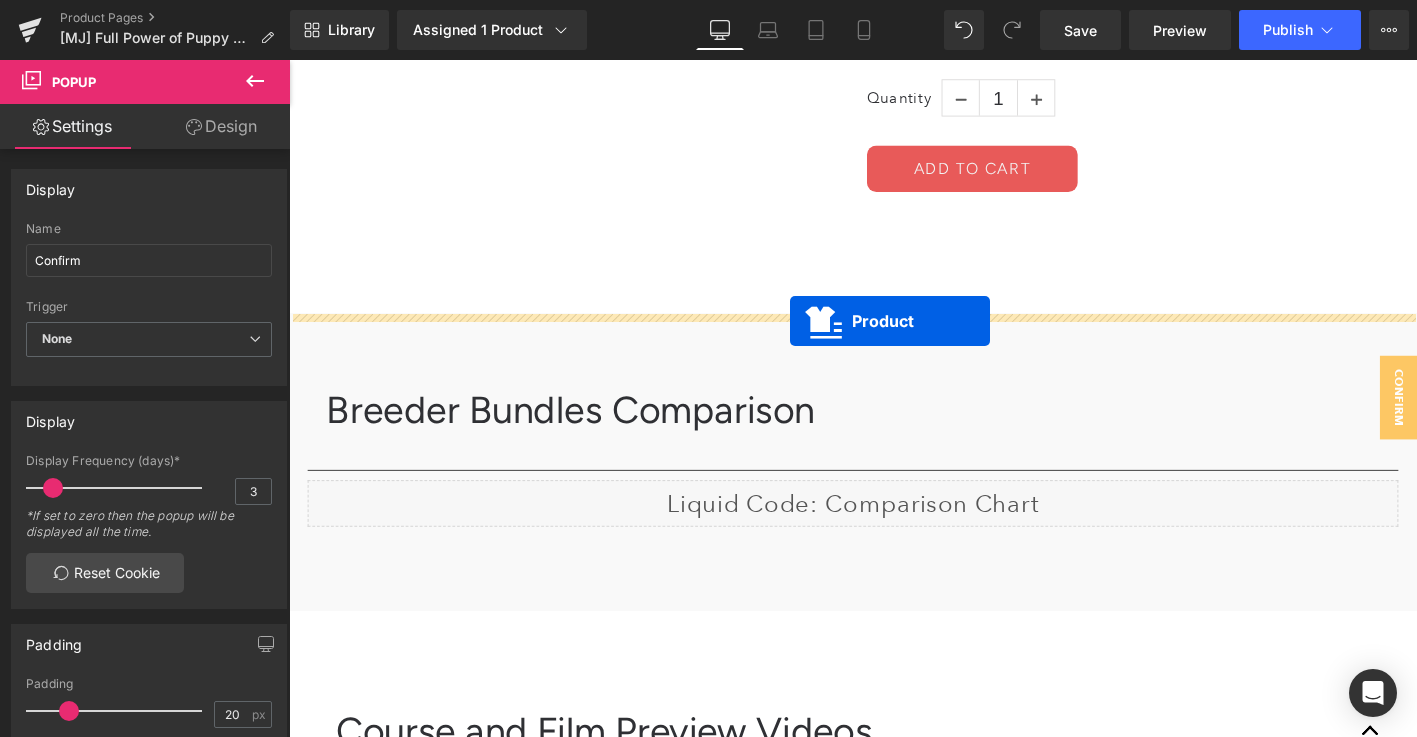 drag, startPoint x: 814, startPoint y: 172, endPoint x: 825, endPoint y: 340, distance: 168.35974 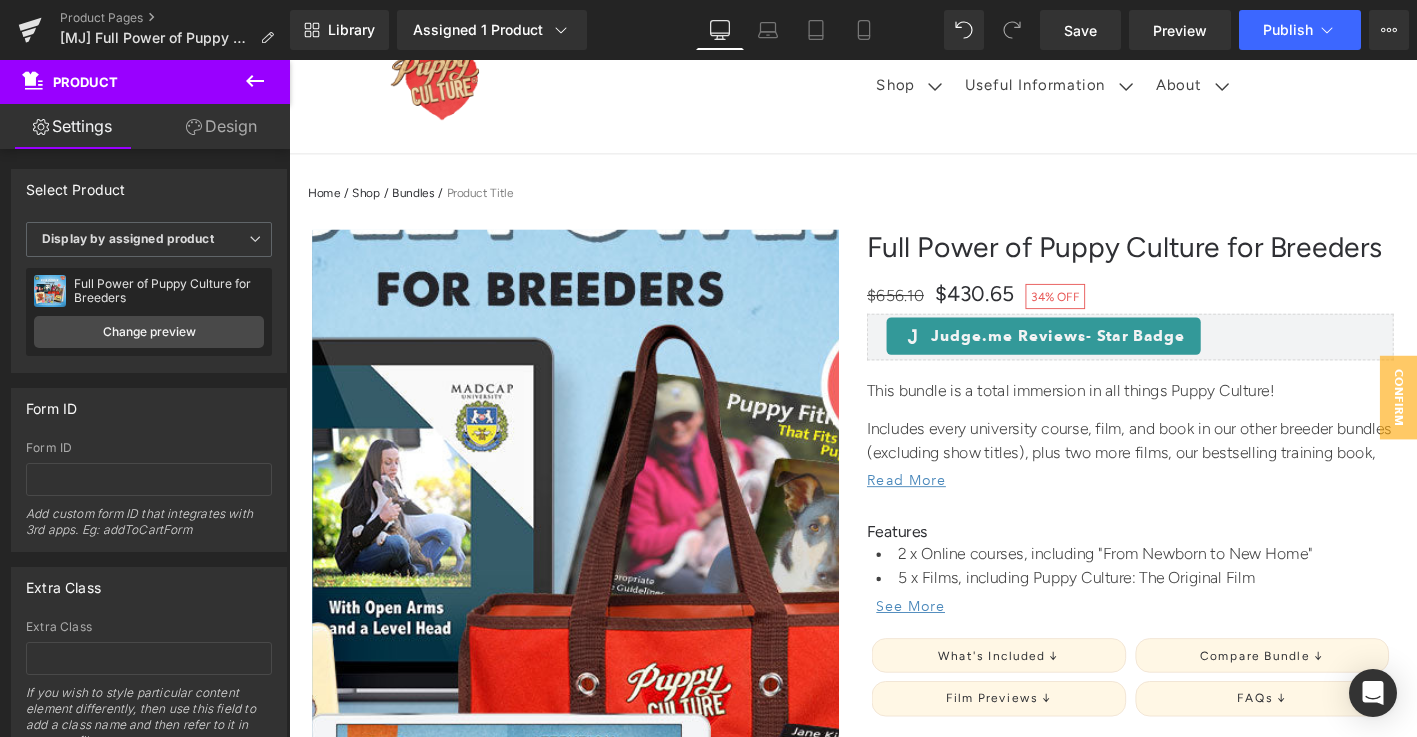scroll, scrollTop: 131, scrollLeft: 0, axis: vertical 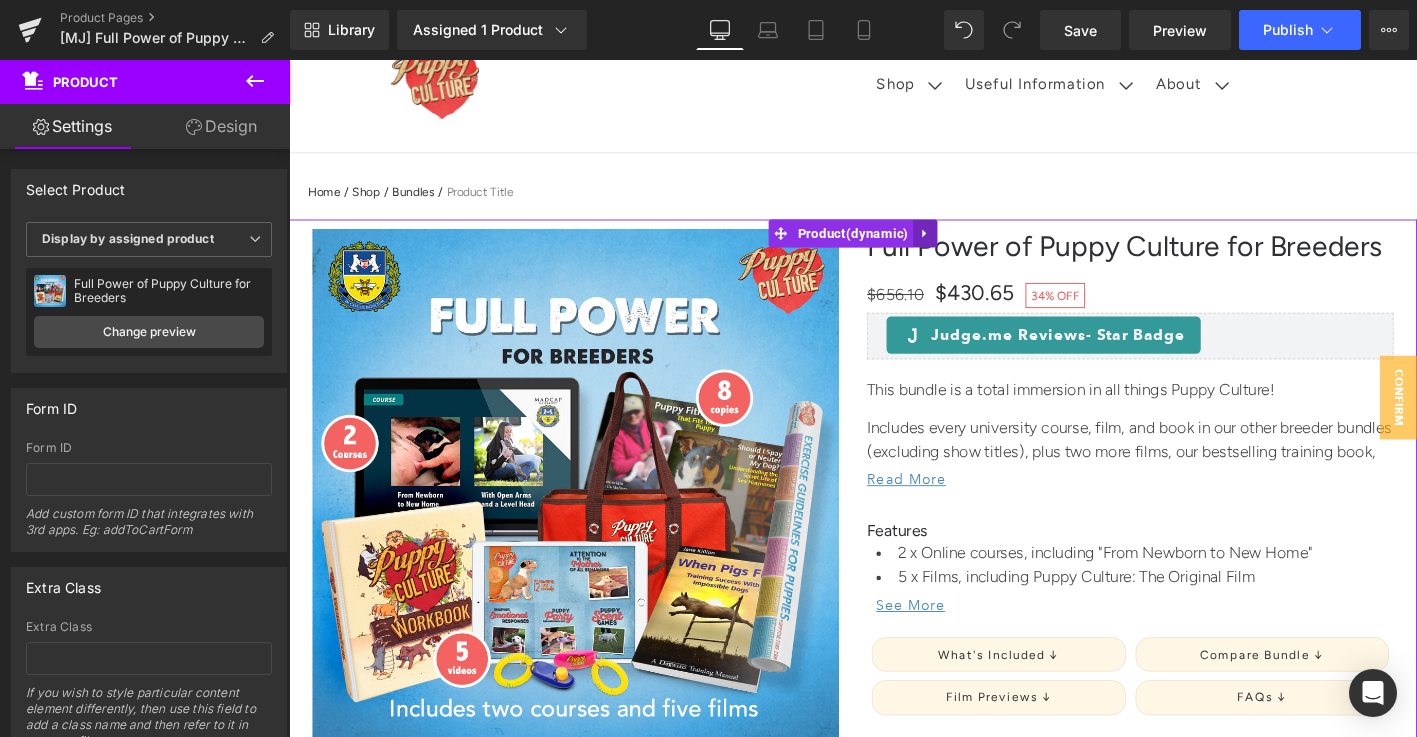 click 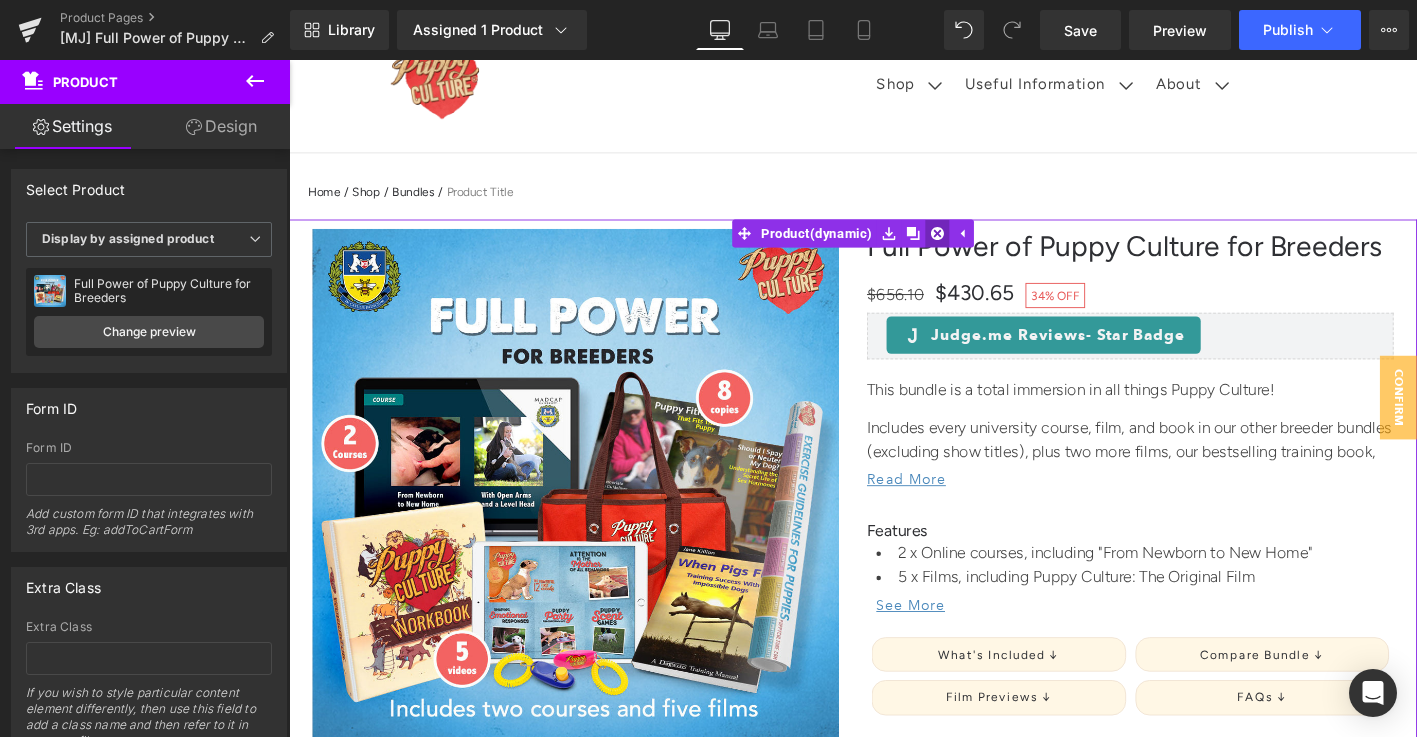 click 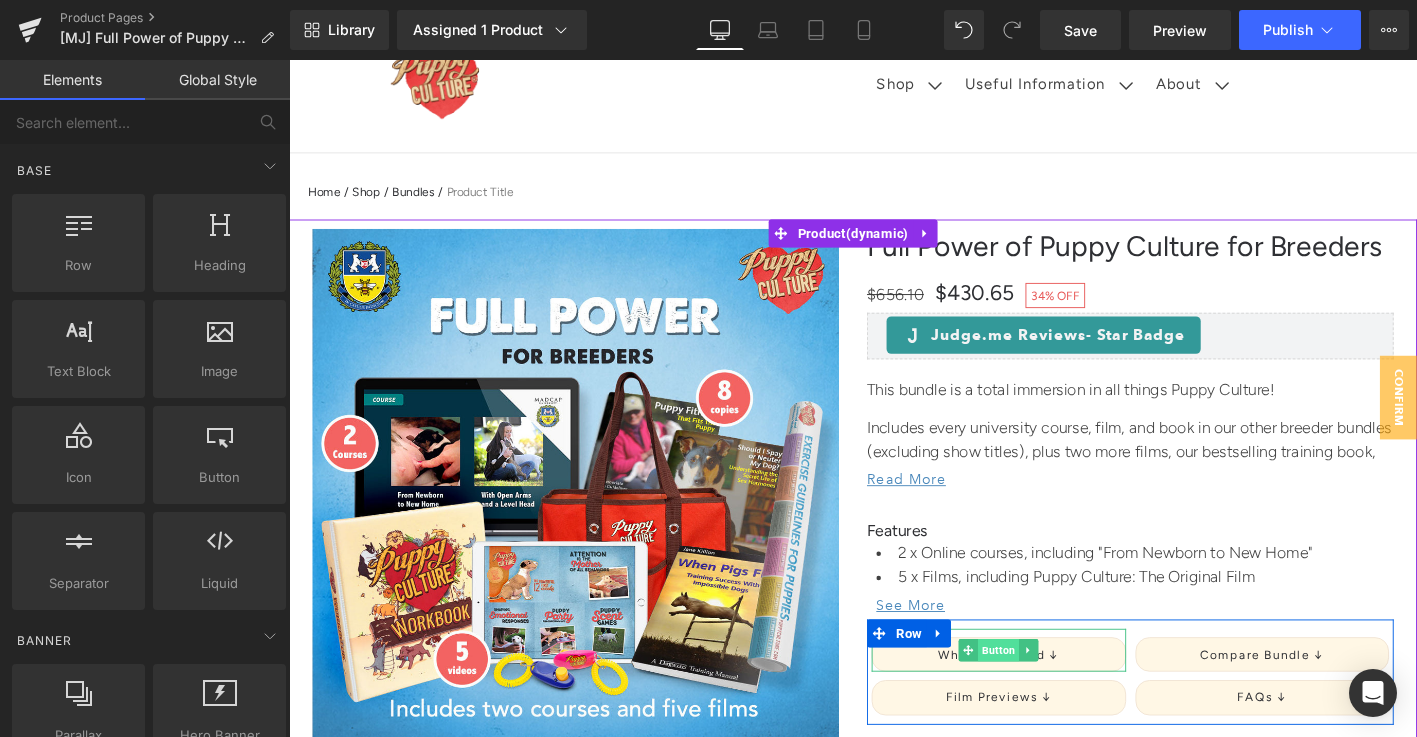 click on "Button" at bounding box center [1050, 693] 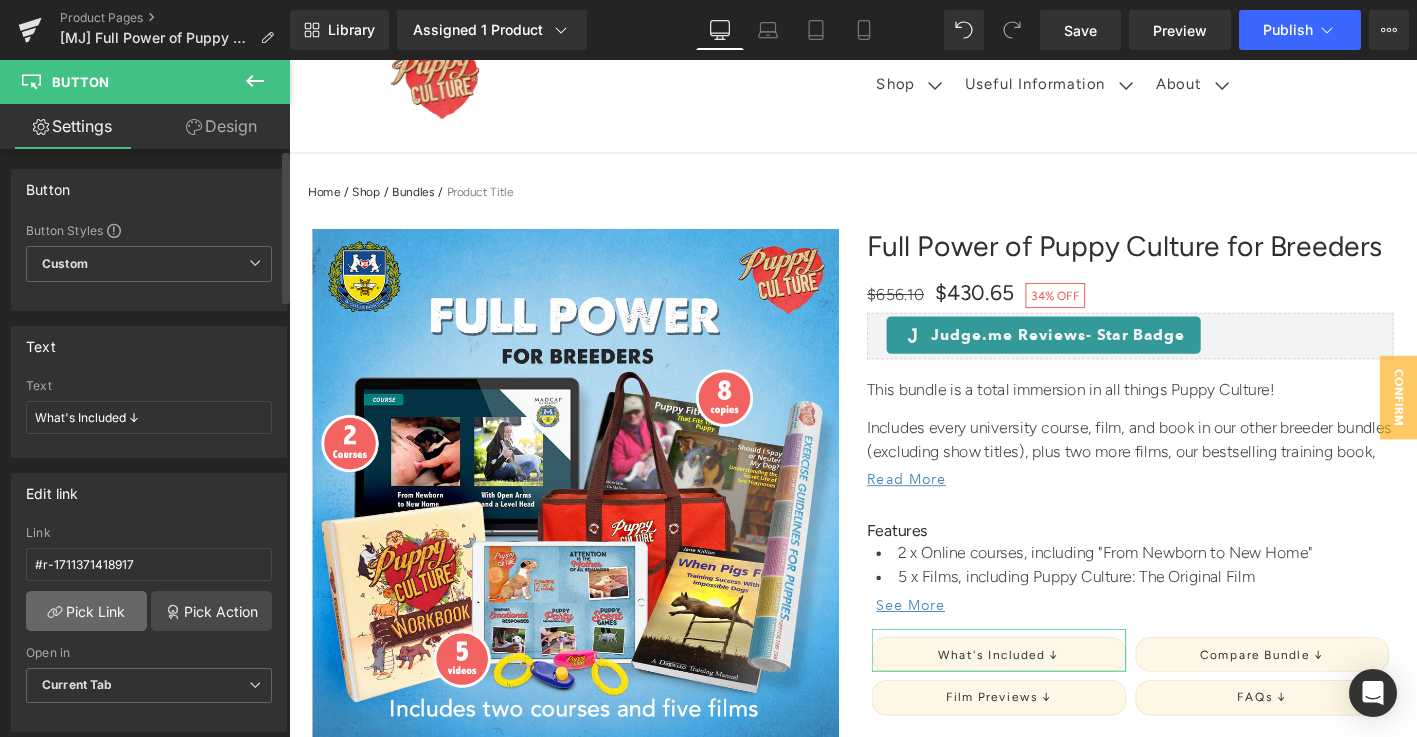 click on "Pick Link" at bounding box center (86, 611) 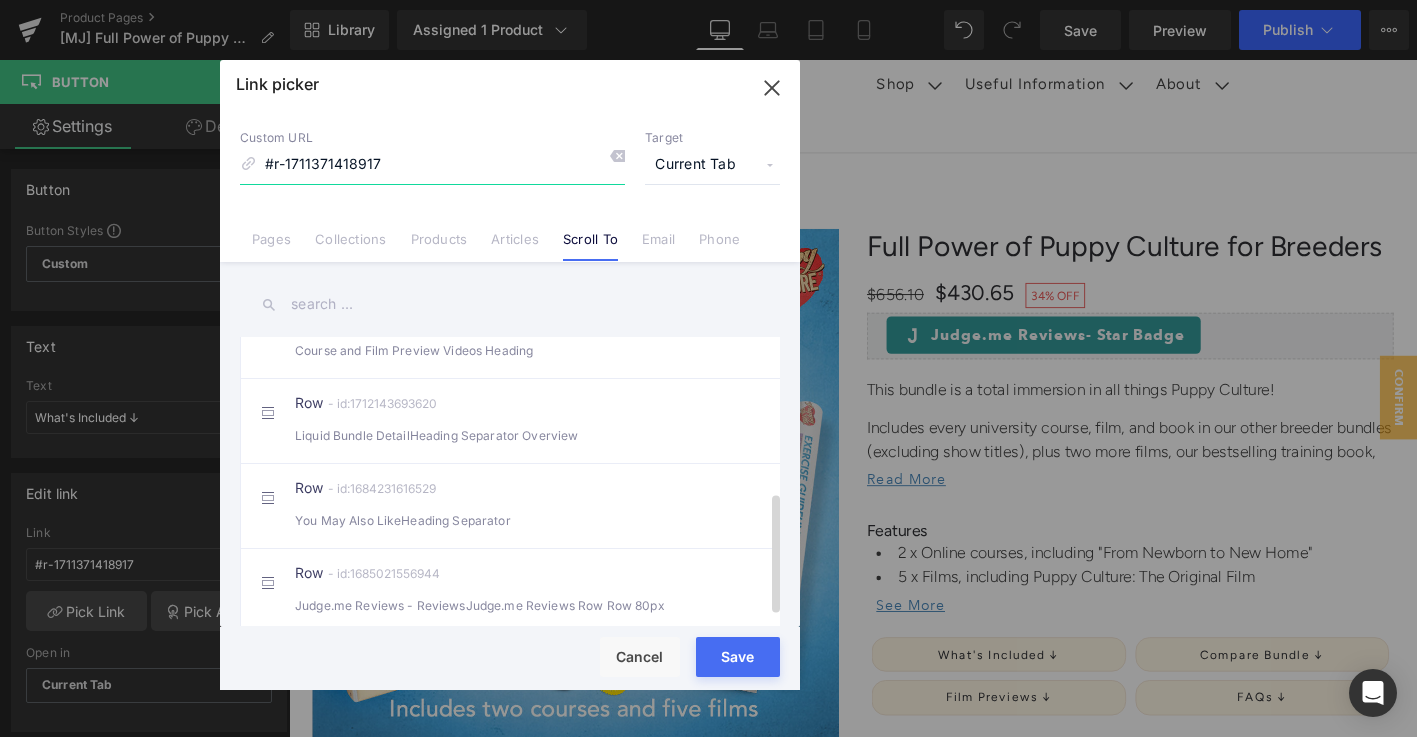 scroll, scrollTop: 373, scrollLeft: 0, axis: vertical 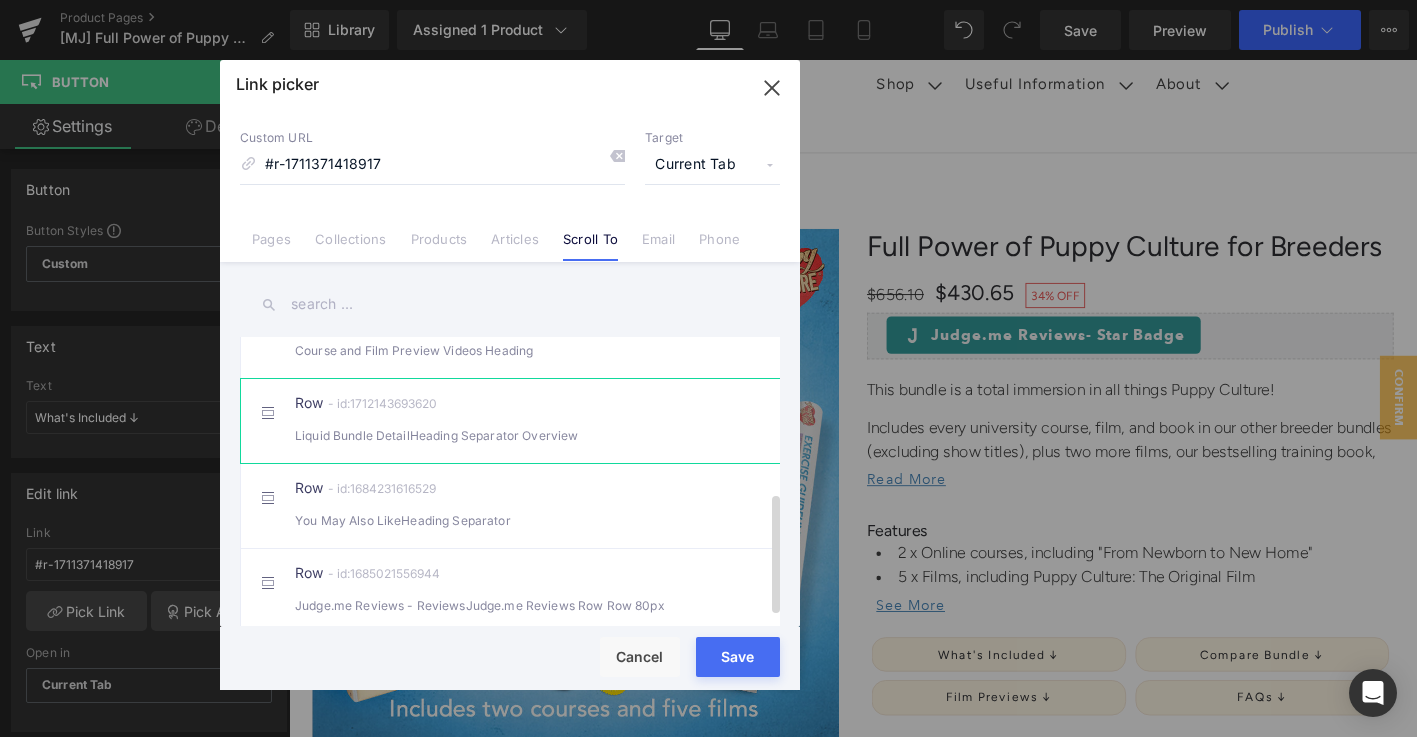 click on "Row - id:1712143693620 Liquid    Bundle DetailHeading    Separator
Overview" at bounding box center (540, 421) 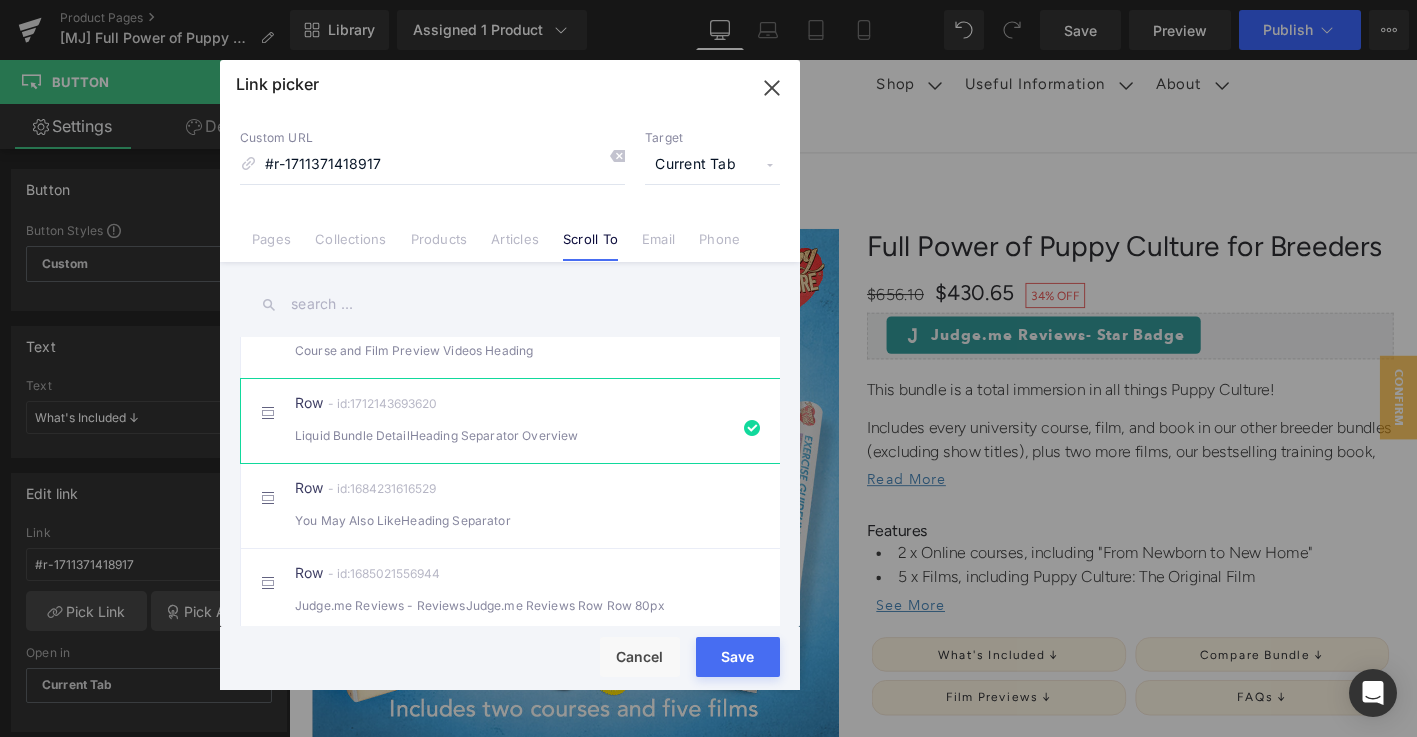 click on "Save" at bounding box center [738, 657] 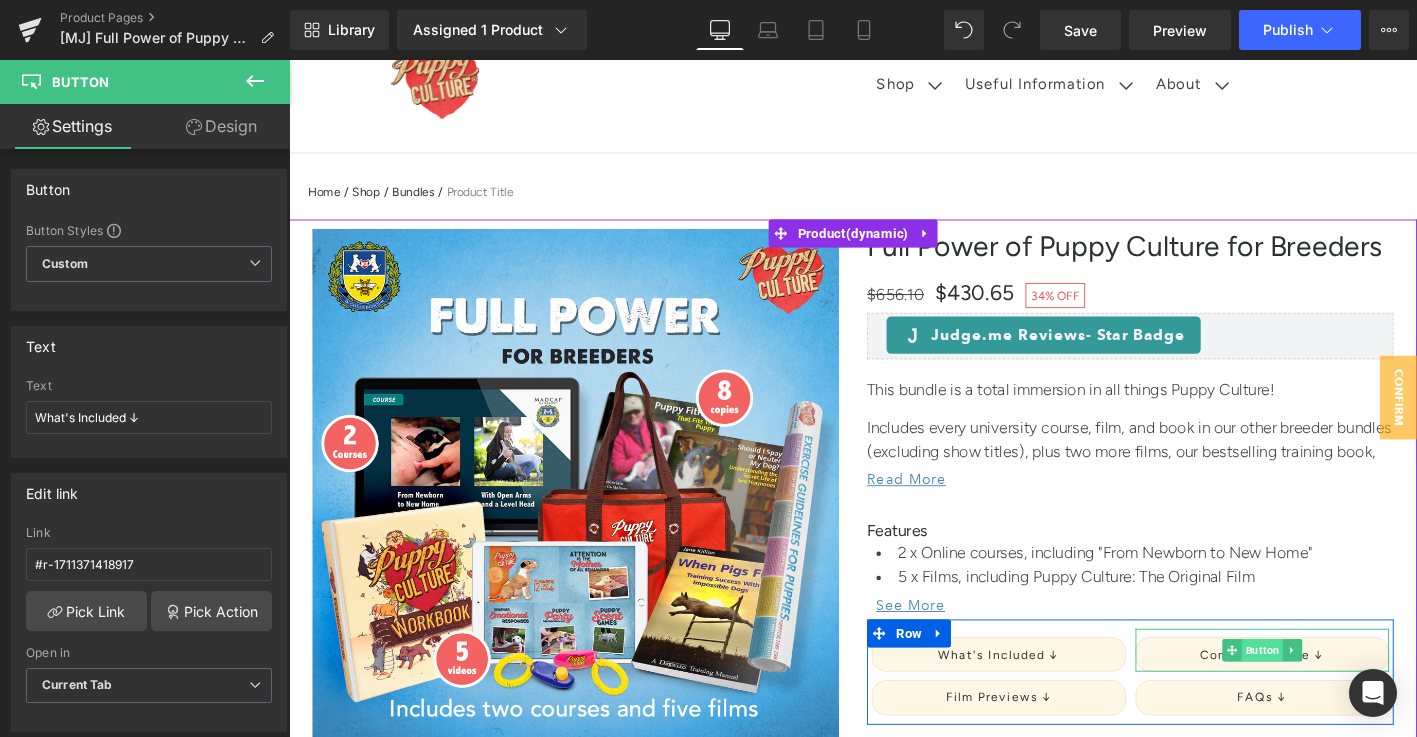 click on "Button" at bounding box center [1333, 693] 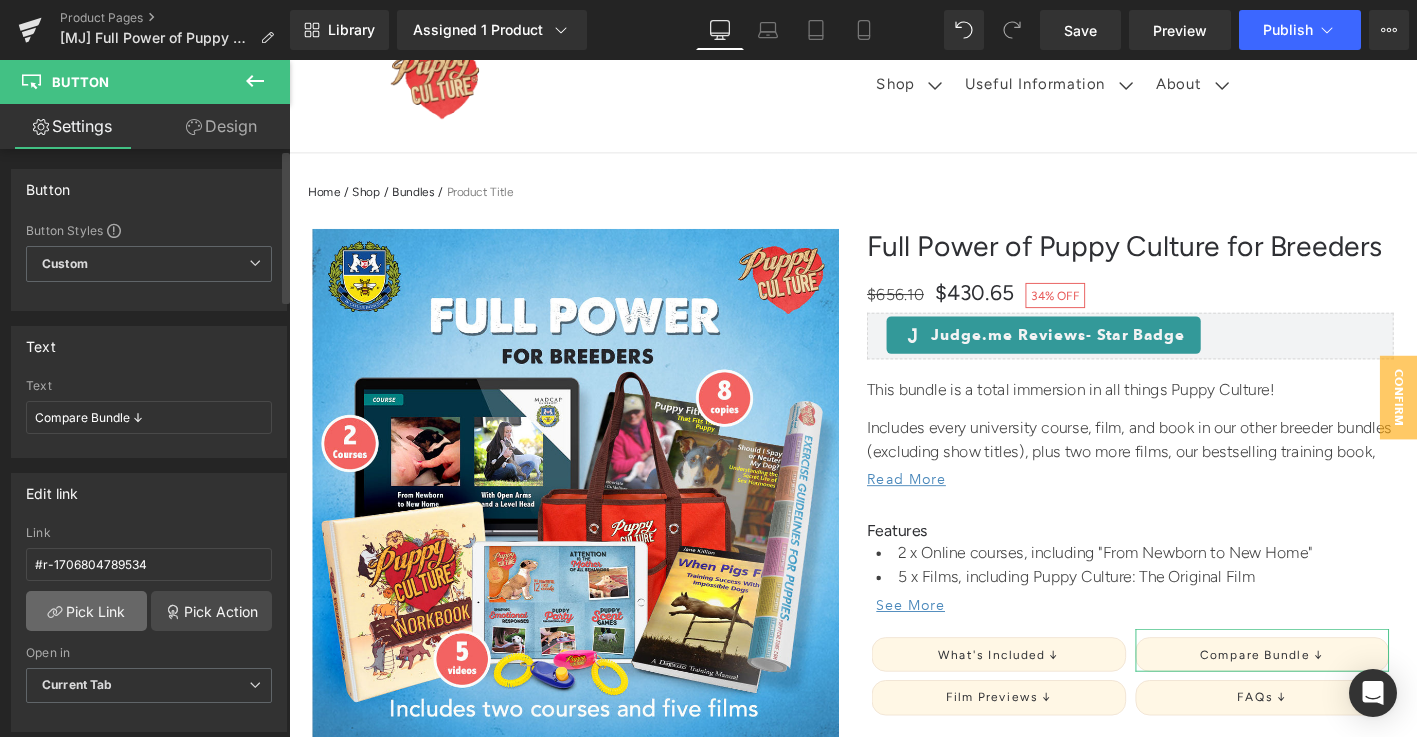 click on "Pick Link" at bounding box center (86, 611) 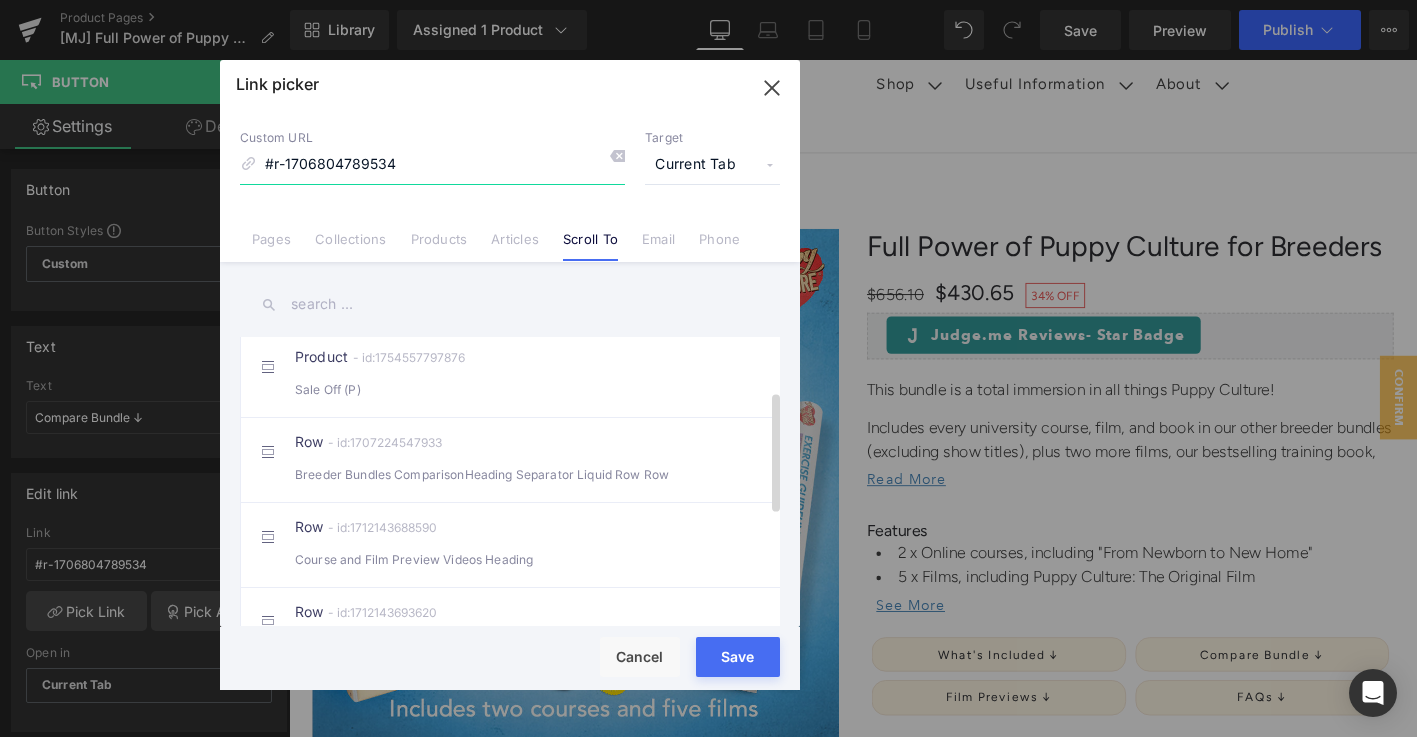 scroll, scrollTop: 150, scrollLeft: 0, axis: vertical 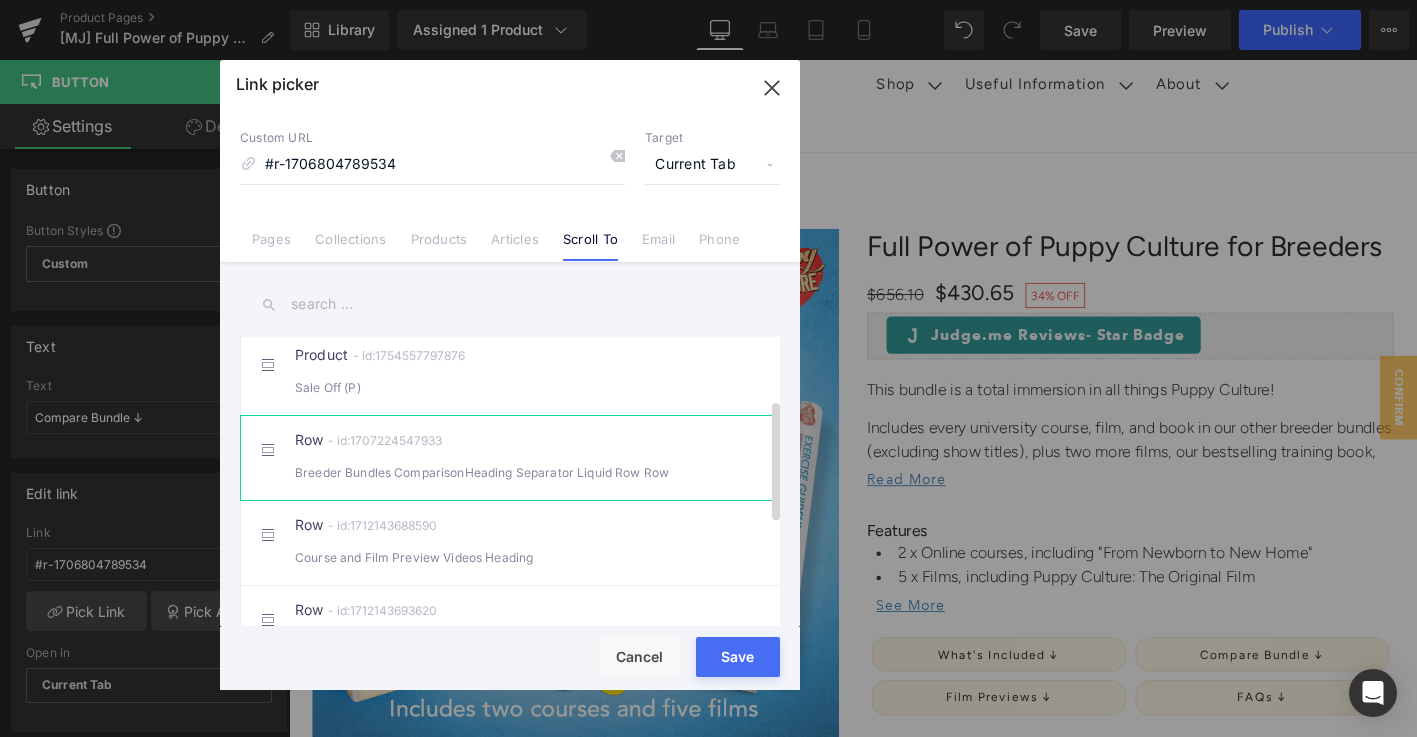 click on "Row - id:1707224547933 Breeder Bundles ComparisonHeading    Separator    Liquid    Row    Row" at bounding box center (540, 458) 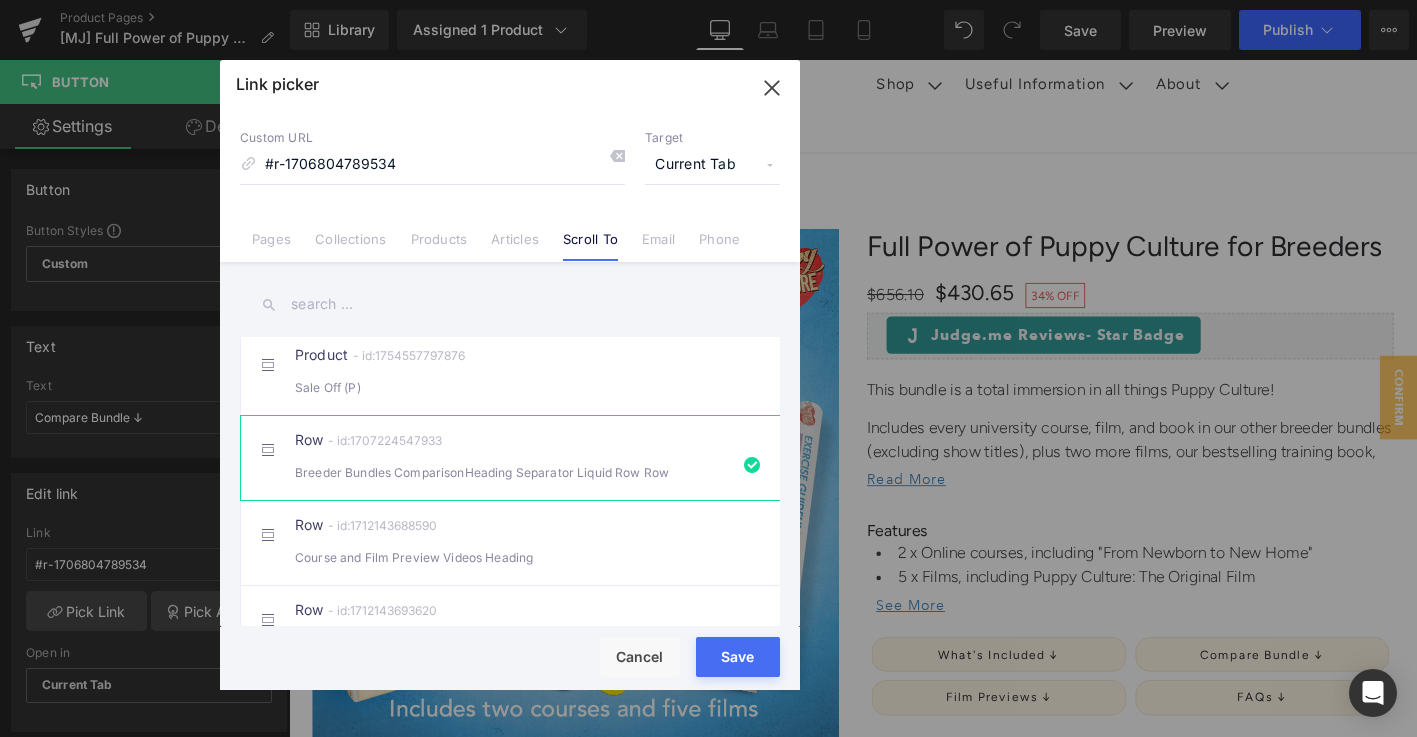 click on "Save" at bounding box center (738, 657) 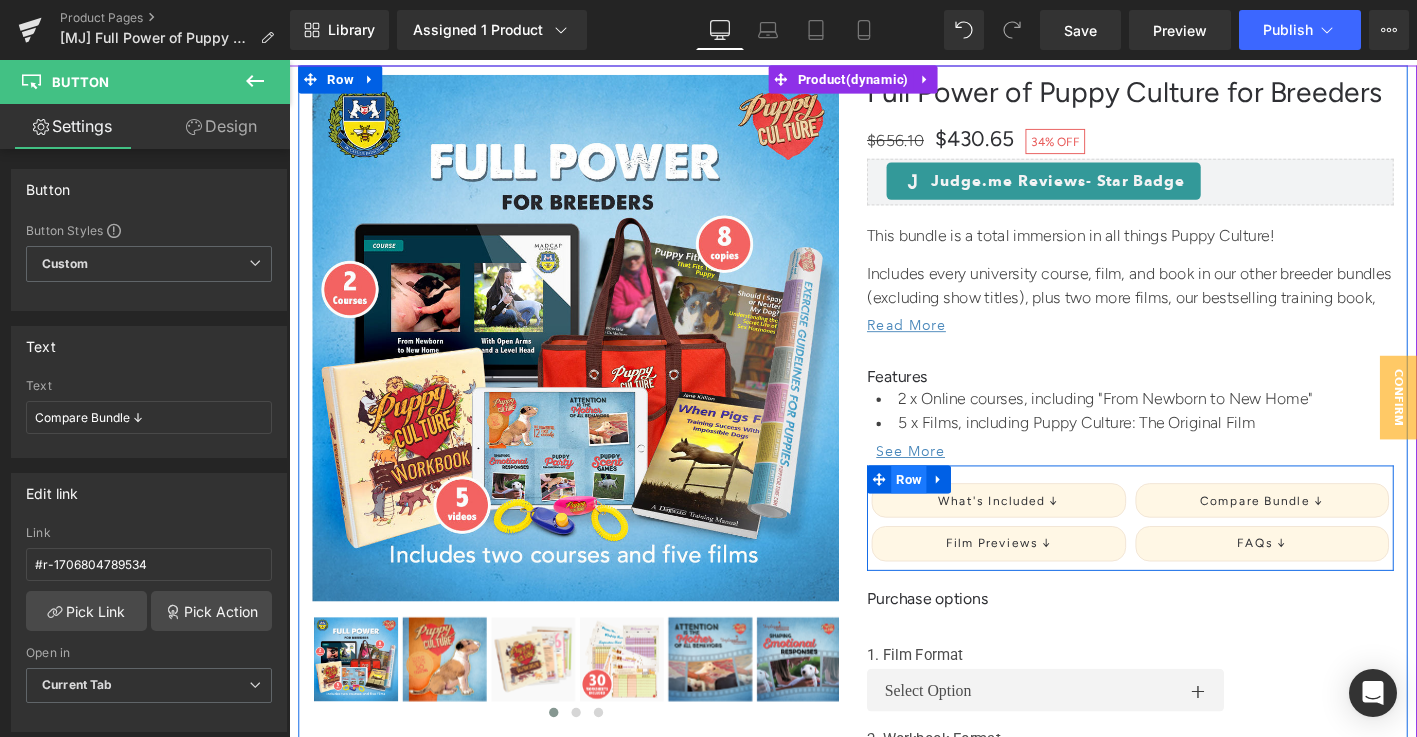 scroll, scrollTop: 302, scrollLeft: 0, axis: vertical 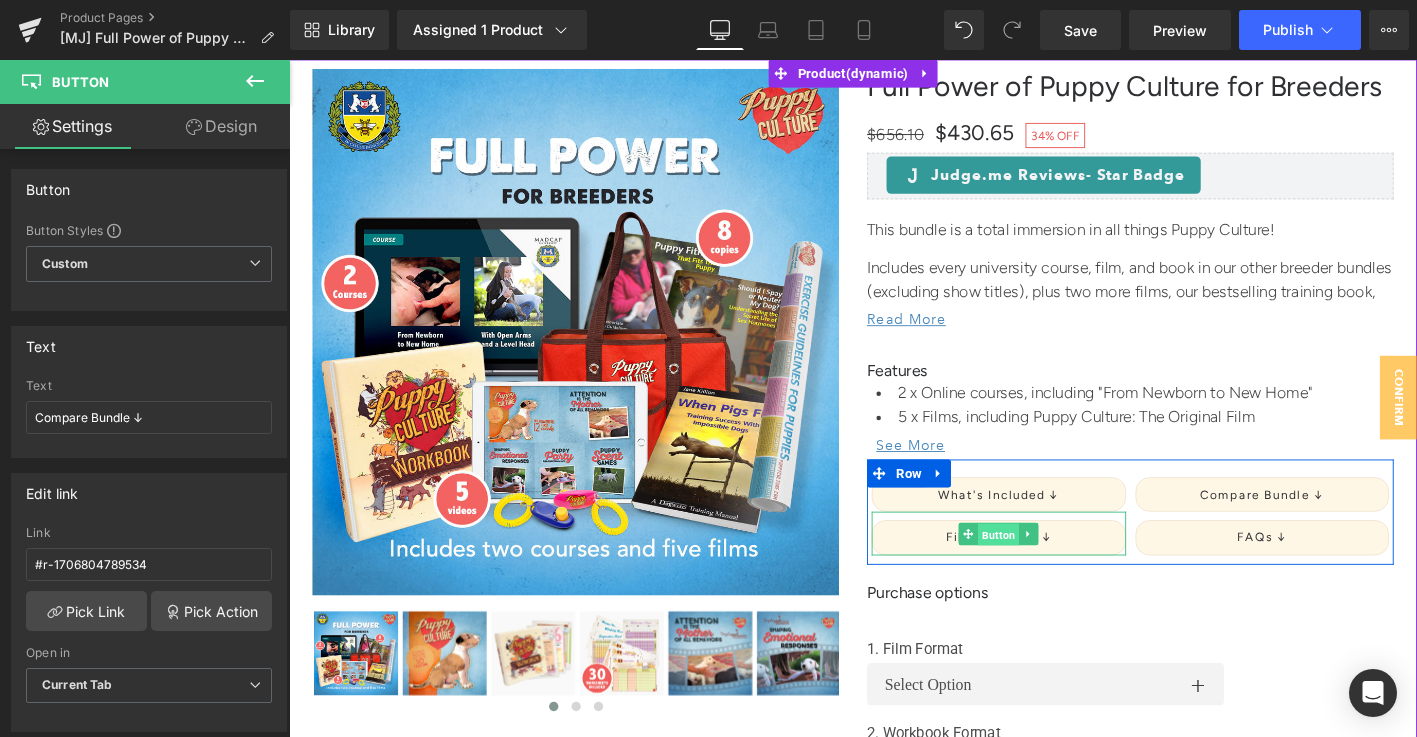 click on "Button" at bounding box center (1050, 569) 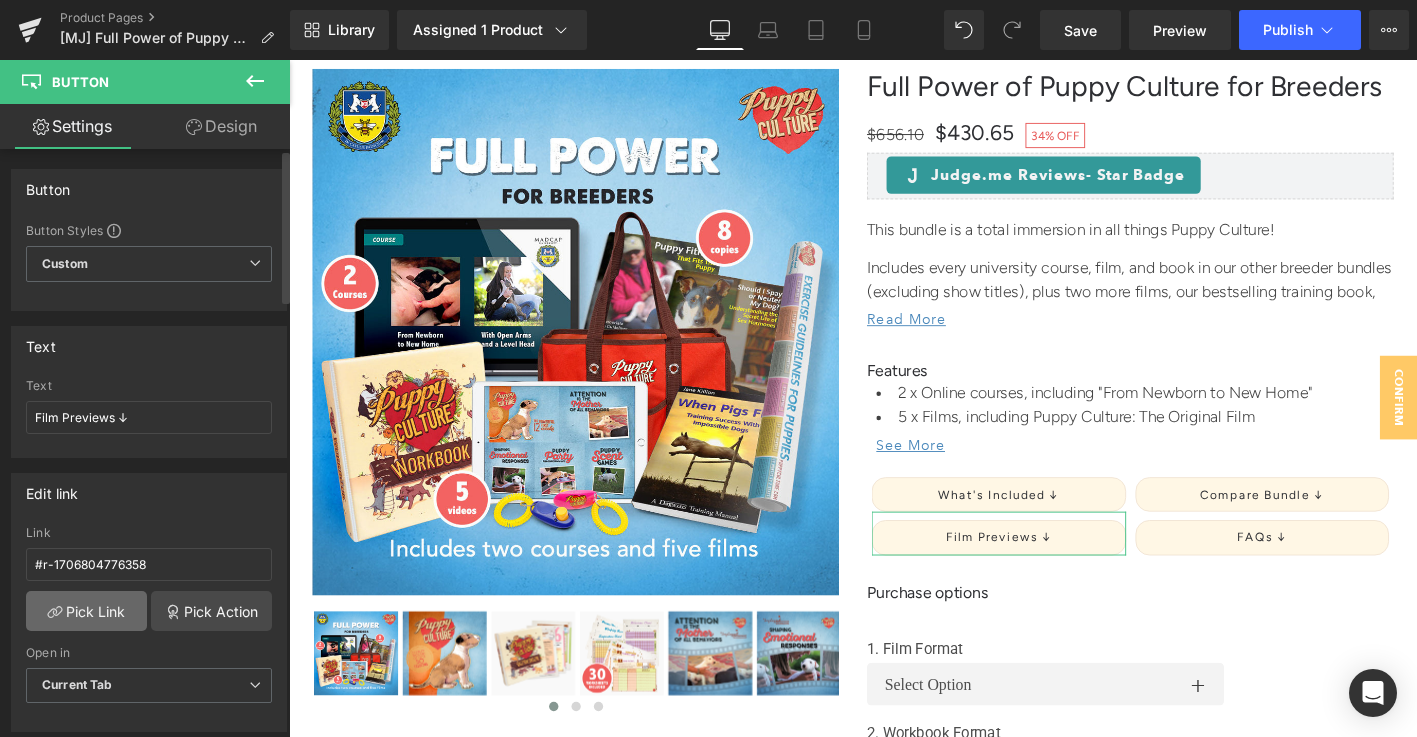 click on "Pick Link" at bounding box center (86, 611) 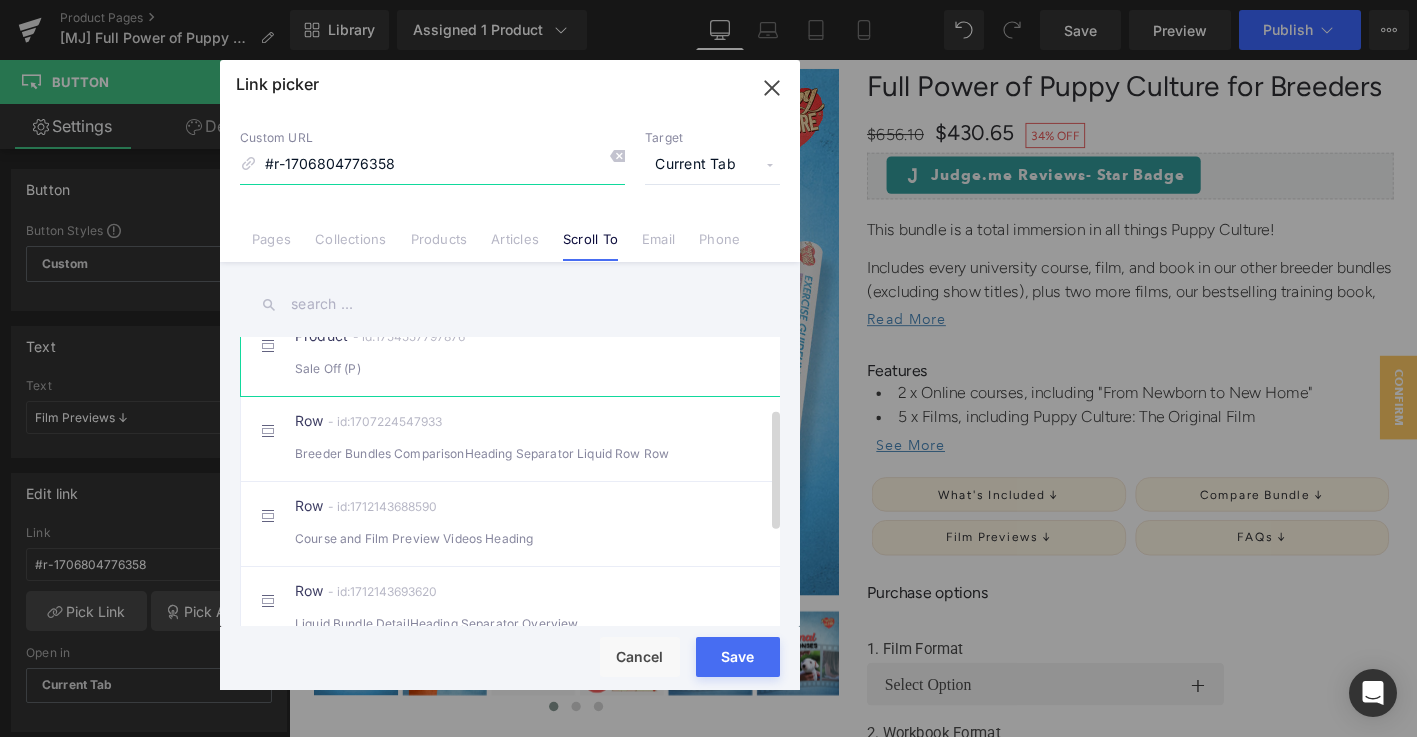 scroll, scrollTop: 170, scrollLeft: 0, axis: vertical 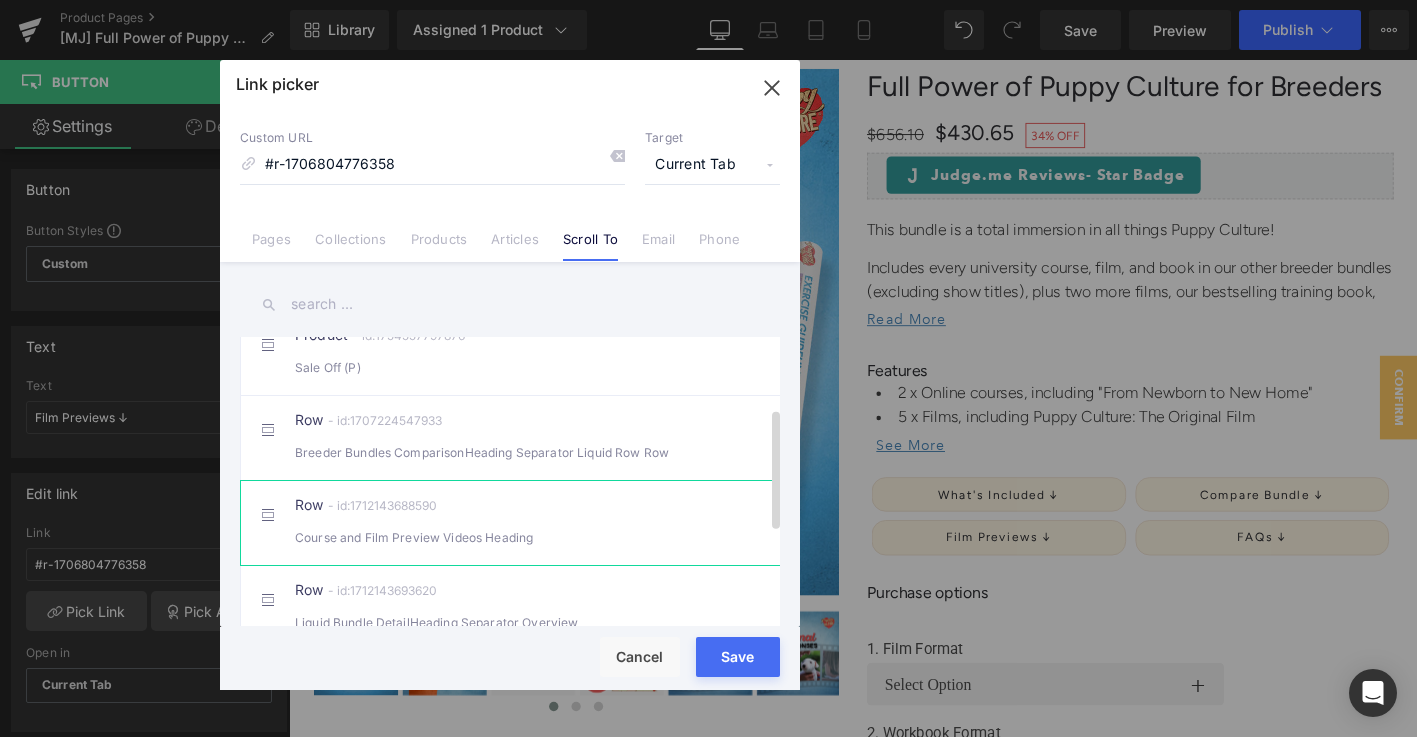 click on "Row - id:1712143688590 Course and Film Preview Videos
Heading" at bounding box center (540, 523) 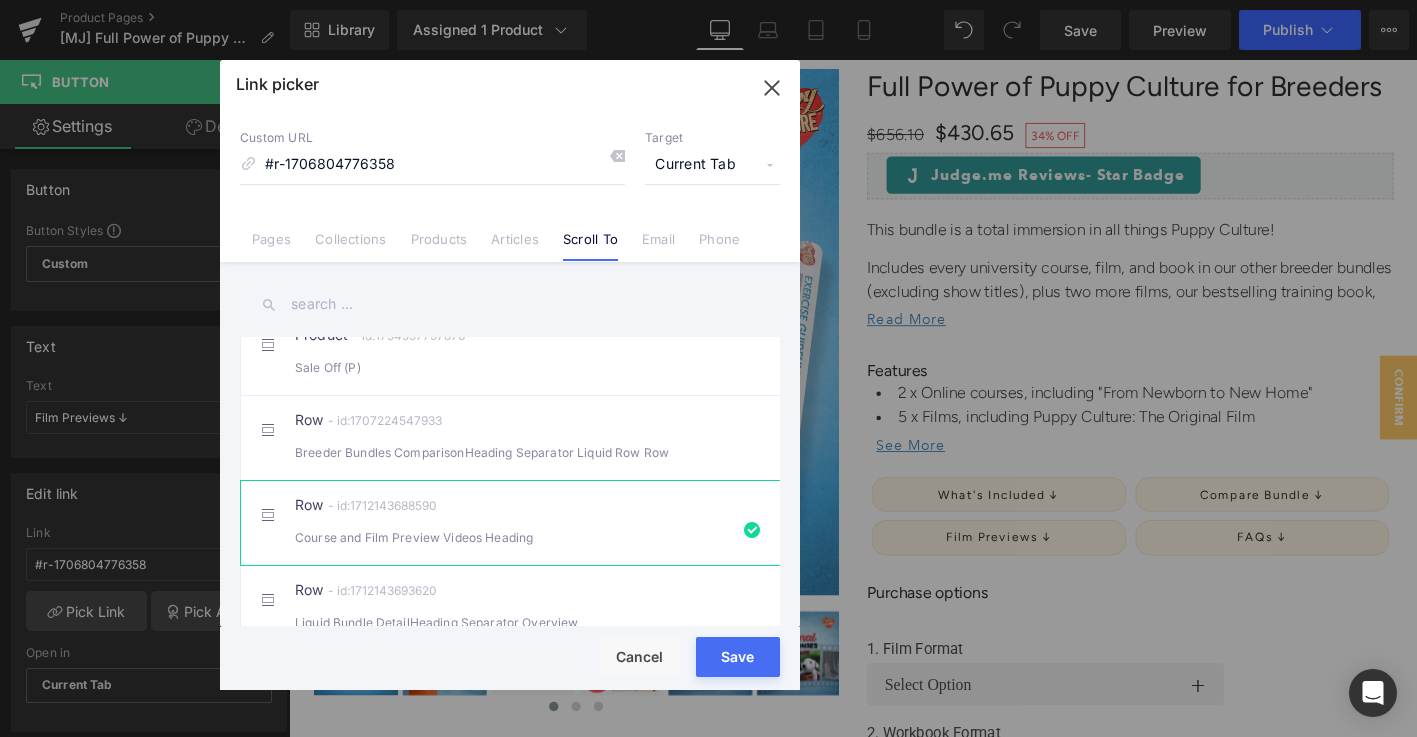 click on "Save" at bounding box center [738, 657] 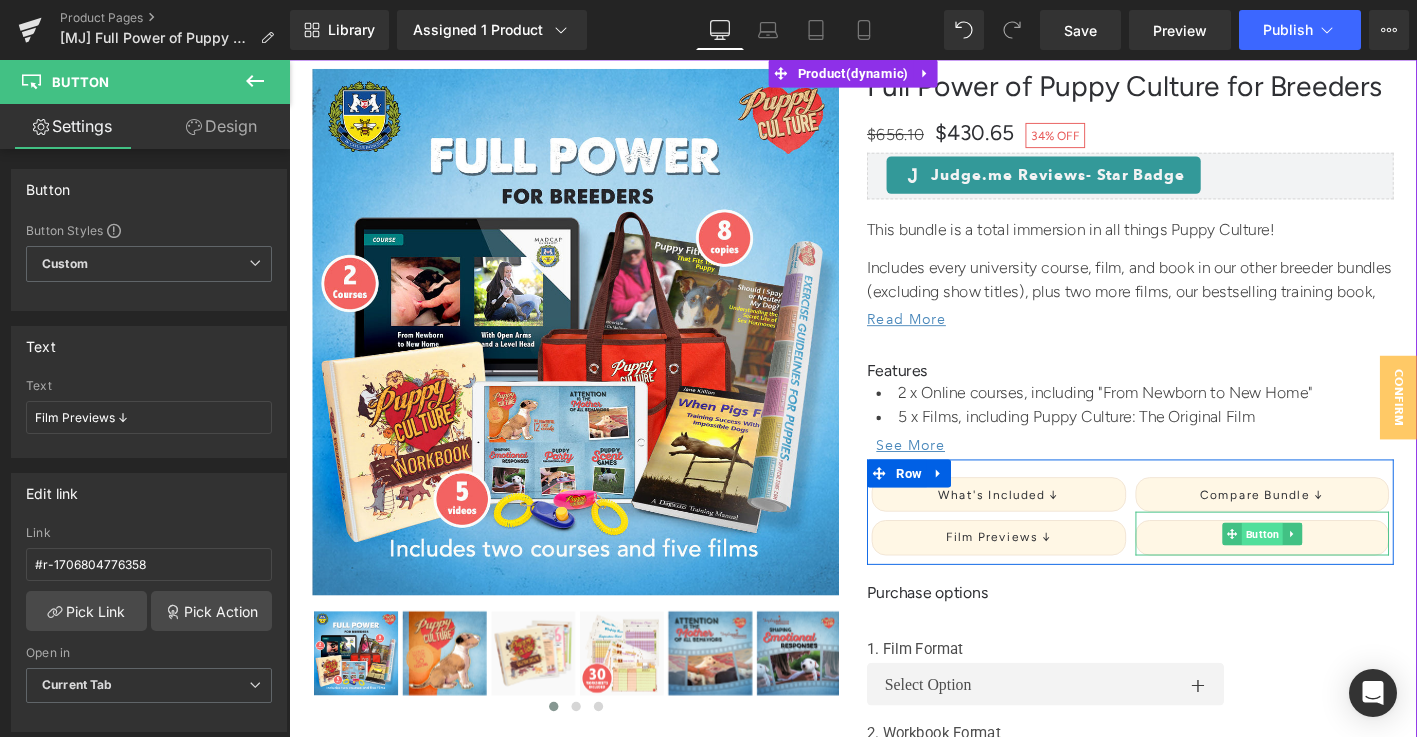 click on "Button" at bounding box center (1333, 569) 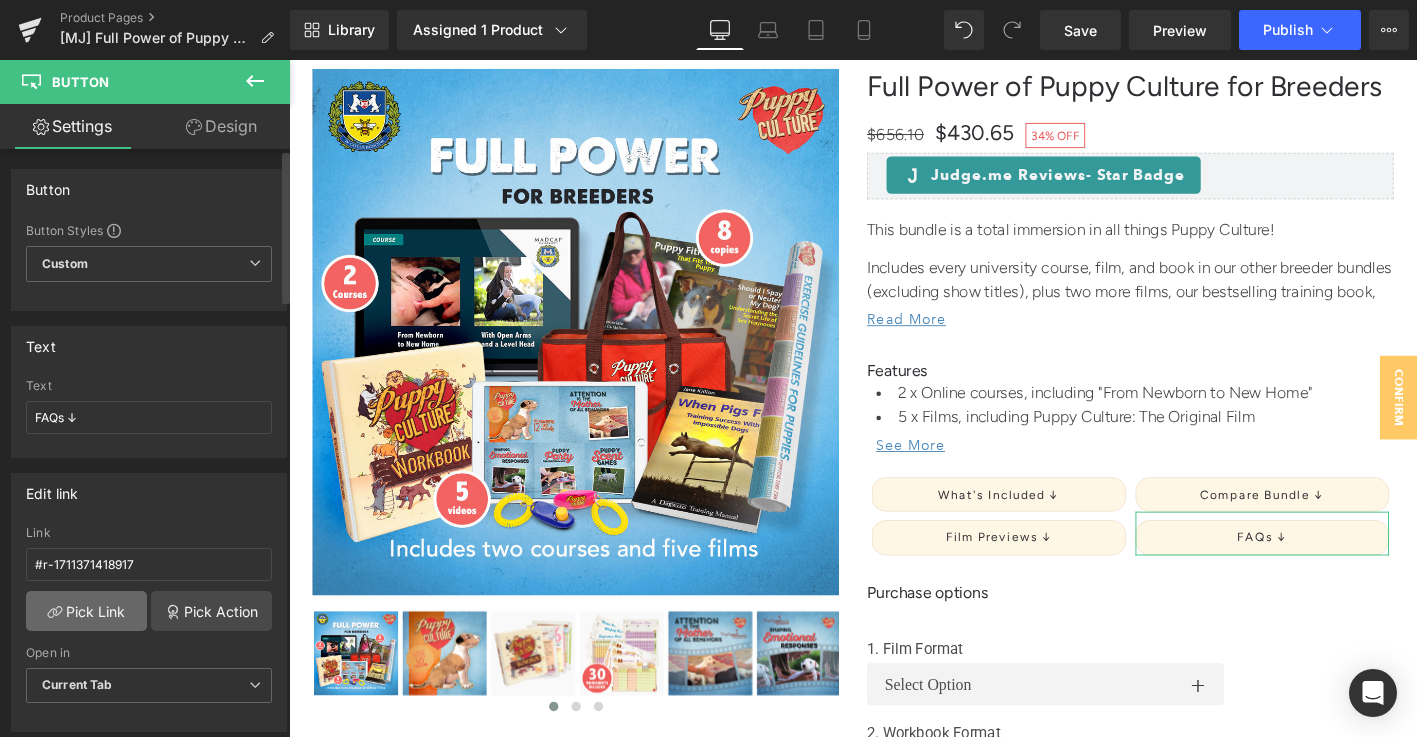 click on "Pick Link" at bounding box center (86, 611) 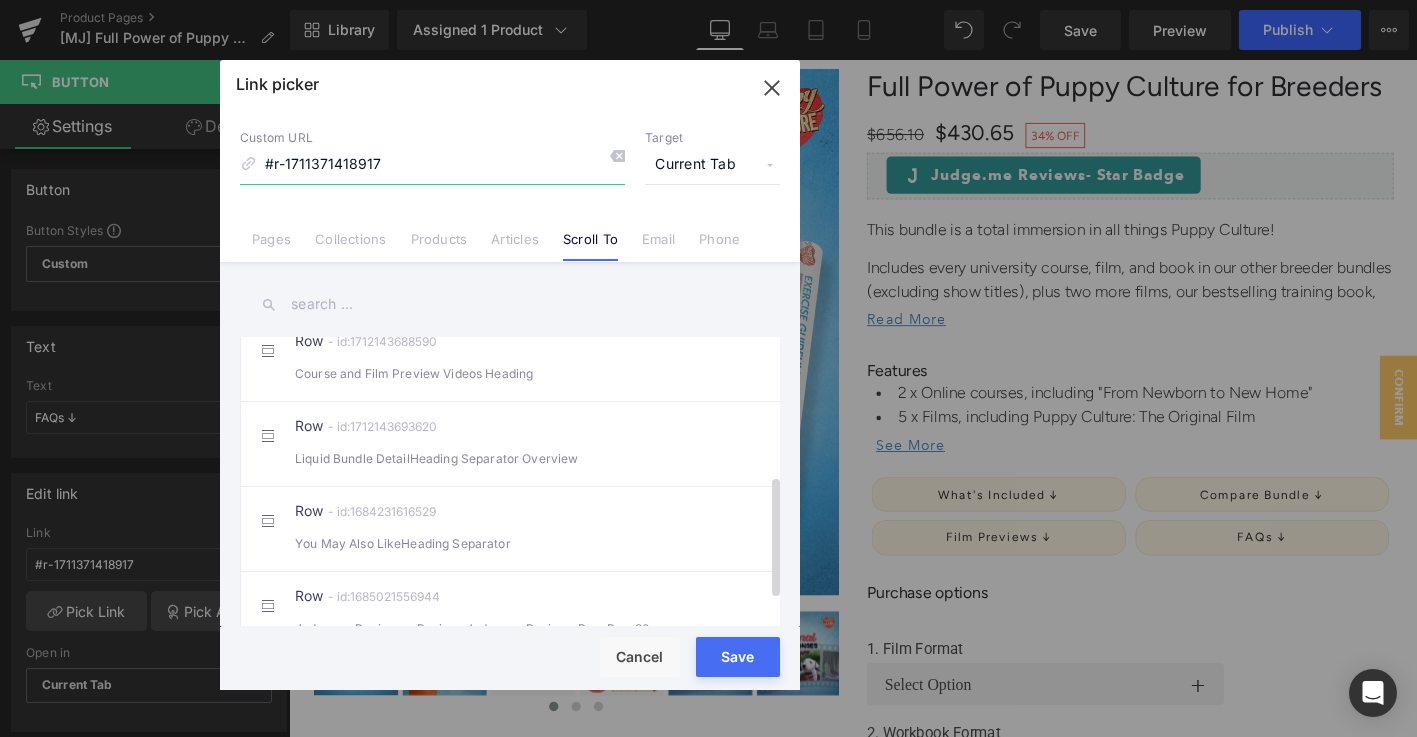 scroll, scrollTop: 332, scrollLeft: 0, axis: vertical 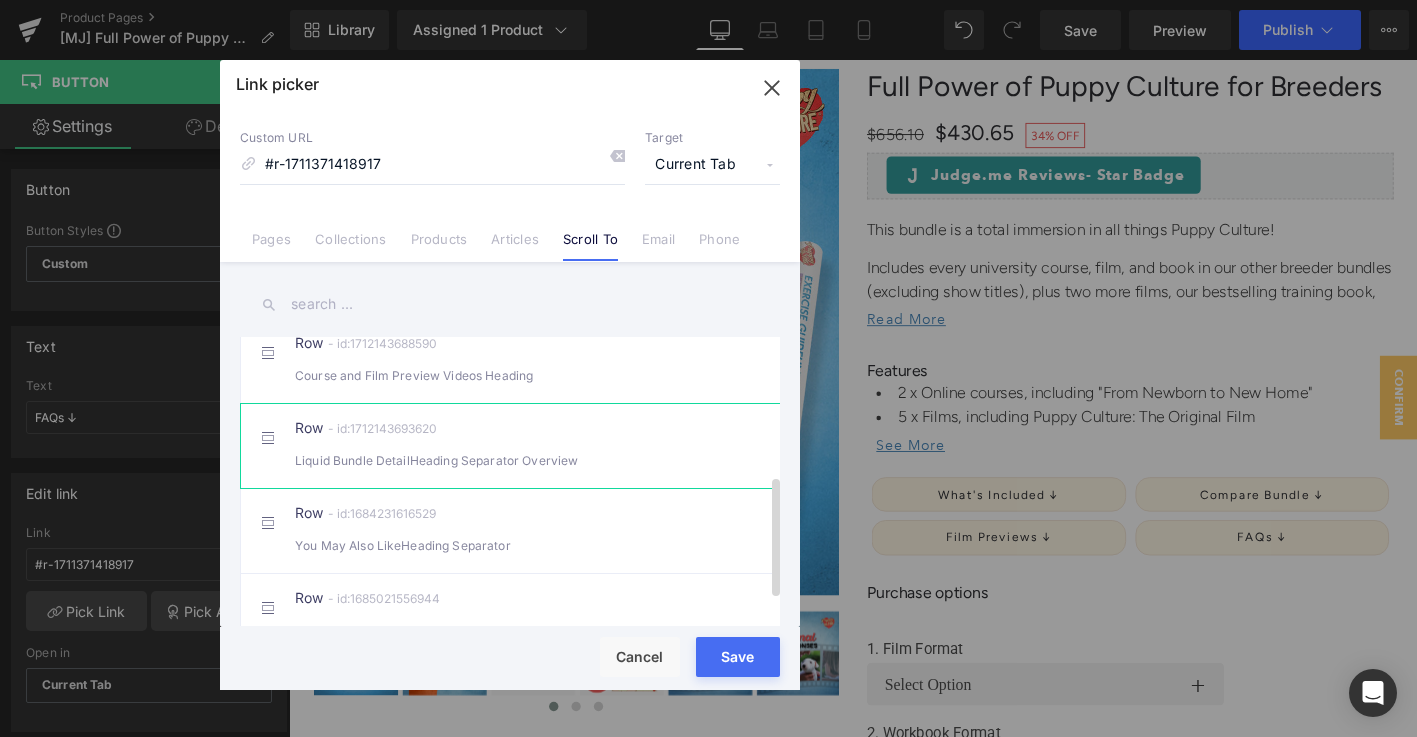 click on "Liquid    Bundle DetailHeading    Separator
Overview" at bounding box center (510, 460) 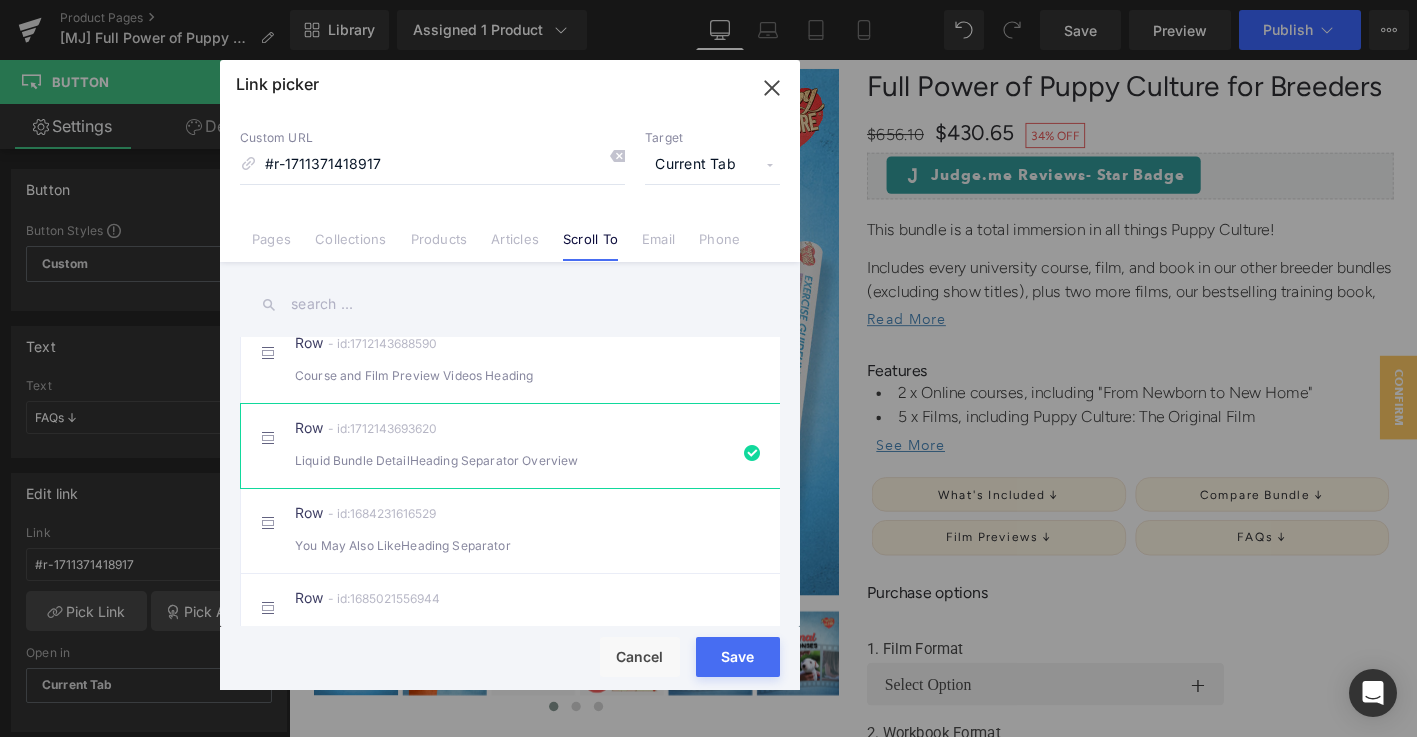 click on "Save" at bounding box center (738, 657) 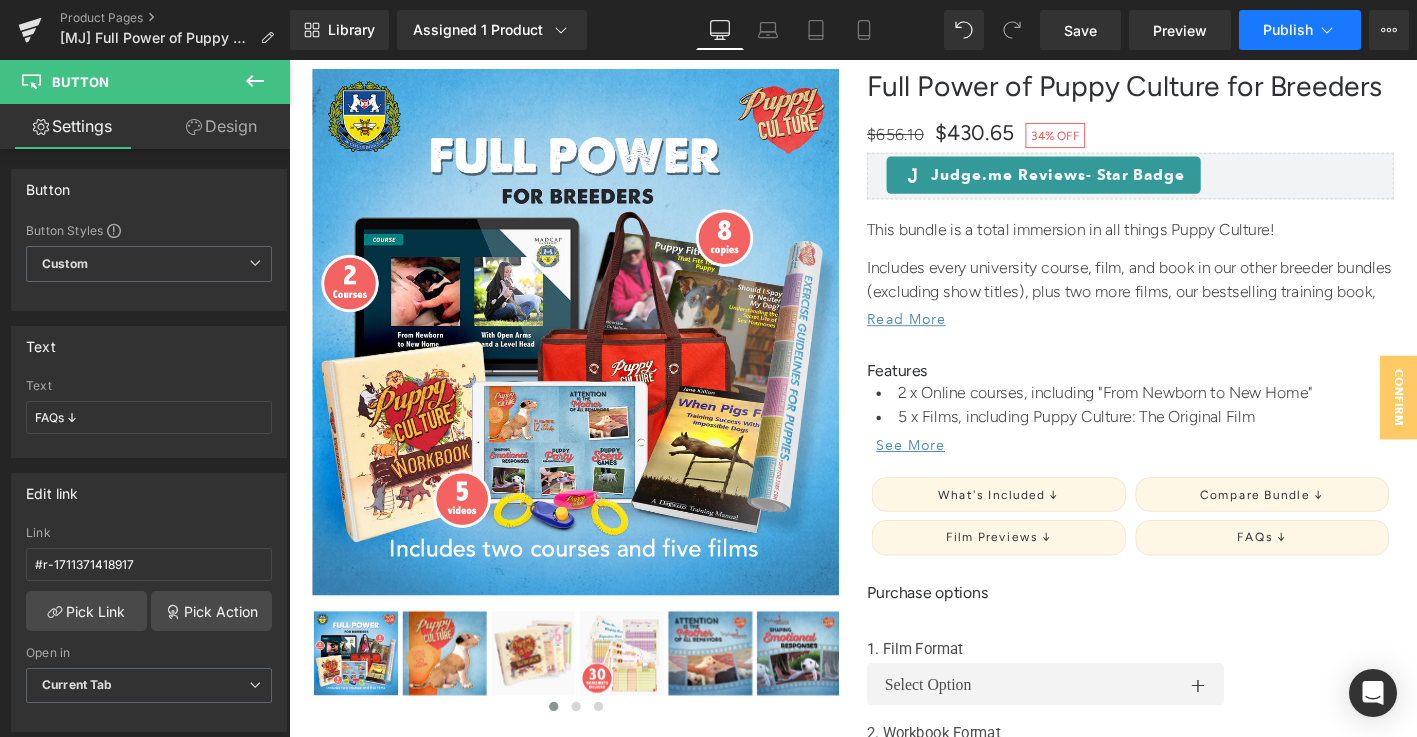 click on "Publish" at bounding box center [1288, 30] 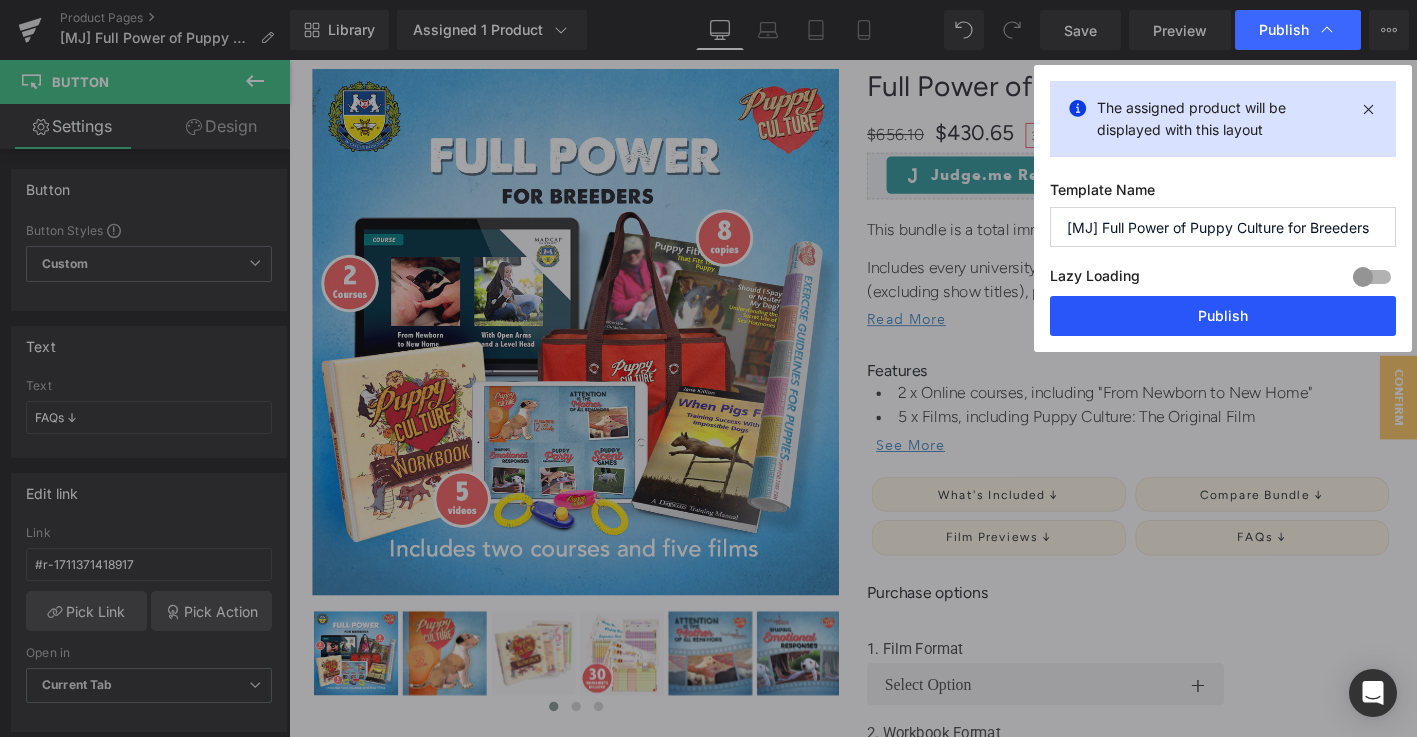 click on "Publish" at bounding box center [1223, 316] 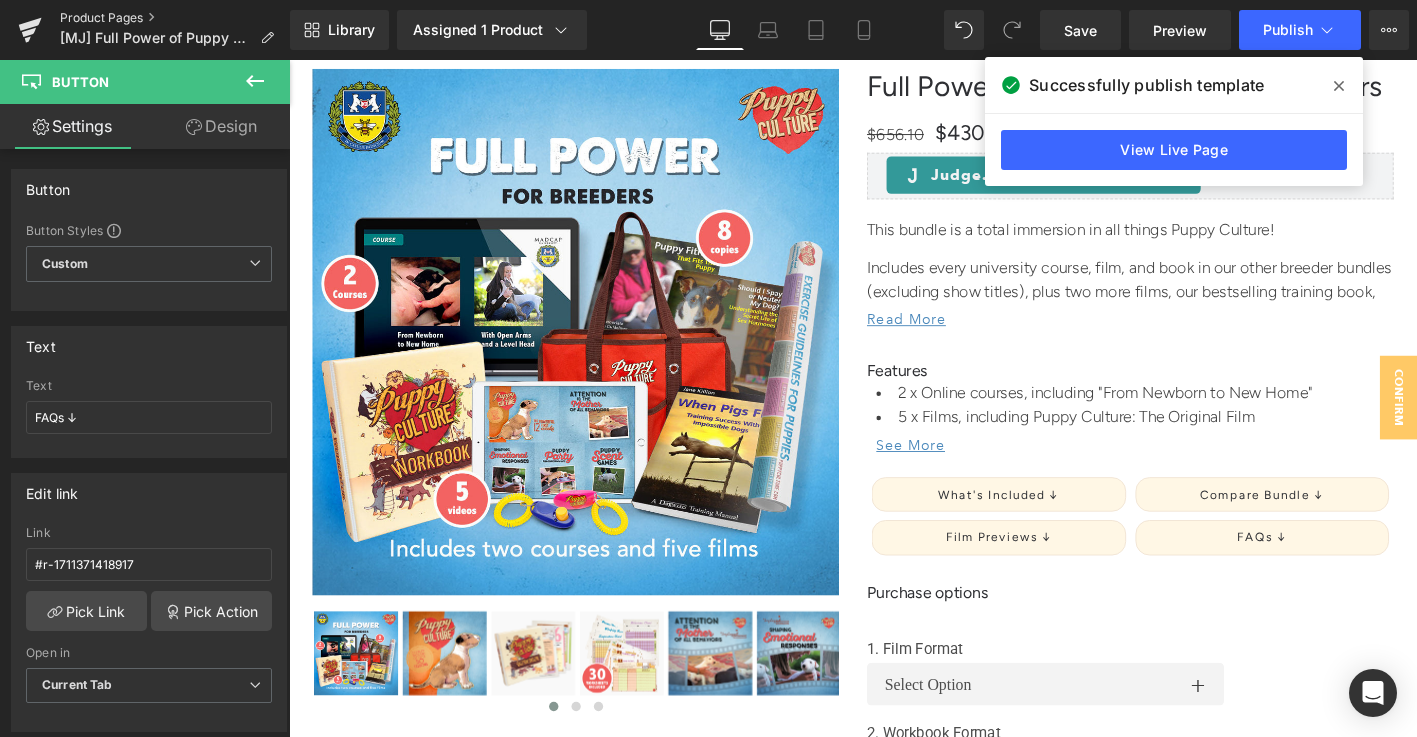click on "Product Pages" at bounding box center (175, 18) 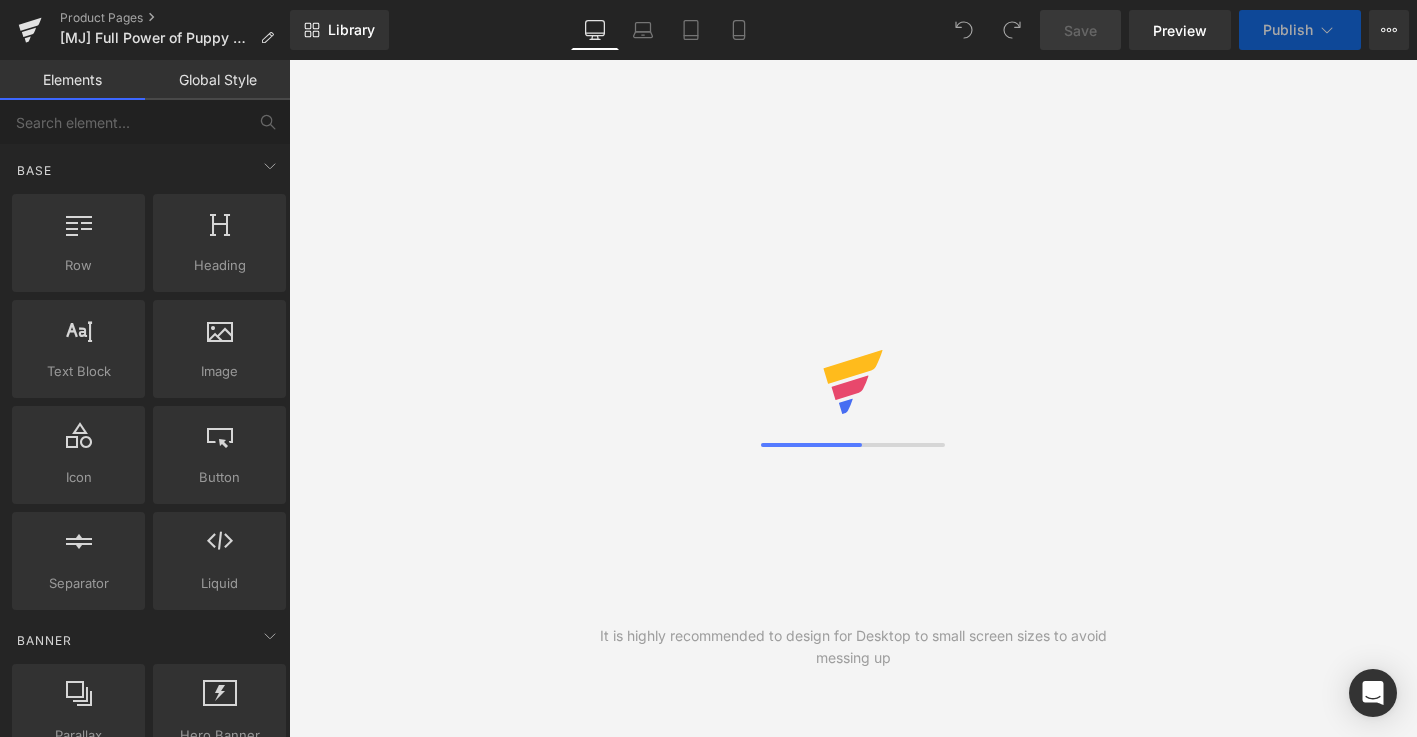 scroll, scrollTop: 0, scrollLeft: 0, axis: both 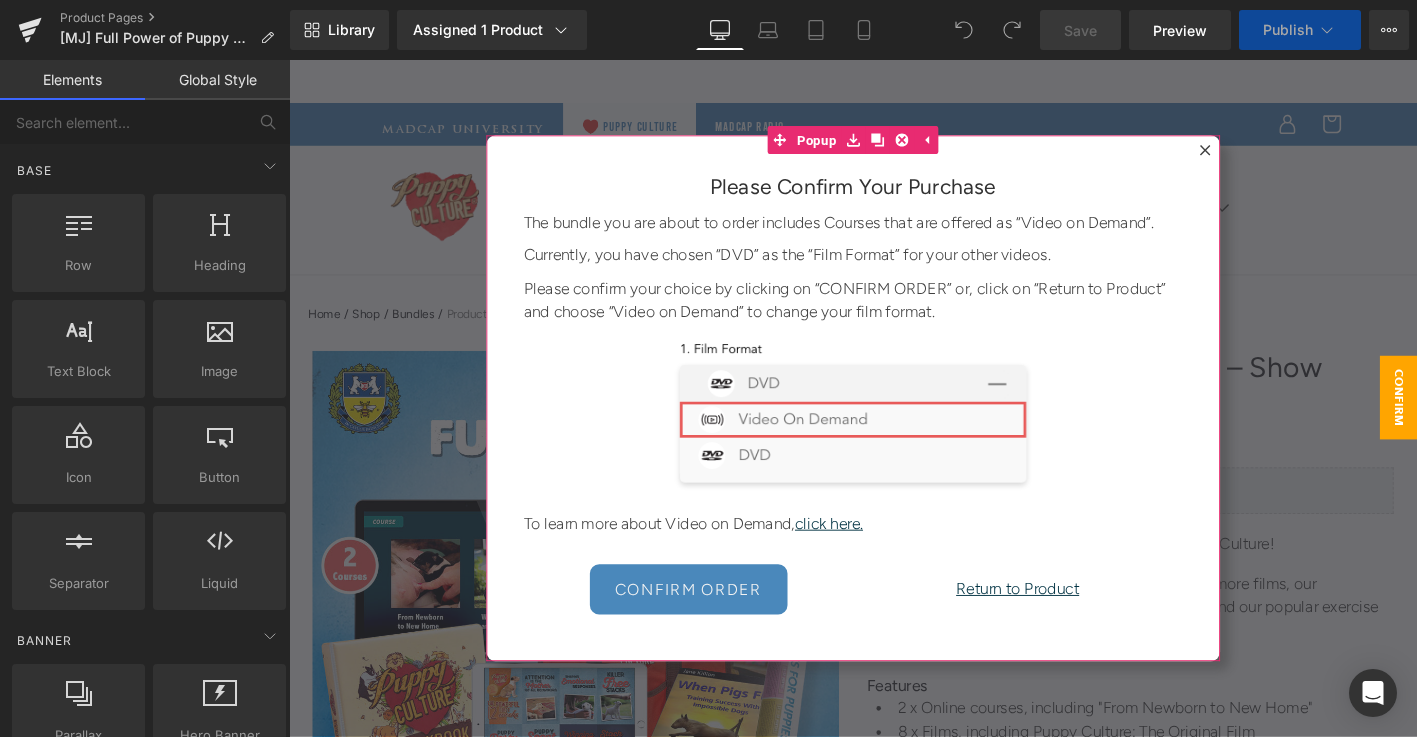 click 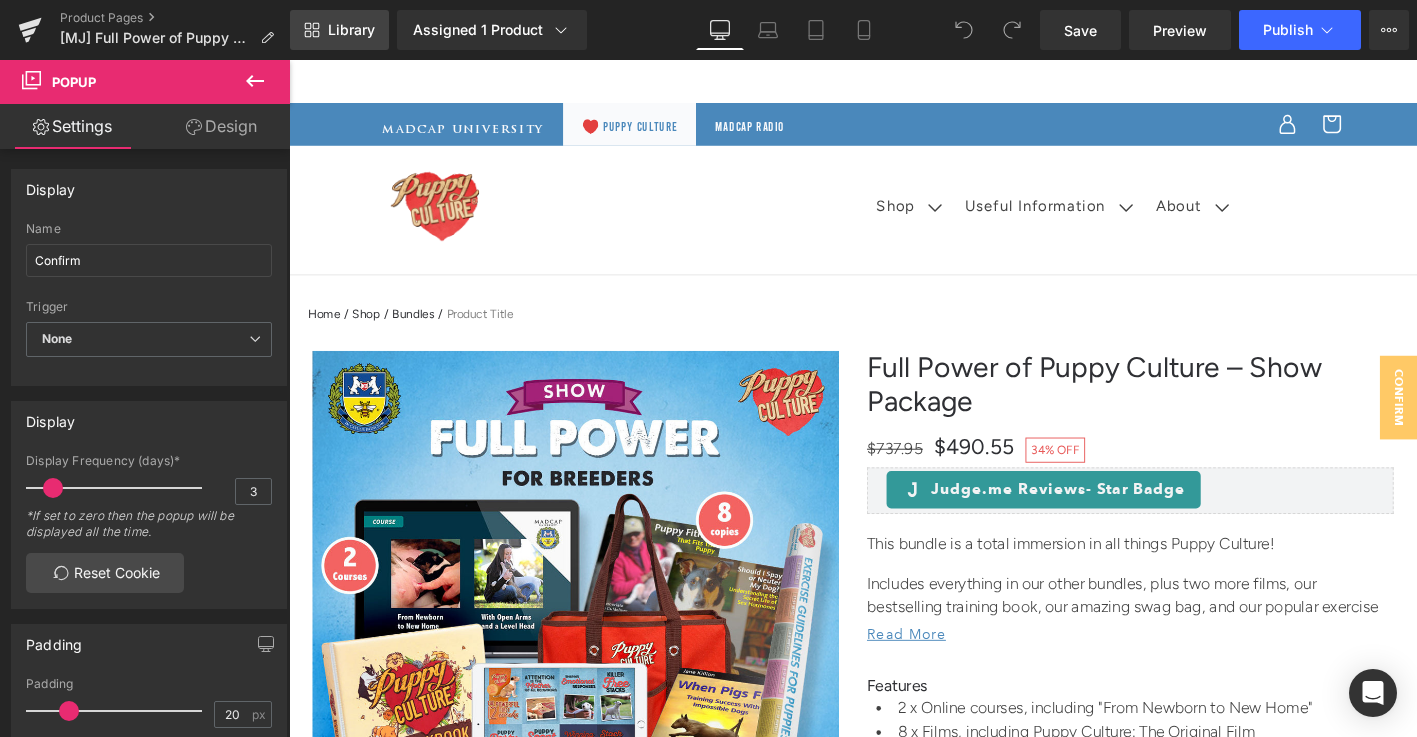click on "Library" at bounding box center [351, 30] 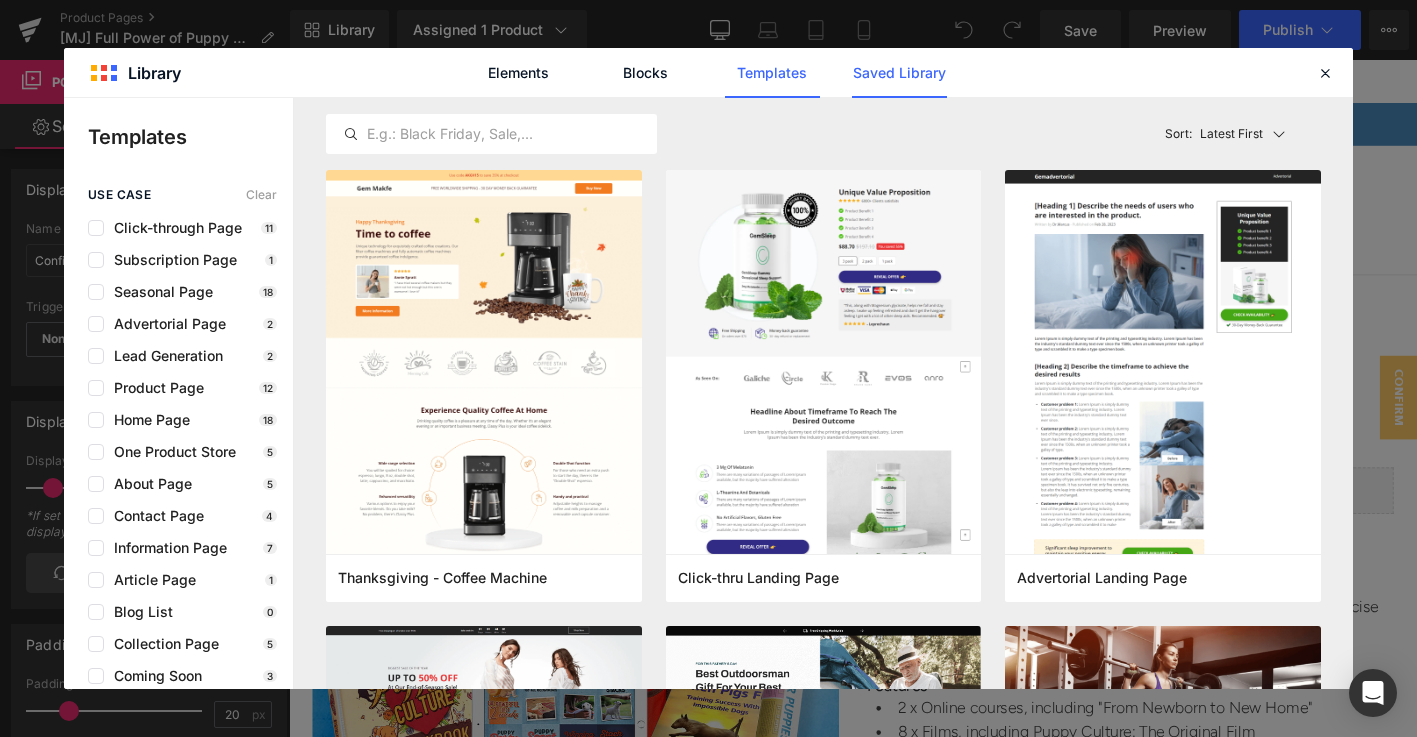 click on "Saved Library" 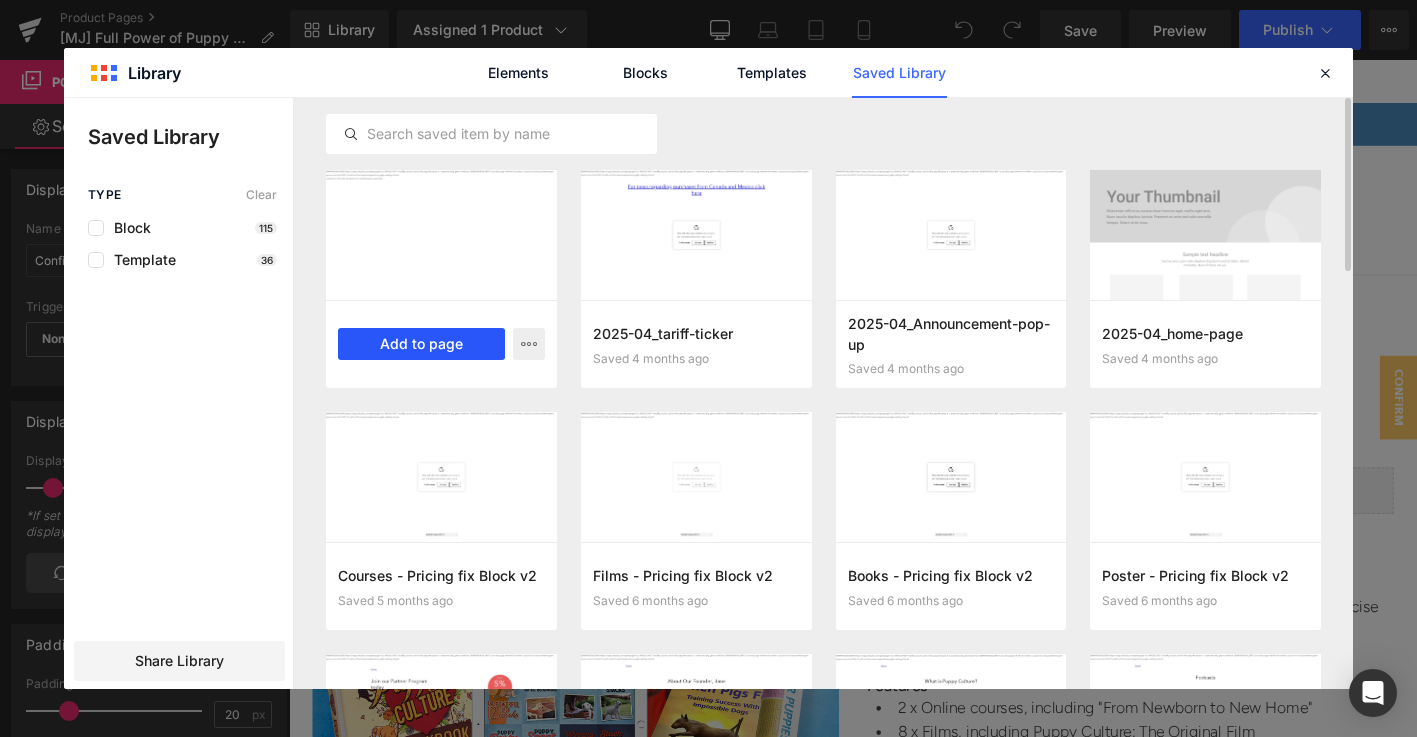 click on "Add to page" at bounding box center (421, 344) 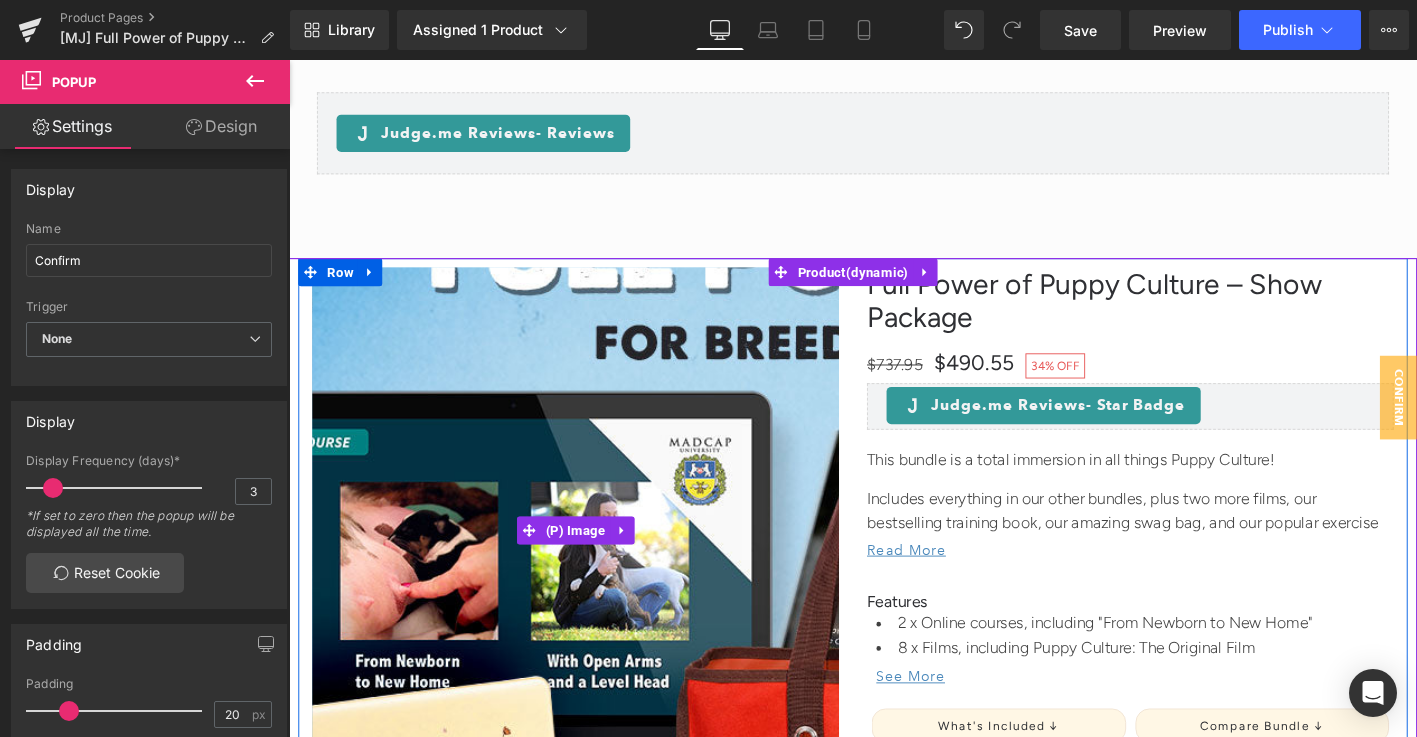 scroll, scrollTop: 6054, scrollLeft: 0, axis: vertical 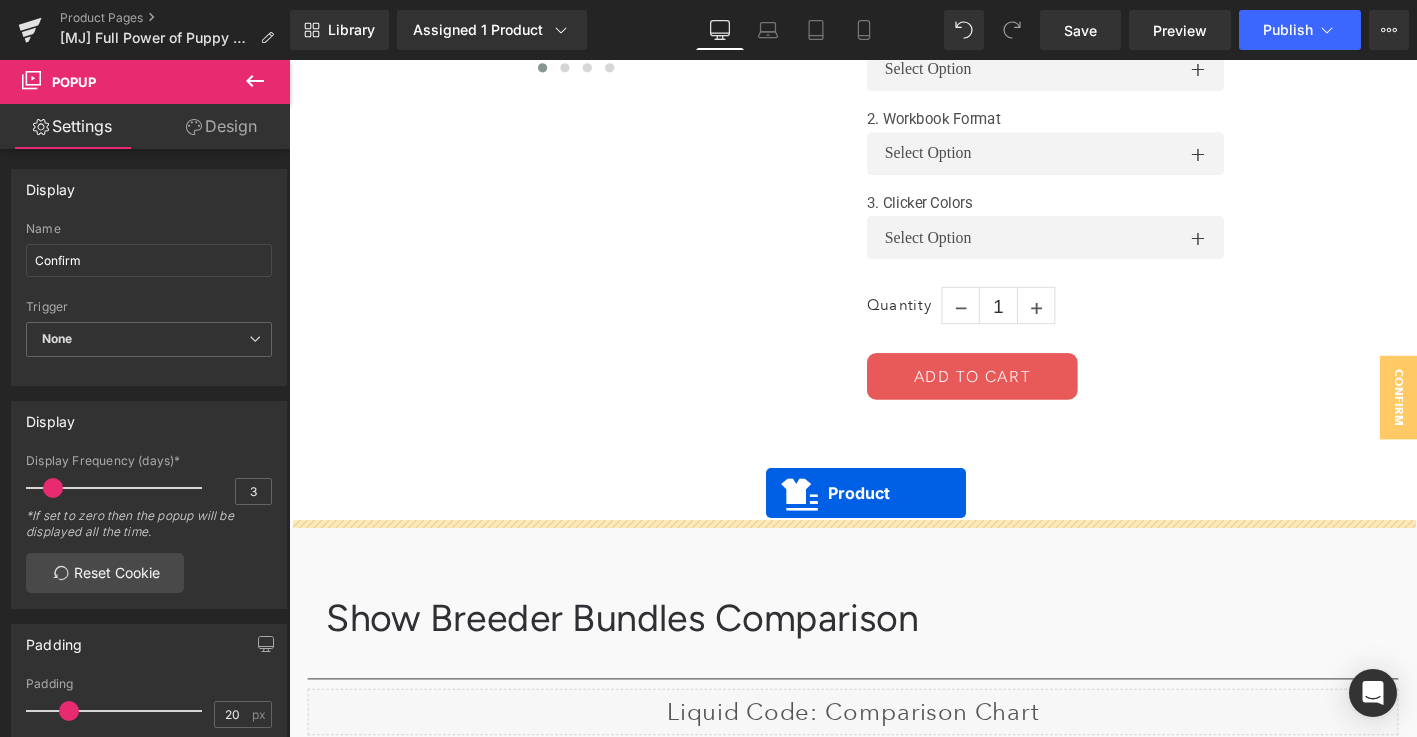 drag, startPoint x: 815, startPoint y: 396, endPoint x: 801, endPoint y: 526, distance: 130.75168 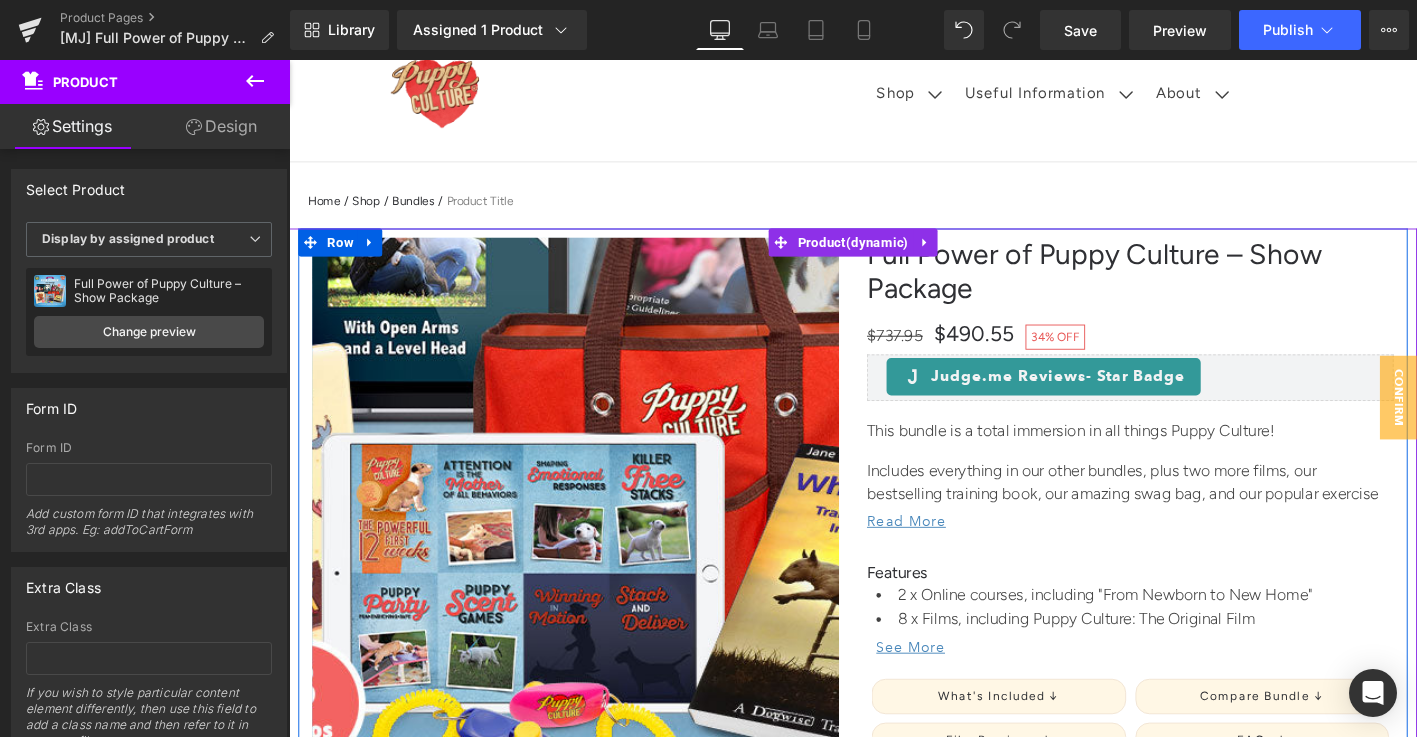 scroll, scrollTop: 119, scrollLeft: 0, axis: vertical 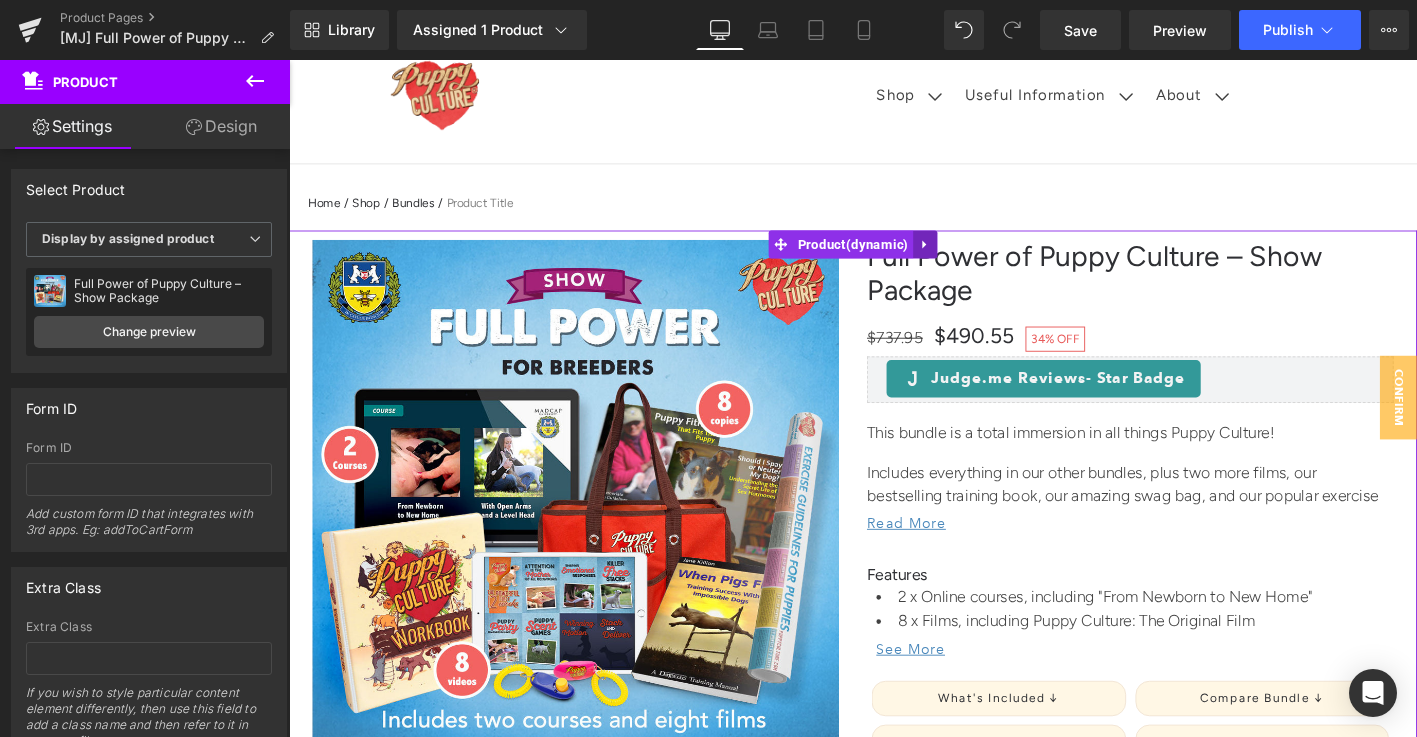 click 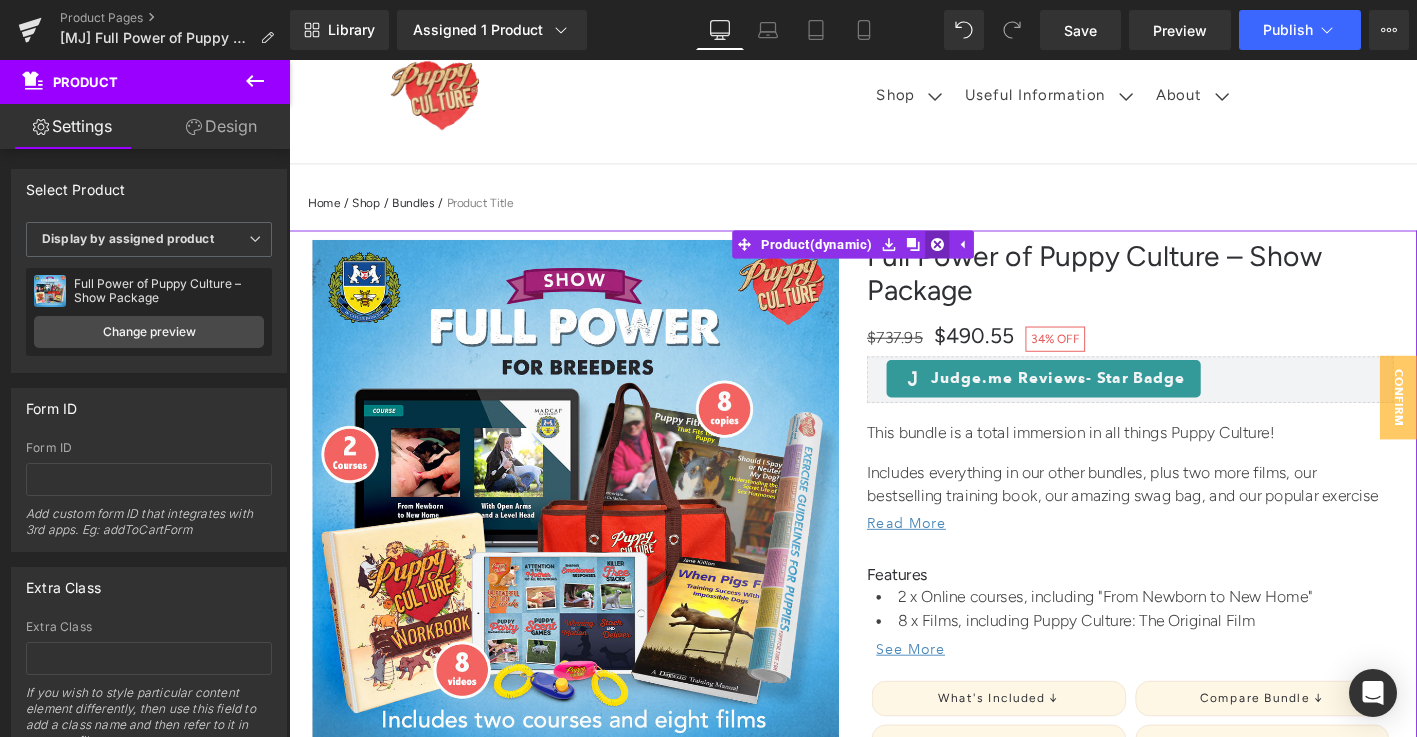 click 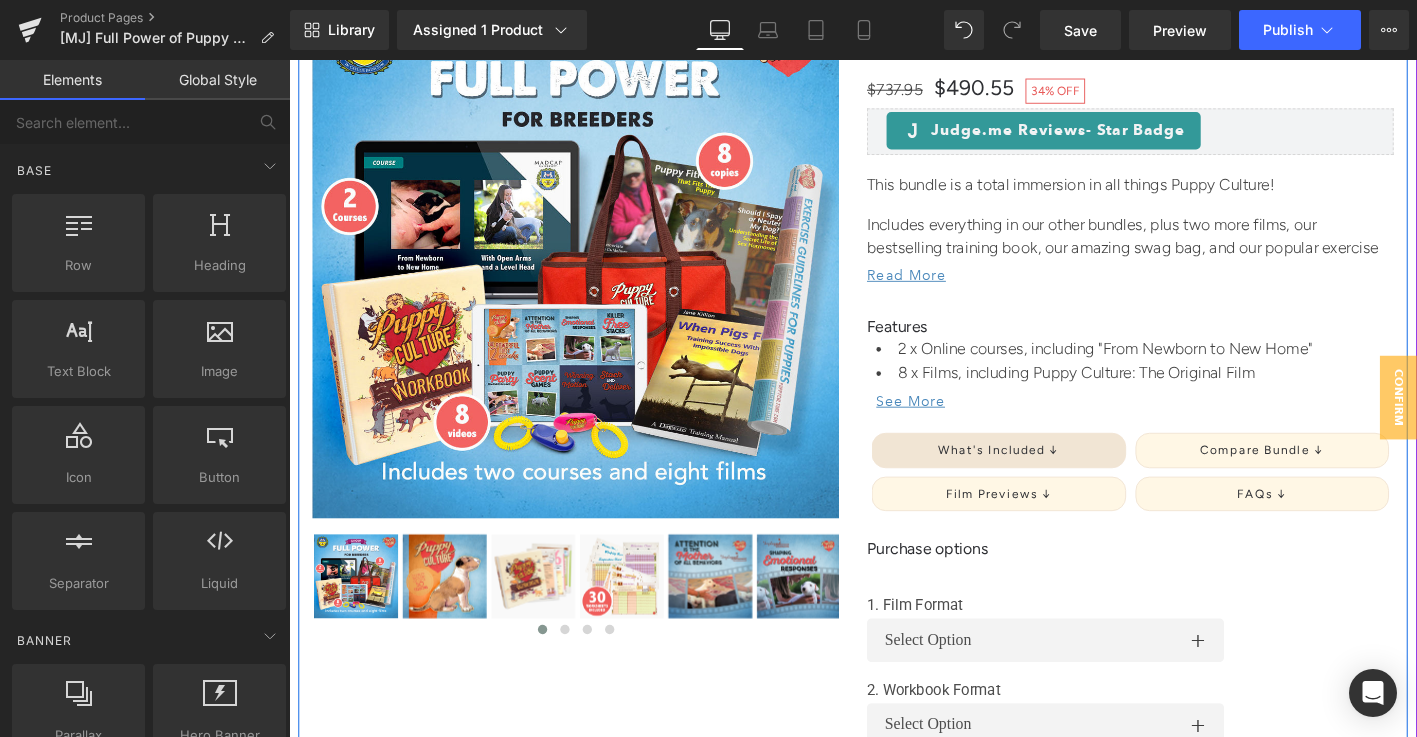 scroll, scrollTop: 399, scrollLeft: 0, axis: vertical 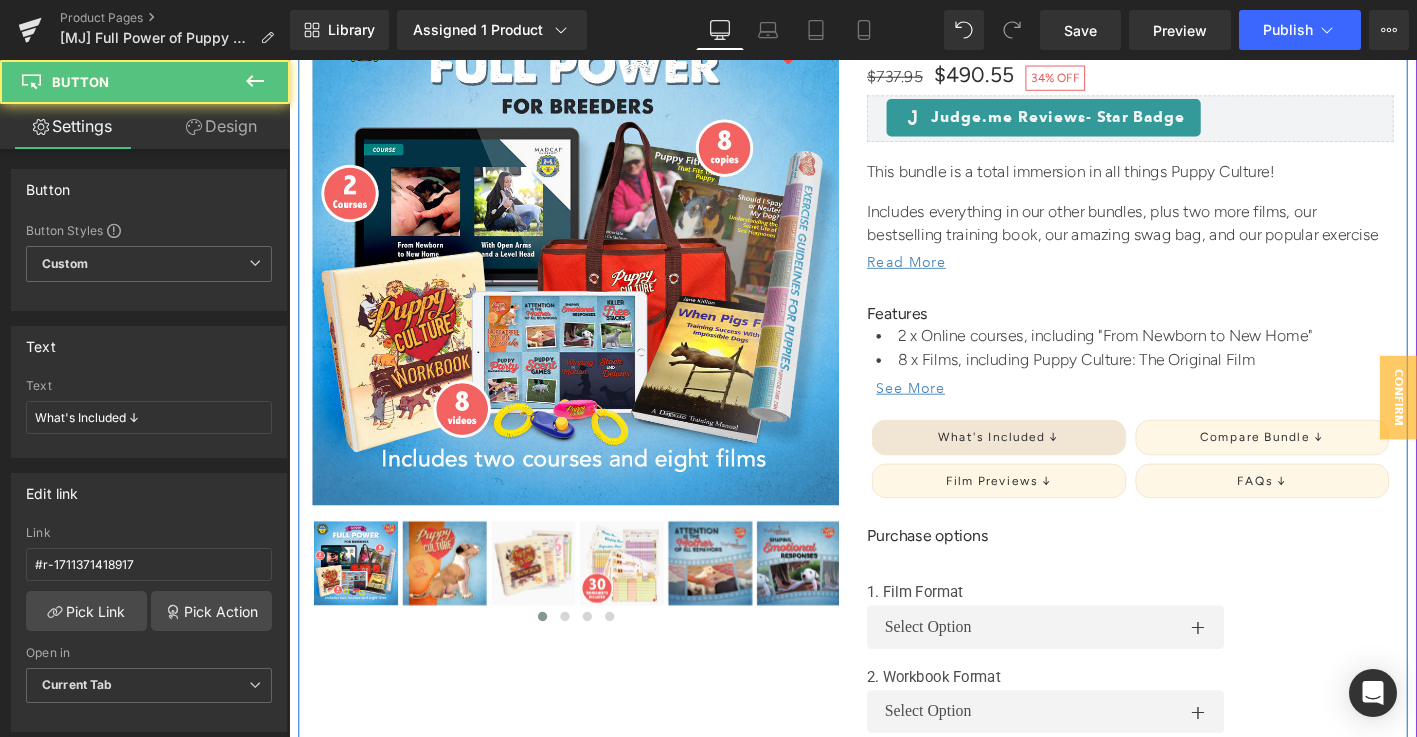 click on "What's Included ↓ Button" at bounding box center [1050, 460] 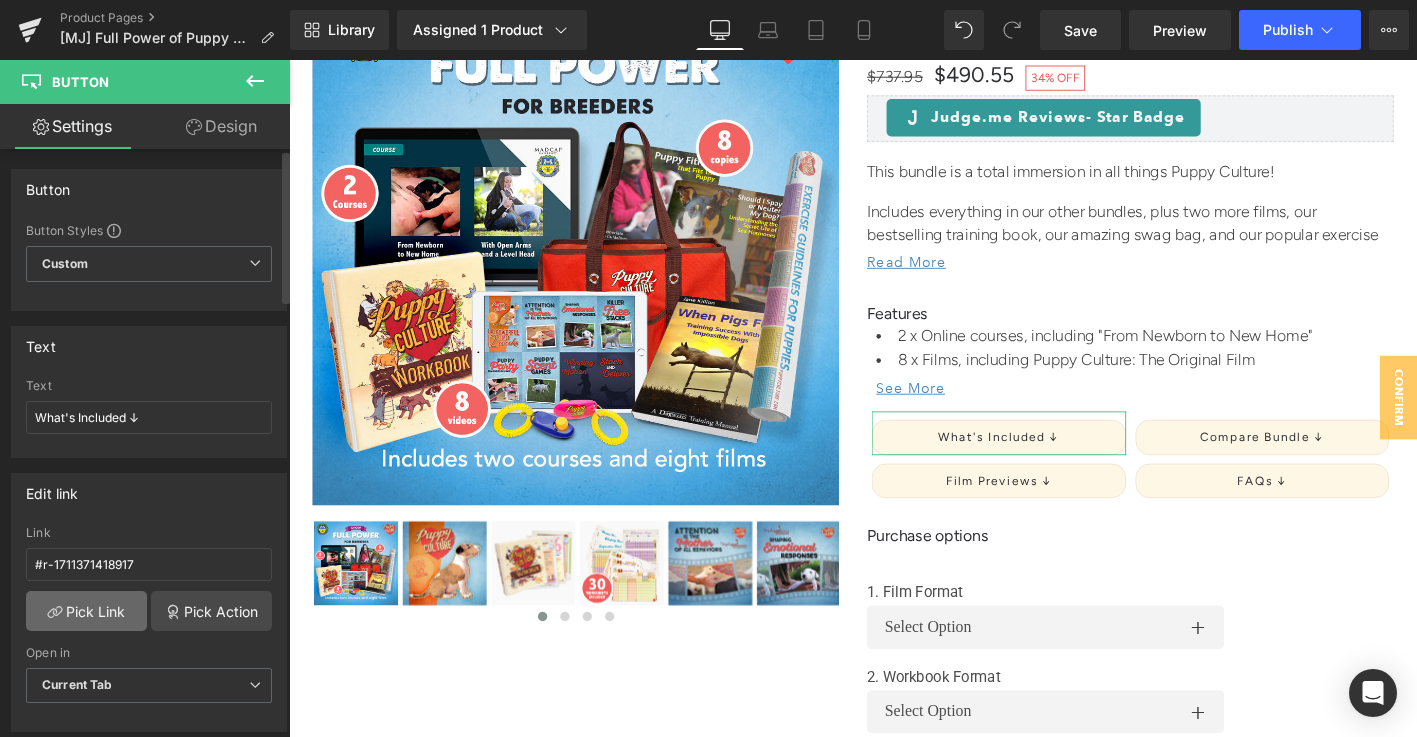 click on "Pick Link" at bounding box center [86, 611] 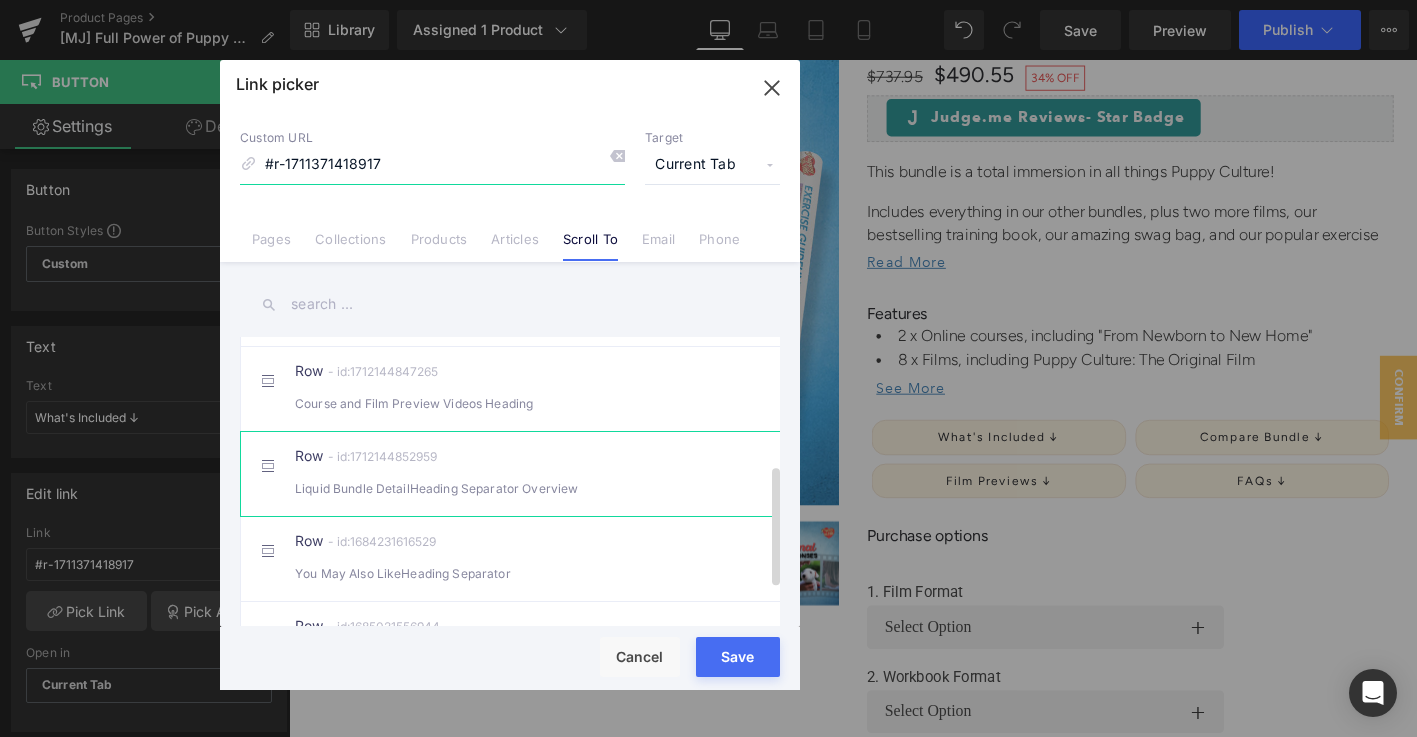 scroll, scrollTop: 306, scrollLeft: 0, axis: vertical 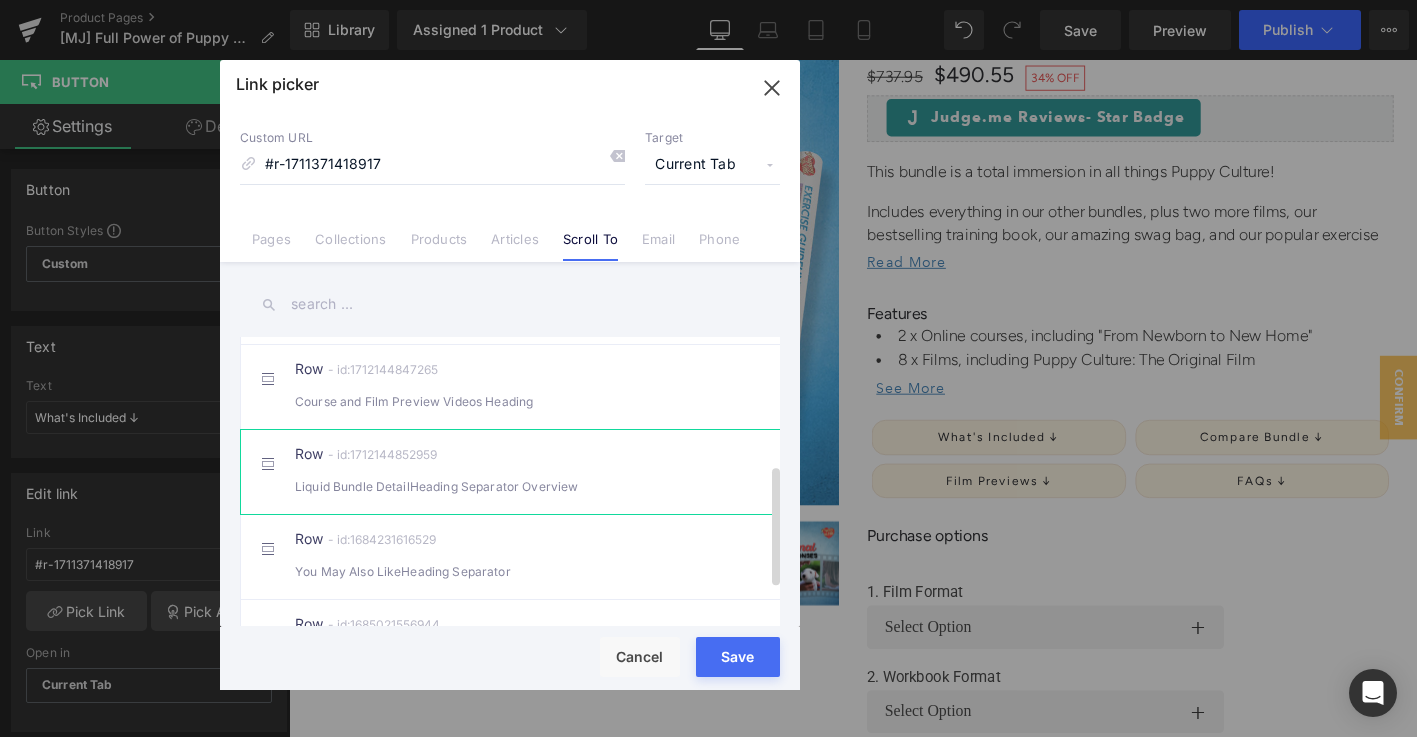 click on "Row - id:1712144852959 Liquid    Bundle DetailHeading    Separator
Overview" at bounding box center [540, 472] 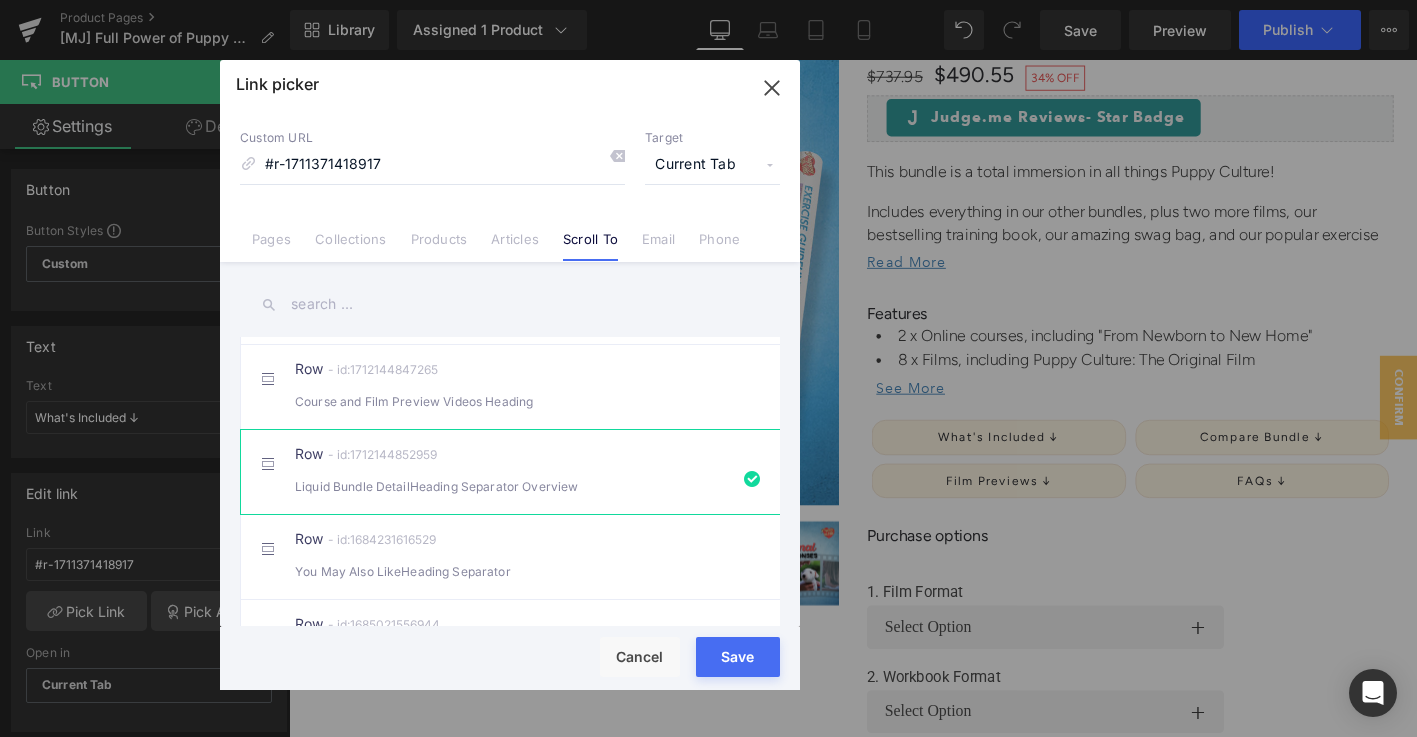 click on "Save" at bounding box center (738, 657) 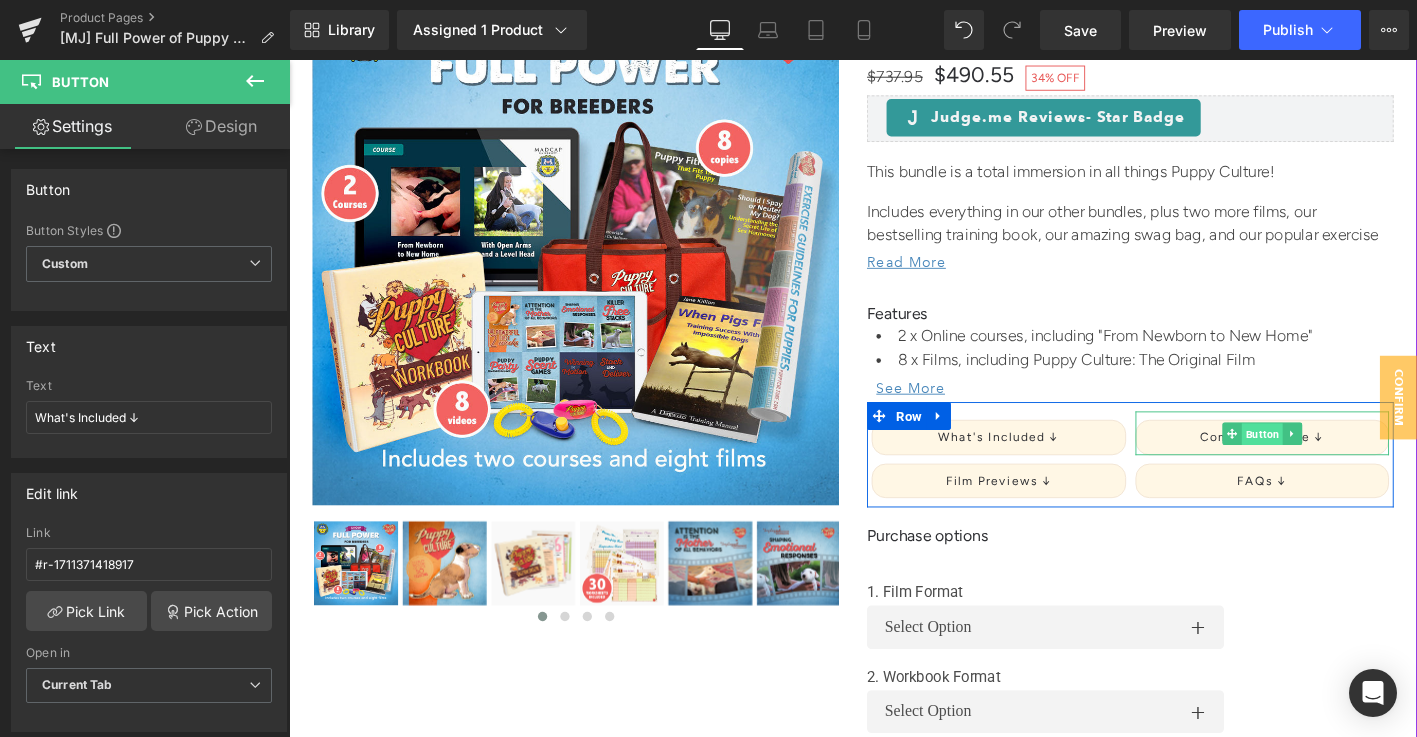 click on "Button" at bounding box center [1333, 461] 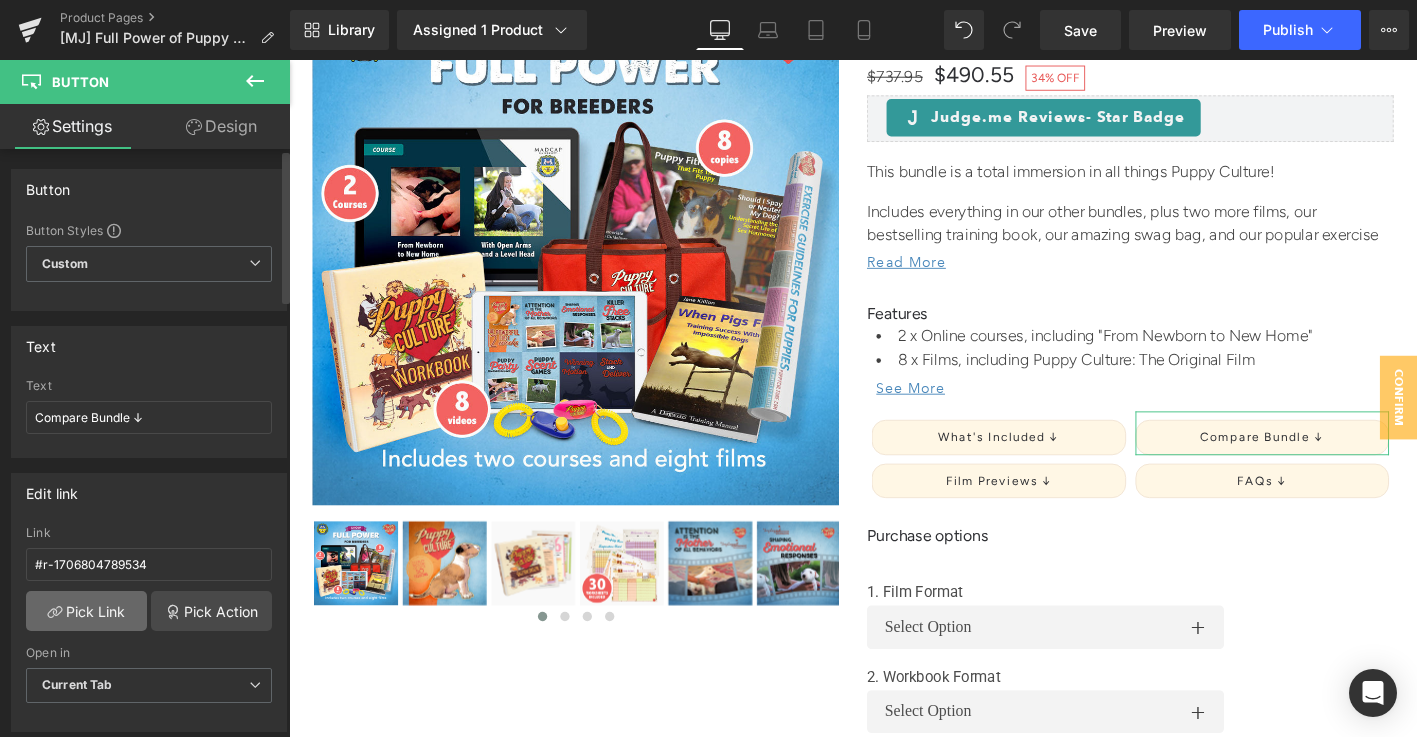 click on "Pick Link" at bounding box center (86, 611) 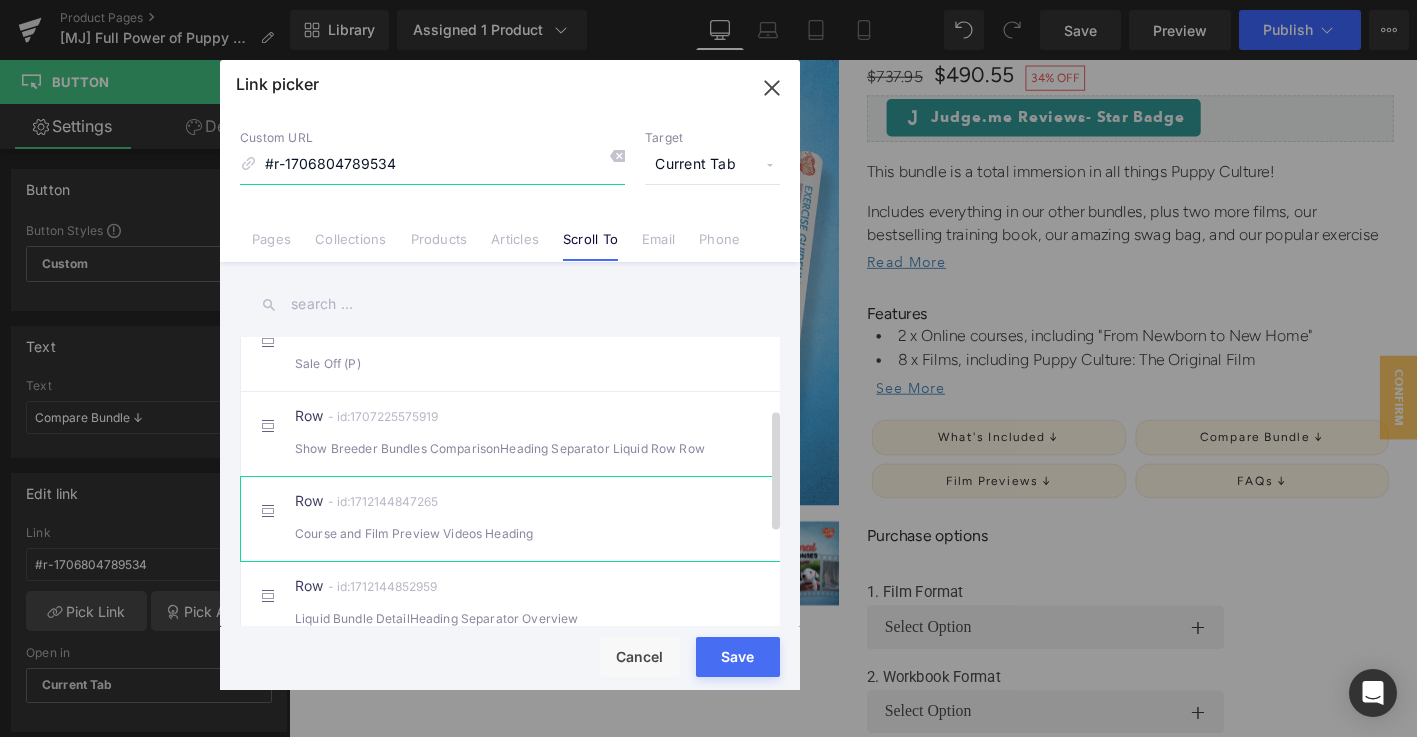 scroll, scrollTop: 177, scrollLeft: 0, axis: vertical 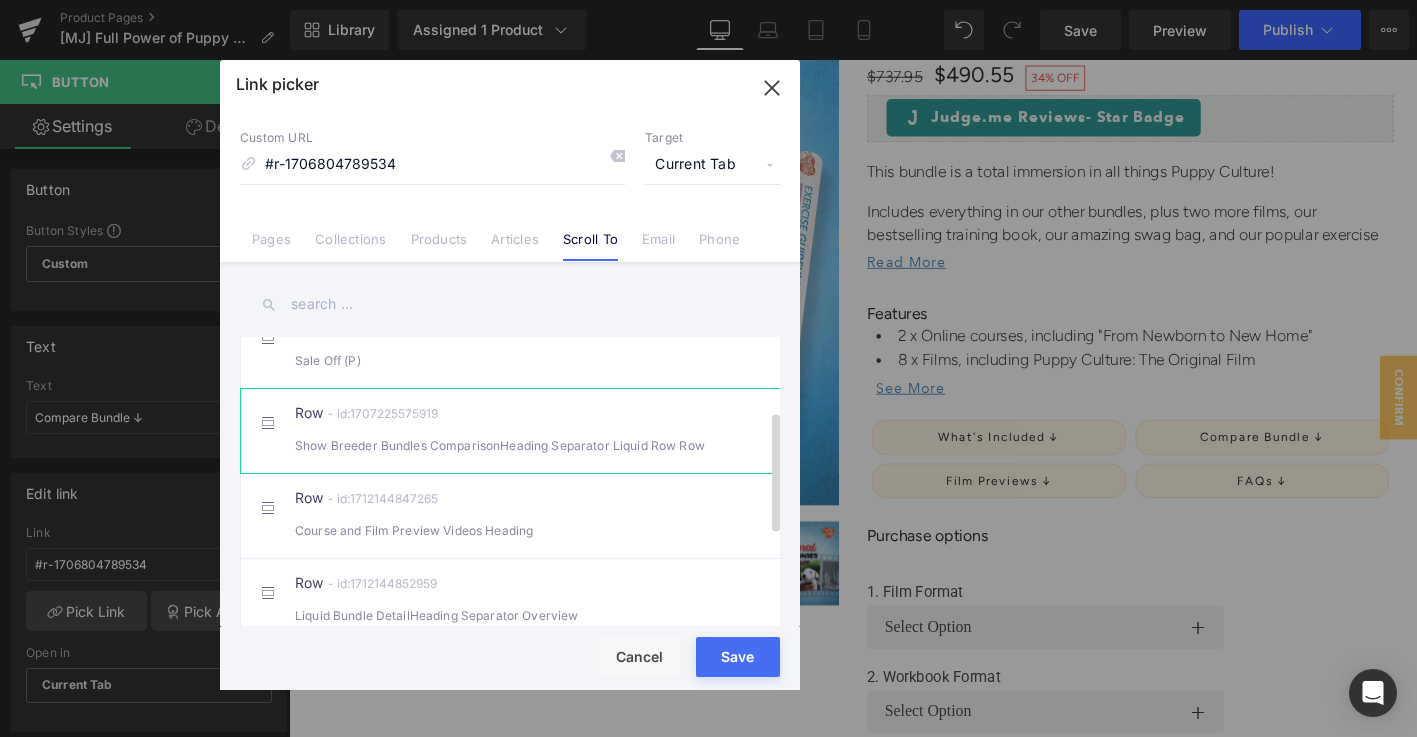 click on "Row - id:1707225575919 Show Breeder Bundles ComparisonHeading    Separator    Liquid    Row    Row" at bounding box center [540, 431] 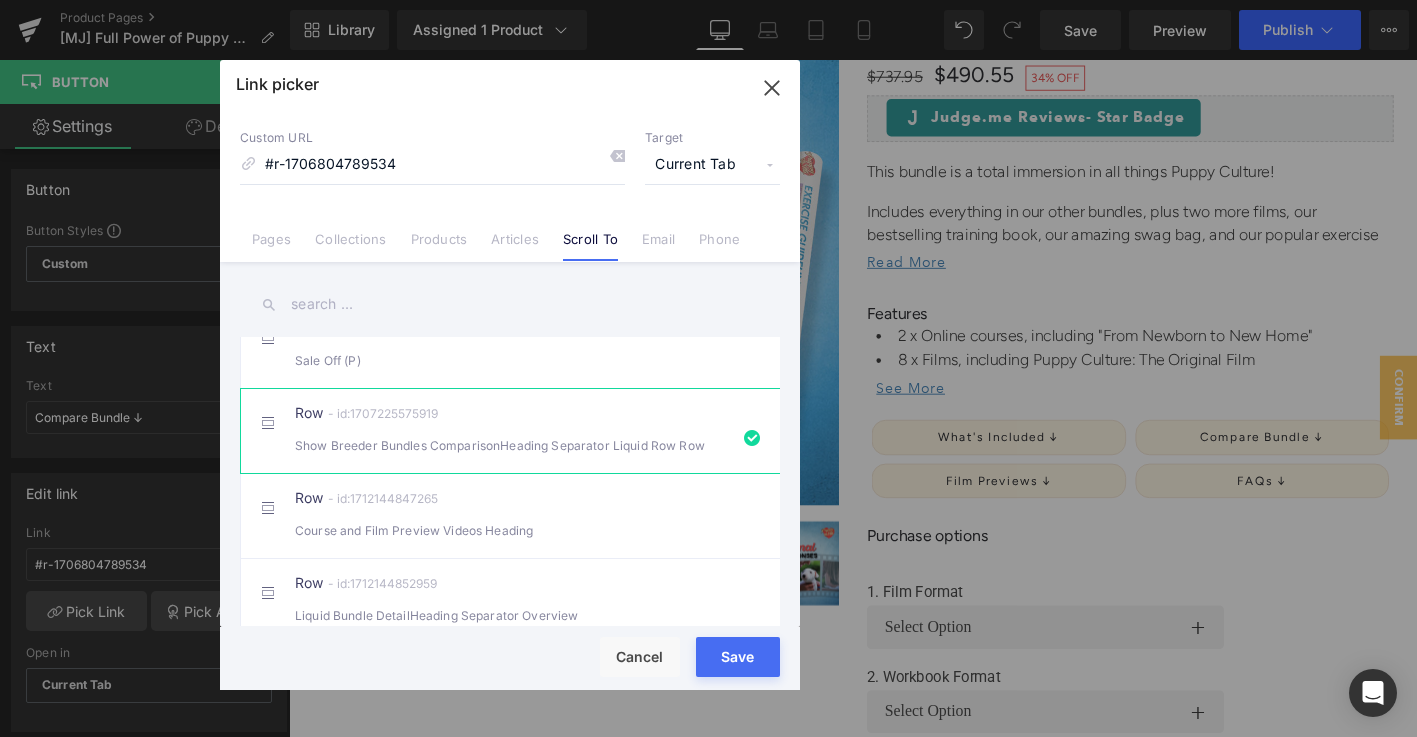 click on "Save" at bounding box center (738, 657) 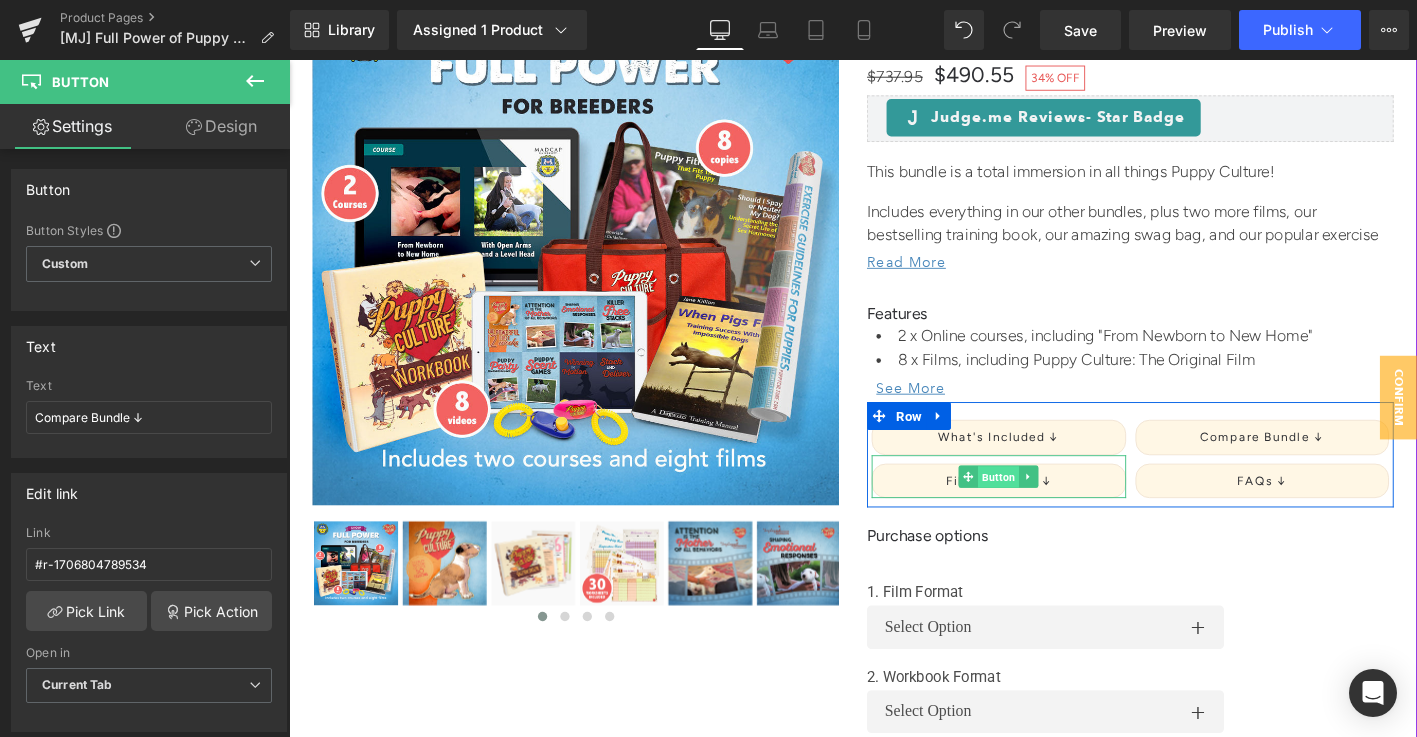 click on "Button" at bounding box center (1050, 508) 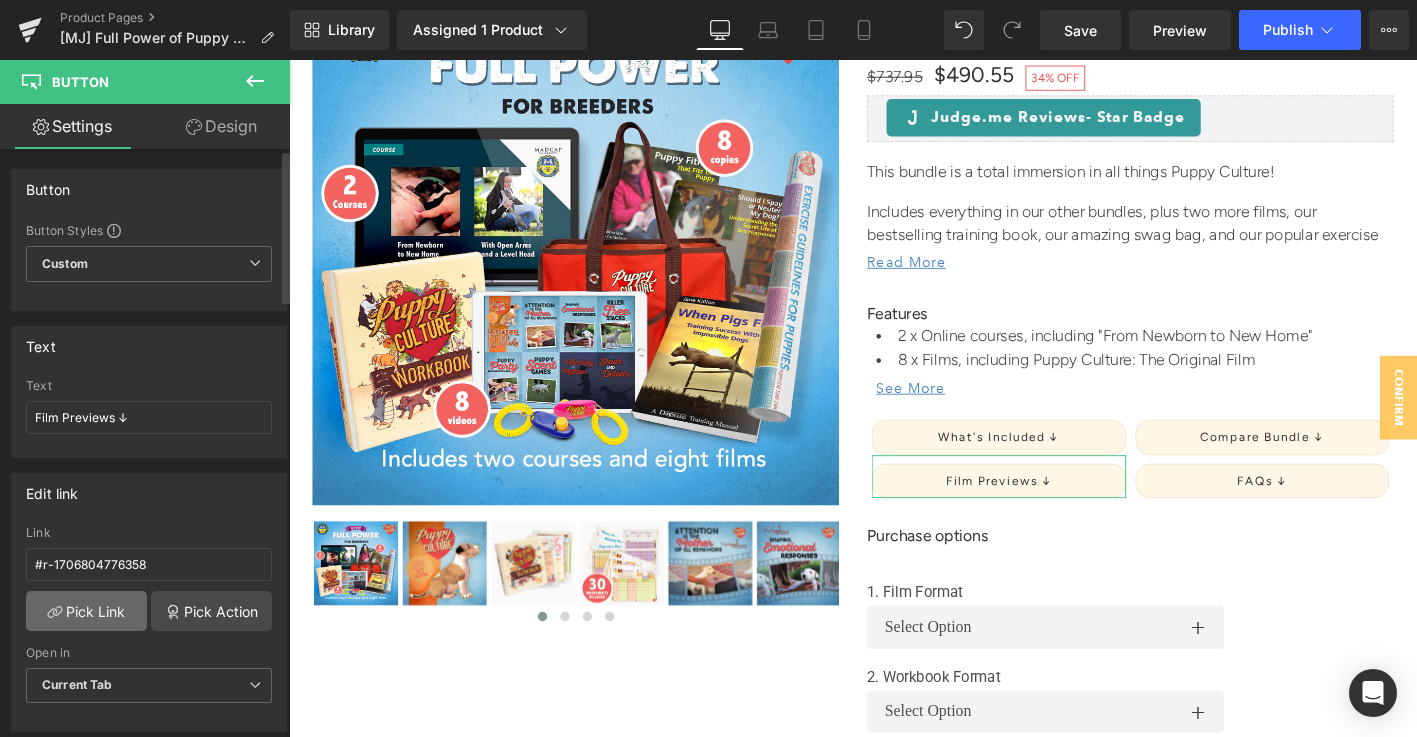 click on "Pick Link" at bounding box center (86, 611) 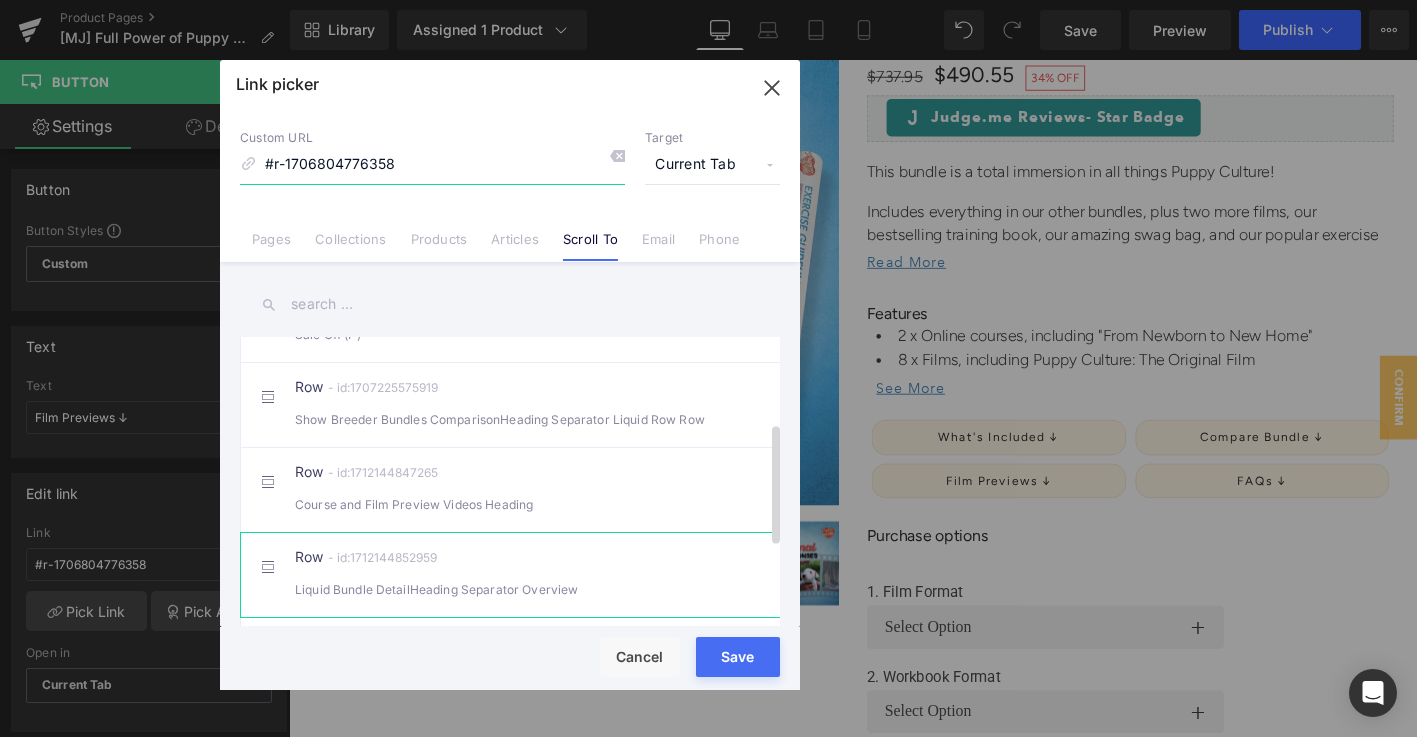 scroll, scrollTop: 208, scrollLeft: 0, axis: vertical 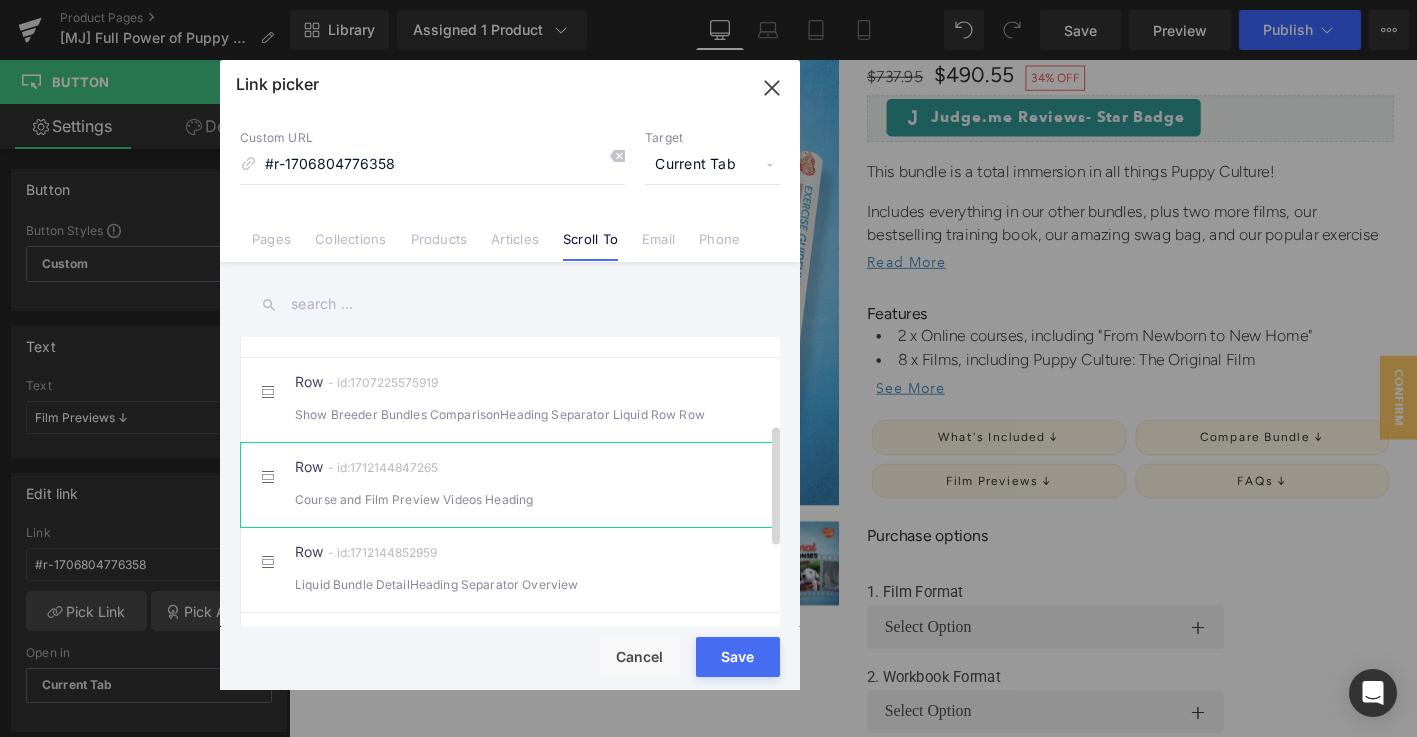 click on "Course and Film Preview Videos
Heading" at bounding box center [510, 499] 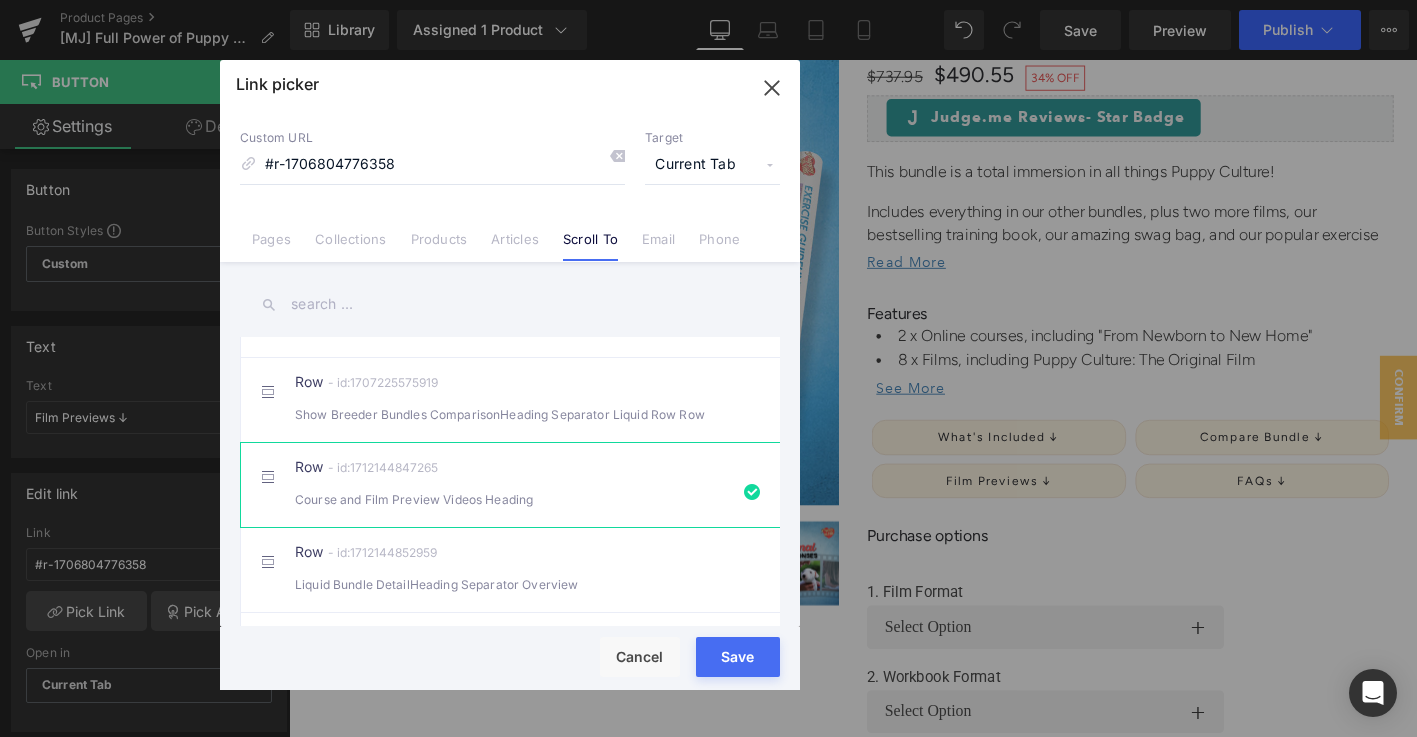 click on "Save" at bounding box center [738, 657] 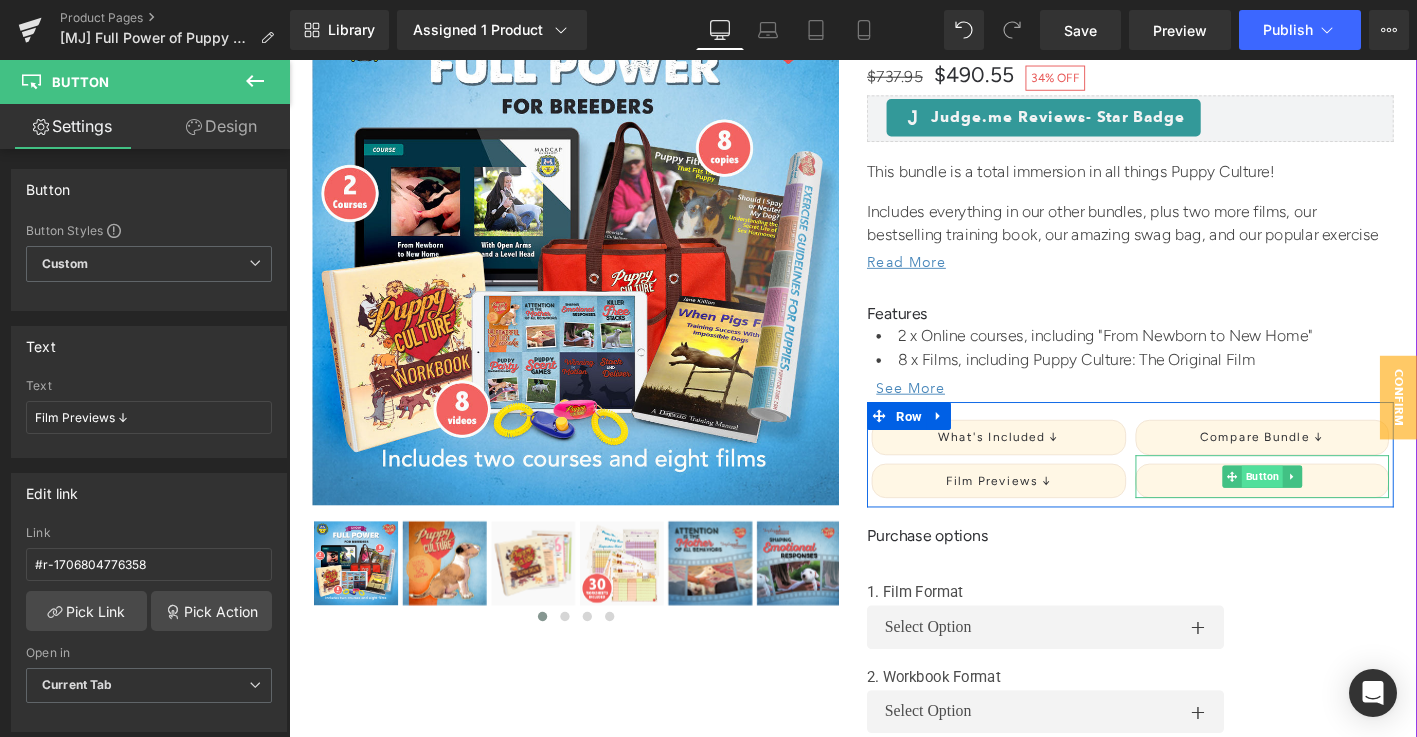 click on "Button" at bounding box center [1333, 507] 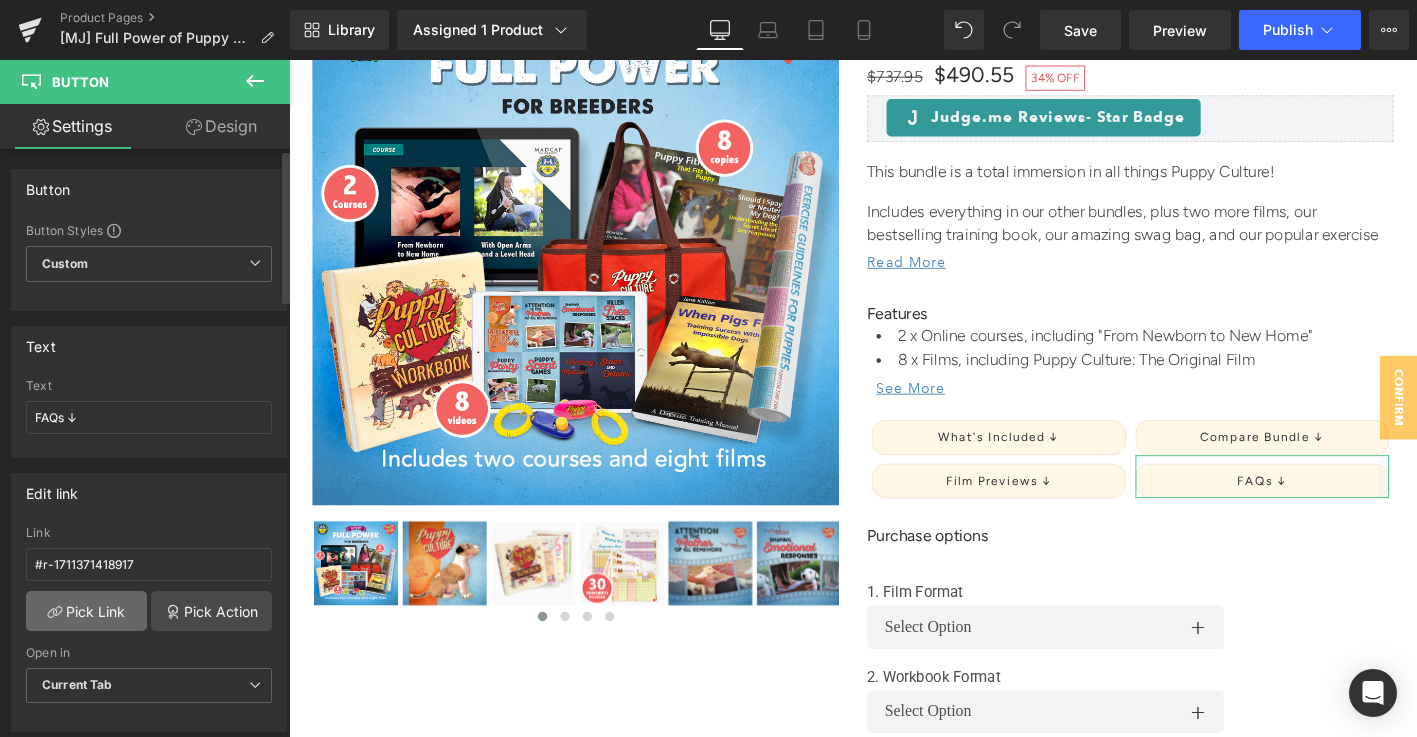 click on "Pick Link" at bounding box center (86, 611) 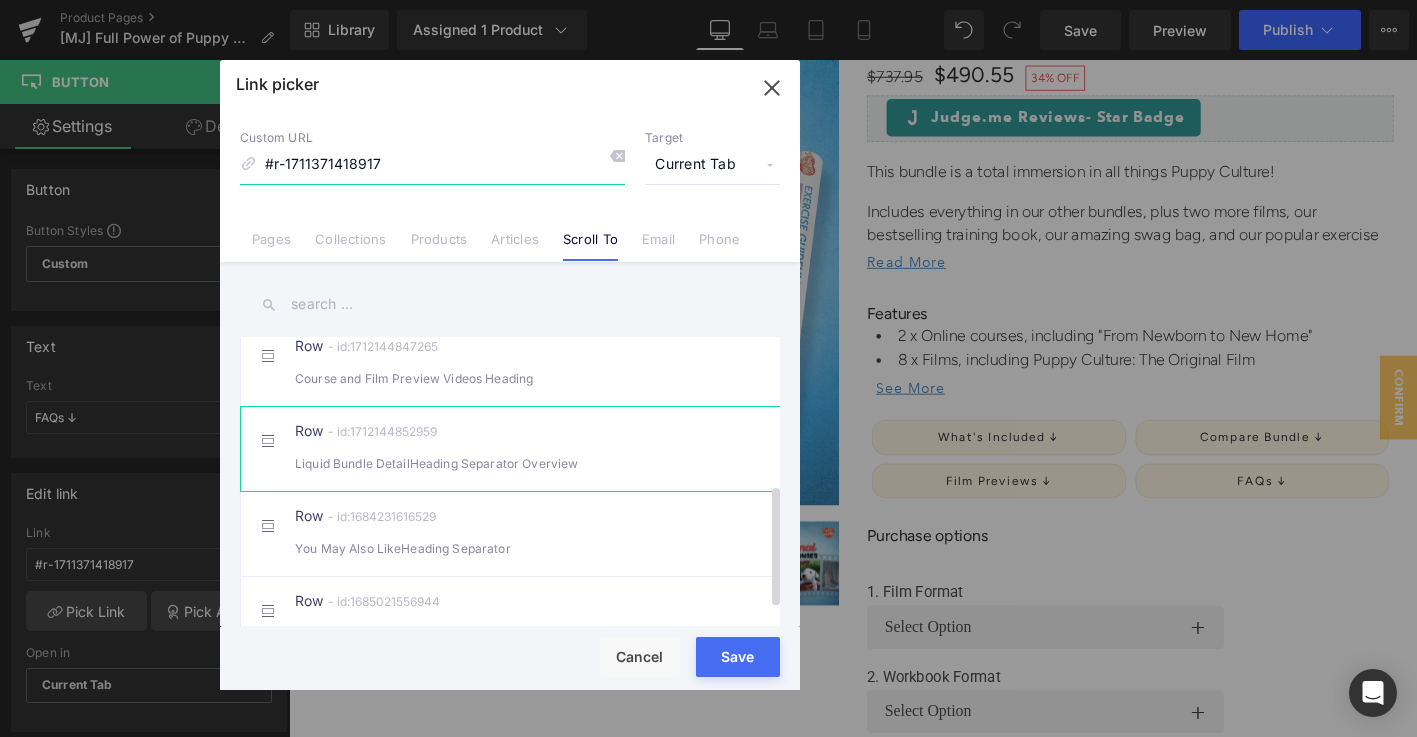 scroll, scrollTop: 328, scrollLeft: 0, axis: vertical 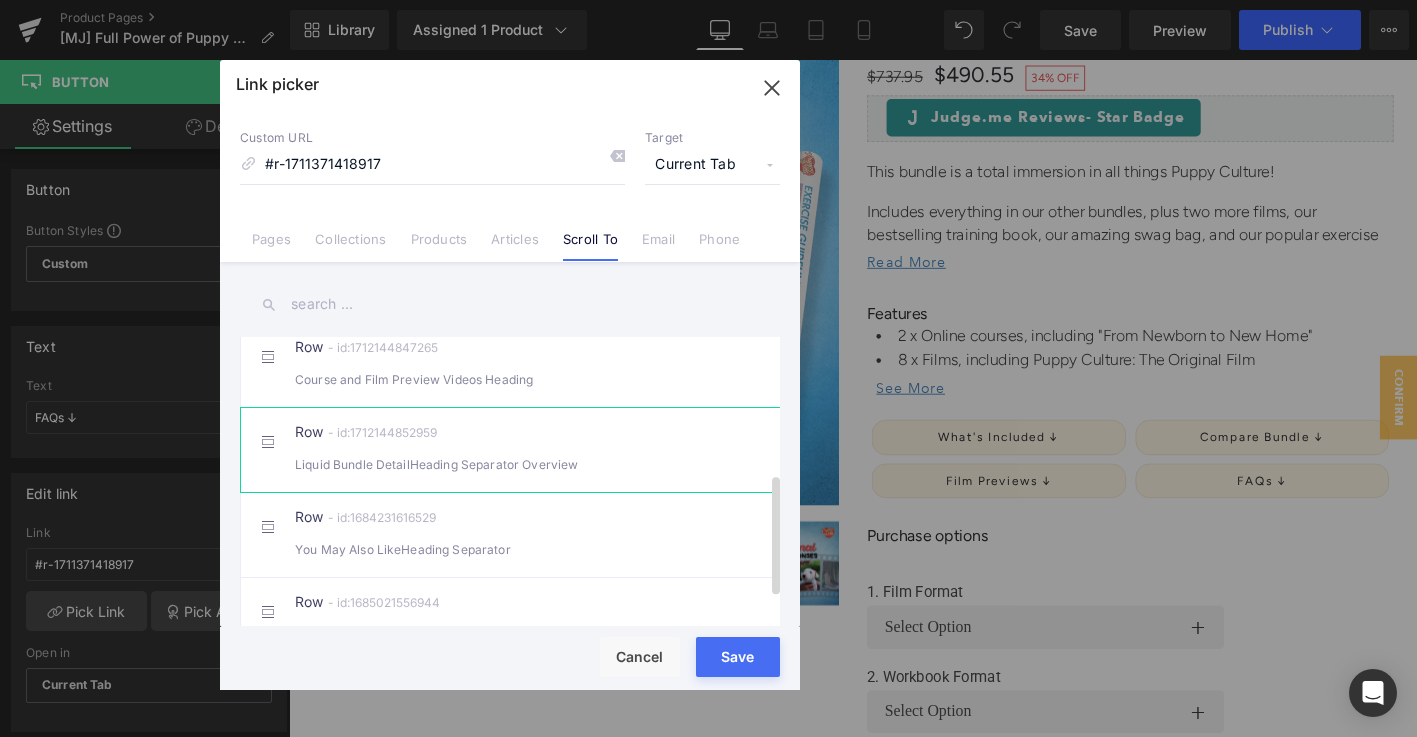 click on "Liquid    Bundle DetailHeading    Separator
Overview" at bounding box center [510, 464] 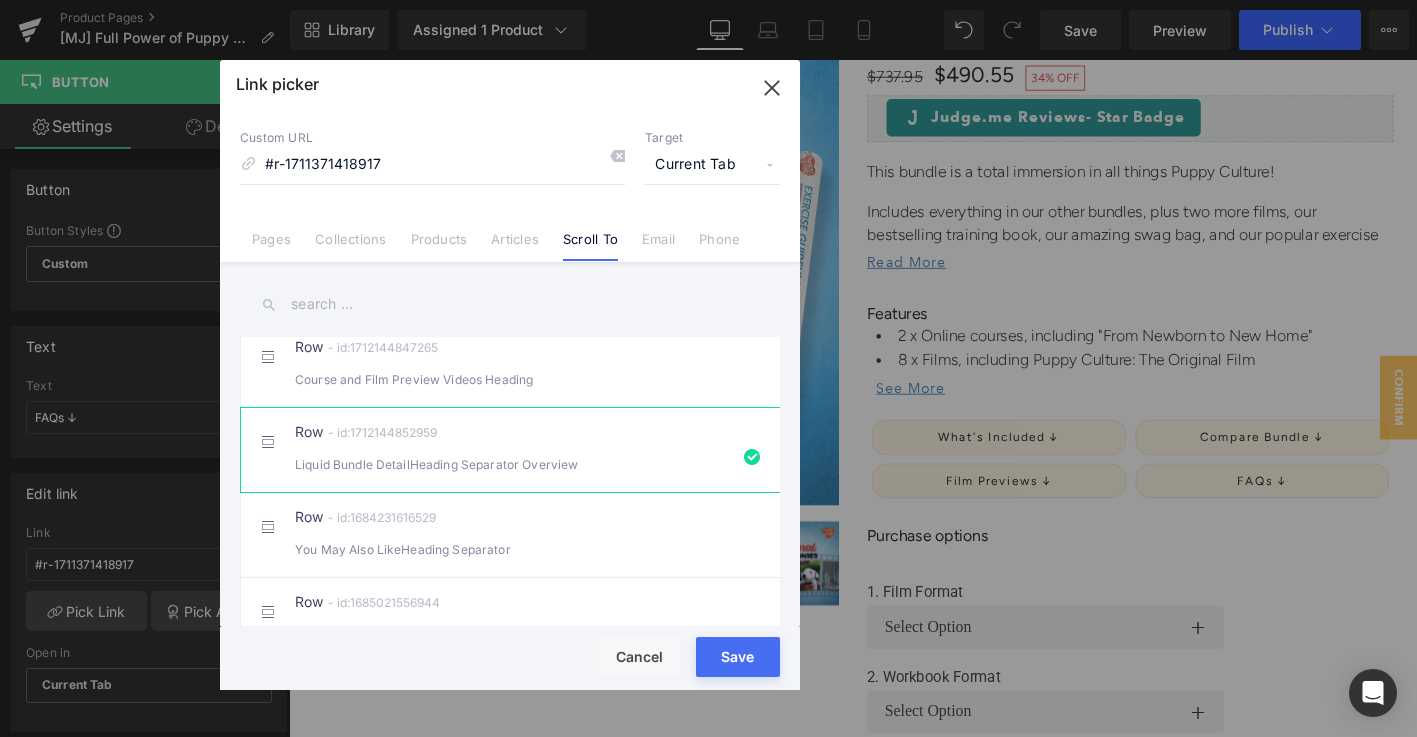 click on "Save" at bounding box center (738, 657) 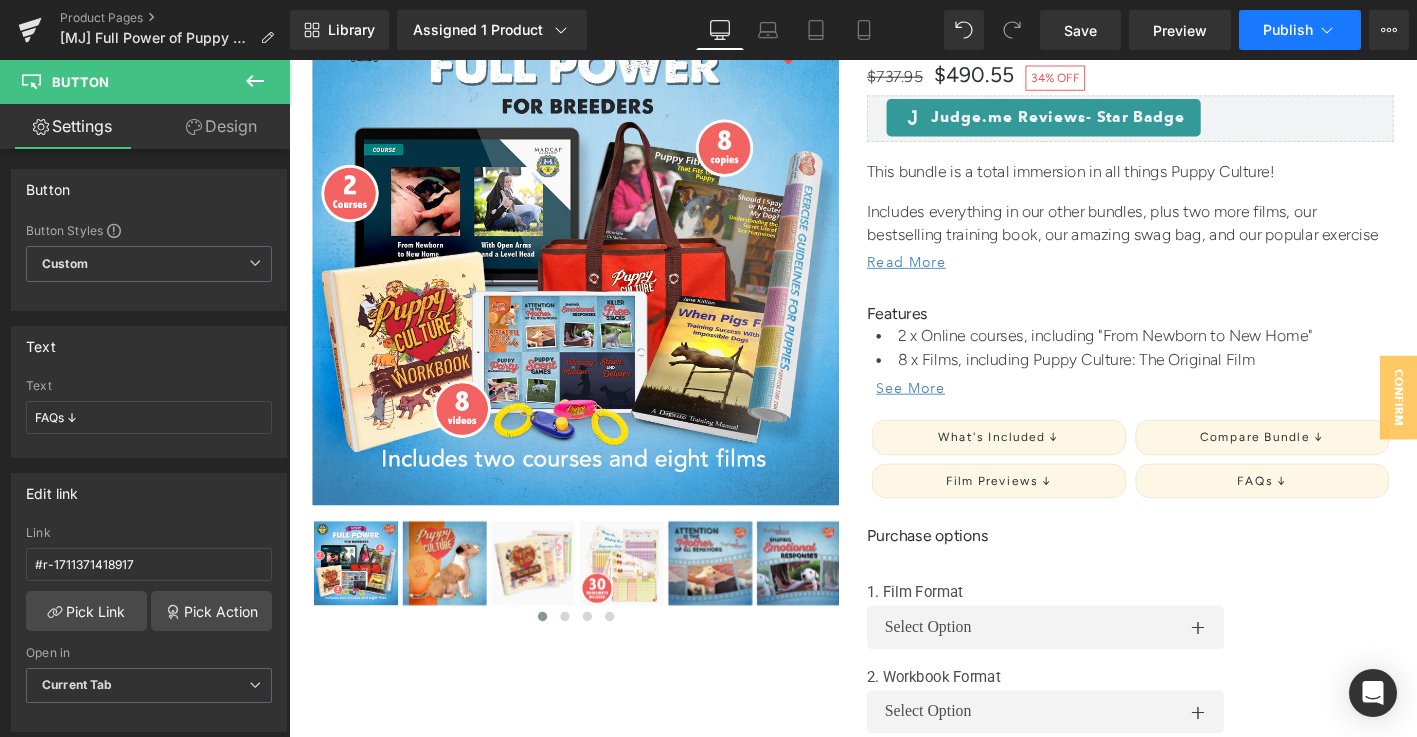 click on "Publish" at bounding box center [1288, 30] 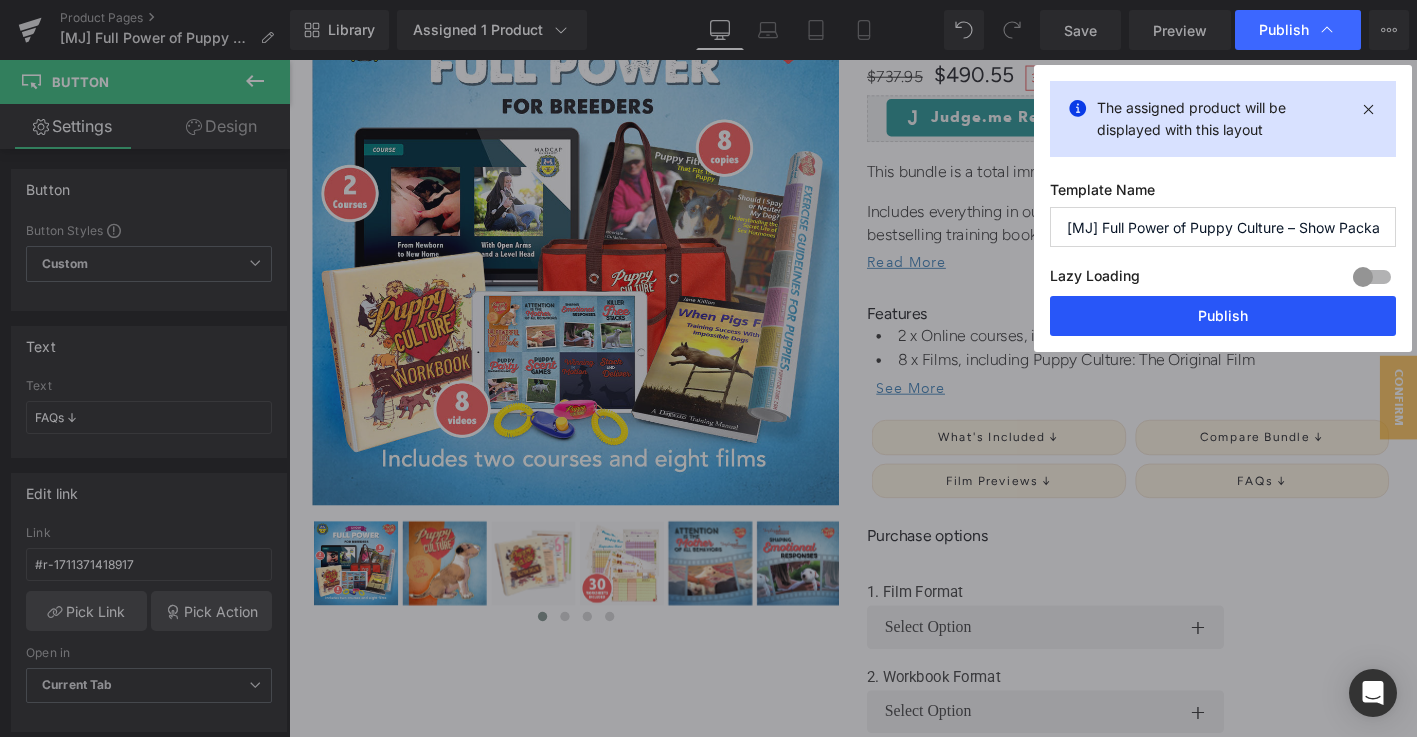 click on "Publish" at bounding box center [1223, 316] 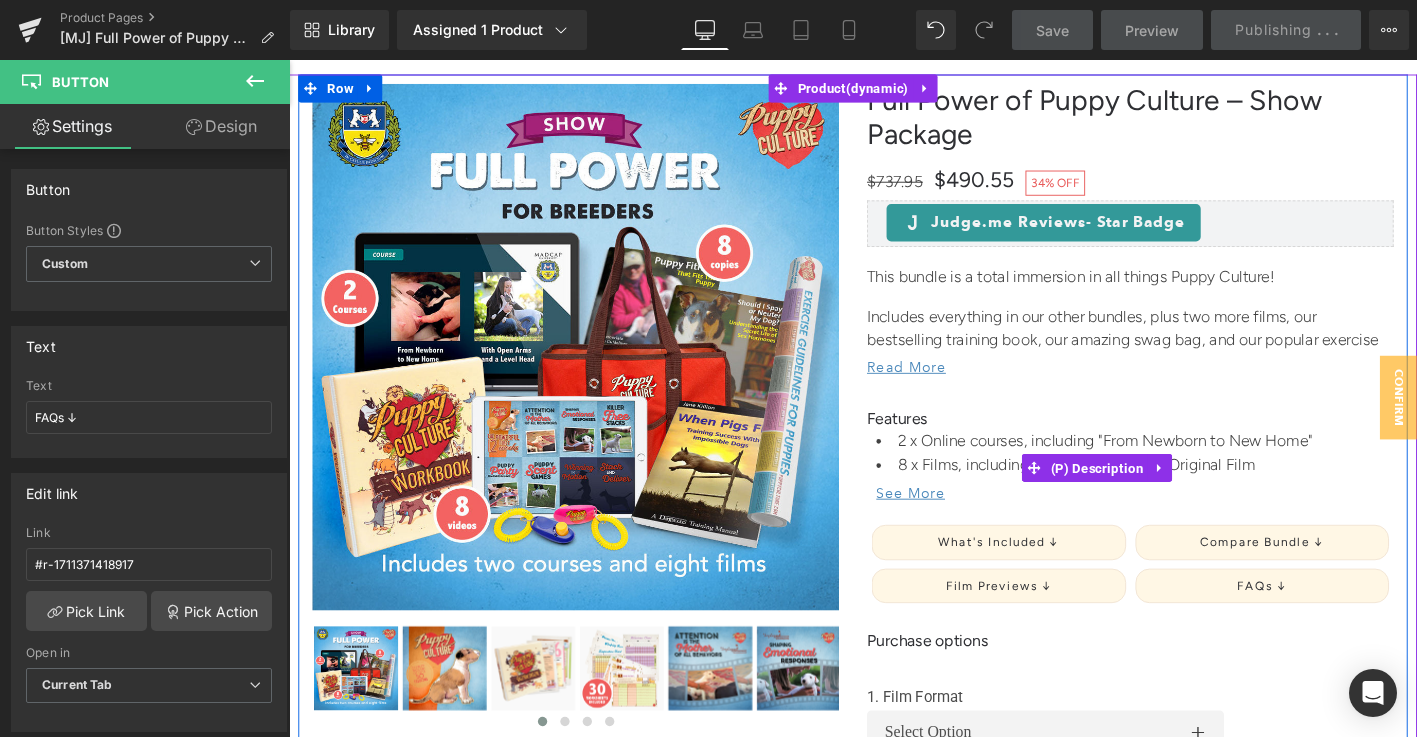 scroll, scrollTop: 285, scrollLeft: 0, axis: vertical 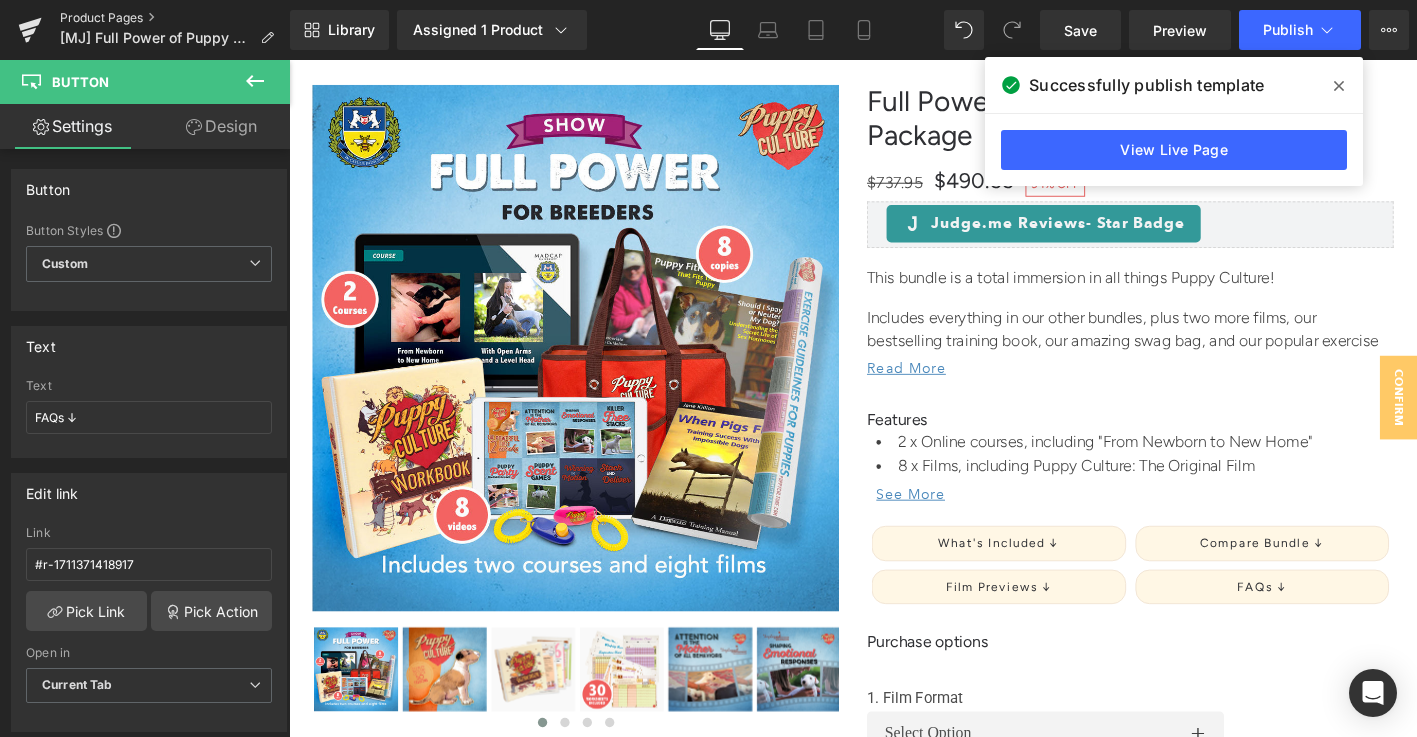 click on "Product Pages" at bounding box center [175, 18] 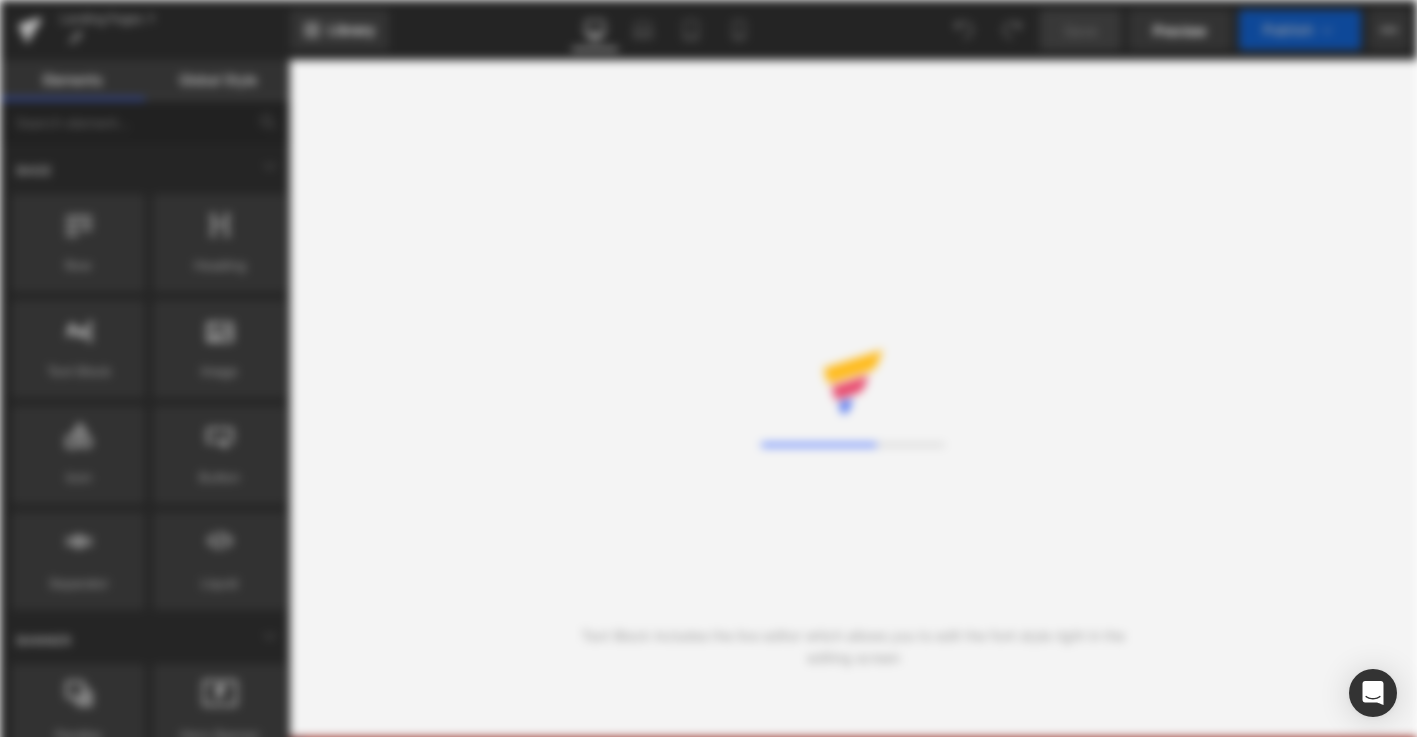 scroll, scrollTop: 0, scrollLeft: 0, axis: both 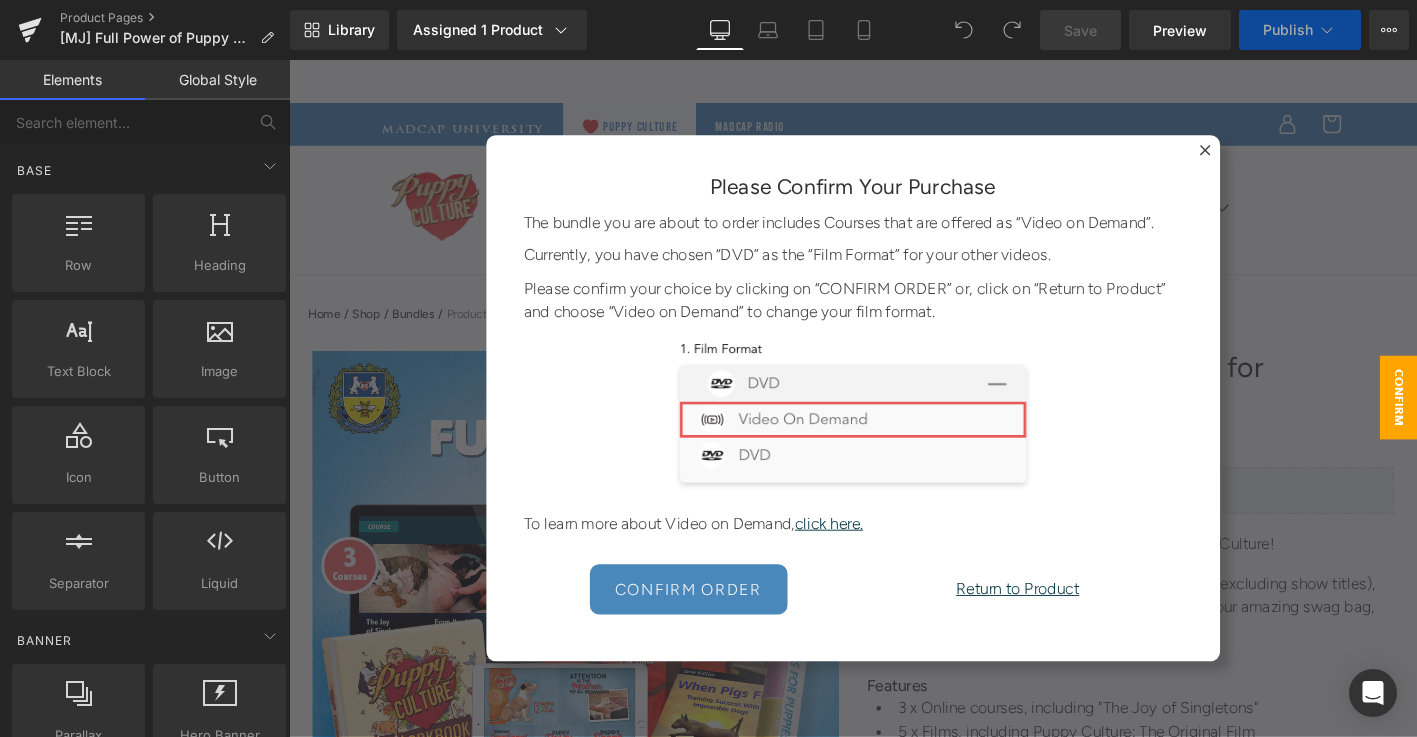 click at bounding box center (894, 423) 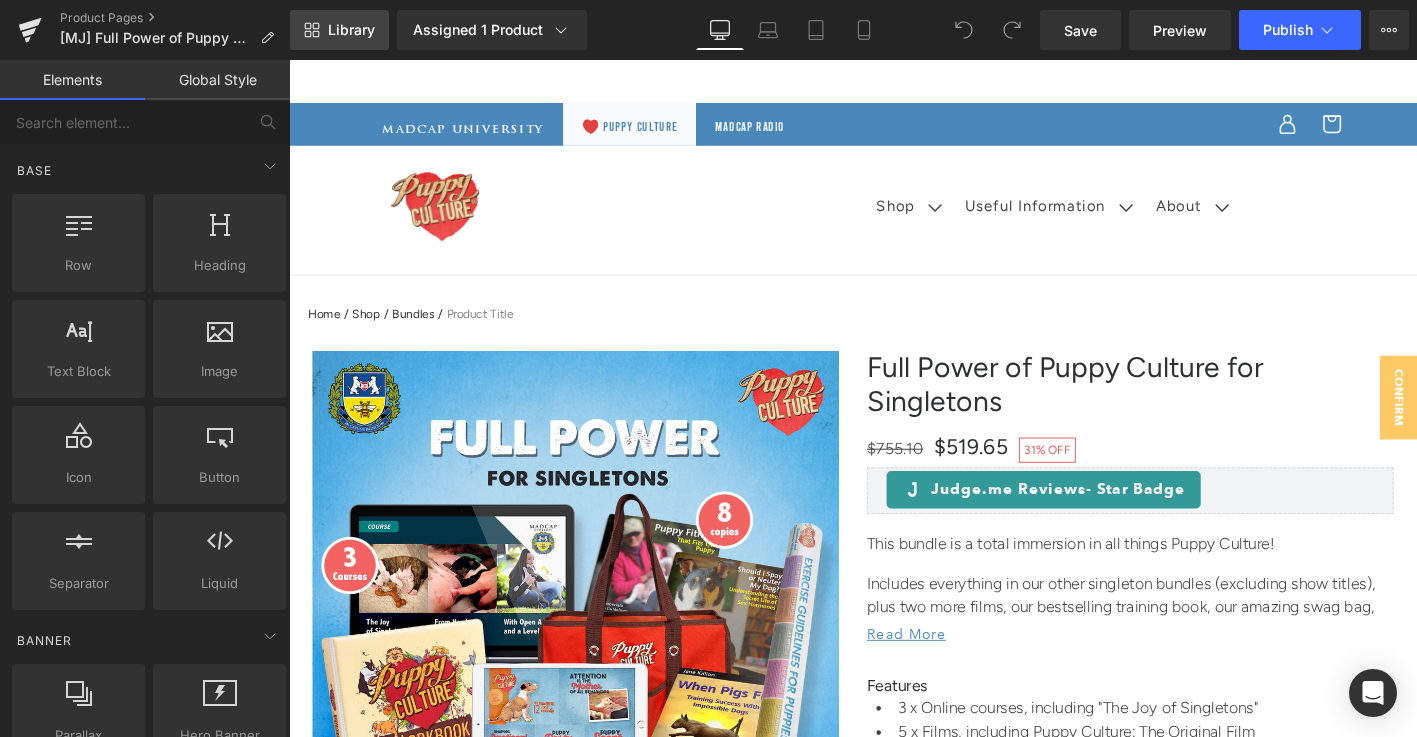 click on "Library" at bounding box center (351, 30) 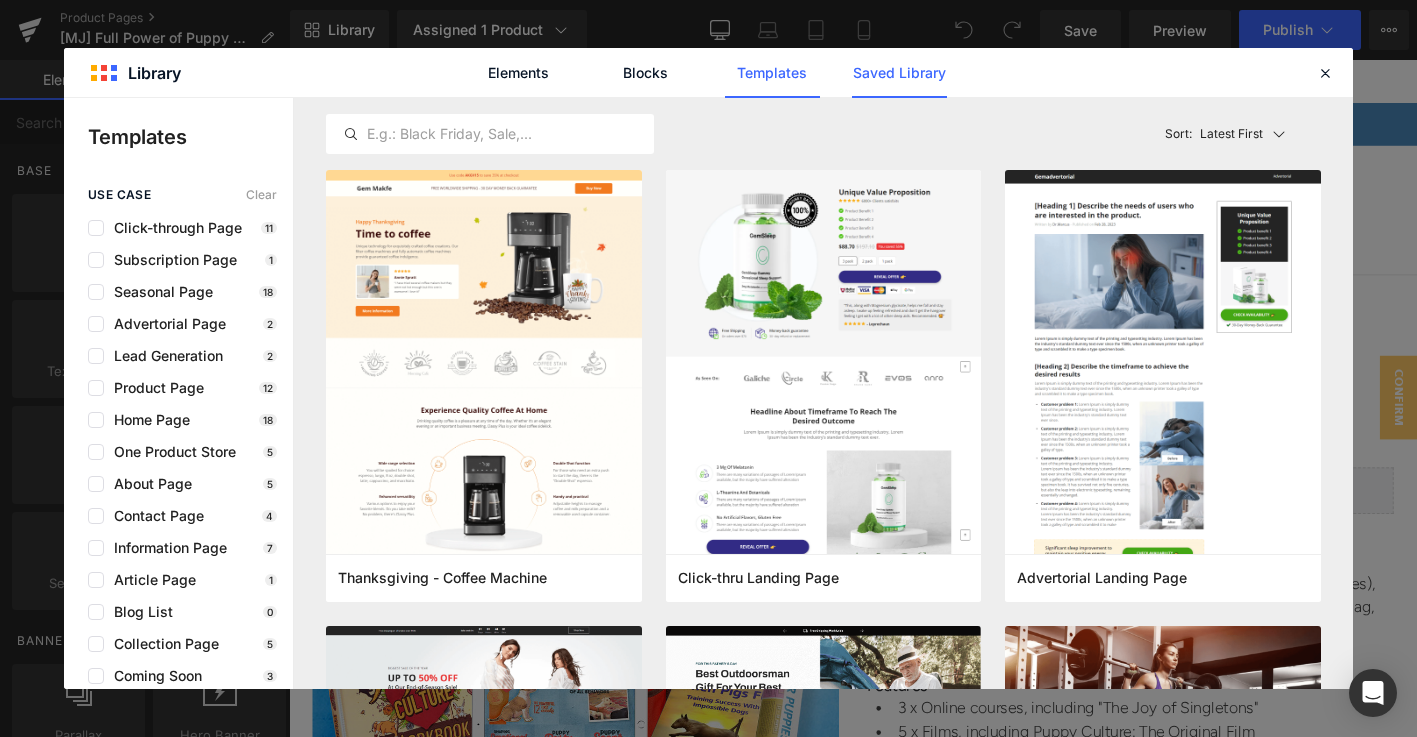 click on "Saved Library" 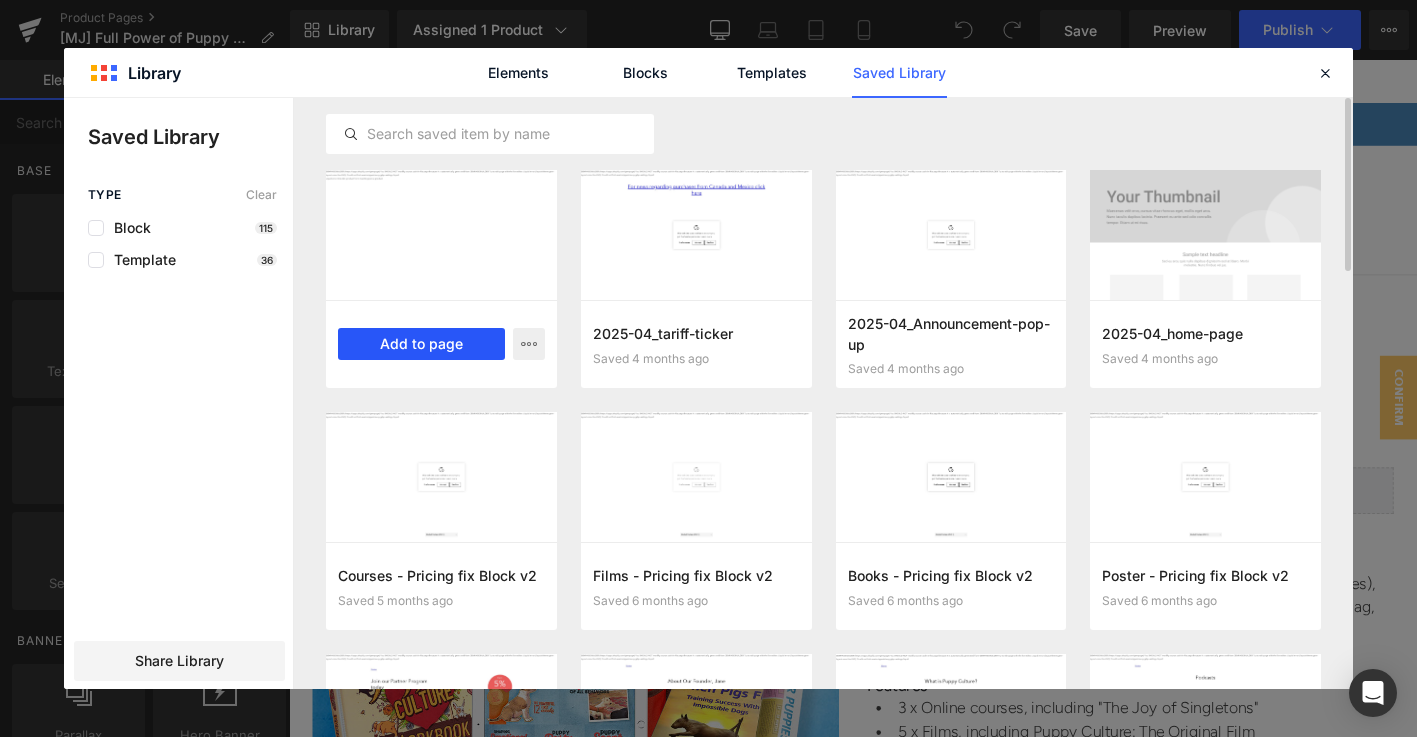 click on "Add to page" at bounding box center (421, 344) 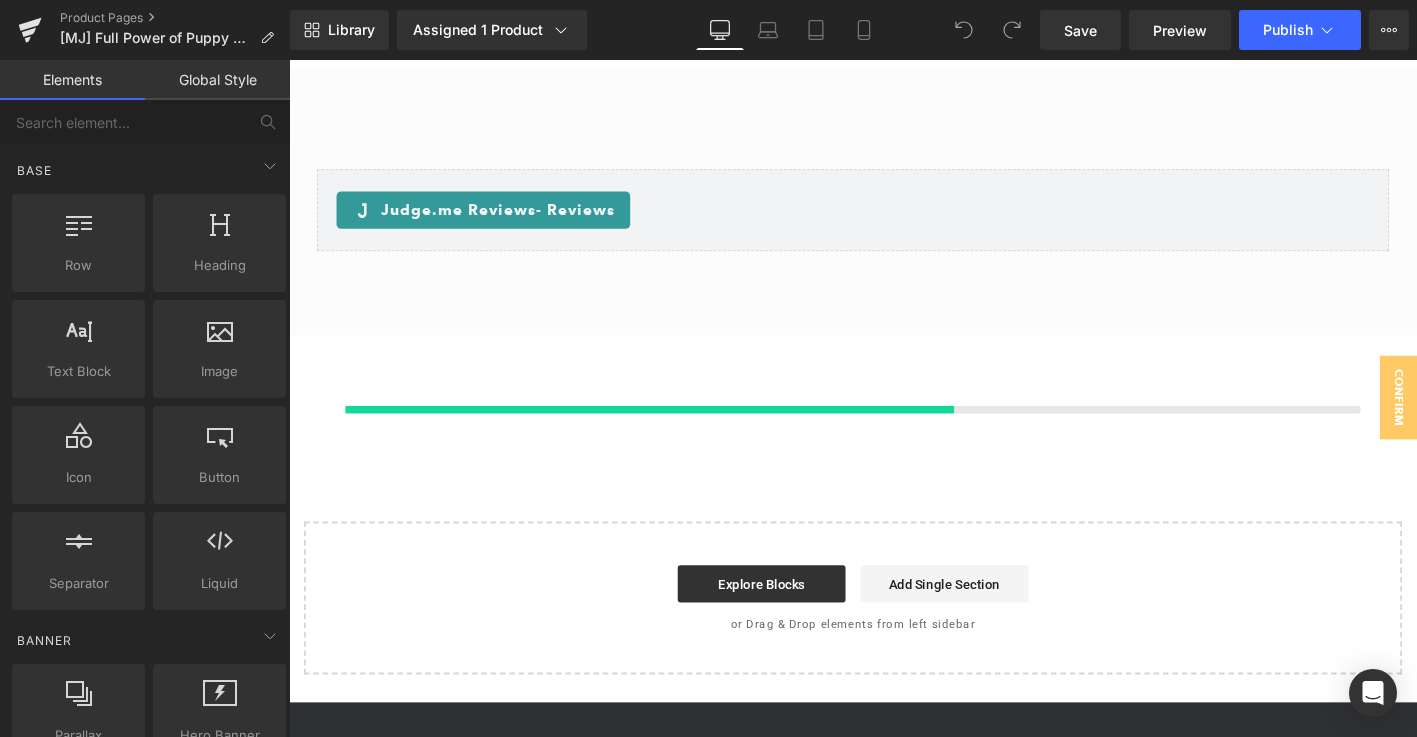 scroll, scrollTop: 6134, scrollLeft: 0, axis: vertical 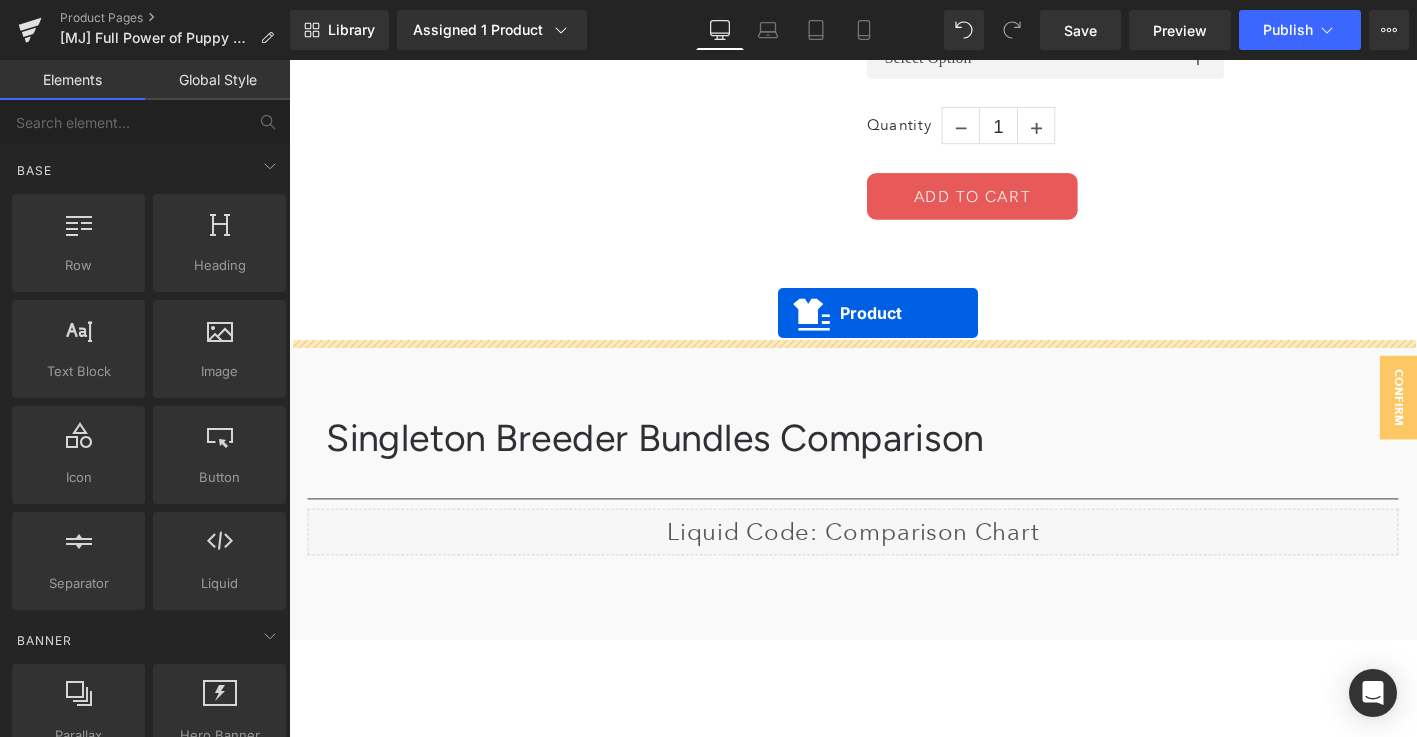 drag, startPoint x: 811, startPoint y: 172, endPoint x: 814, endPoint y: 331, distance: 159.0283 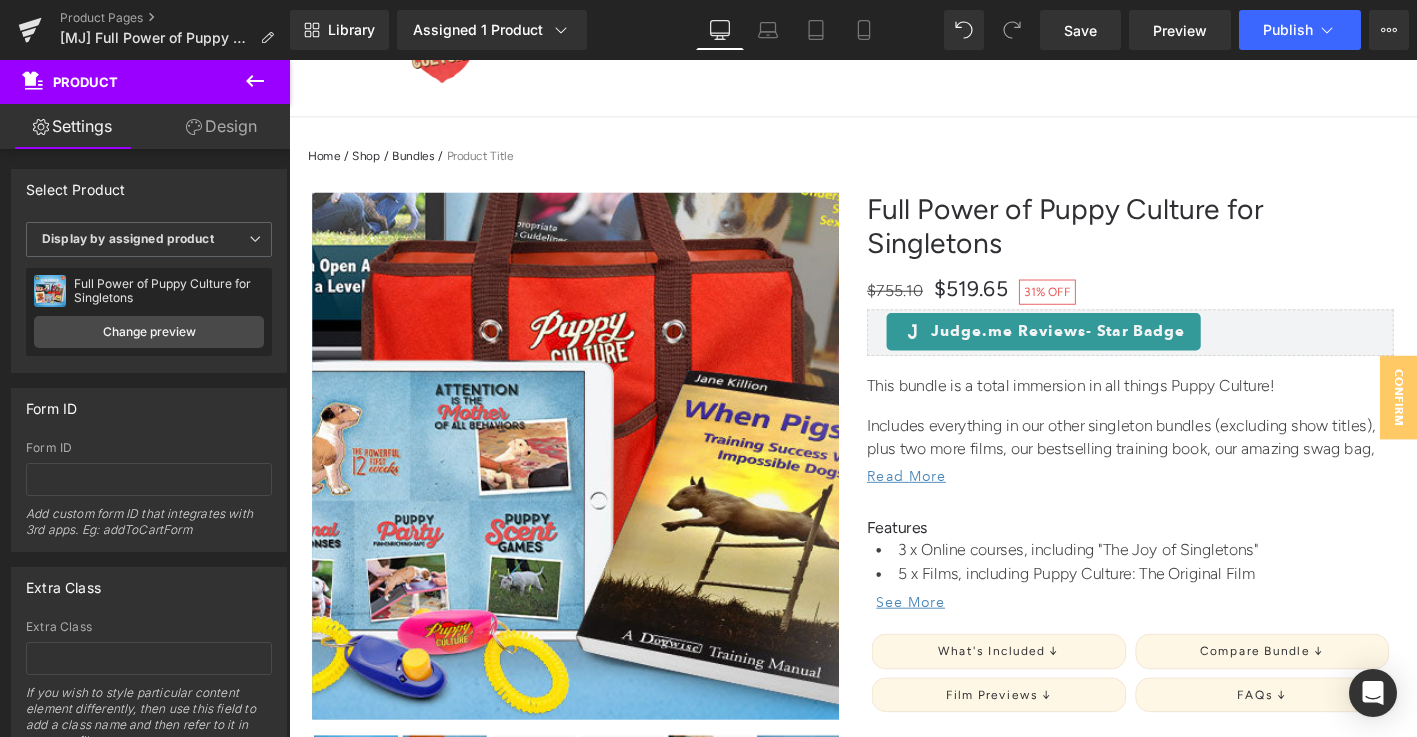scroll, scrollTop: 166, scrollLeft: 0, axis: vertical 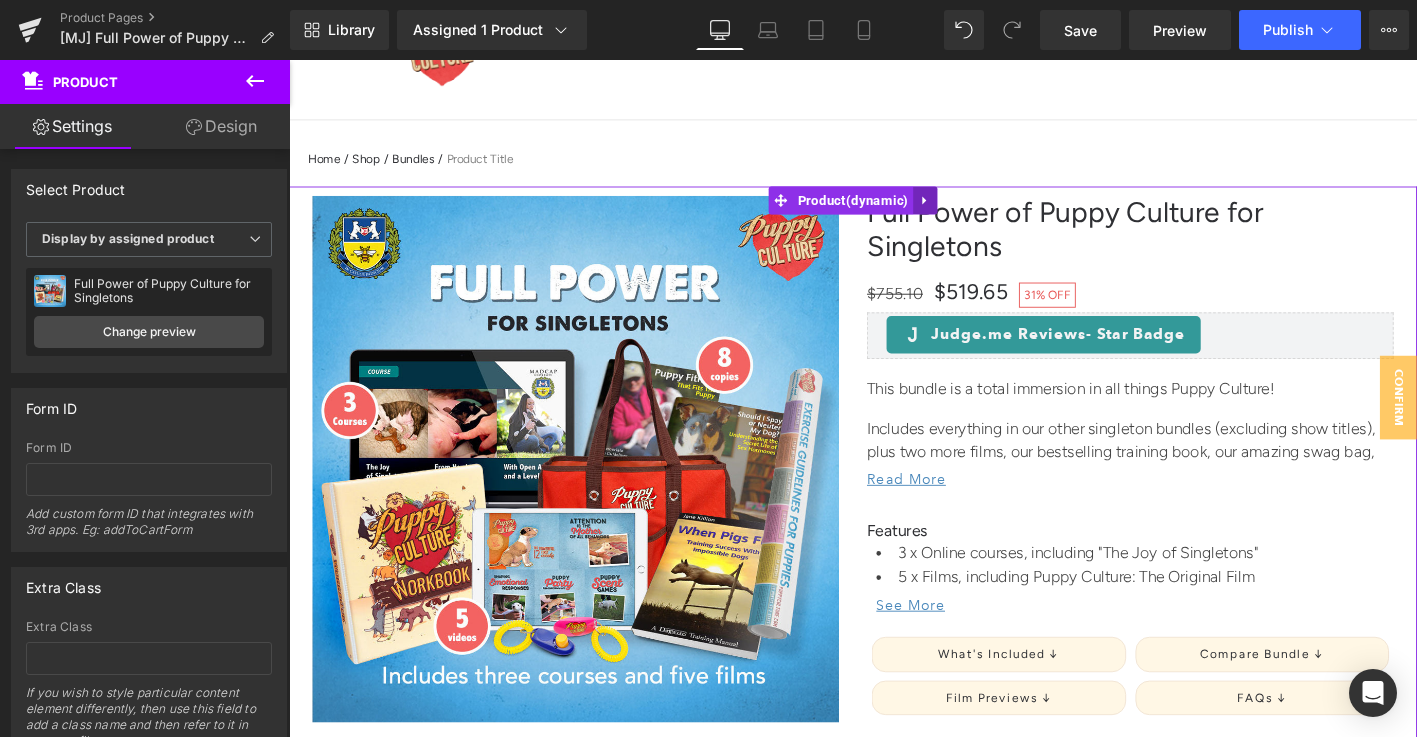 click 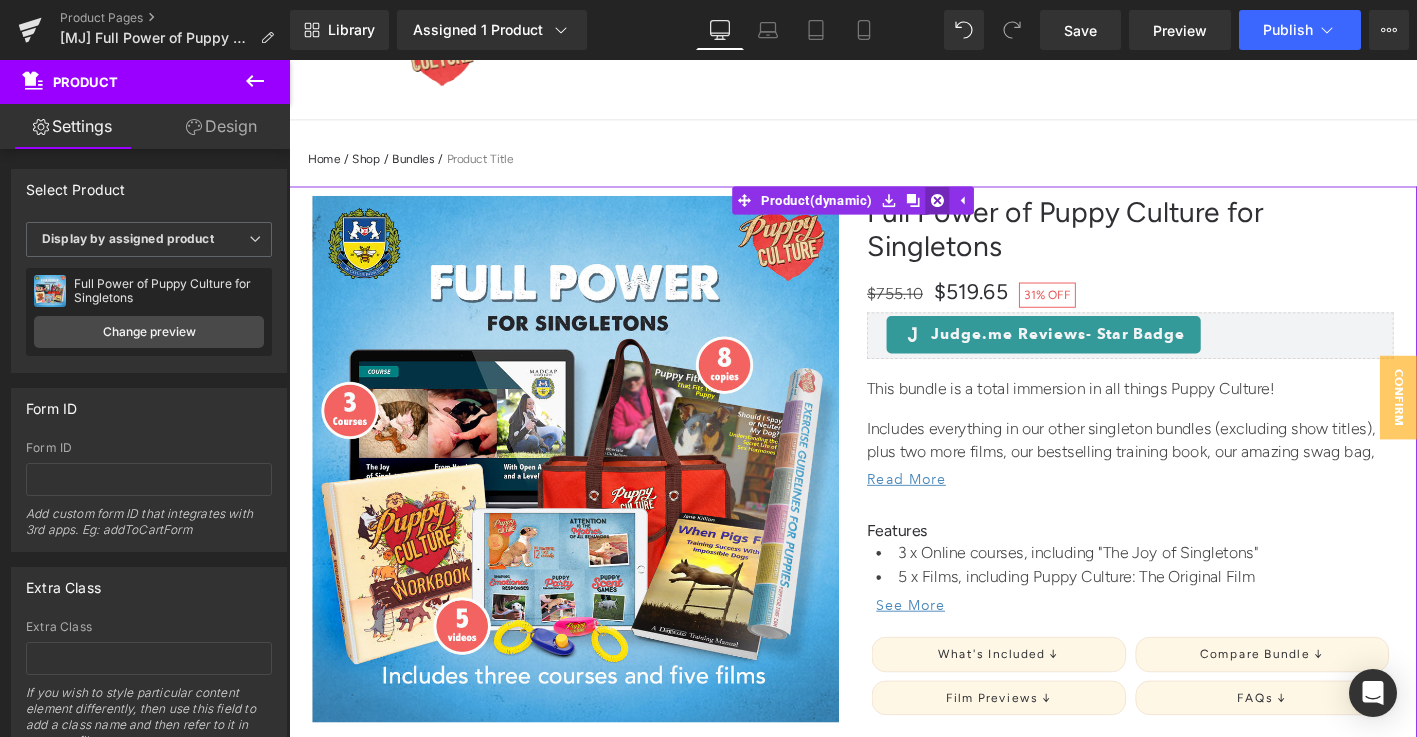click 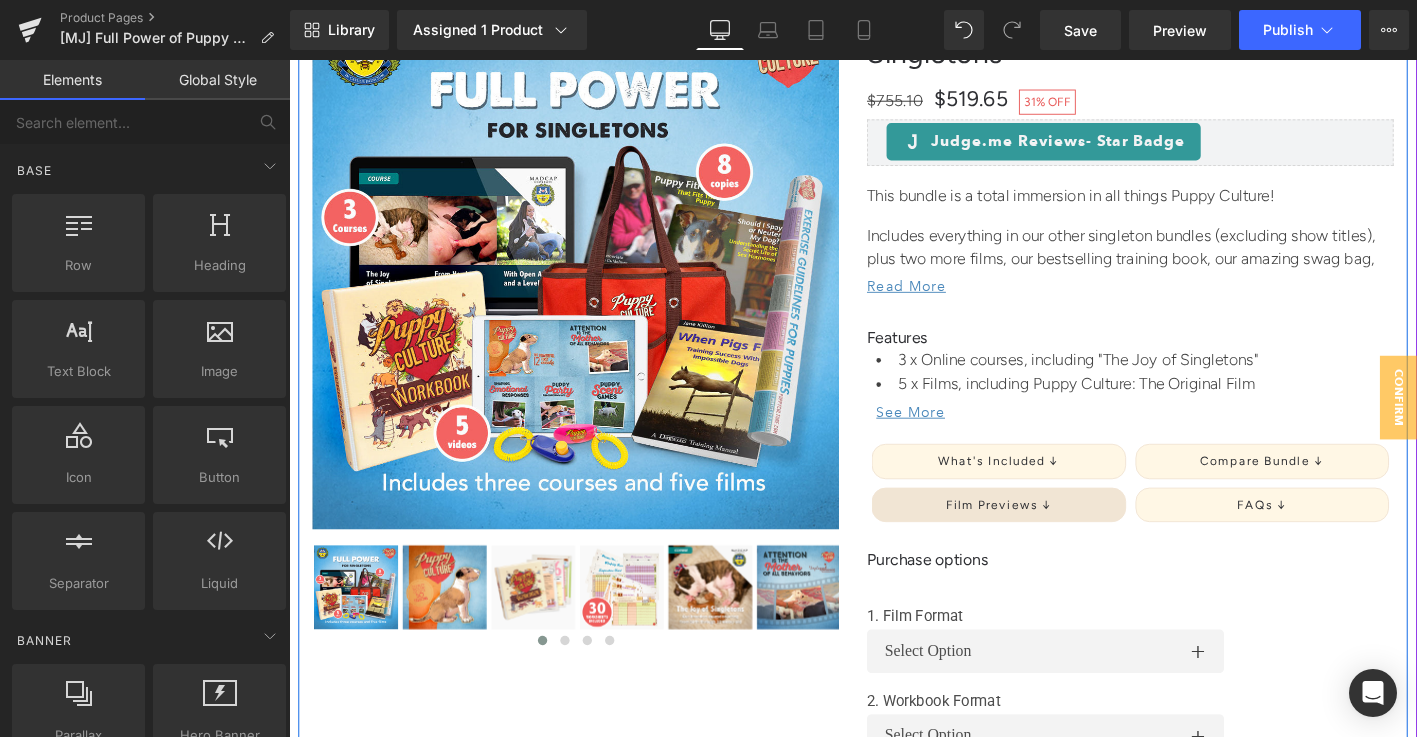 scroll, scrollTop: 387, scrollLeft: 0, axis: vertical 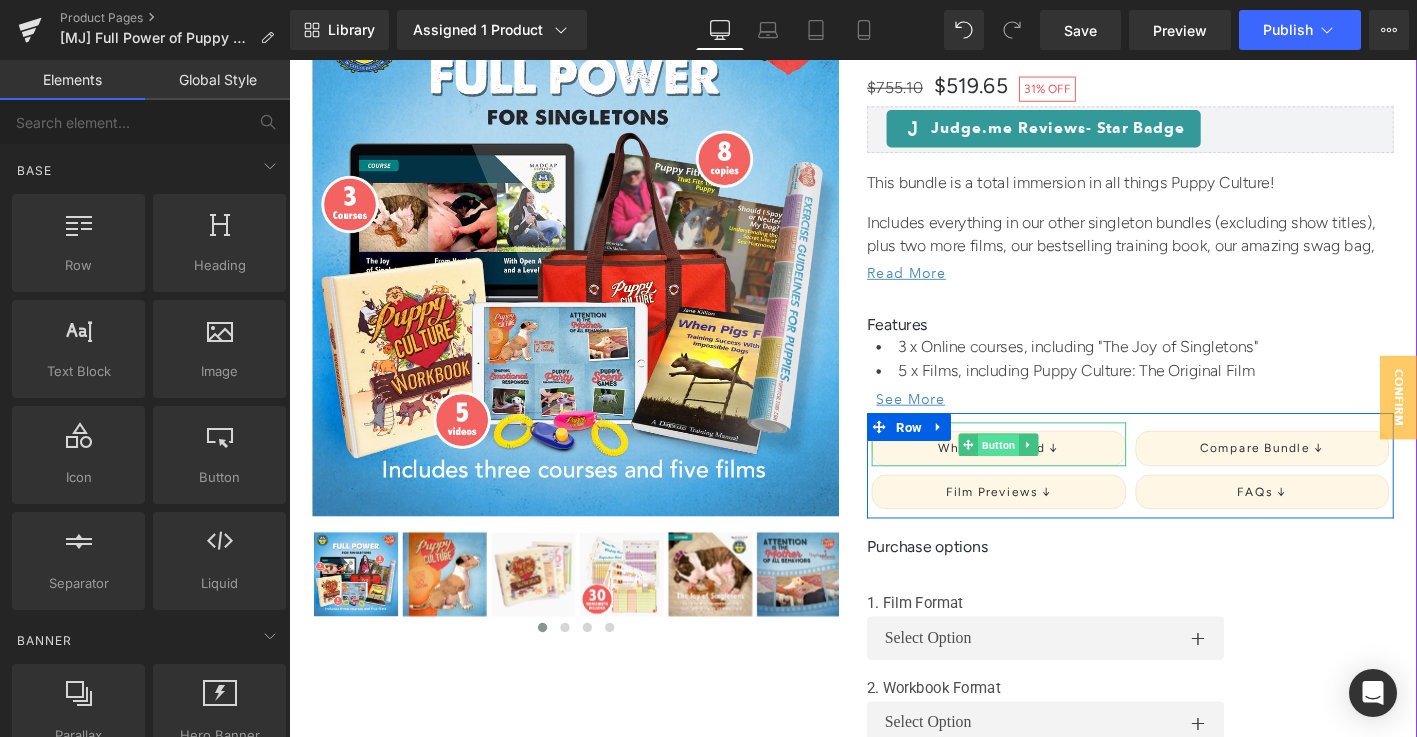 click on "Button" at bounding box center (1050, 473) 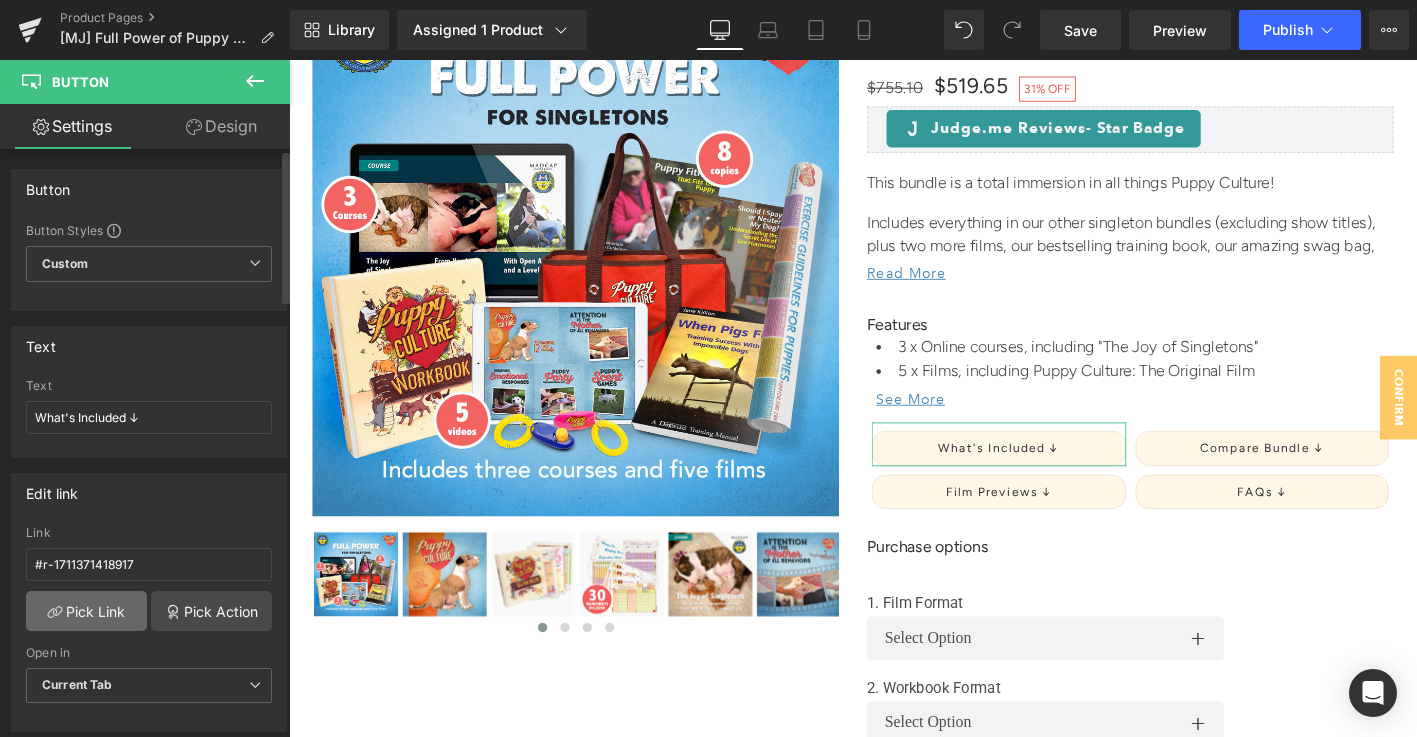 click on "Pick Link" at bounding box center [86, 611] 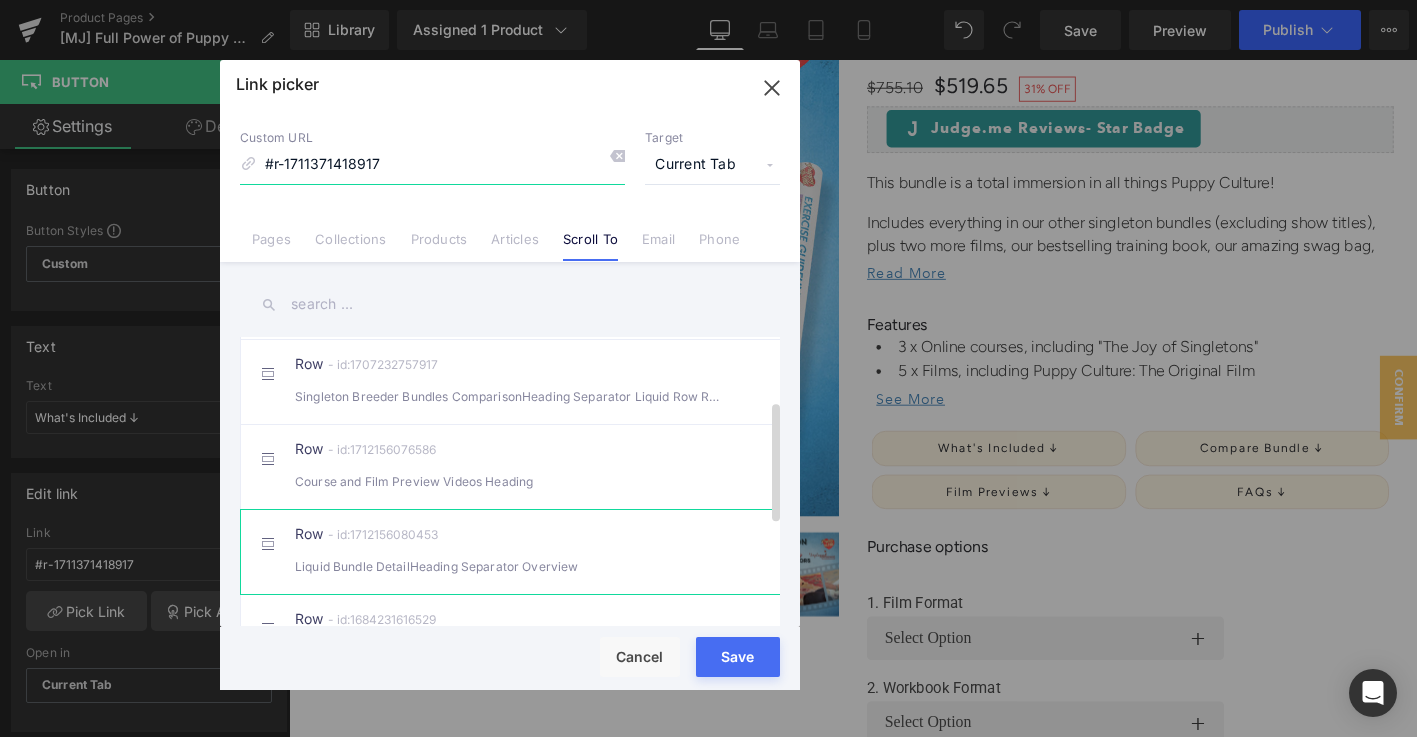scroll, scrollTop: 246, scrollLeft: 0, axis: vertical 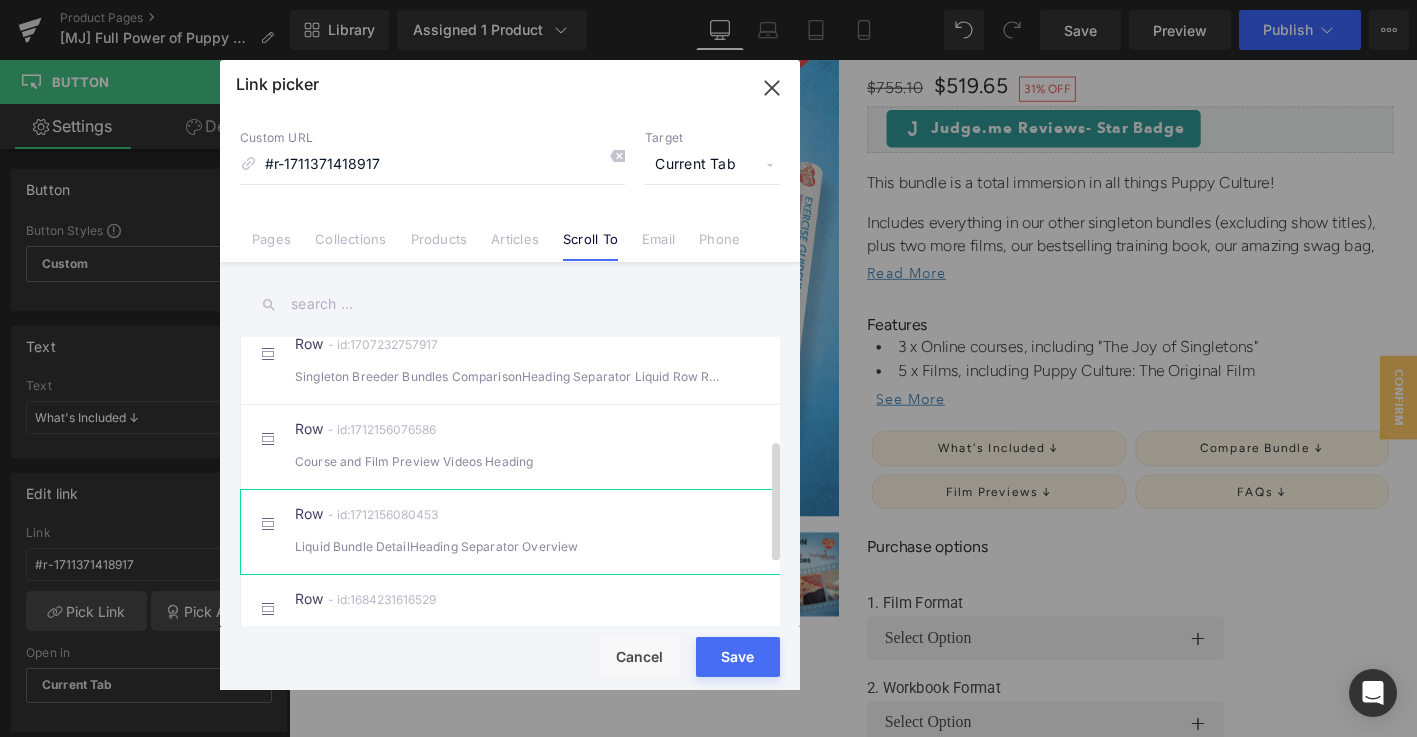 click on "Row - id:1712156080453 Liquid    Bundle DetailHeading    Separator
Overview" at bounding box center (540, 532) 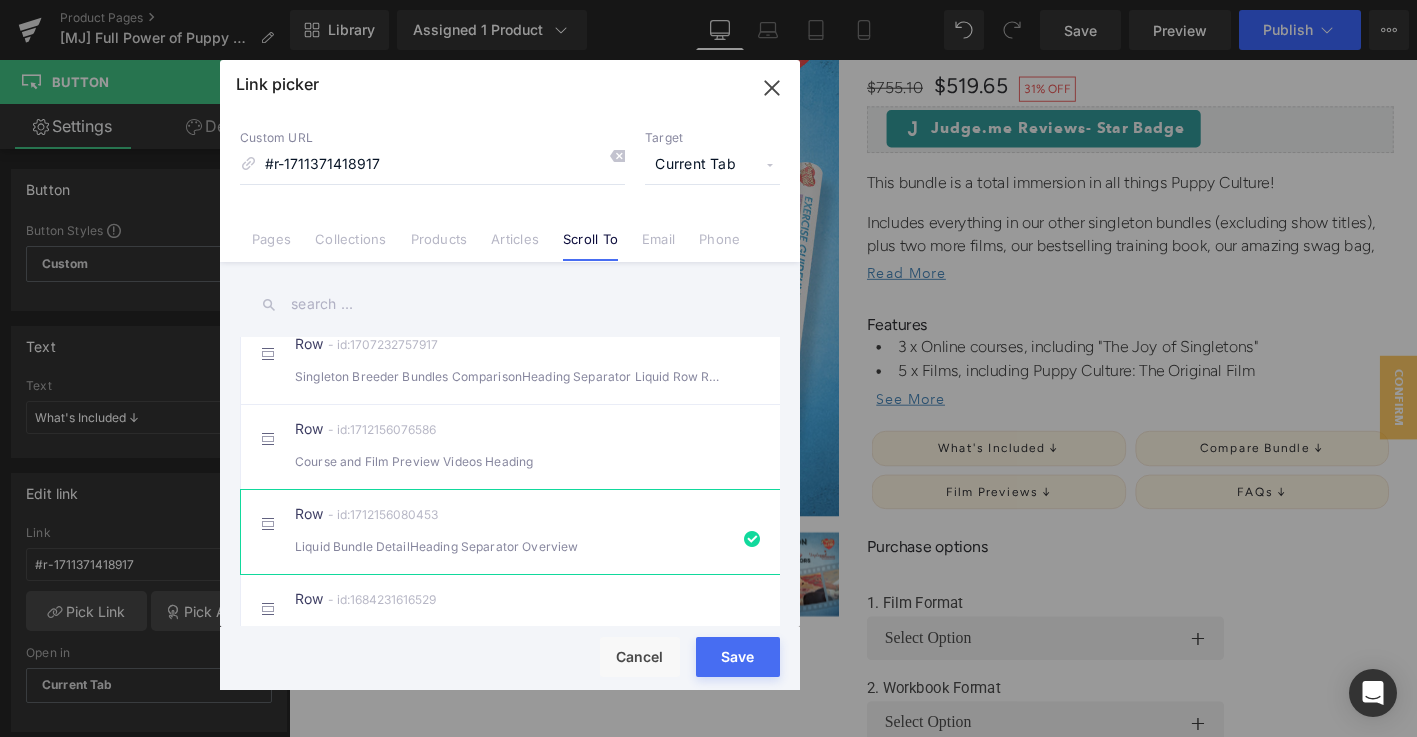 click on "Save" at bounding box center [738, 657] 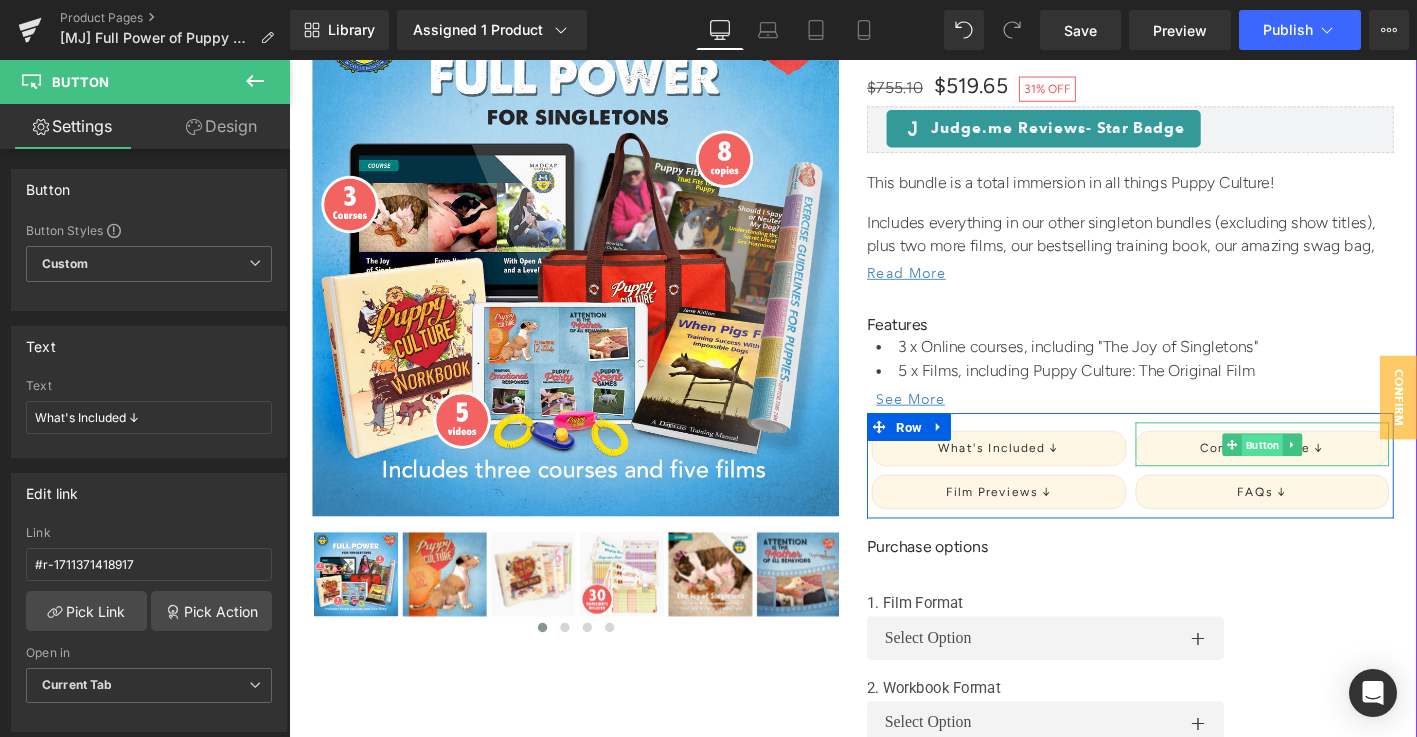 click on "Button" at bounding box center (1333, 473) 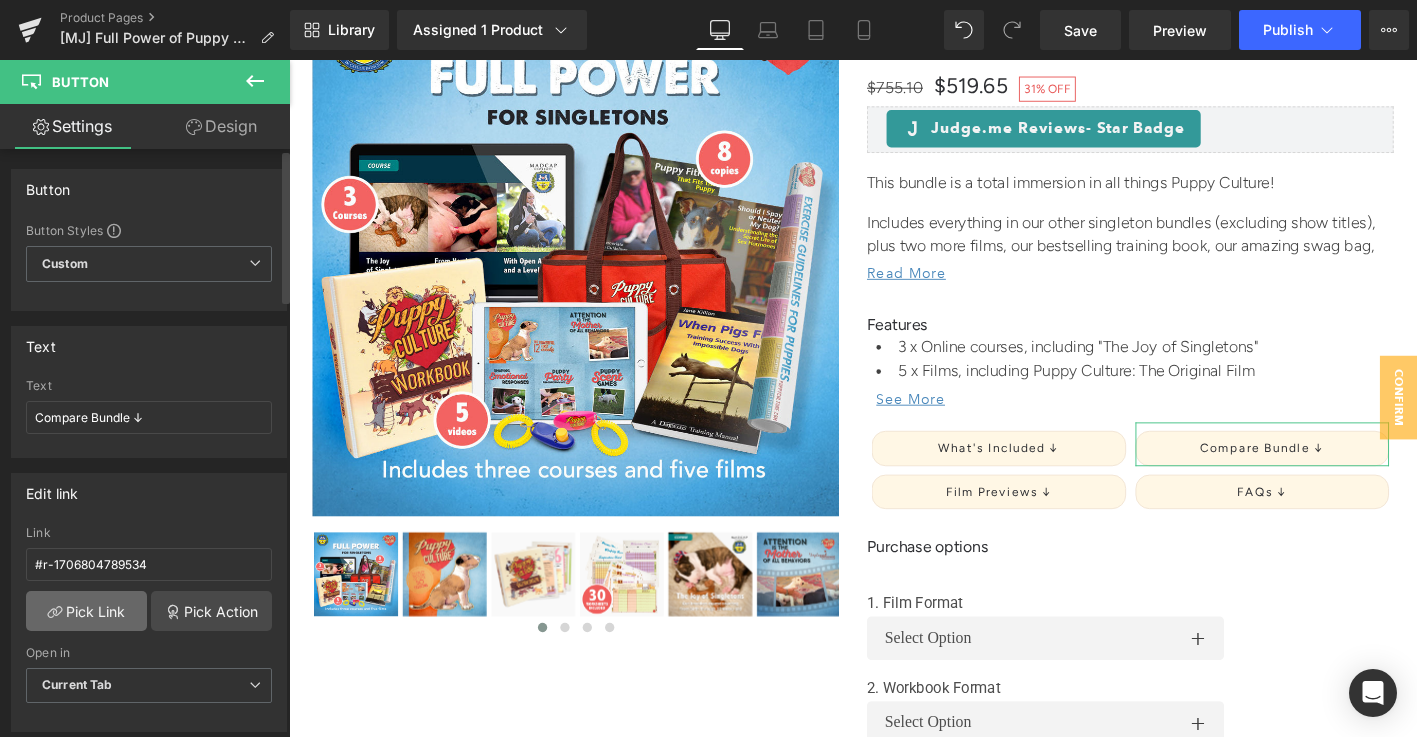 click on "Pick Link" at bounding box center (86, 611) 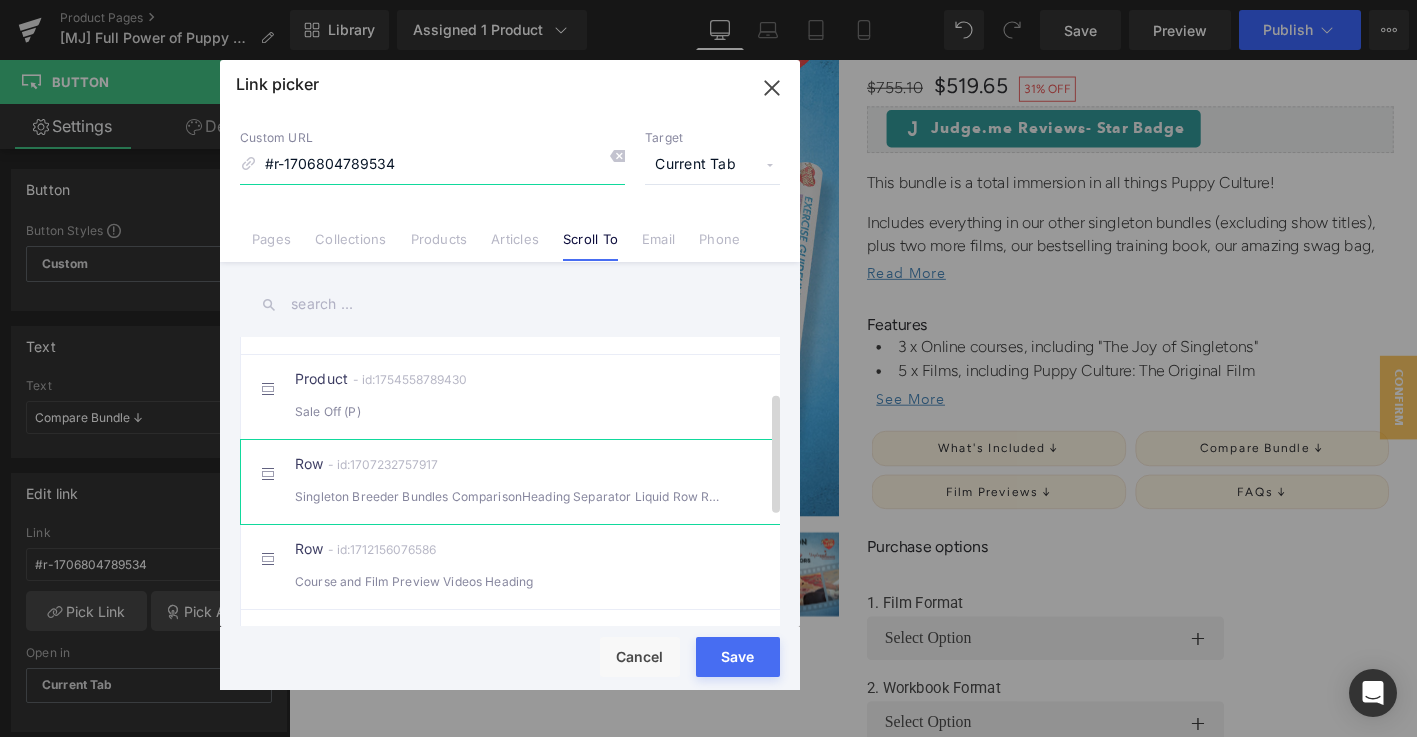 scroll, scrollTop: 132, scrollLeft: 0, axis: vertical 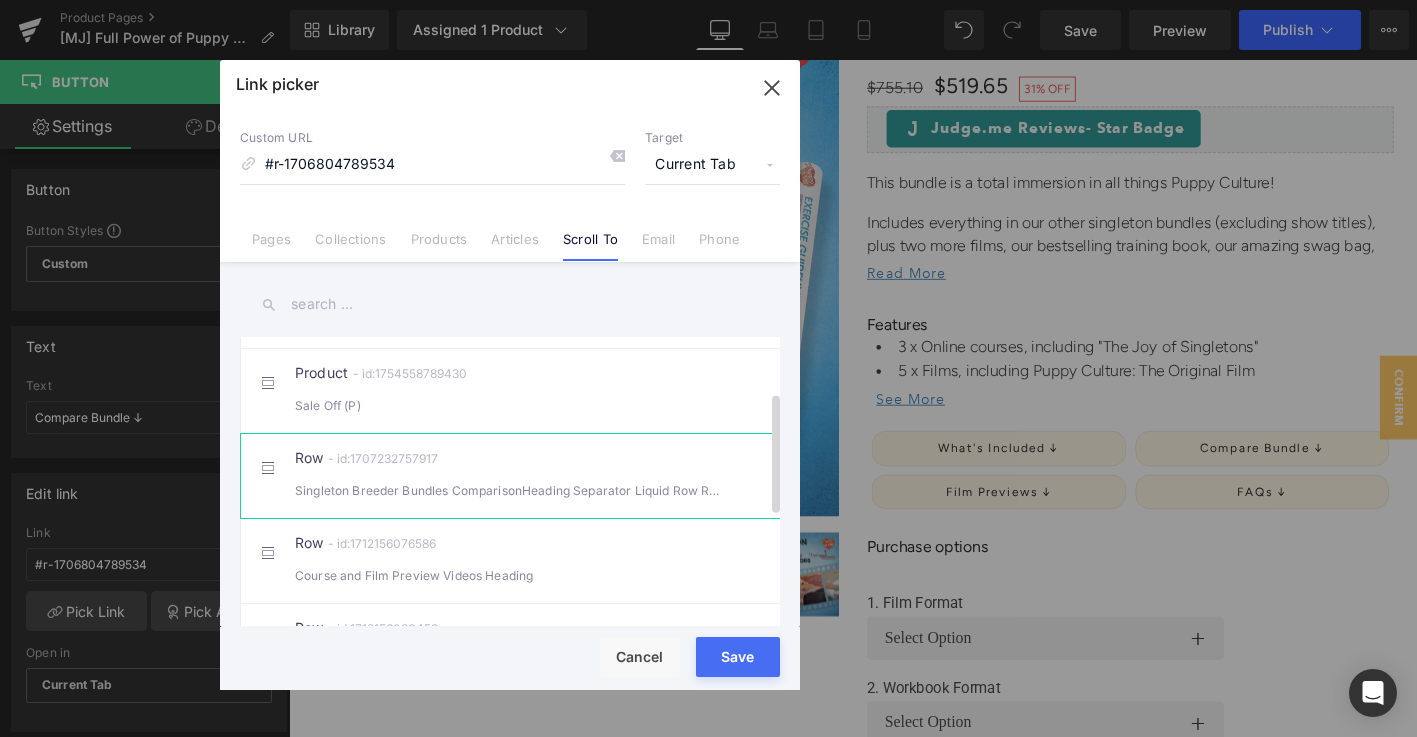 click on "Singleton Breeder Bundles ComparisonHeading    Separator    Liquid    Row    Row" at bounding box center (510, 490) 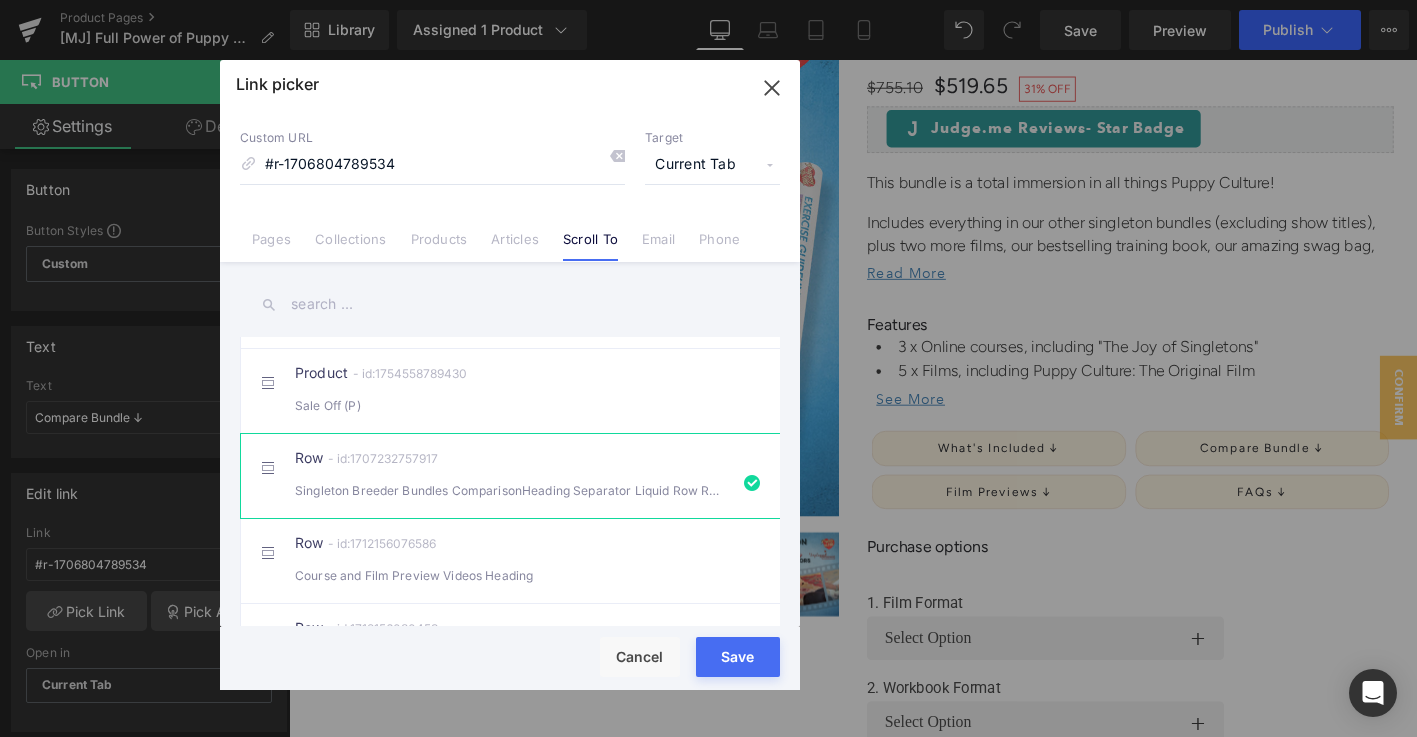 click on "Save" at bounding box center [738, 657] 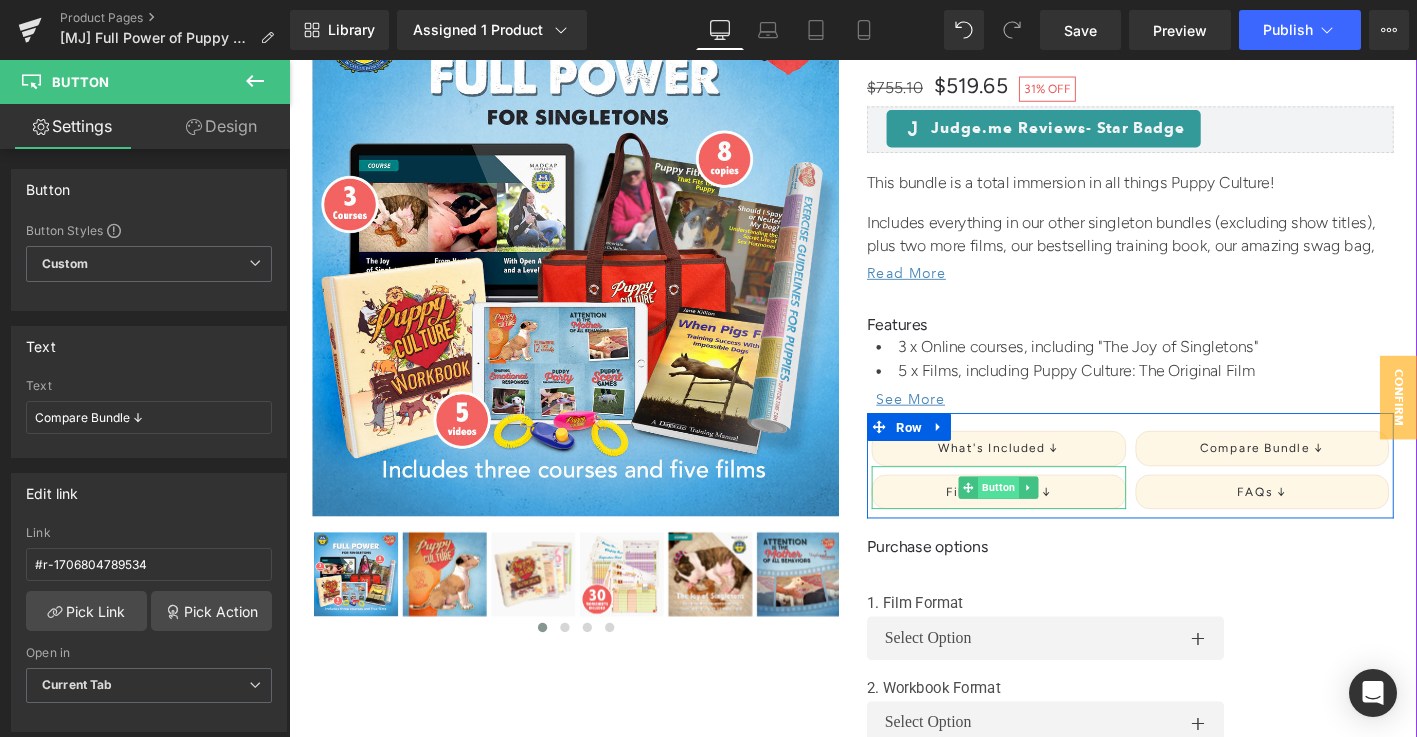 click on "Button" at bounding box center [1050, 519] 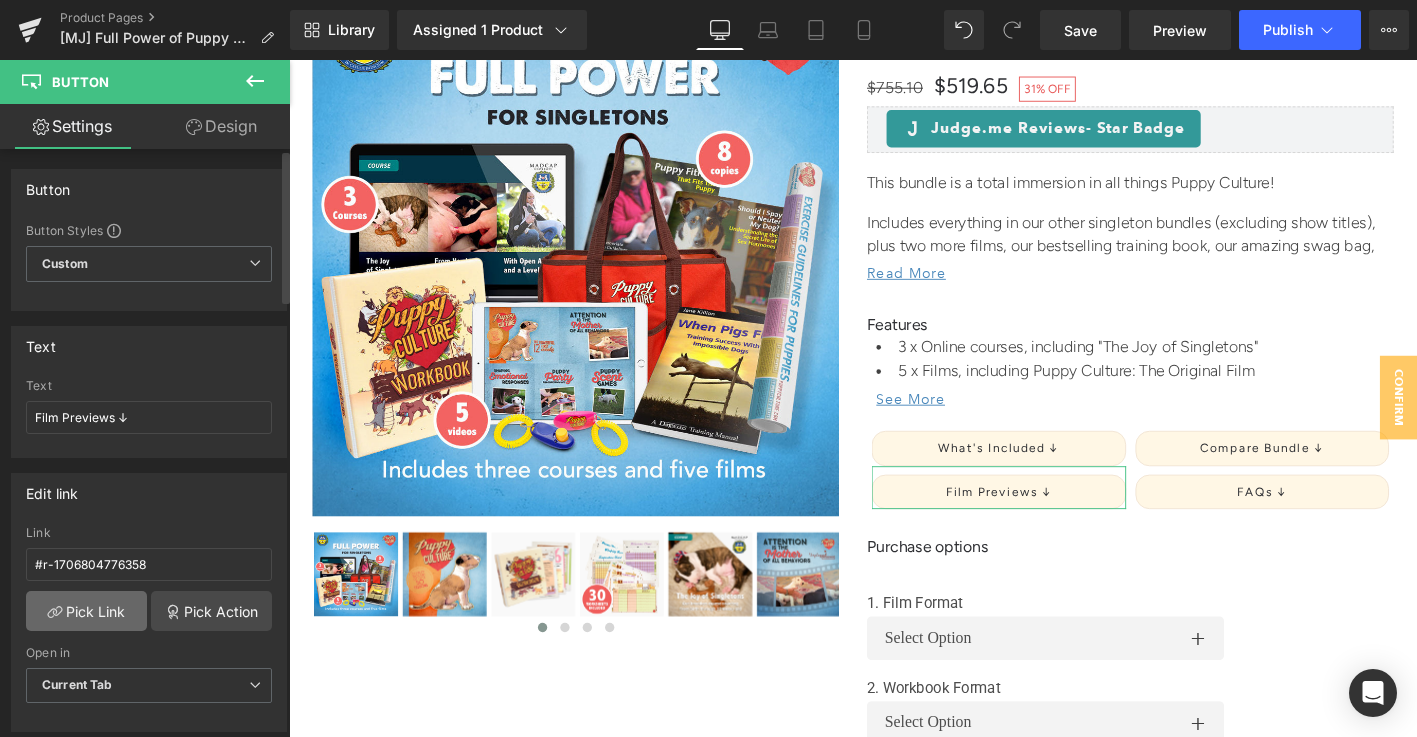 click on "Pick Link" at bounding box center [86, 611] 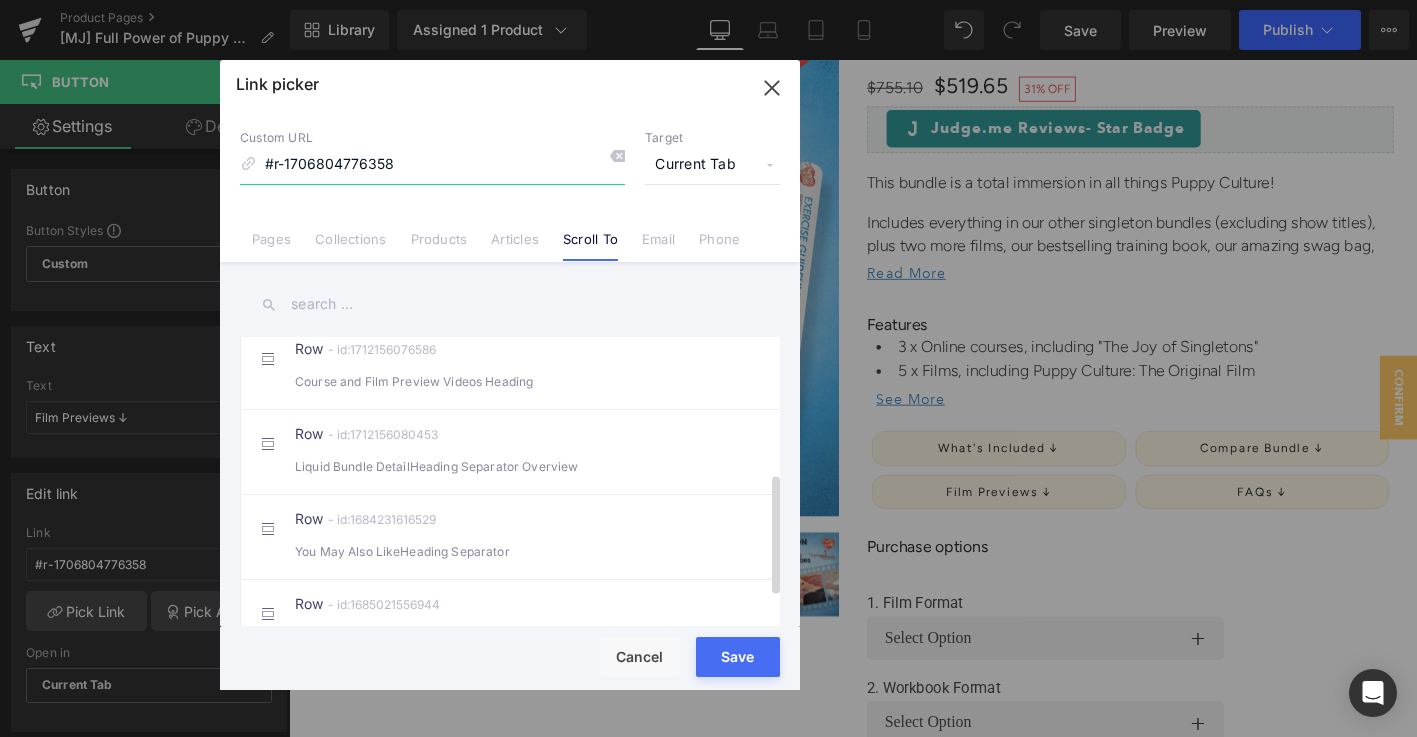 scroll, scrollTop: 336, scrollLeft: 0, axis: vertical 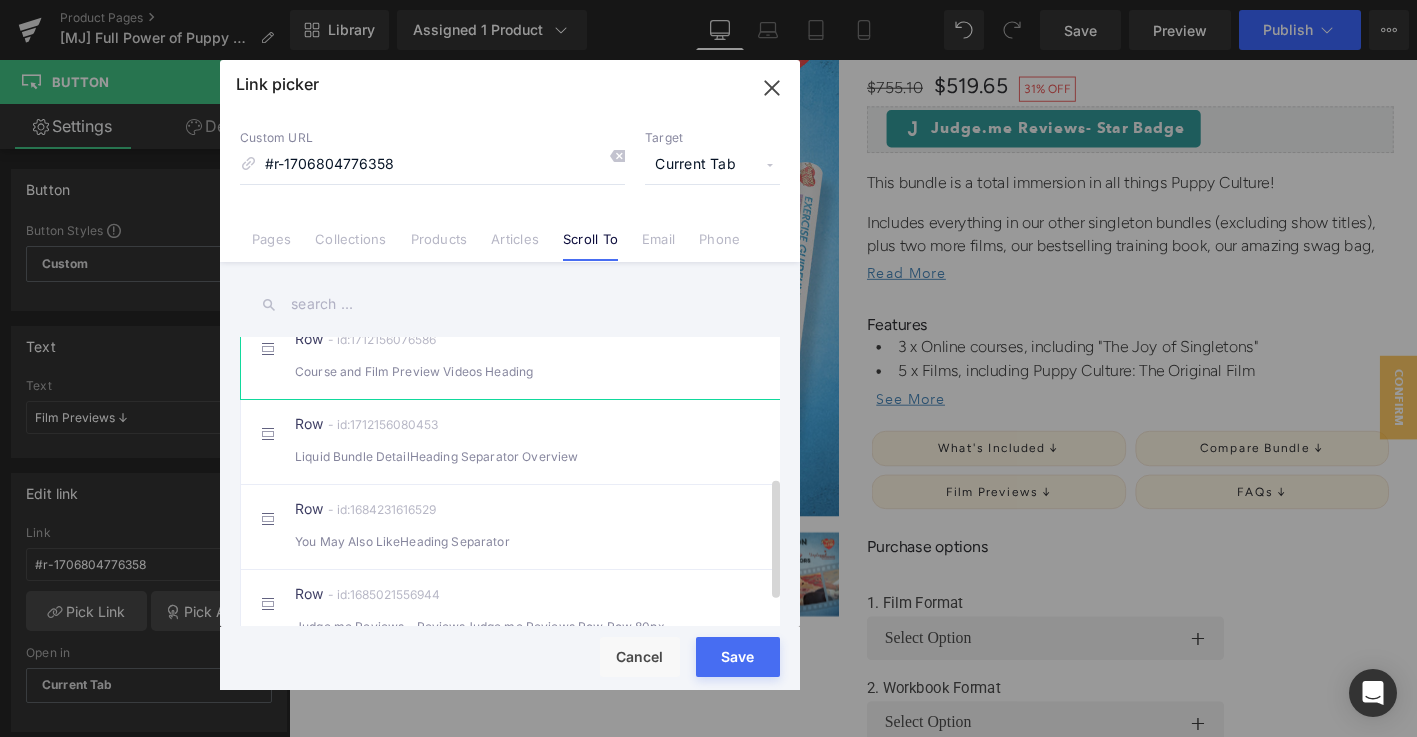 click on "Course and Film Preview Videos
Heading" at bounding box center (510, 371) 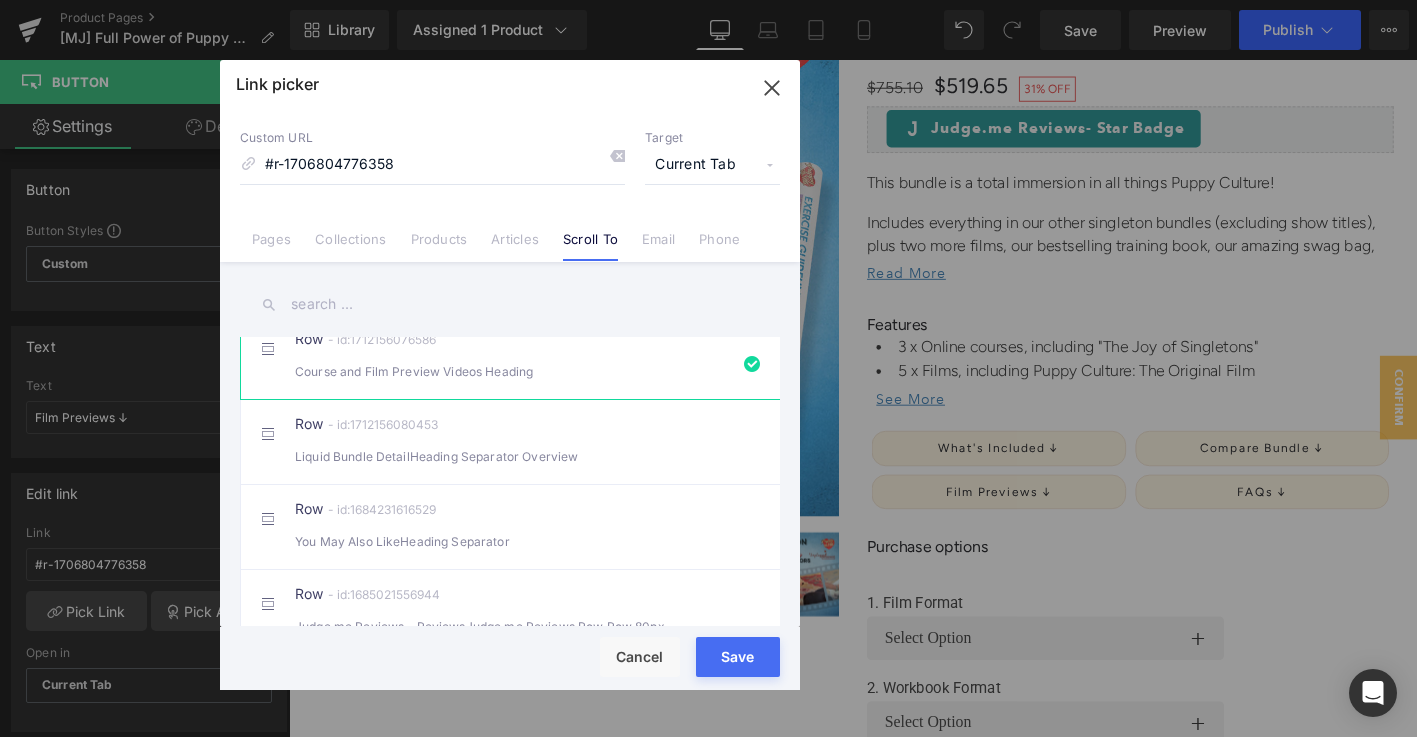 click on "Save" at bounding box center [738, 657] 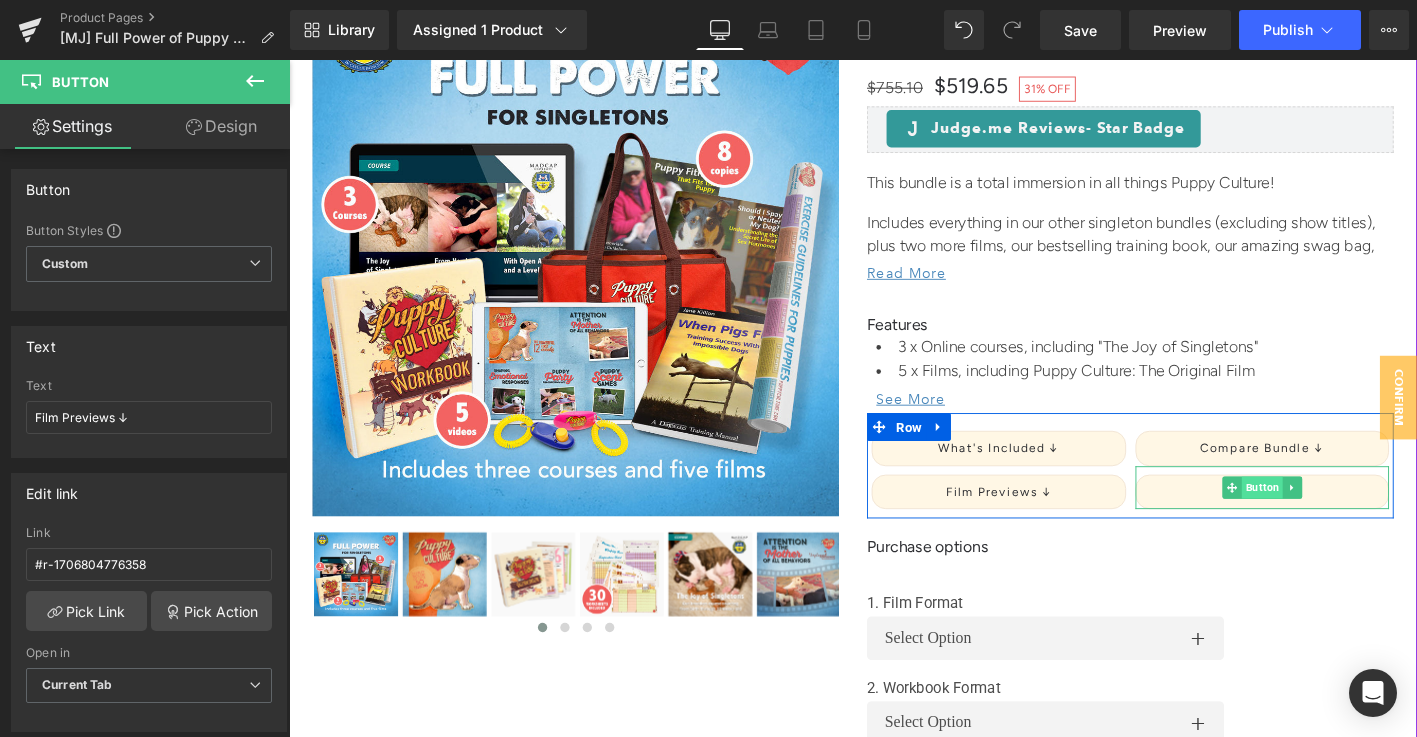 click on "Button" at bounding box center [1333, 519] 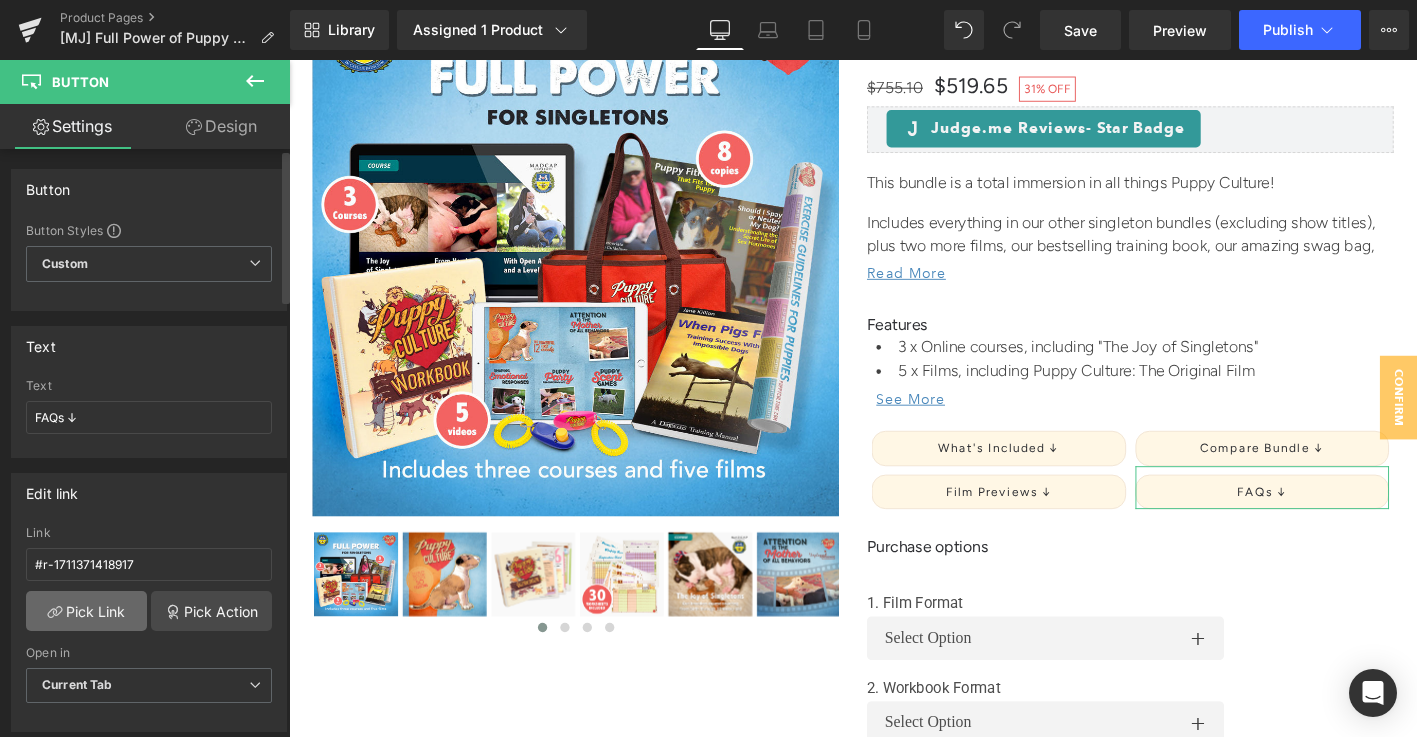 click on "Pick Link" at bounding box center [86, 611] 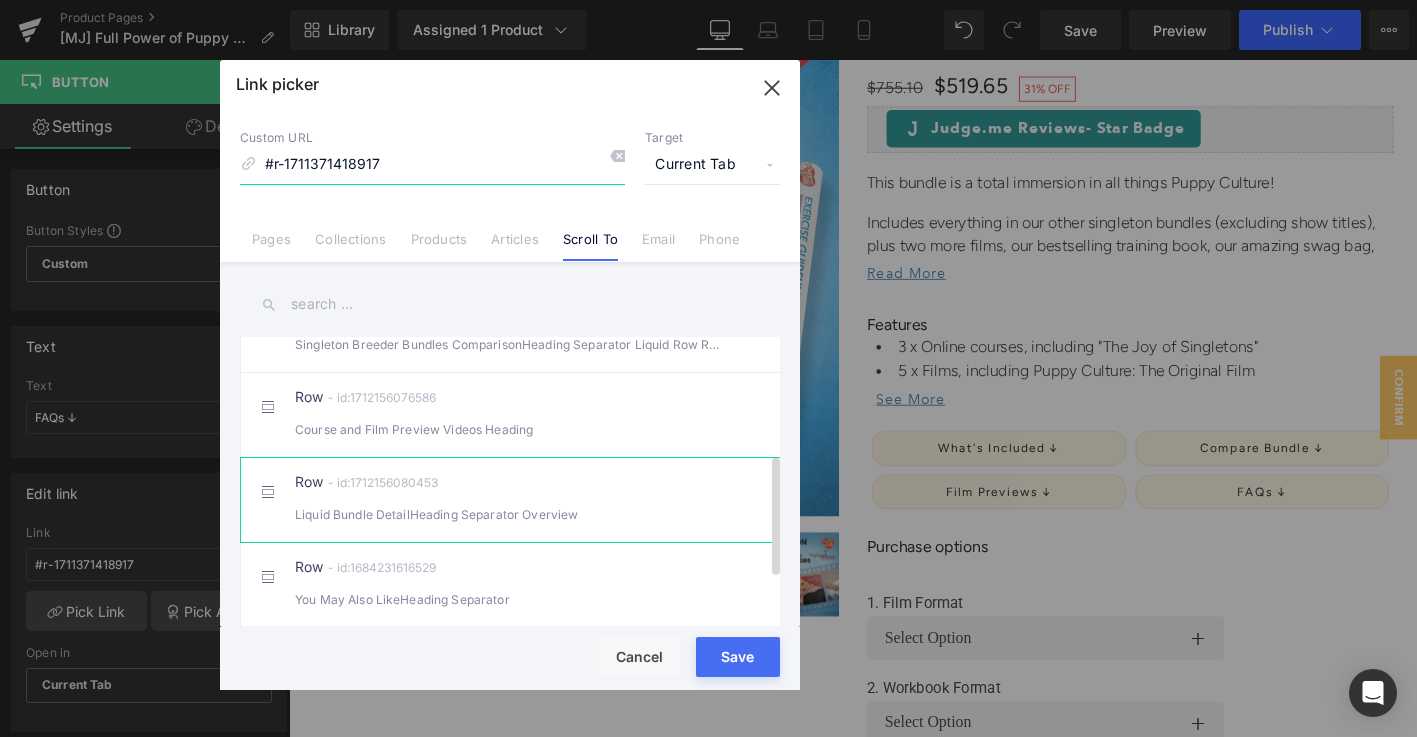 scroll, scrollTop: 283, scrollLeft: 0, axis: vertical 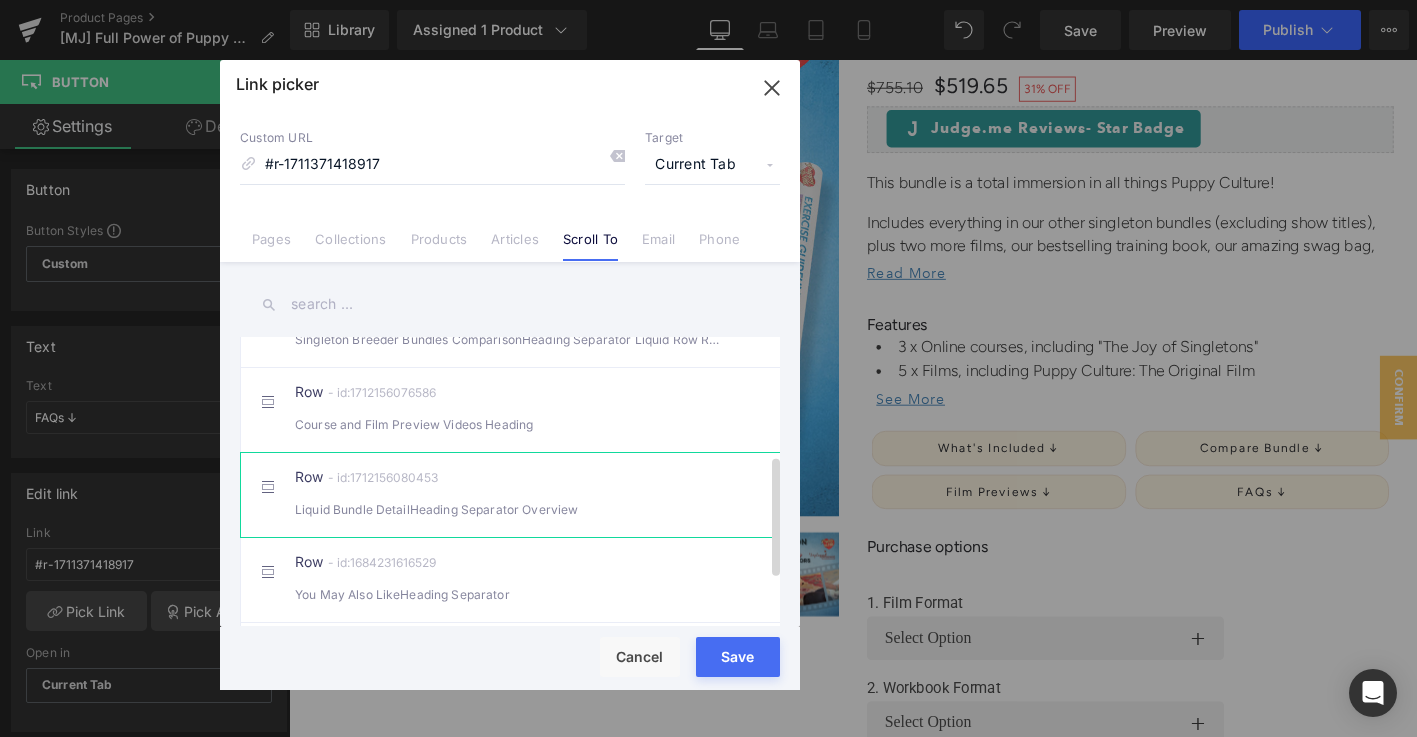 click on "Liquid    Bundle DetailHeading    Separator
Overview" at bounding box center (510, 509) 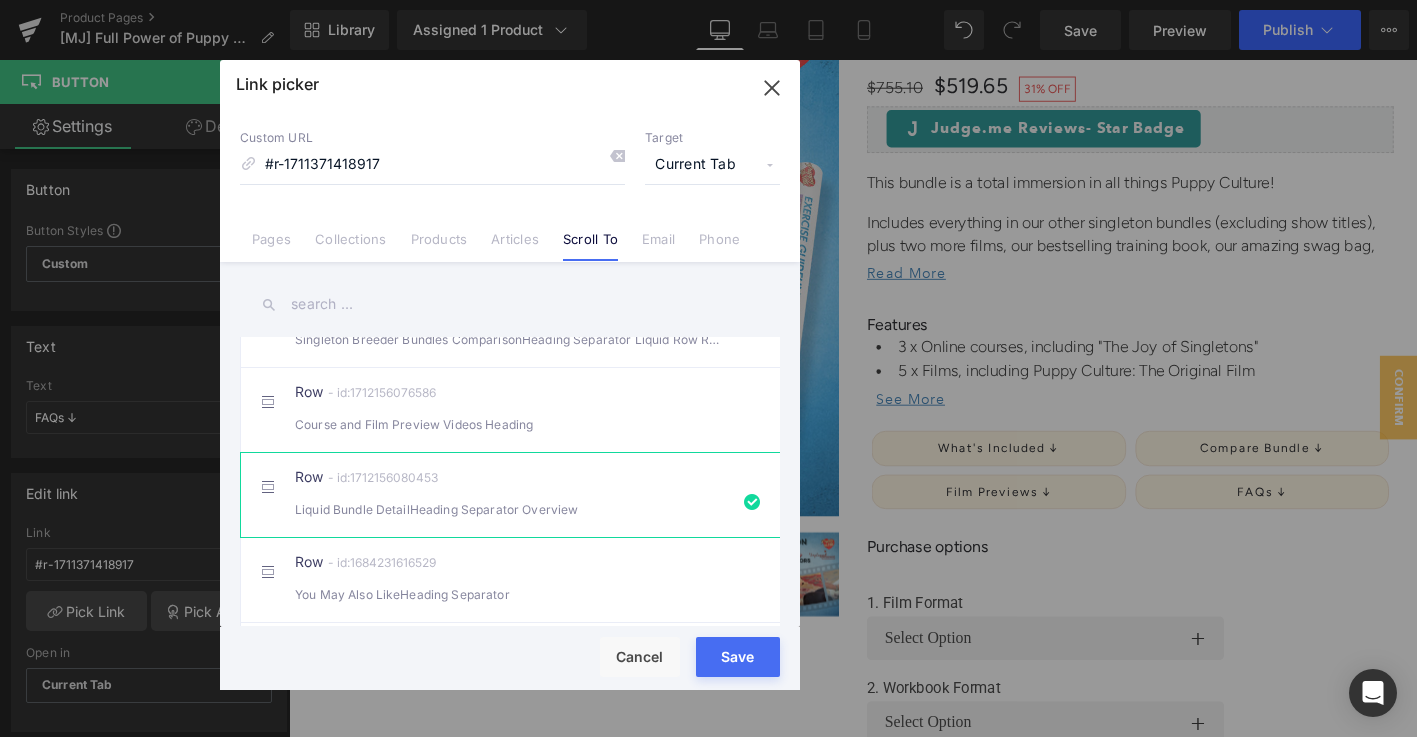 click on "Save" at bounding box center [738, 657] 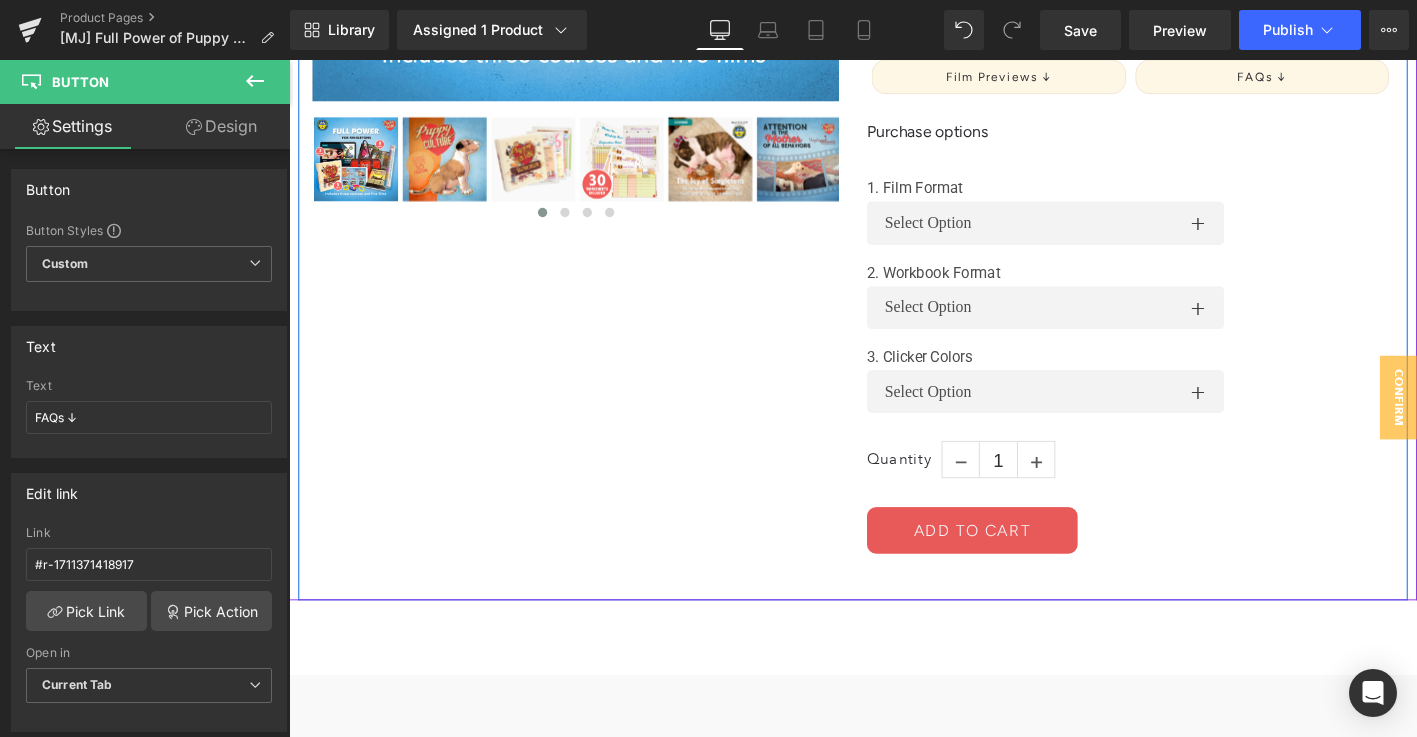 scroll, scrollTop: 833, scrollLeft: 0, axis: vertical 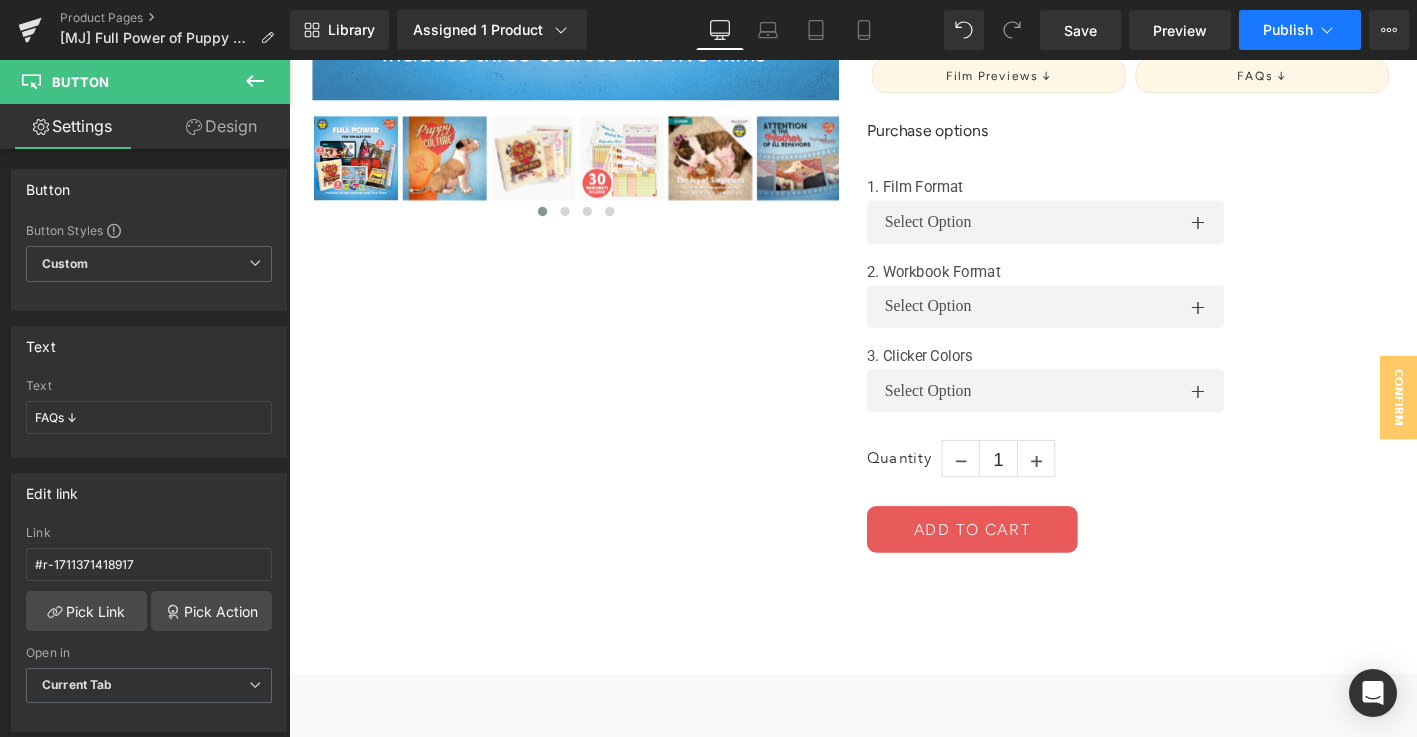 click on "Publish" at bounding box center (1288, 30) 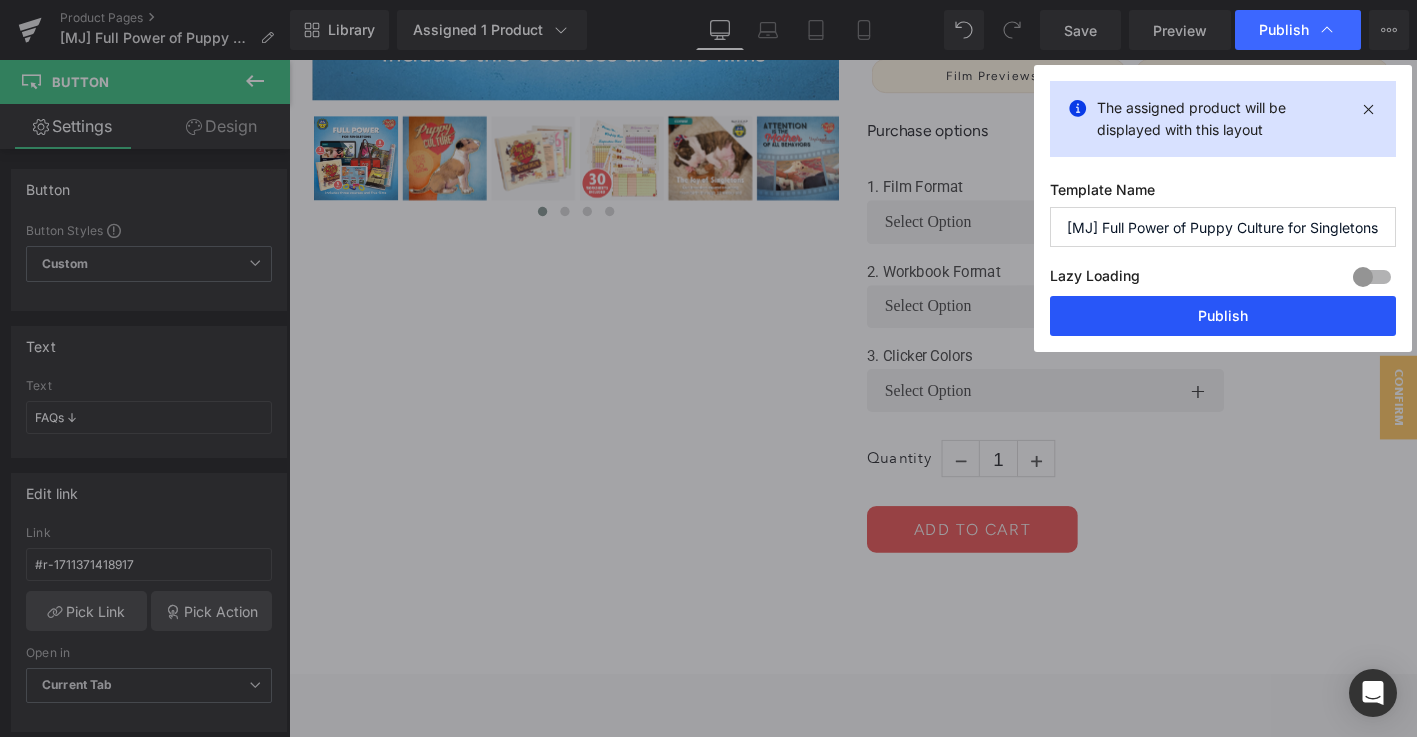 click on "Publish" at bounding box center (1223, 316) 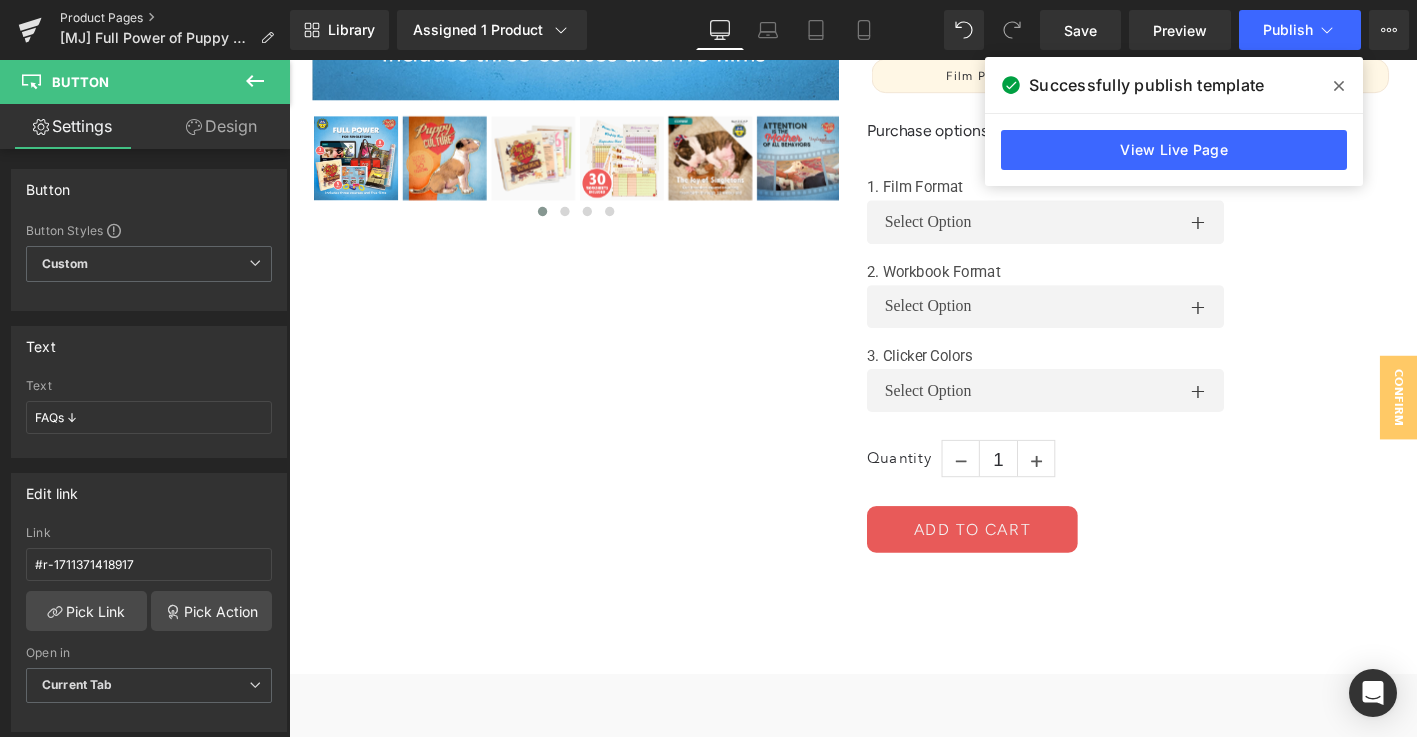 click on "Product Pages" at bounding box center (175, 18) 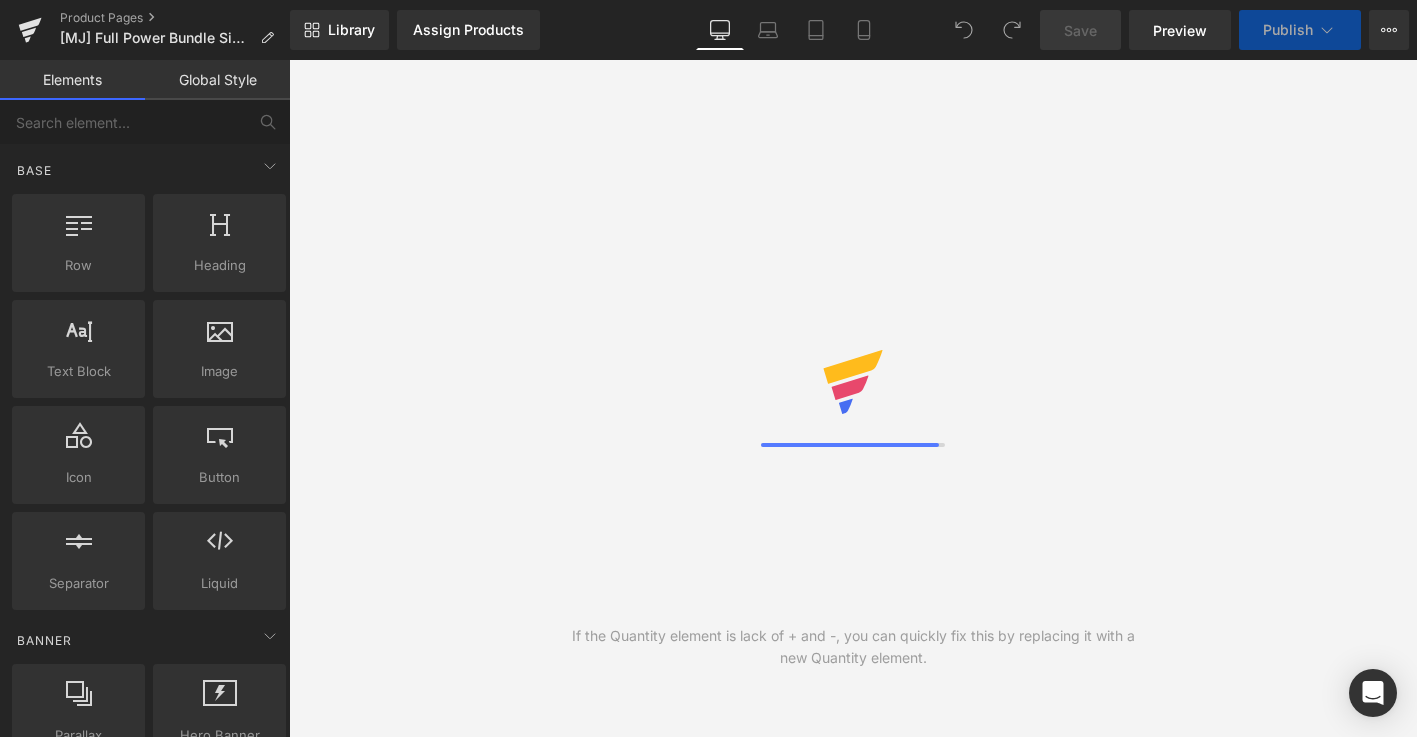 scroll, scrollTop: 0, scrollLeft: 0, axis: both 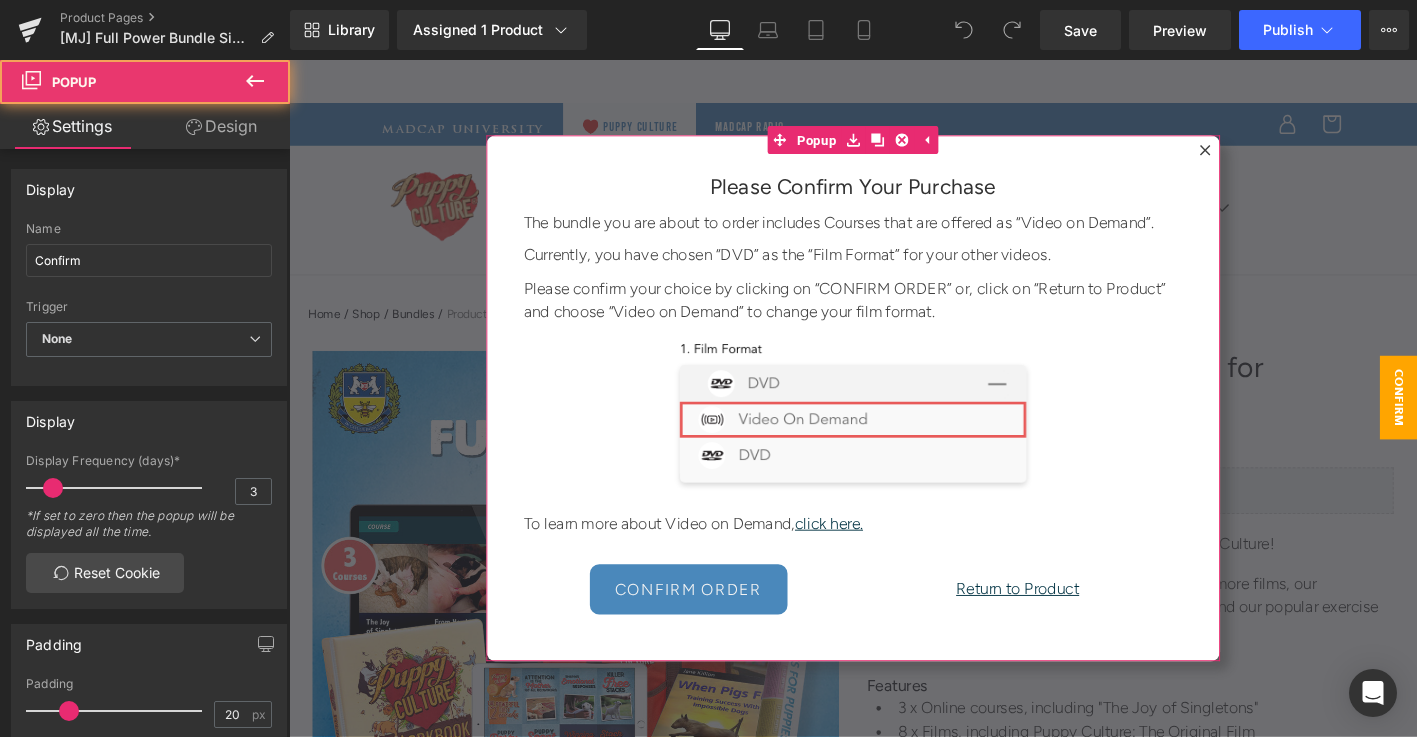 click 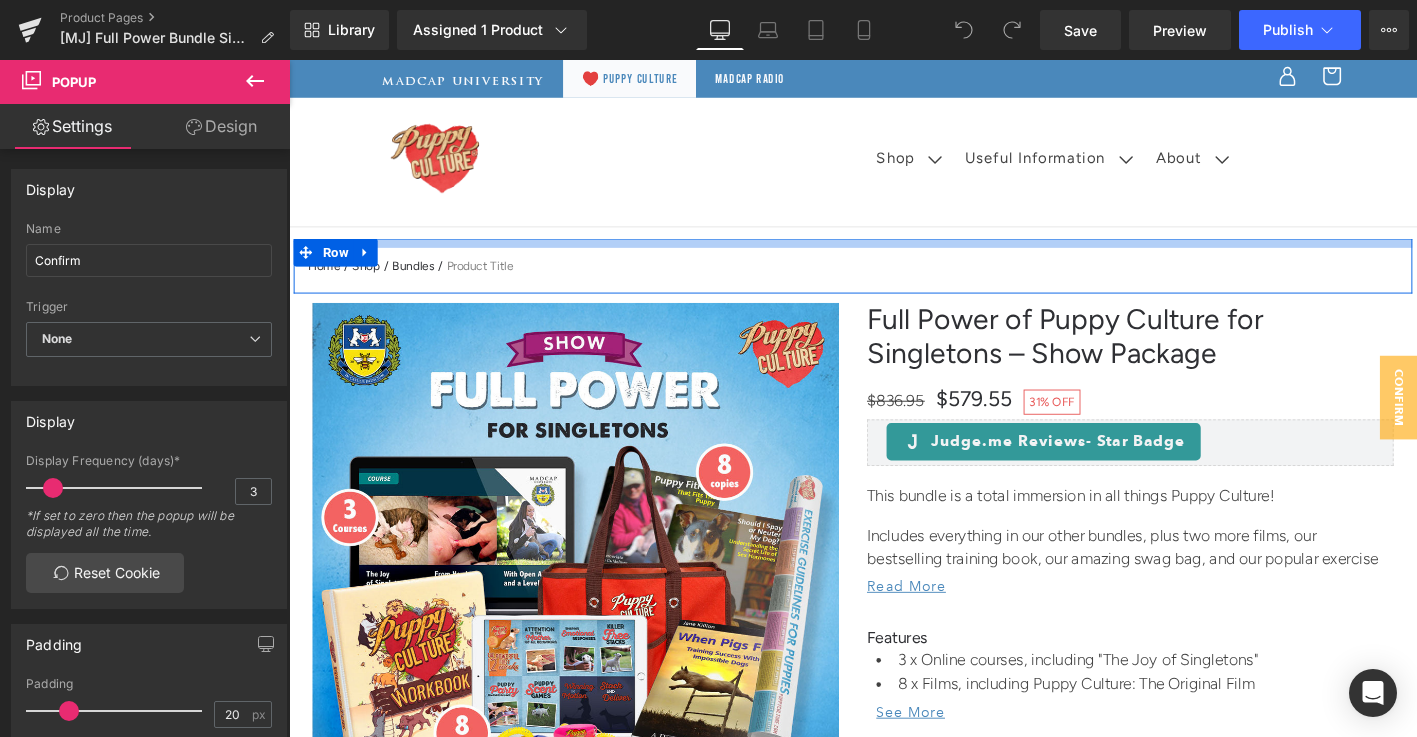 scroll, scrollTop: 46, scrollLeft: 0, axis: vertical 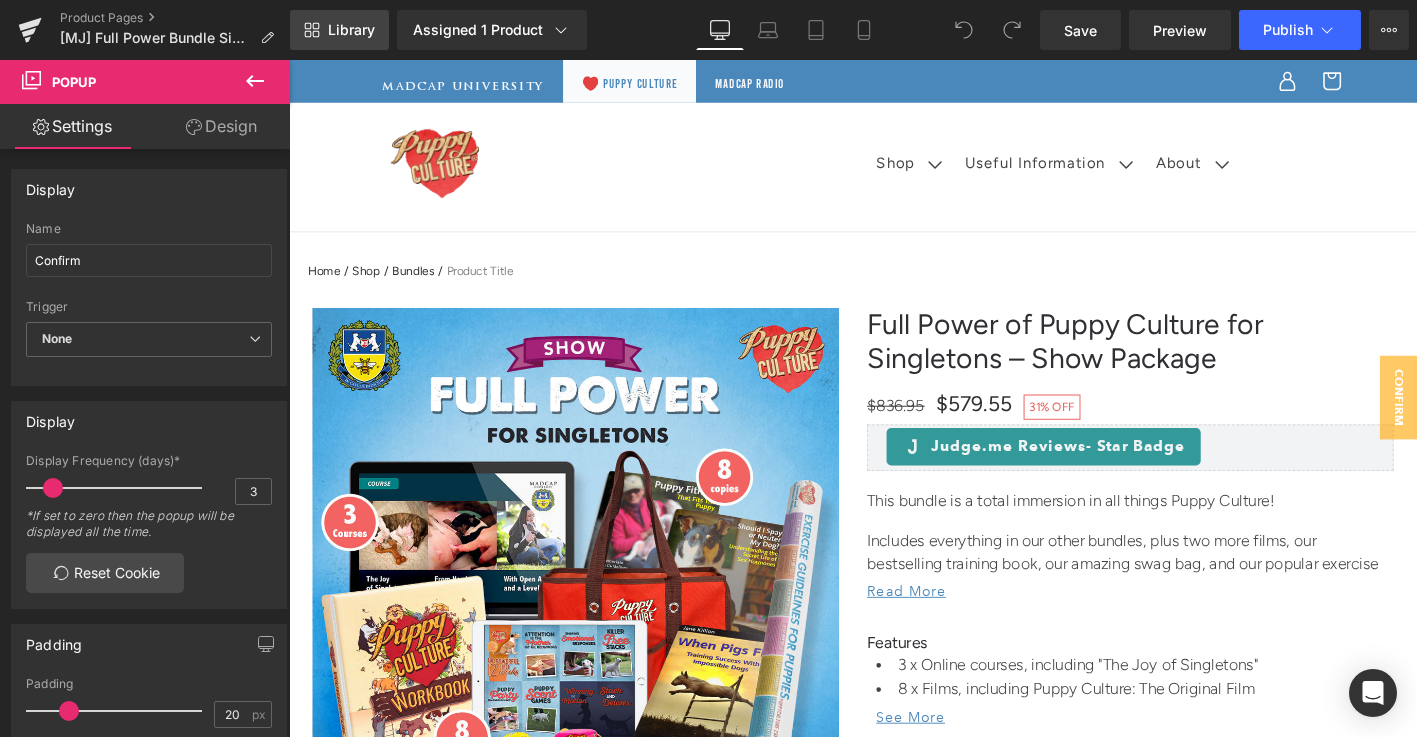 click on "Library" at bounding box center (351, 30) 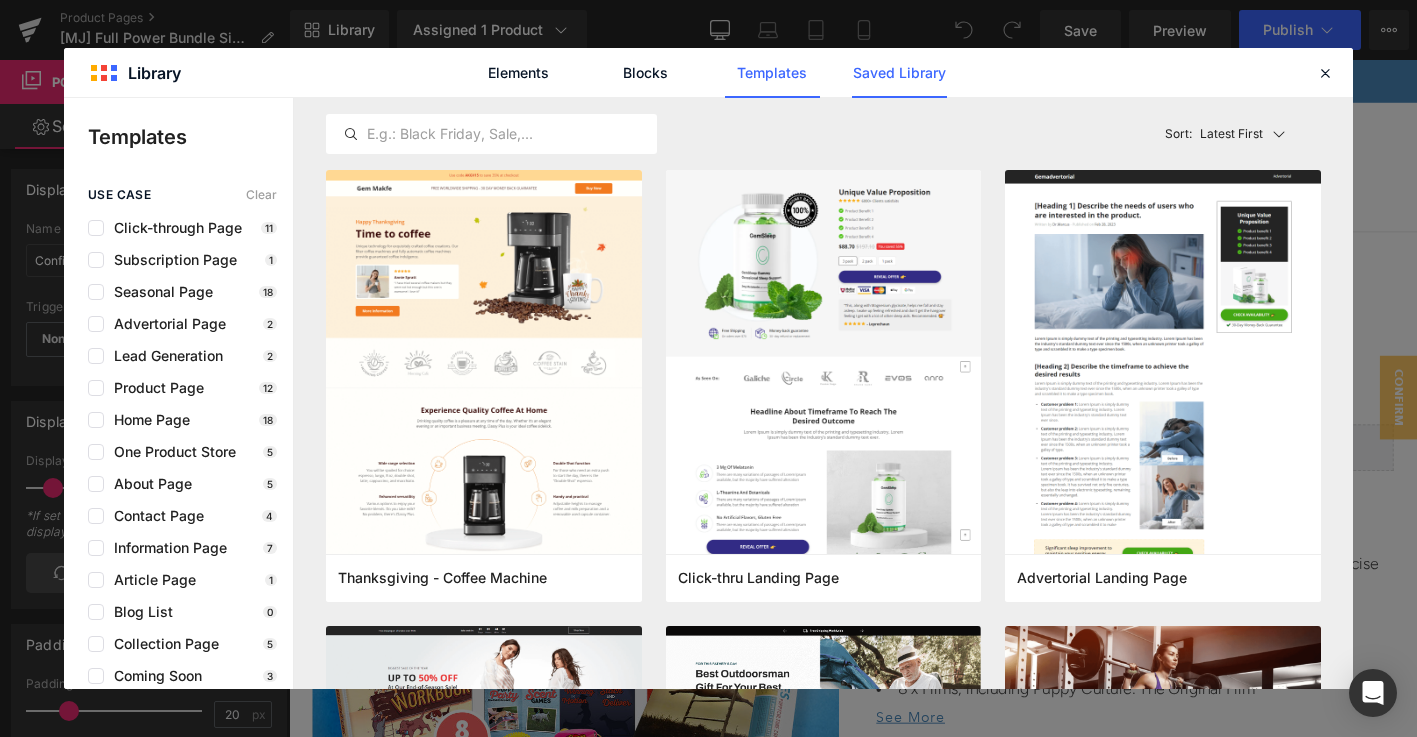click on "Saved Library" 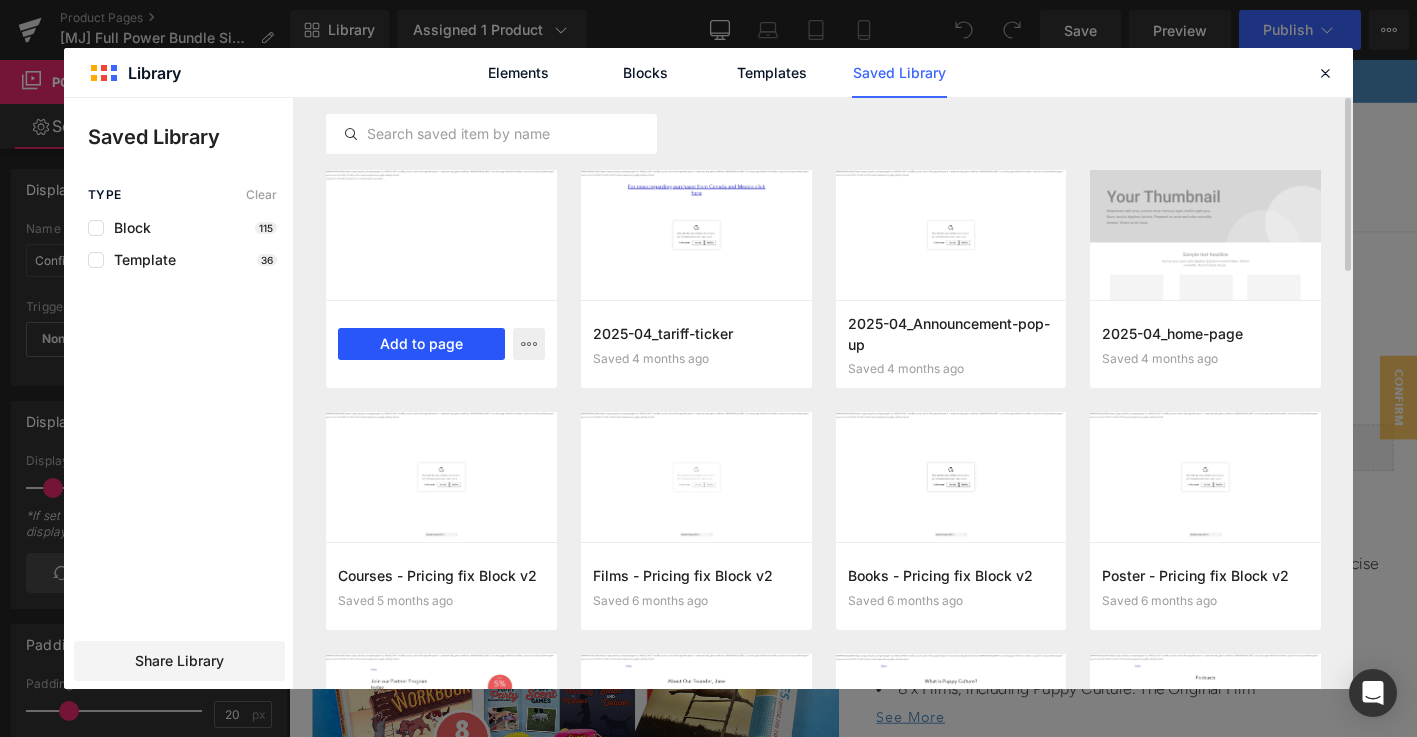 drag, startPoint x: 433, startPoint y: 341, endPoint x: 155, endPoint y: 302, distance: 280.7223 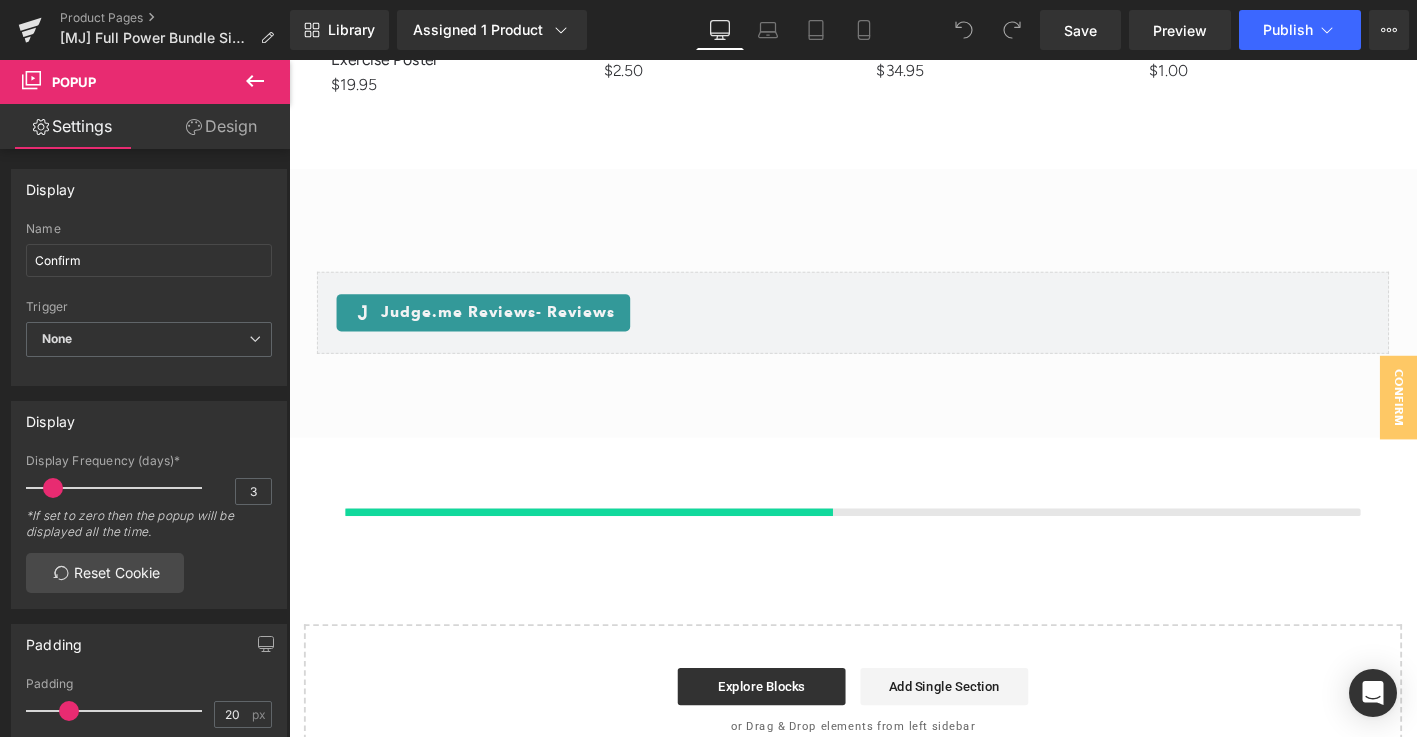scroll, scrollTop: 6271, scrollLeft: 0, axis: vertical 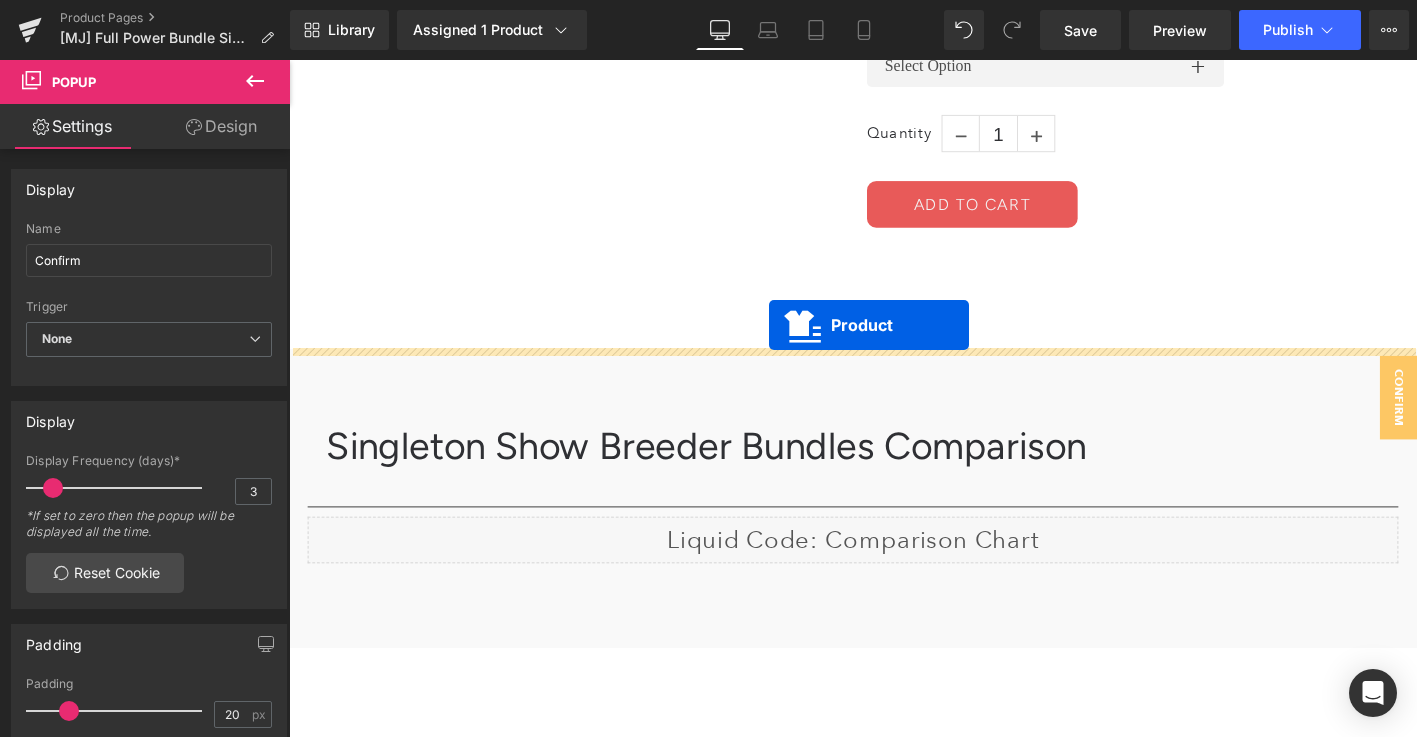 drag, startPoint x: 816, startPoint y: 172, endPoint x: 804, endPoint y: 348, distance: 176.40862 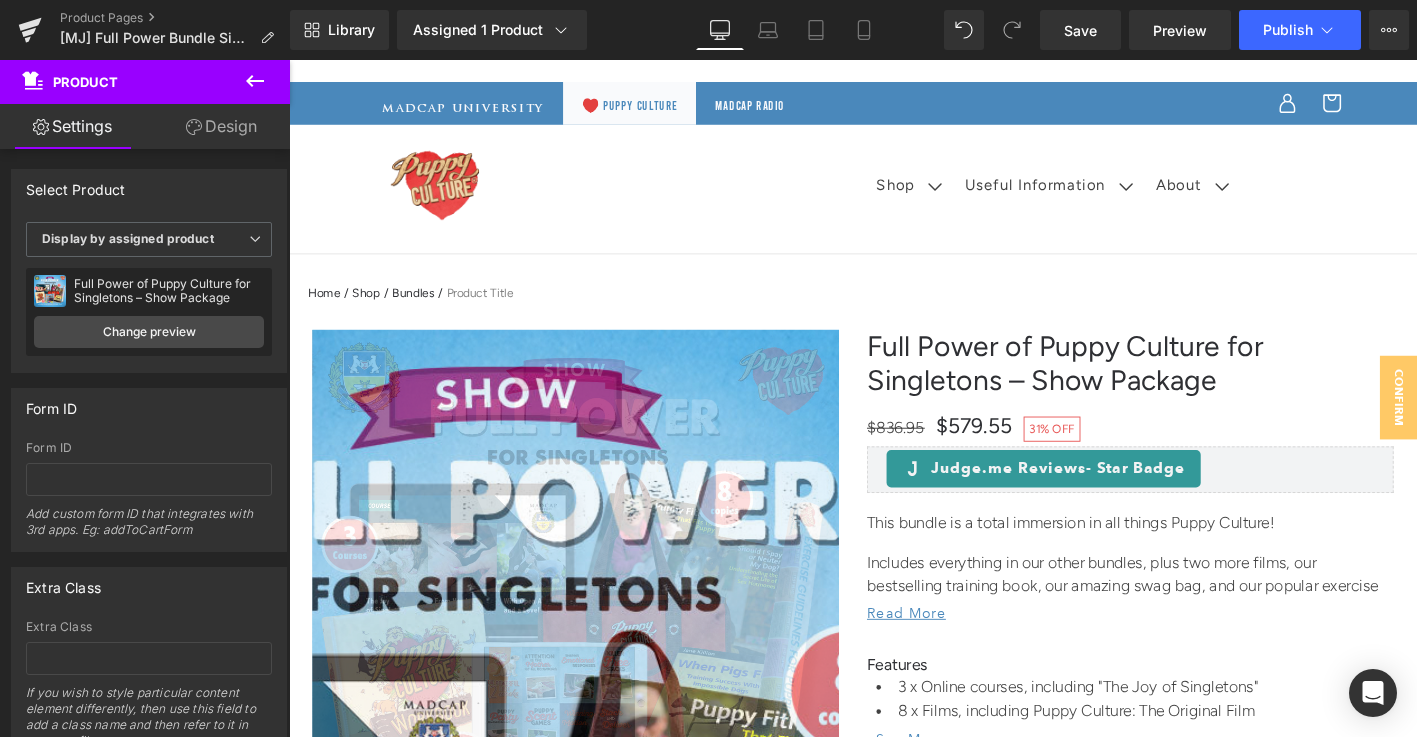 scroll, scrollTop: 9, scrollLeft: 0, axis: vertical 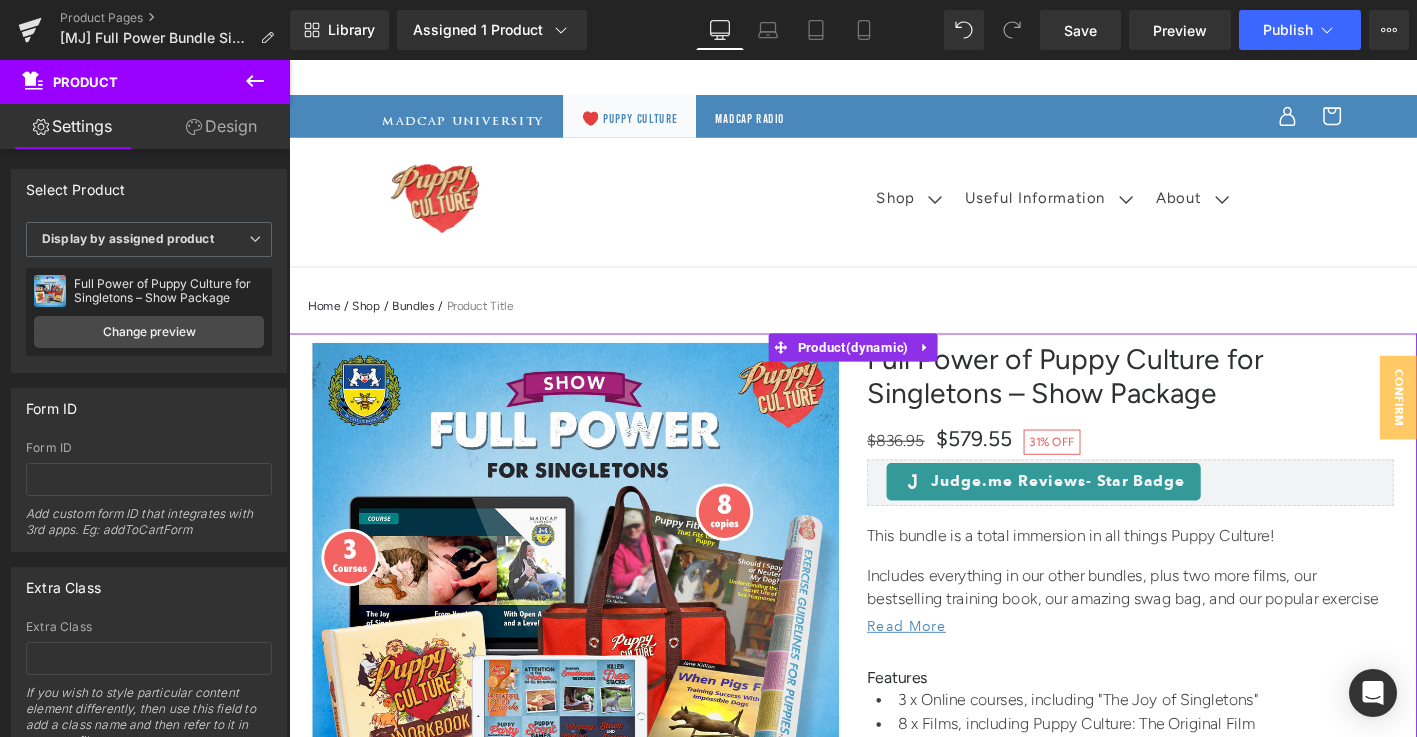 click 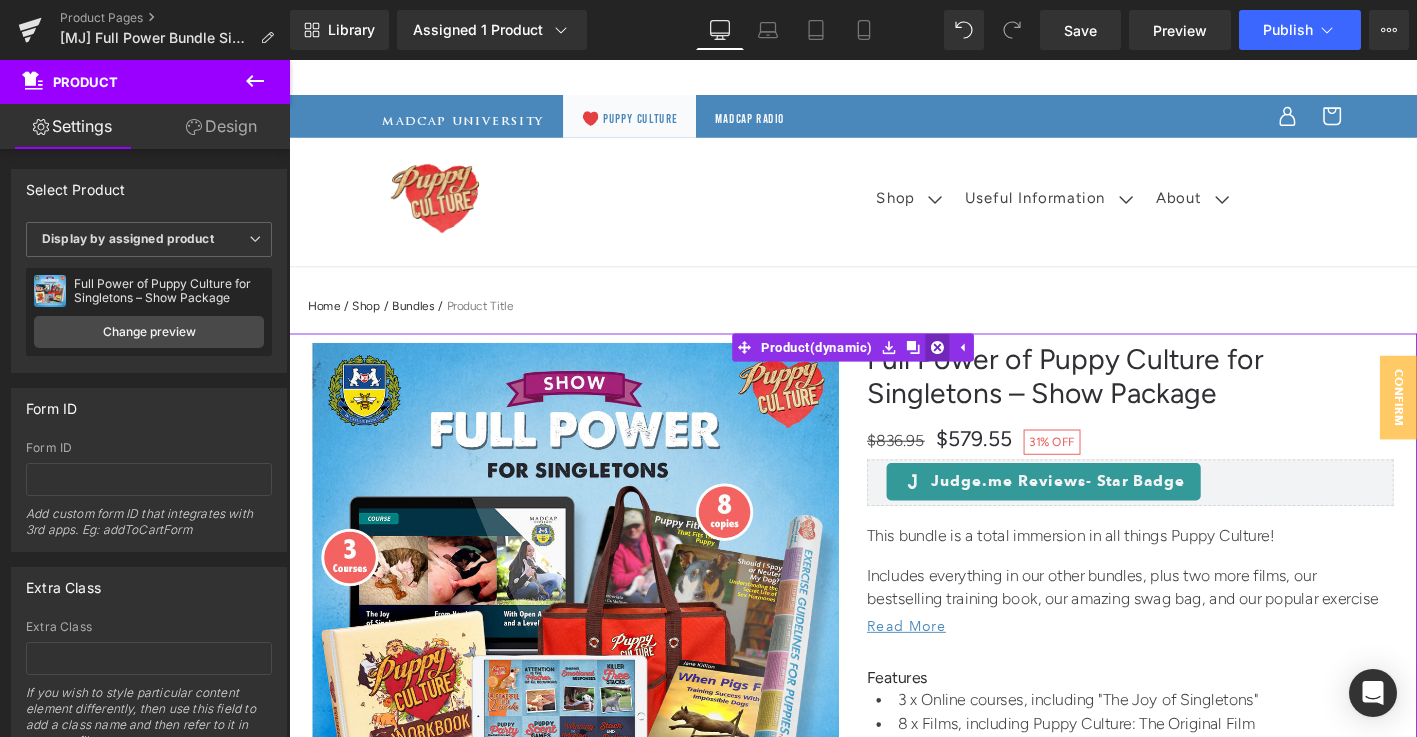 click 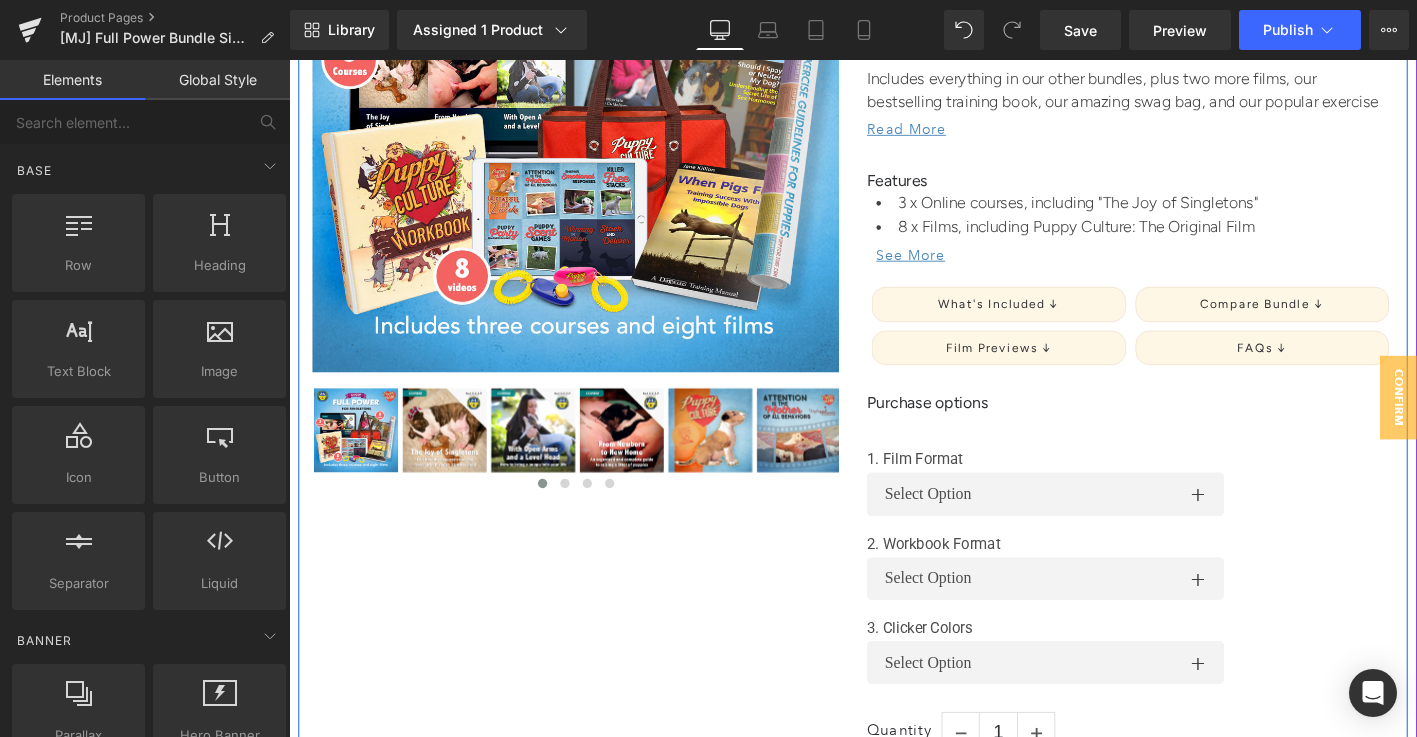 scroll, scrollTop: 586, scrollLeft: 0, axis: vertical 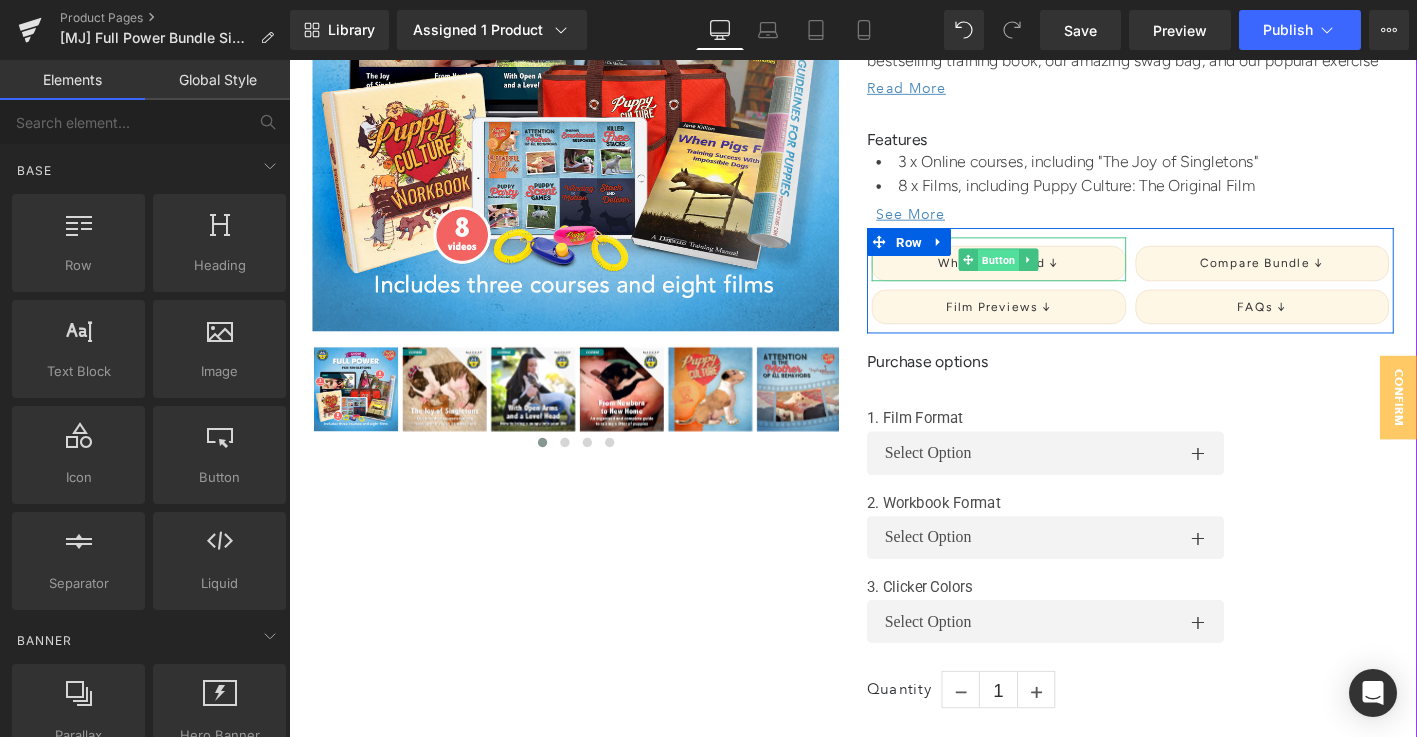 click on "Button" at bounding box center [1050, 274] 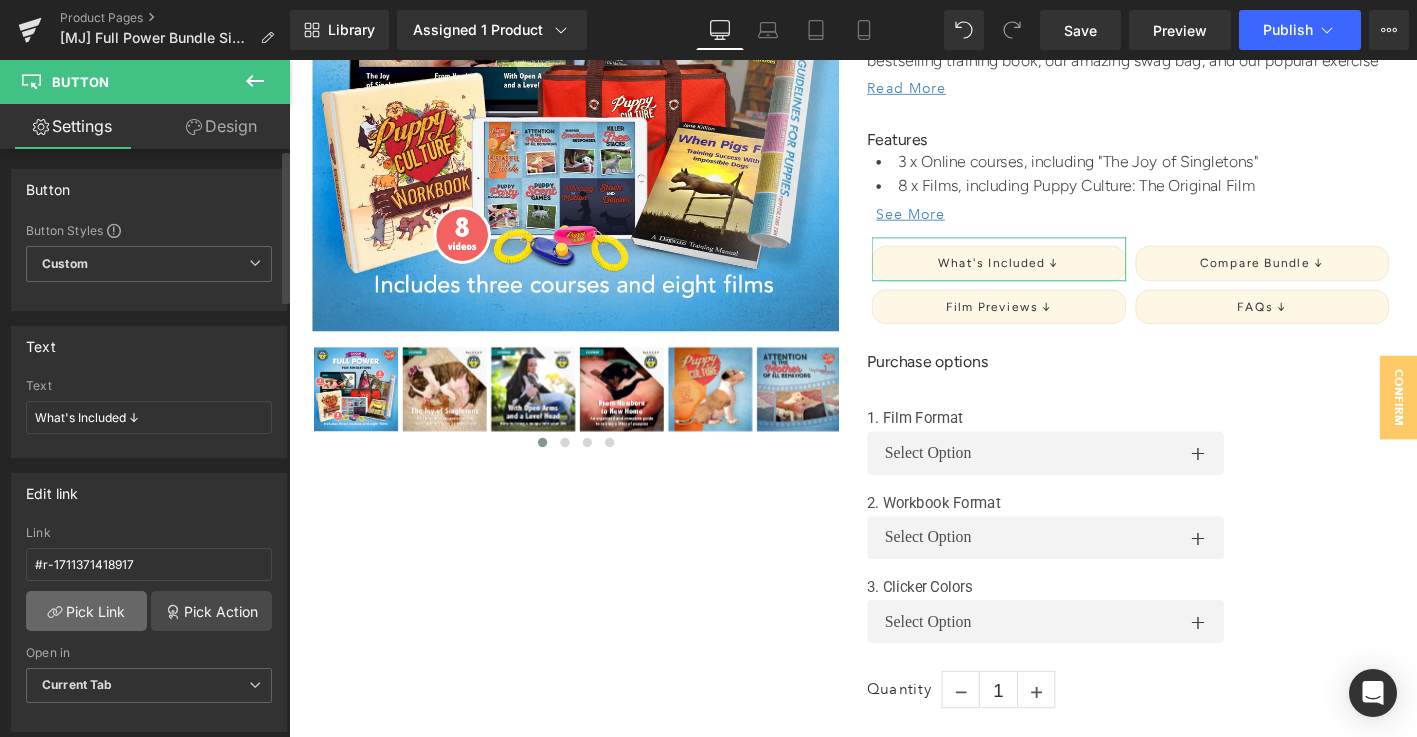 click on "Pick Link" at bounding box center (86, 611) 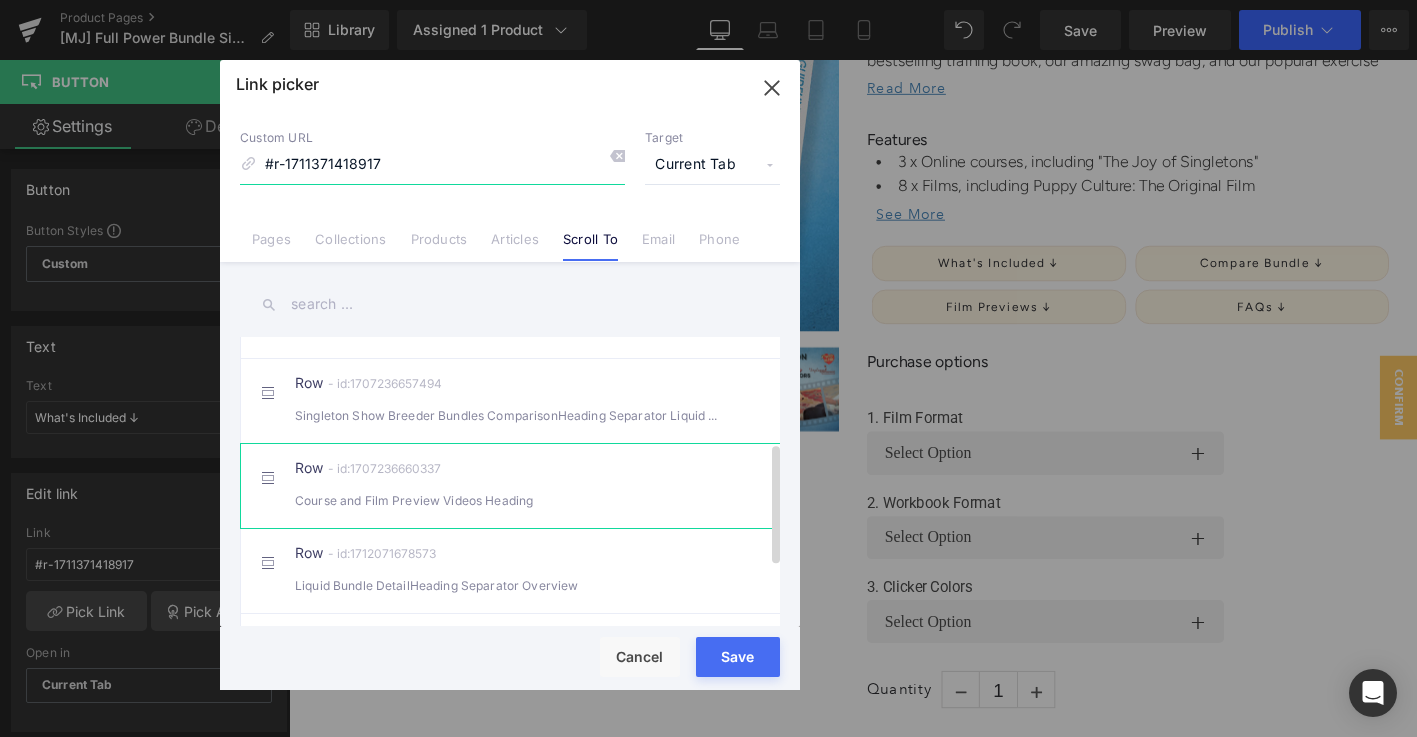 scroll, scrollTop: 325, scrollLeft: 0, axis: vertical 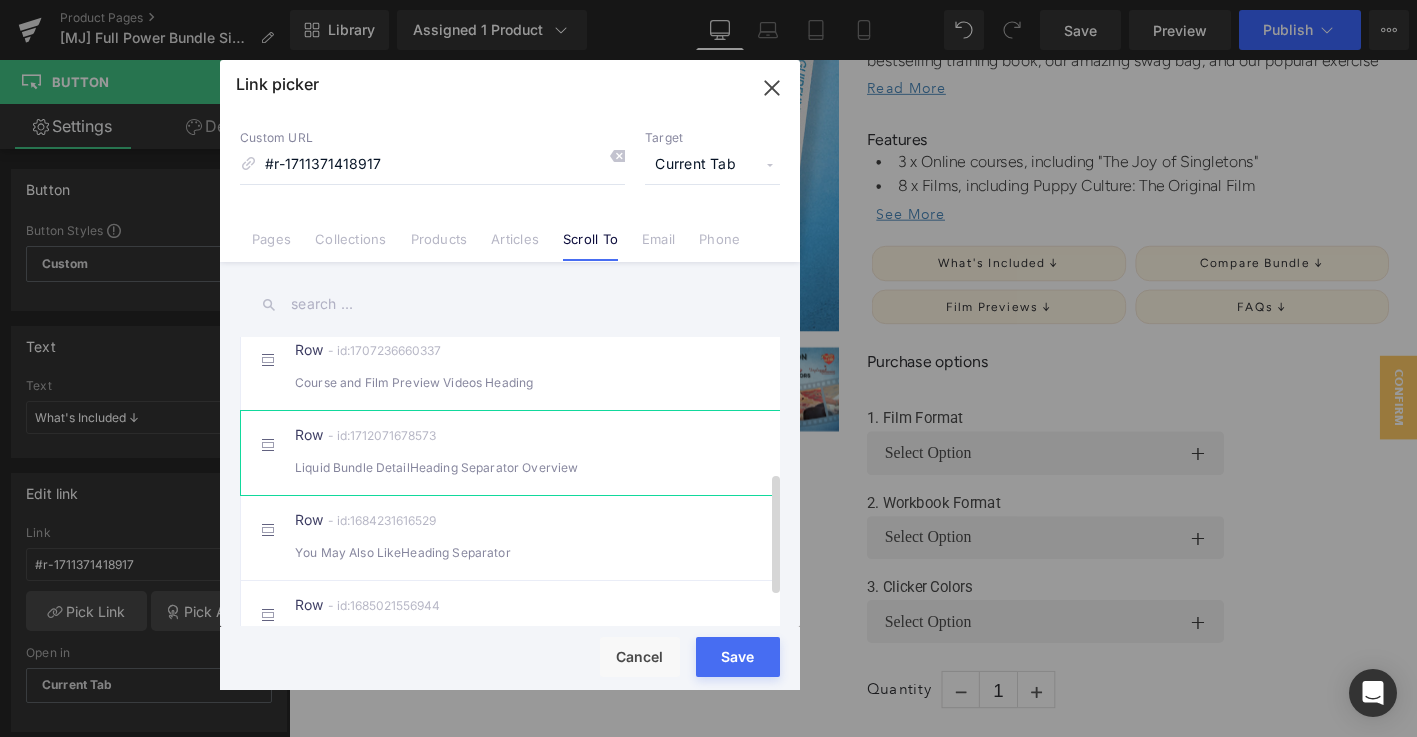 click on "Liquid    Bundle DetailHeading    Separator
Overview" at bounding box center (510, 467) 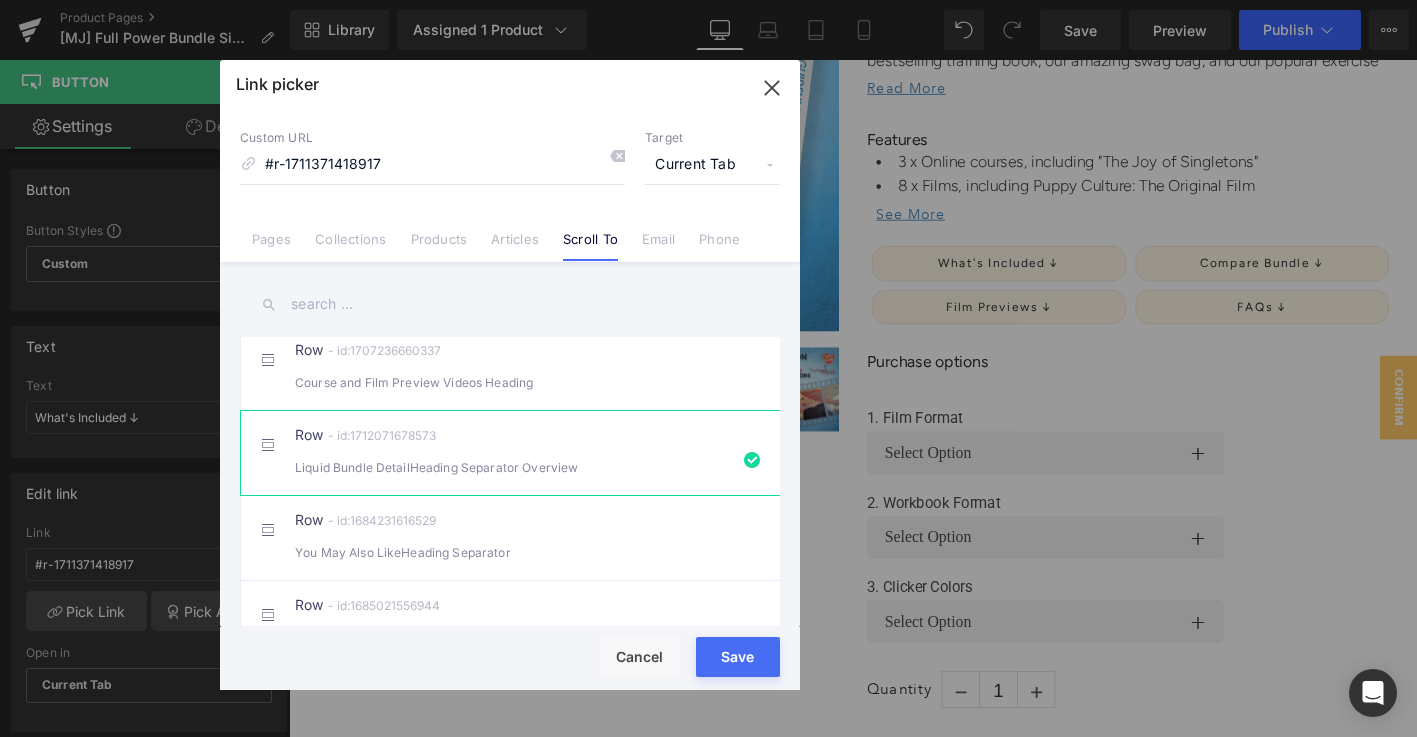 click on "Save" at bounding box center [738, 657] 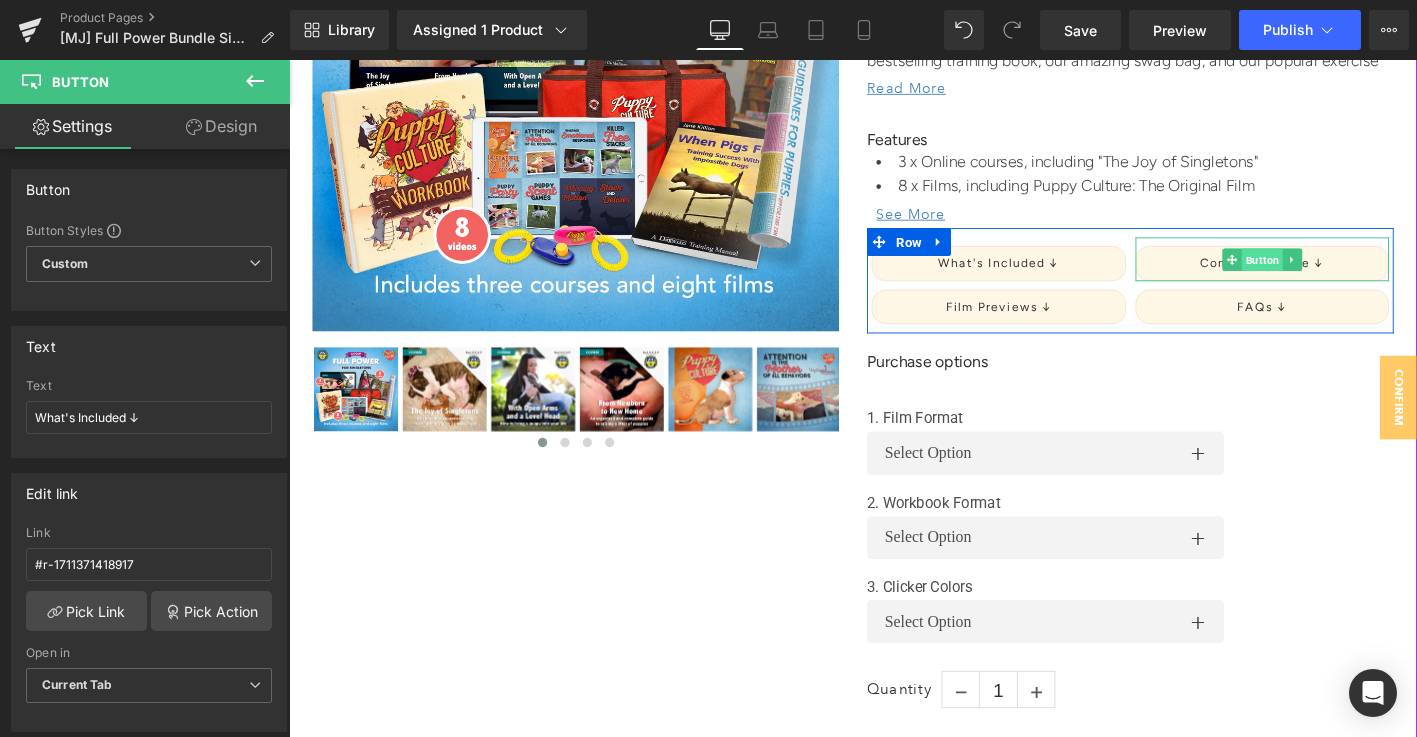 click on "Button" at bounding box center [1333, 274] 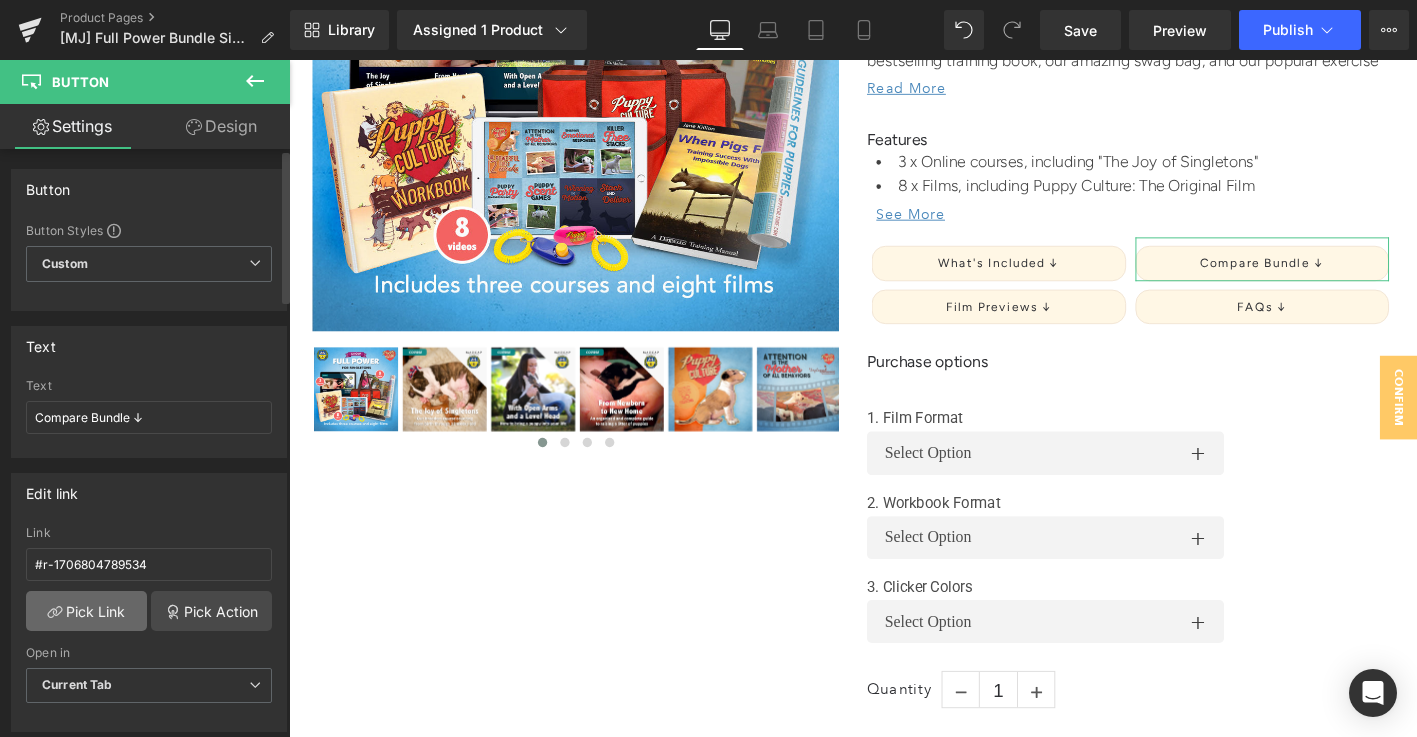 click on "Pick Link" at bounding box center [86, 611] 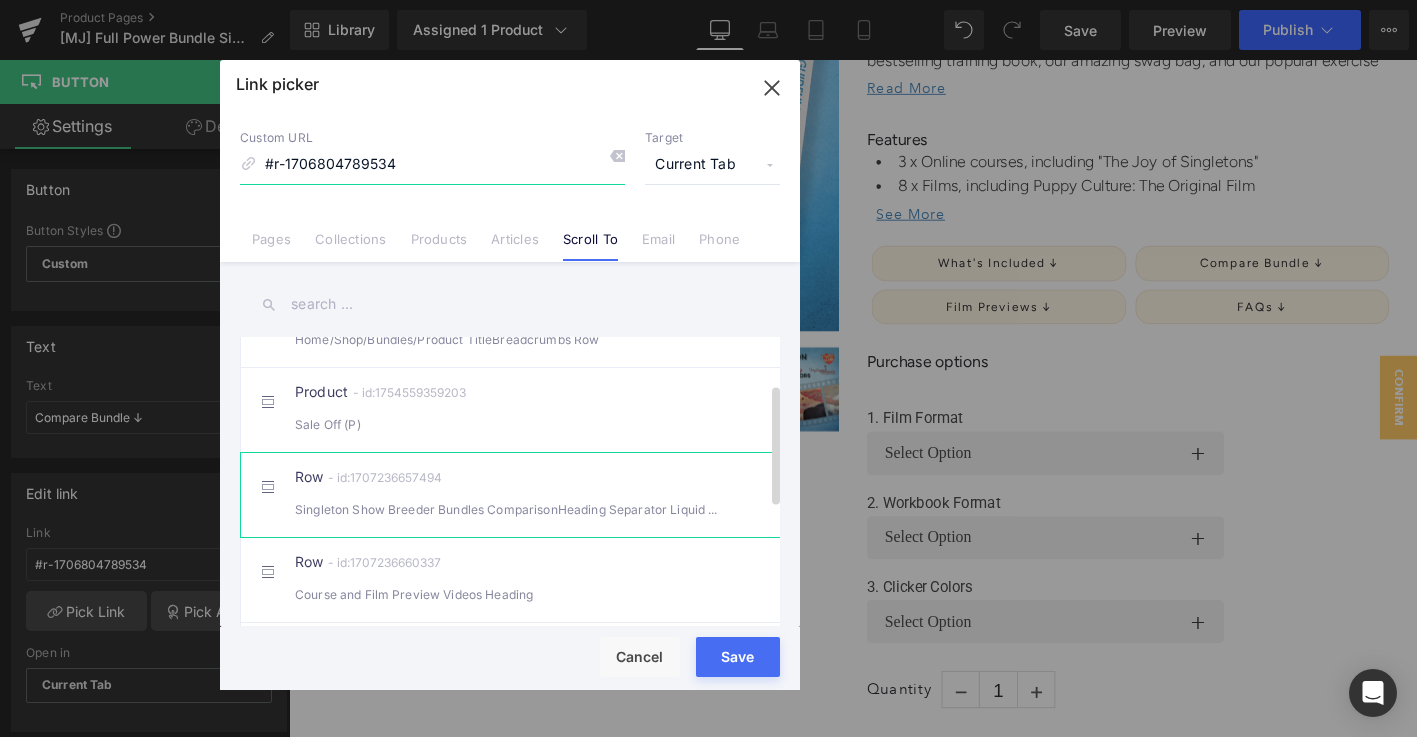 scroll, scrollTop: 115, scrollLeft: 0, axis: vertical 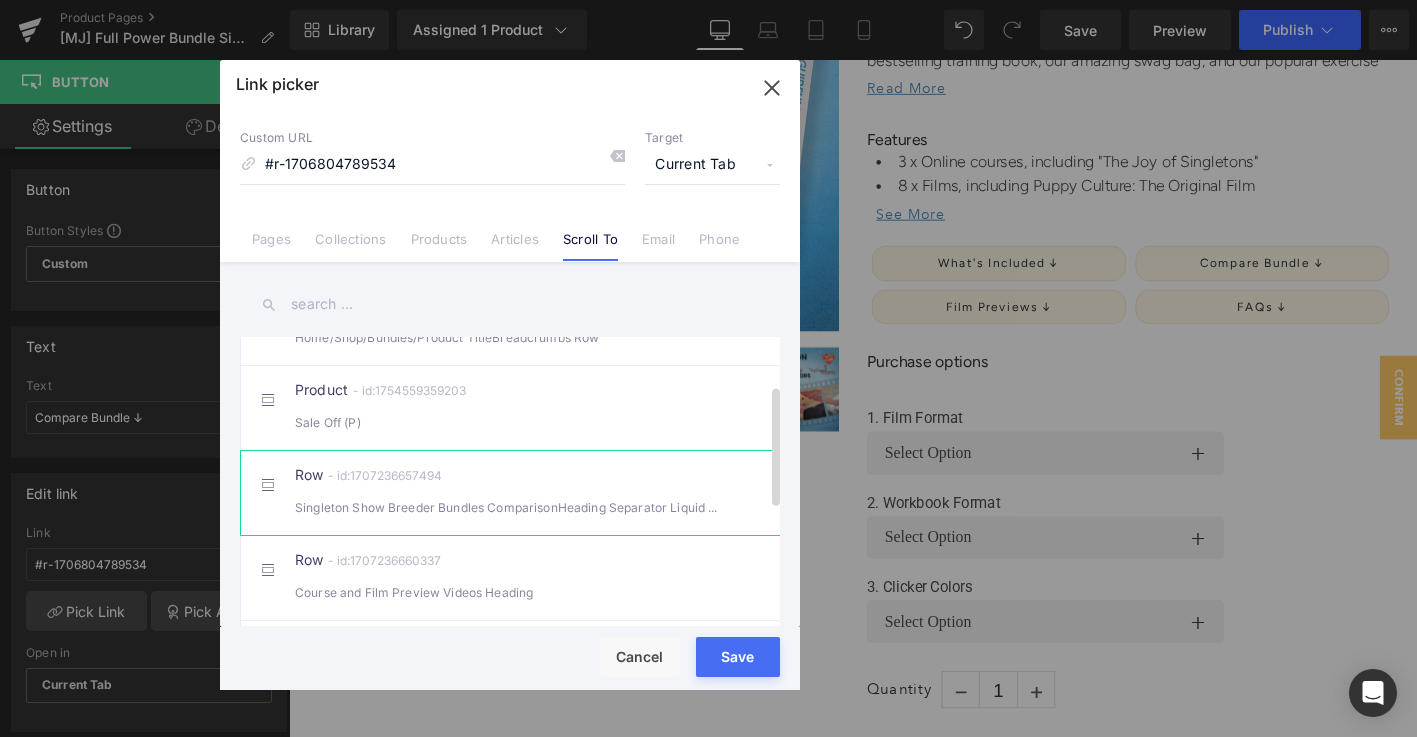 click on "Singleton Show Breeder Bundles ComparisonHeading    Separator    Liquid    Row" at bounding box center [510, 507] 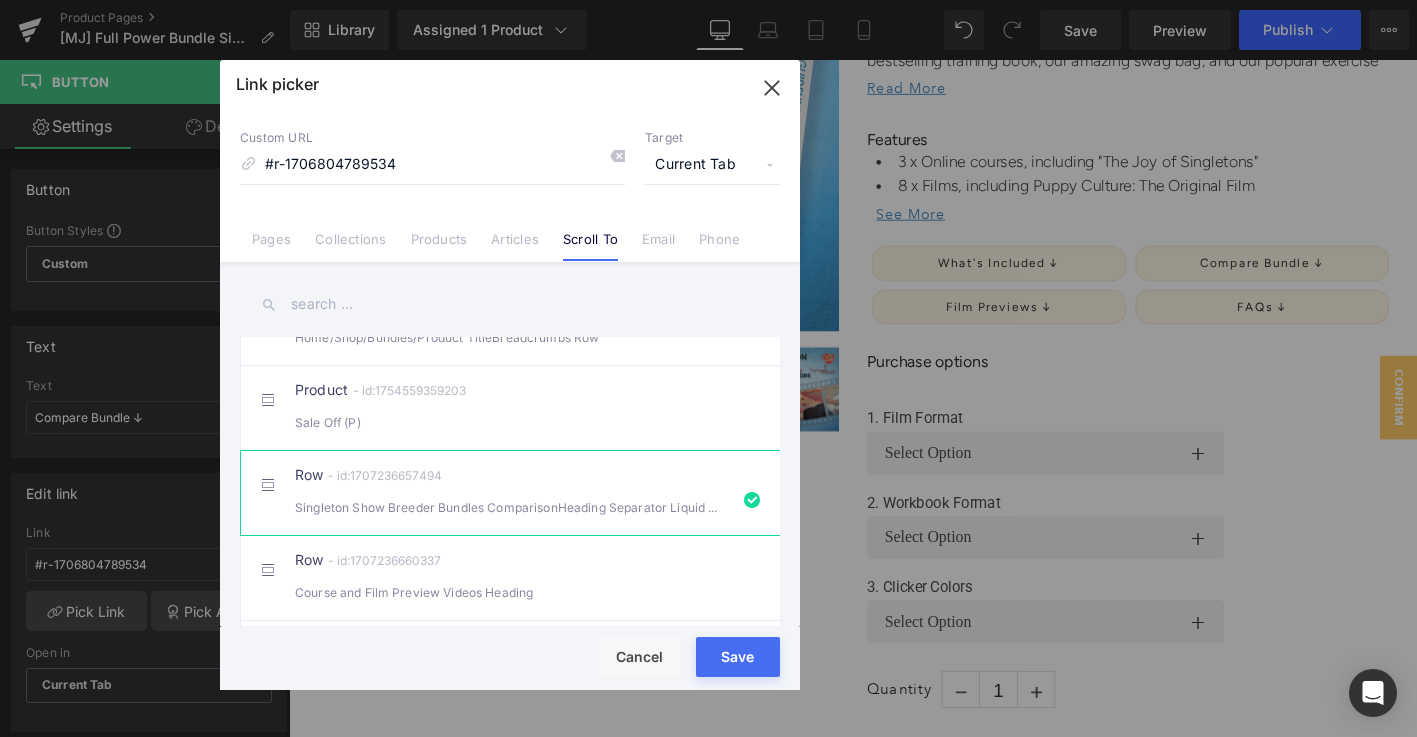 drag, startPoint x: 745, startPoint y: 671, endPoint x: 489, endPoint y: 656, distance: 256.4391 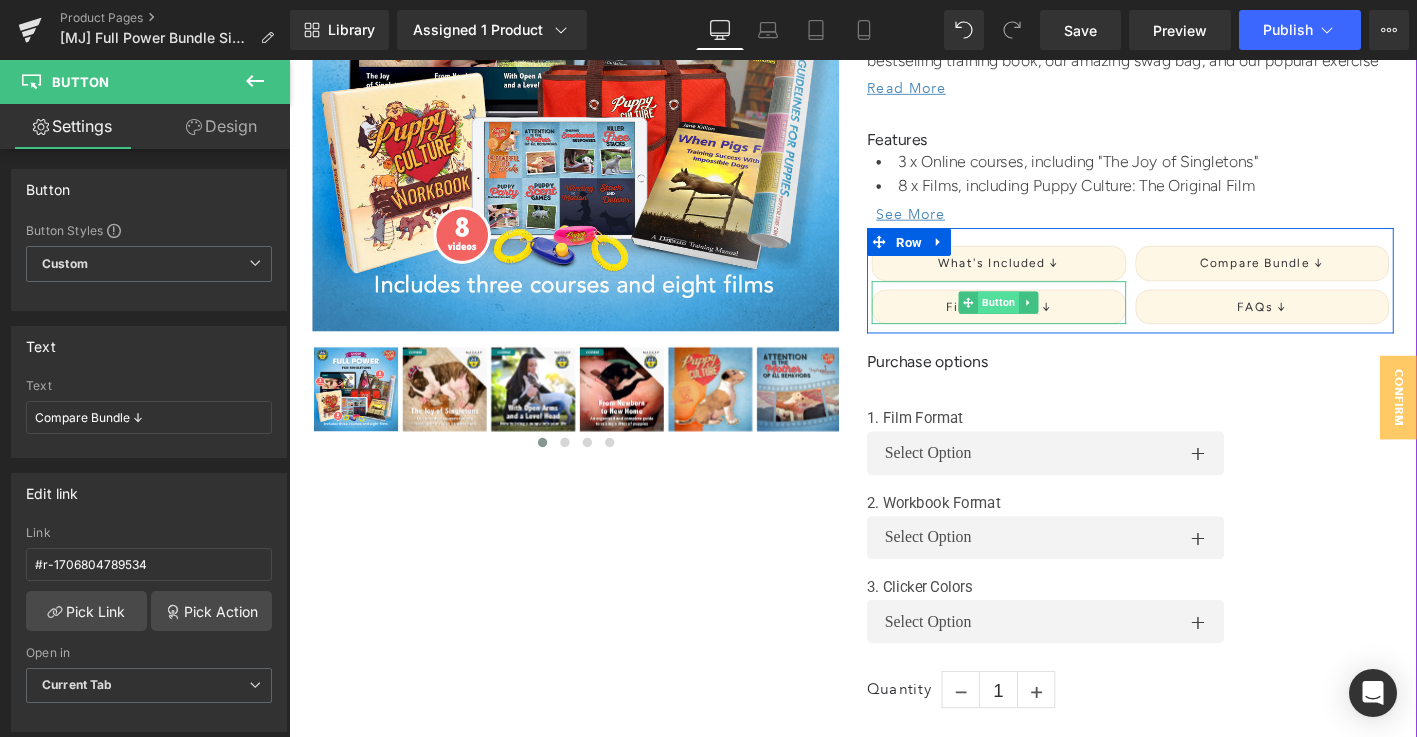 click on "Button" at bounding box center [1050, 320] 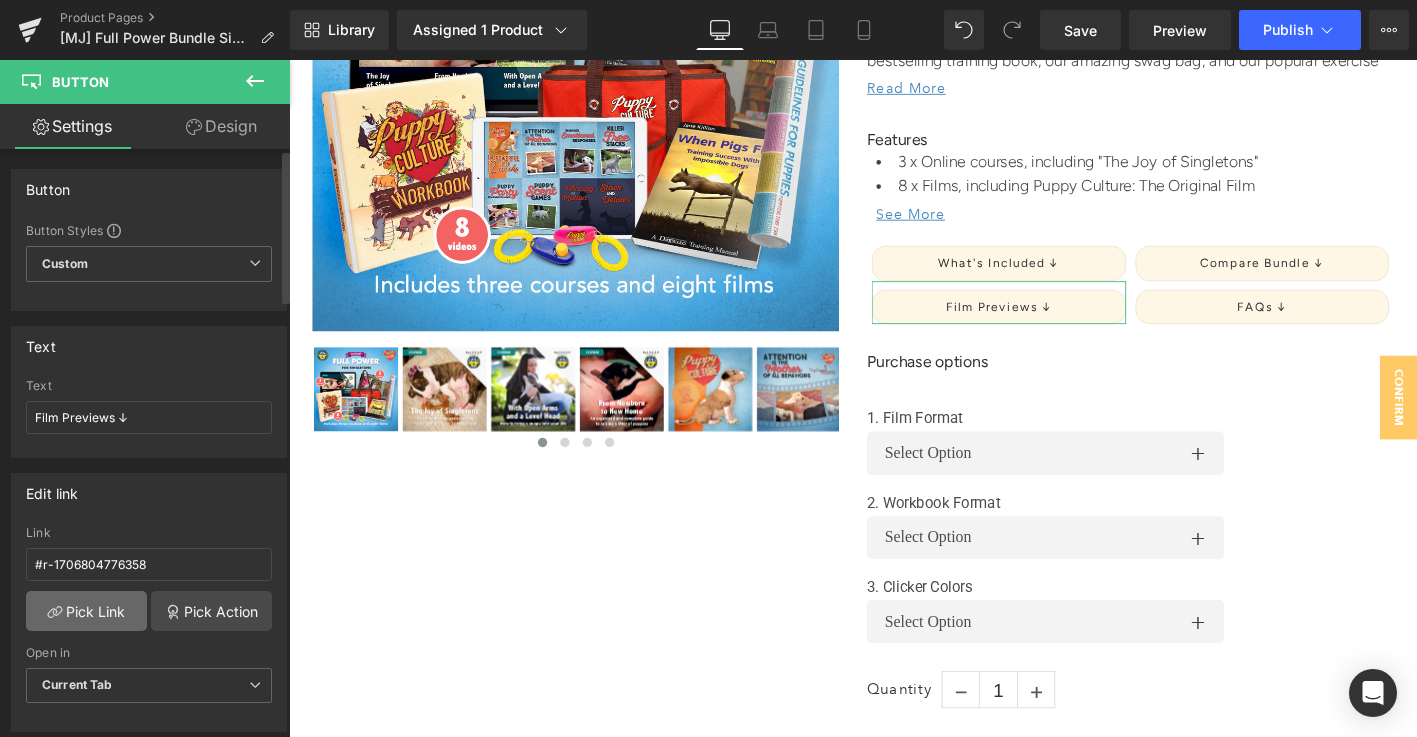 click on "Pick Link" at bounding box center [86, 611] 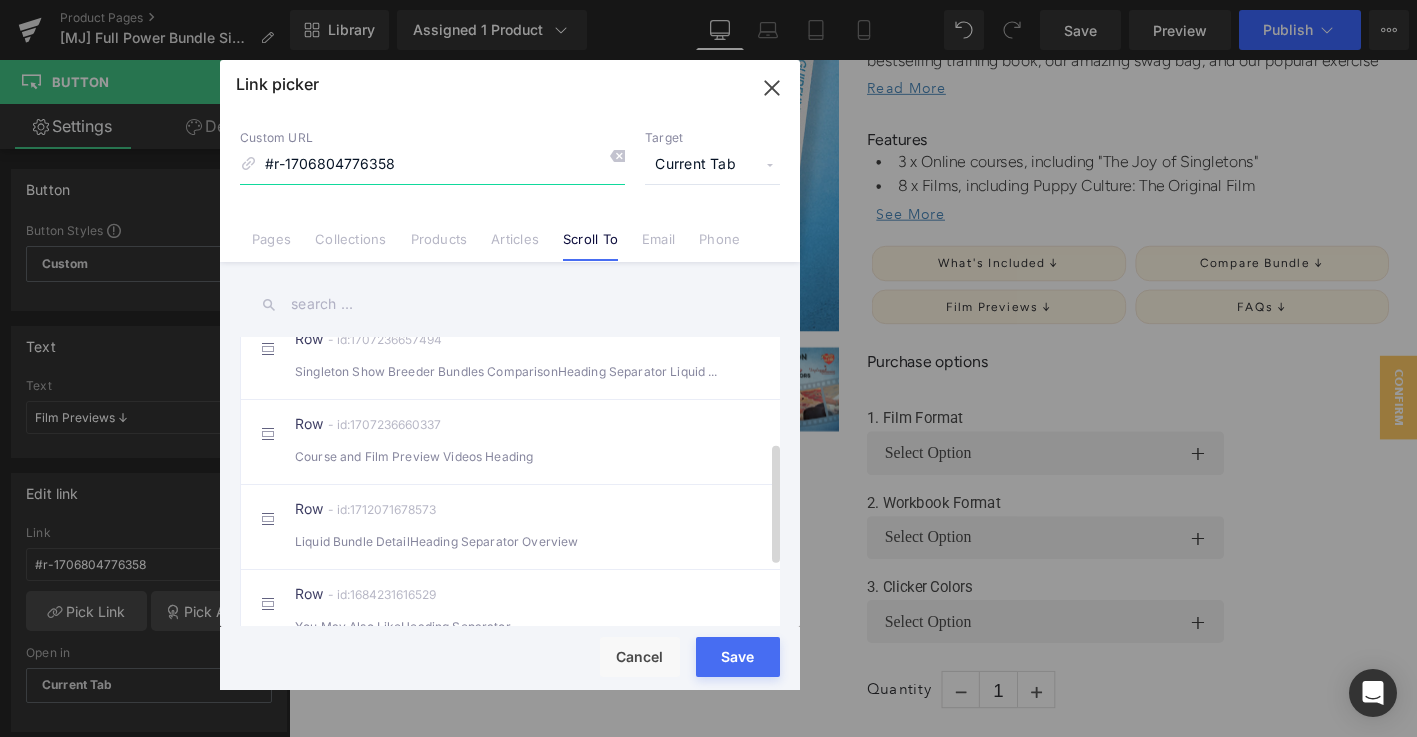 scroll, scrollTop: 255, scrollLeft: 0, axis: vertical 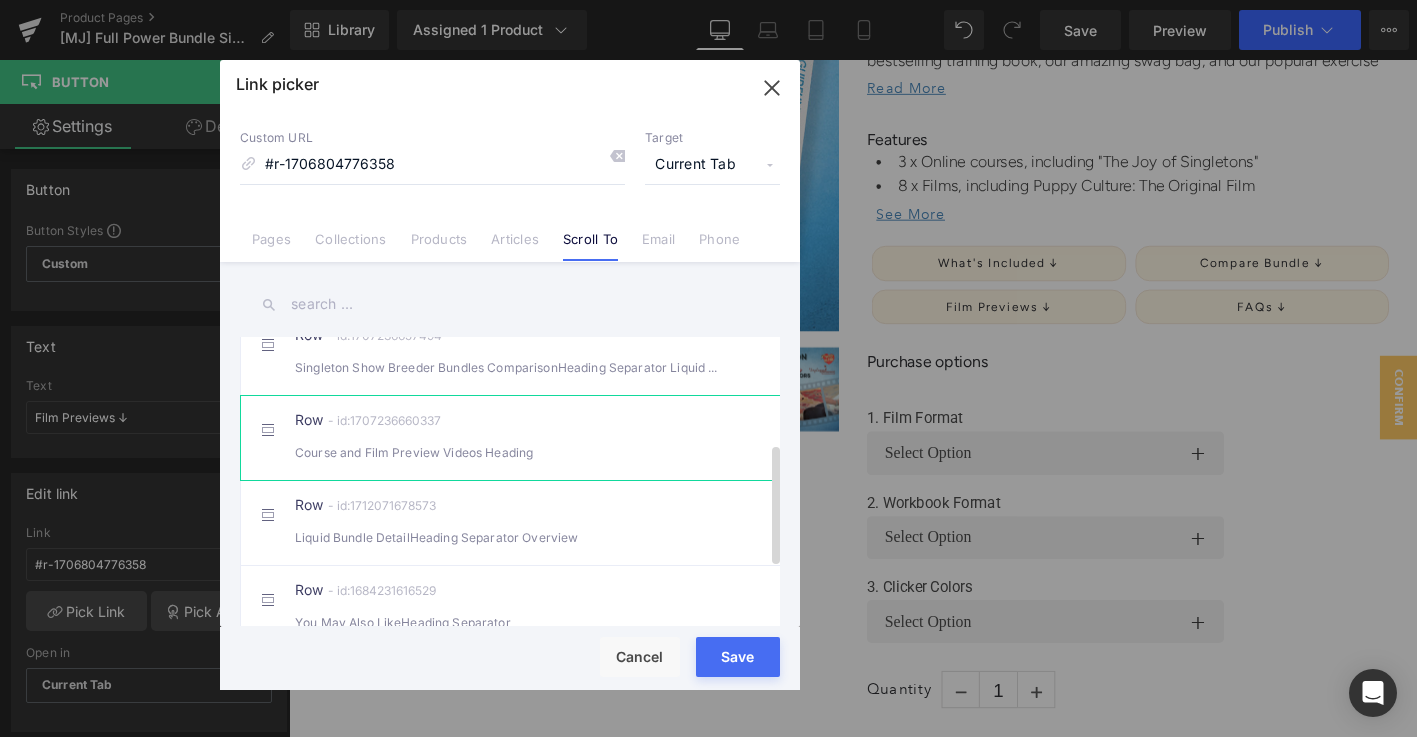 click on "Course and Film Preview Videos
Heading" at bounding box center [510, 452] 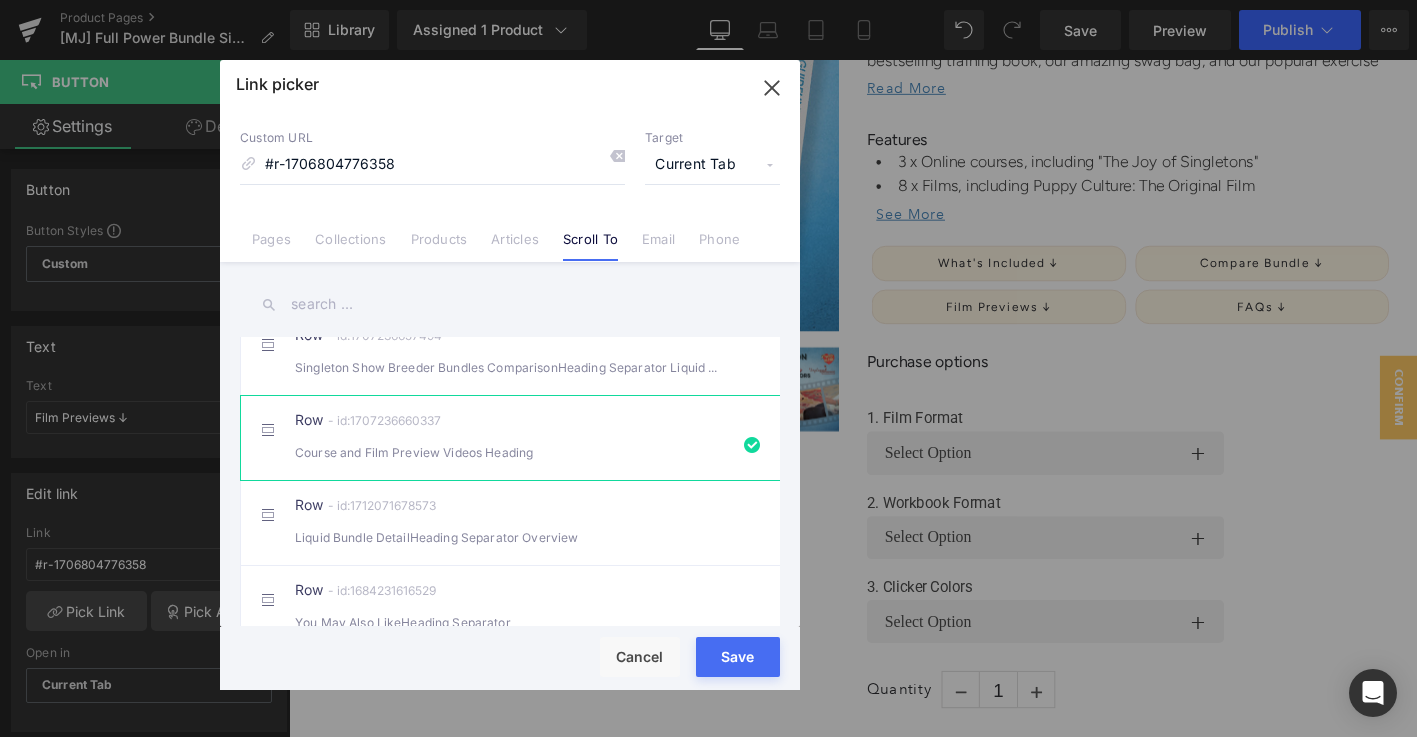 click on "Save" at bounding box center (738, 657) 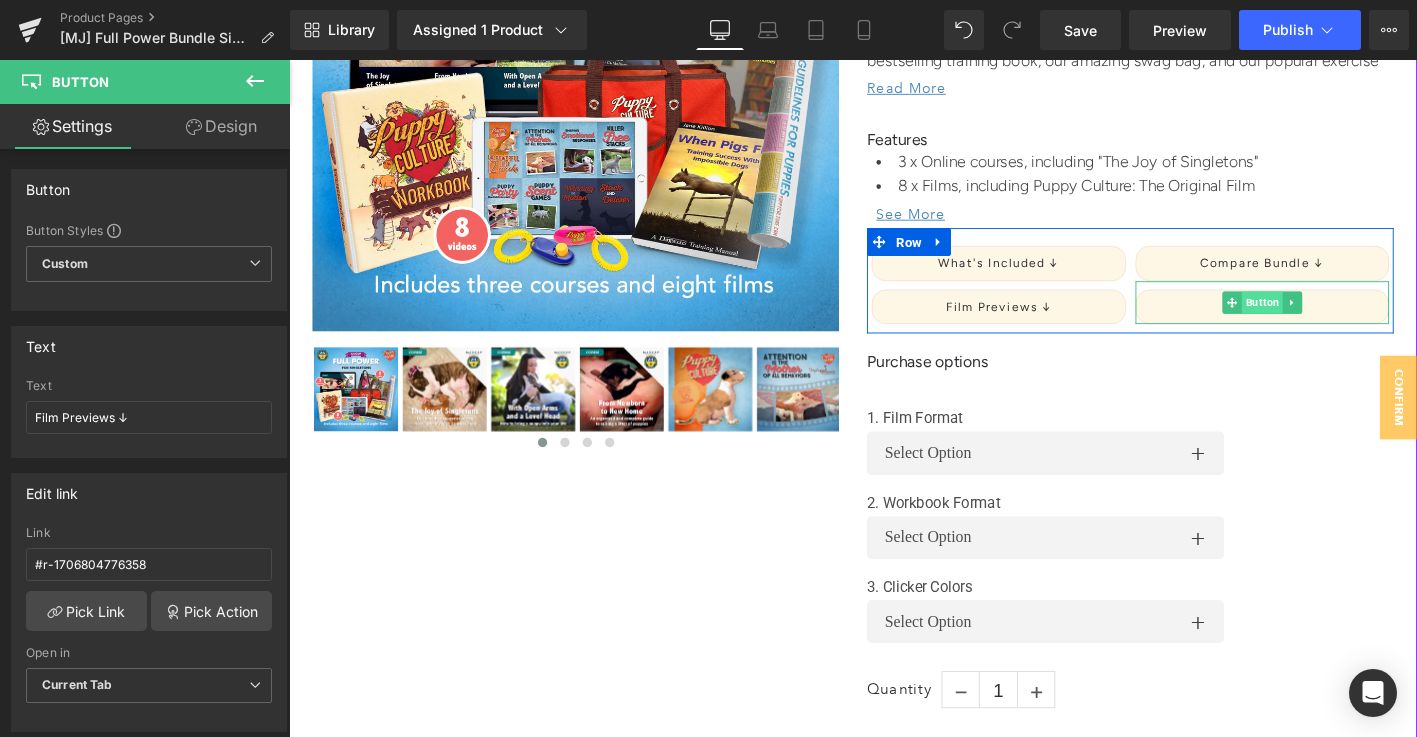 click on "Button" at bounding box center [1333, 320] 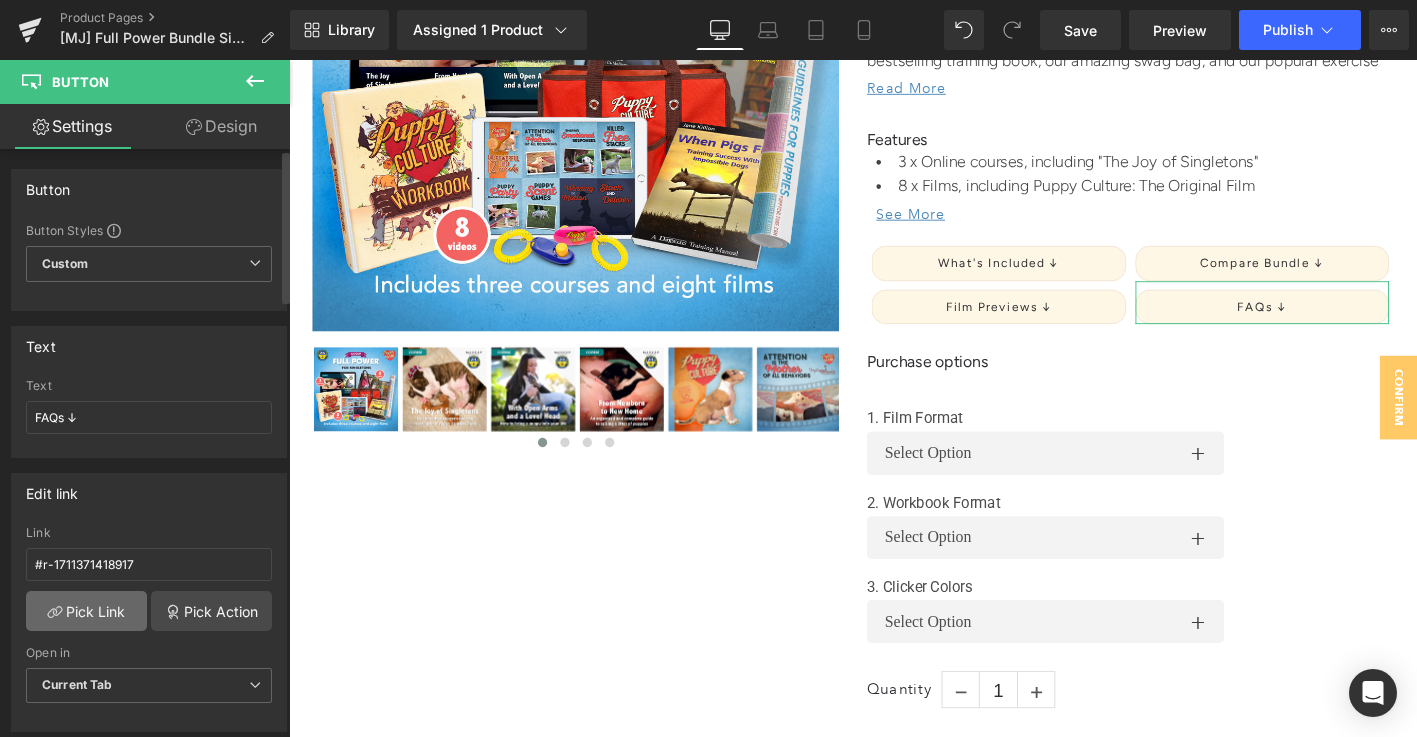 click on "Pick Link" at bounding box center (86, 611) 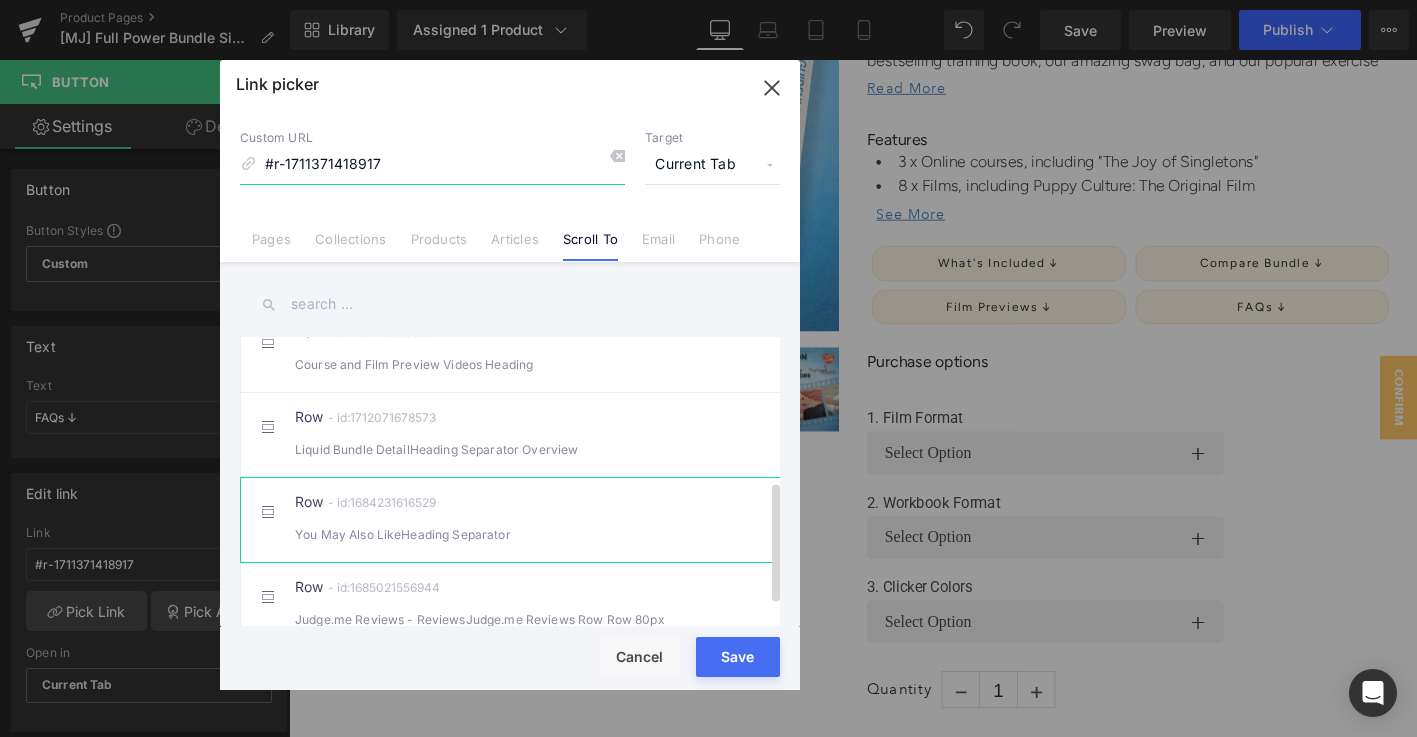 scroll, scrollTop: 345, scrollLeft: 0, axis: vertical 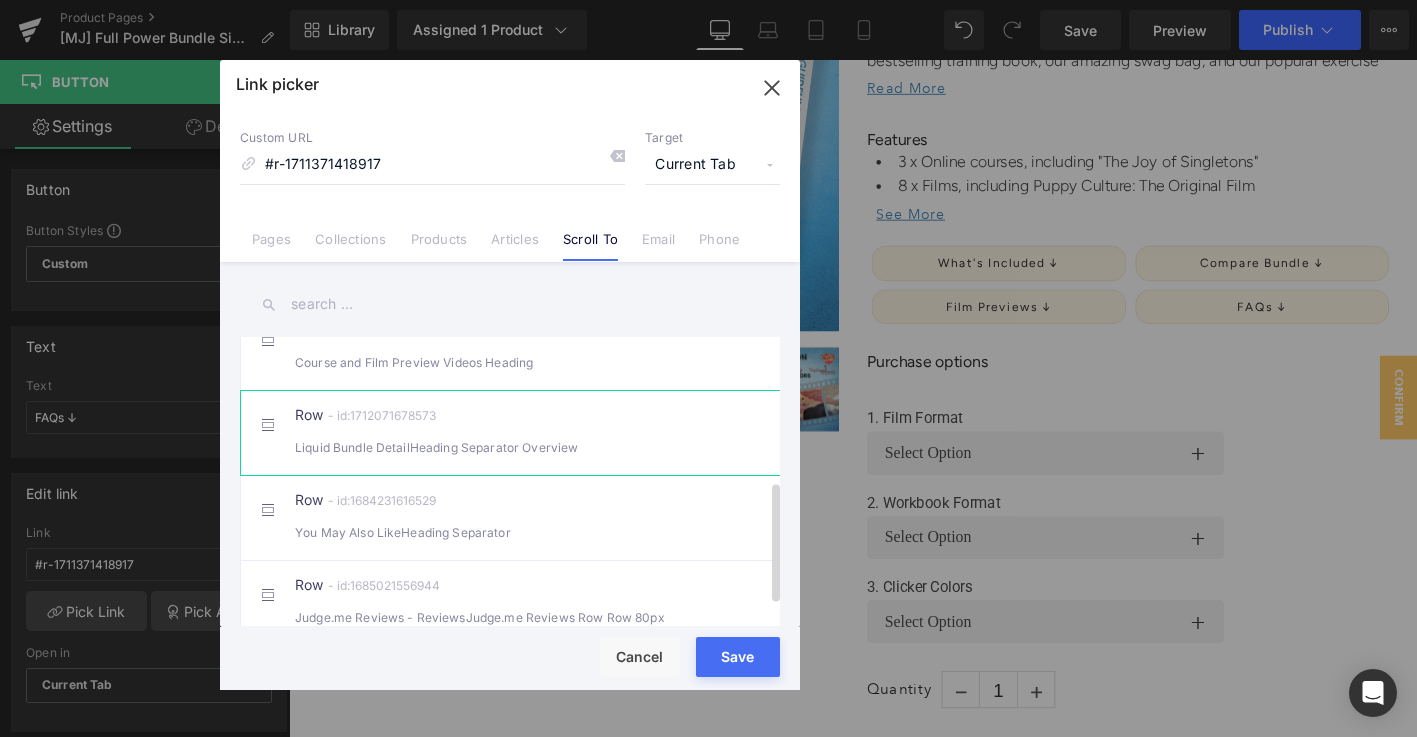 click on "Row - id:1712071678573 Liquid    Bundle DetailHeading    Separator
Overview" at bounding box center (540, 433) 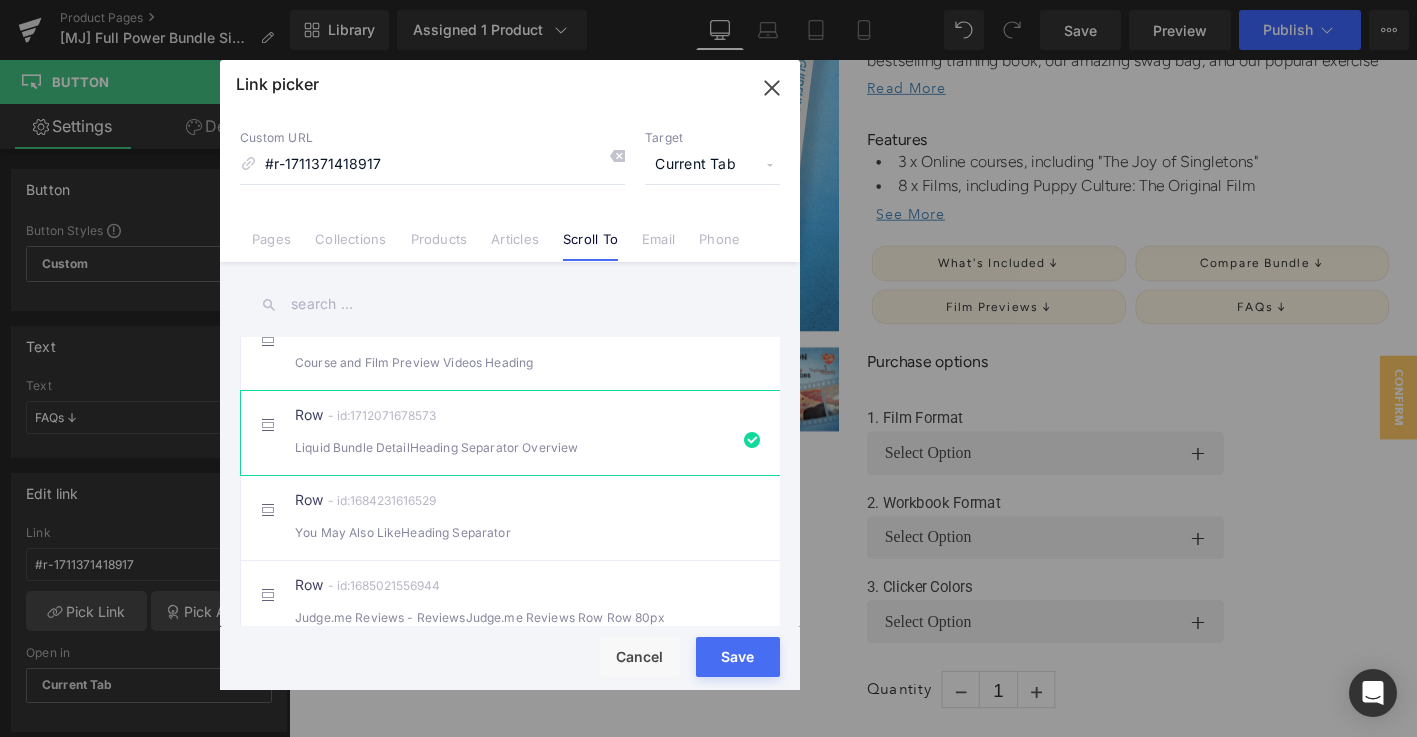 click on "Save" at bounding box center [738, 657] 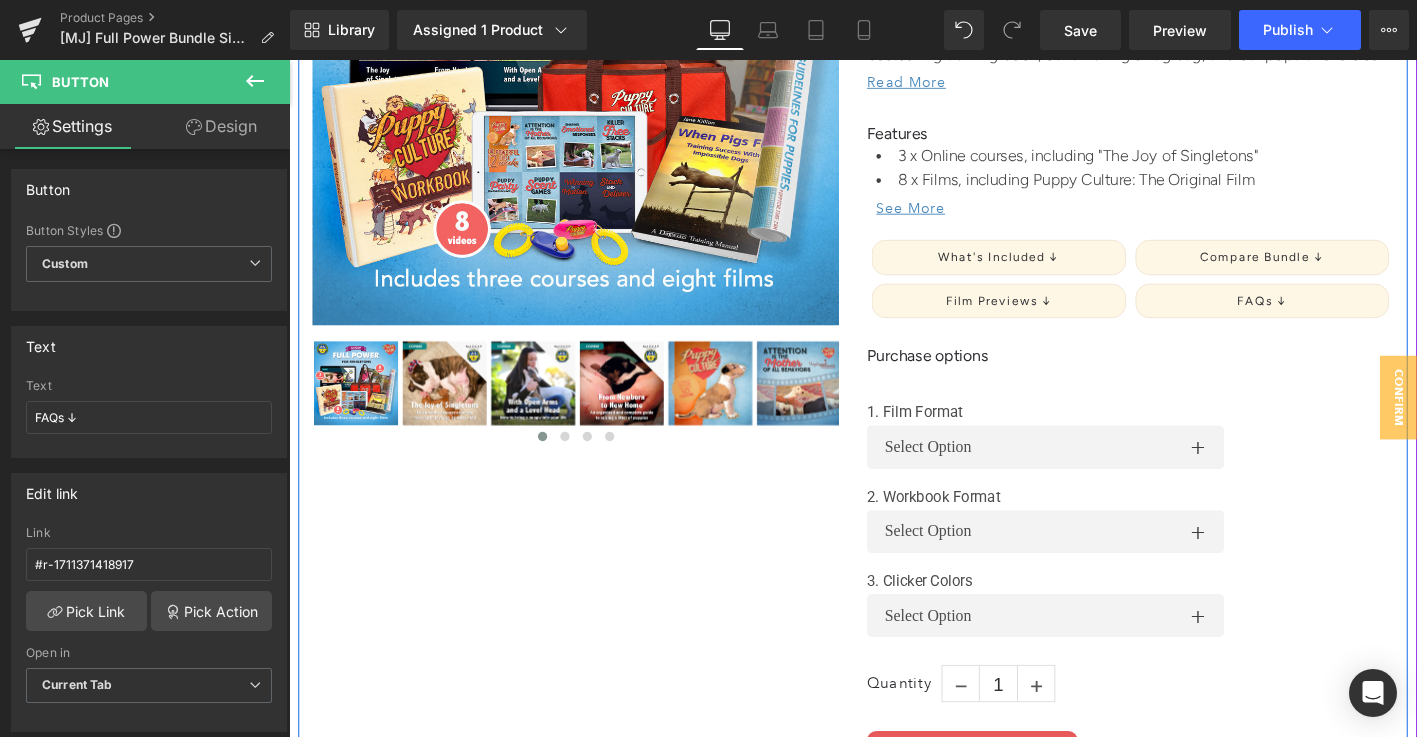scroll, scrollTop: 585, scrollLeft: 0, axis: vertical 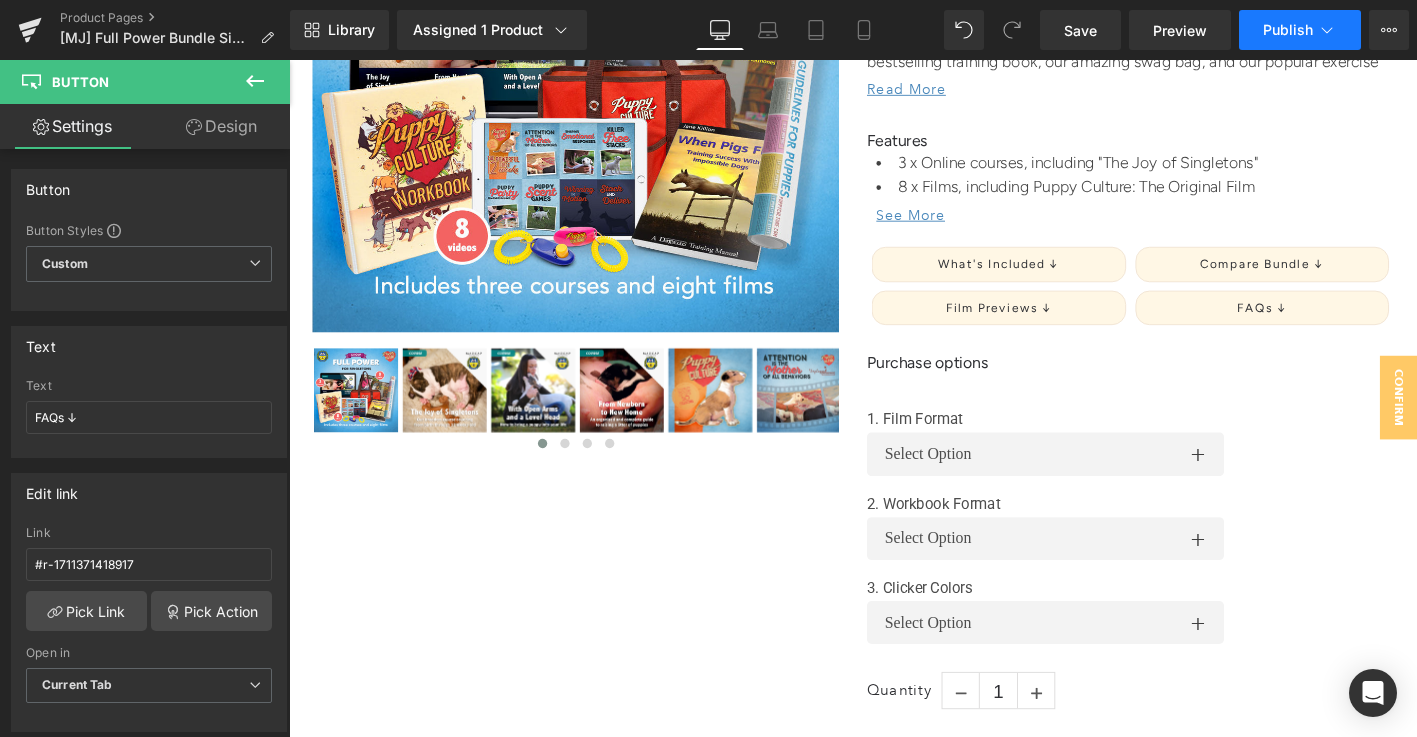 click on "Publish" at bounding box center (1288, 30) 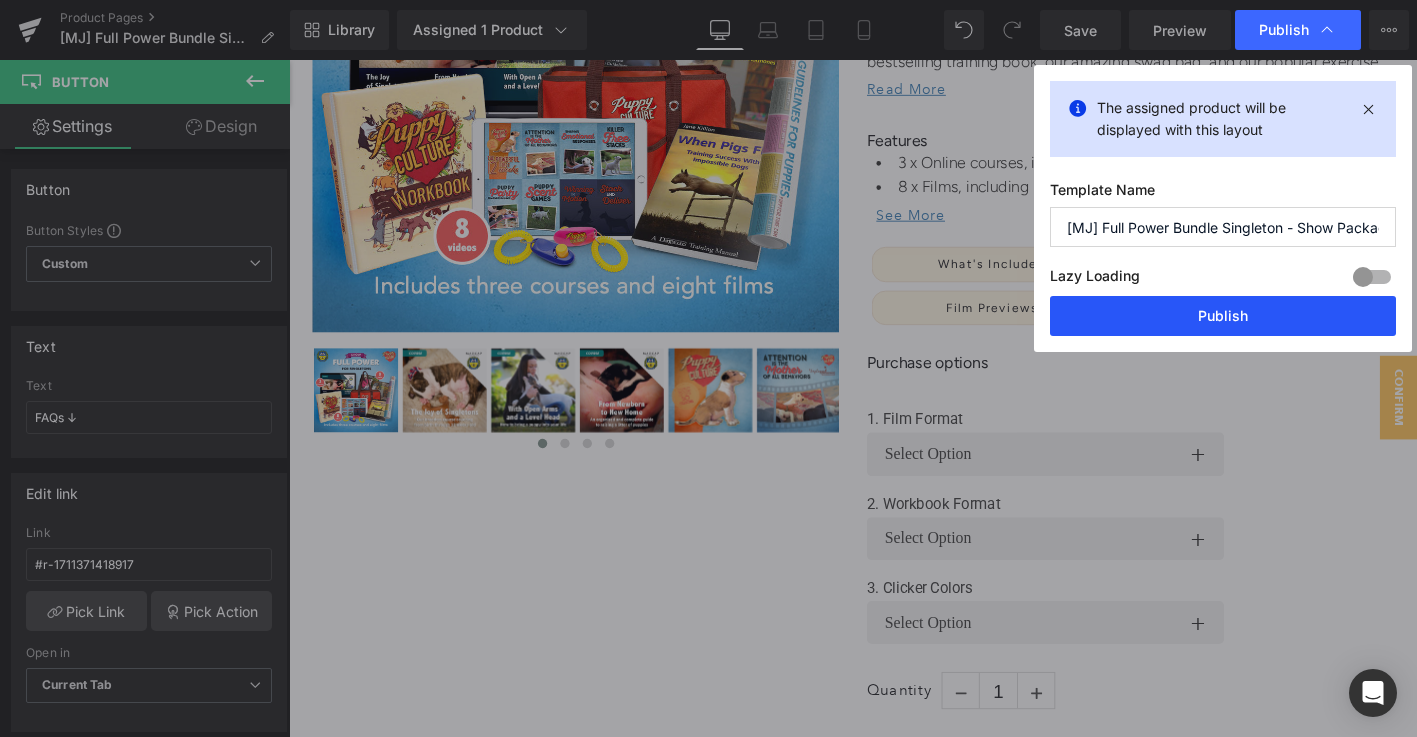 click on "Publish" at bounding box center [1223, 316] 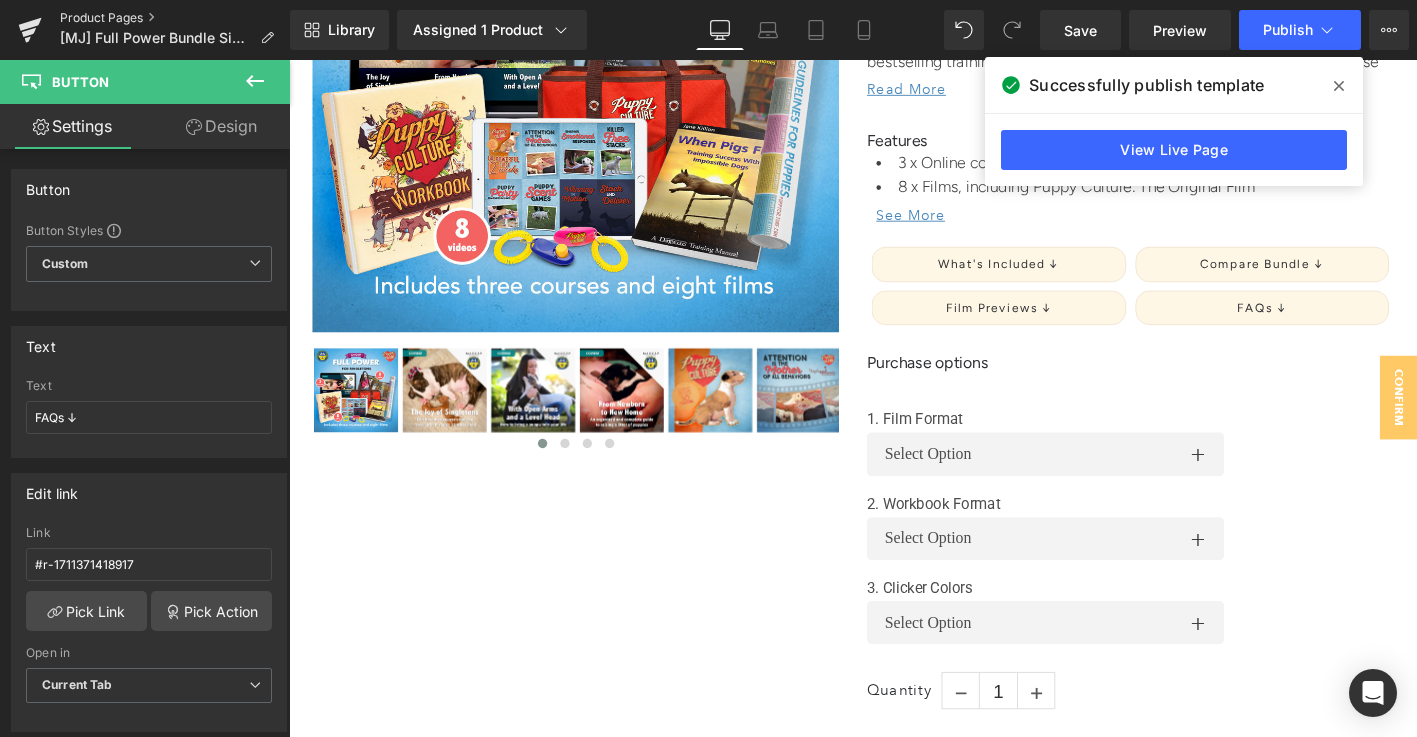click on "Product Pages" at bounding box center [175, 18] 